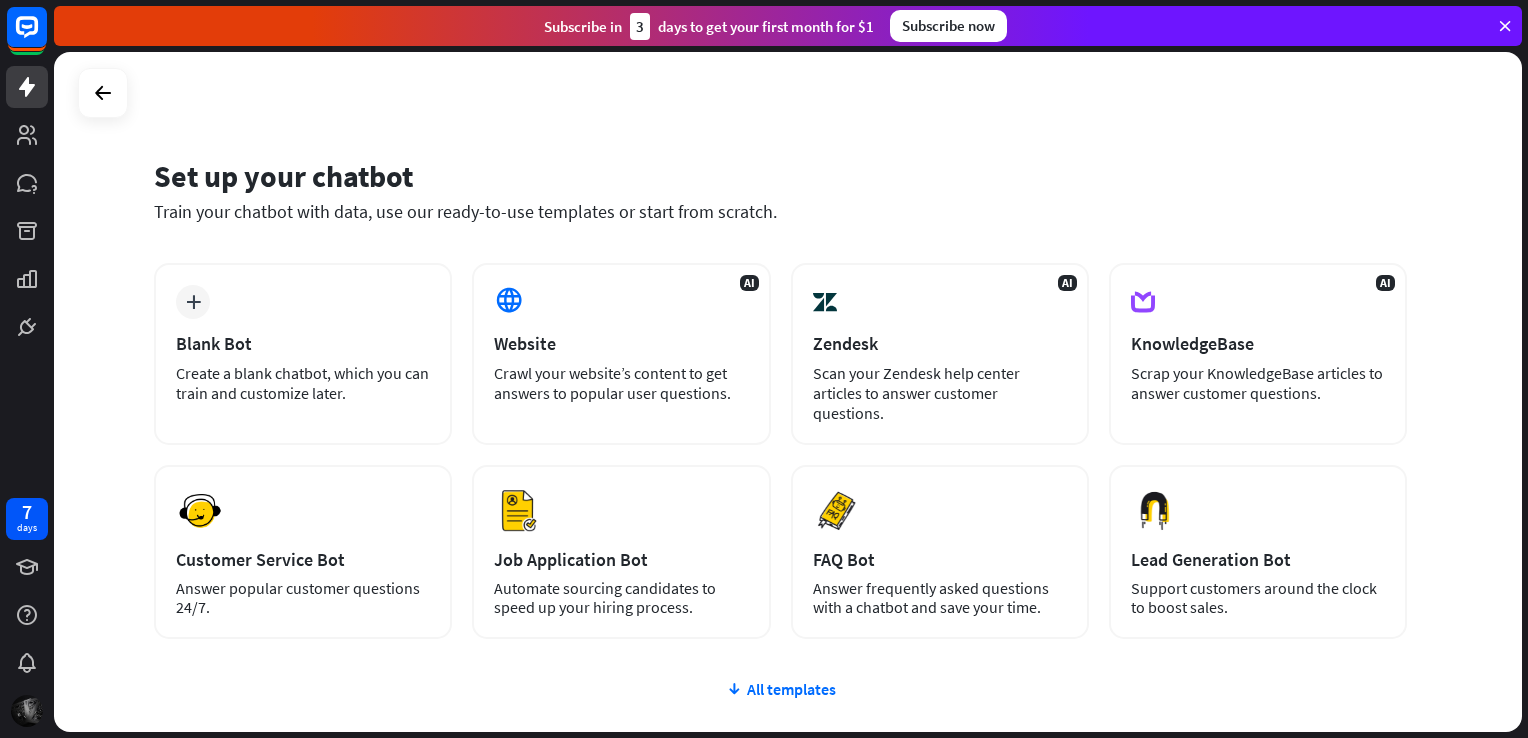 scroll, scrollTop: 0, scrollLeft: 0, axis: both 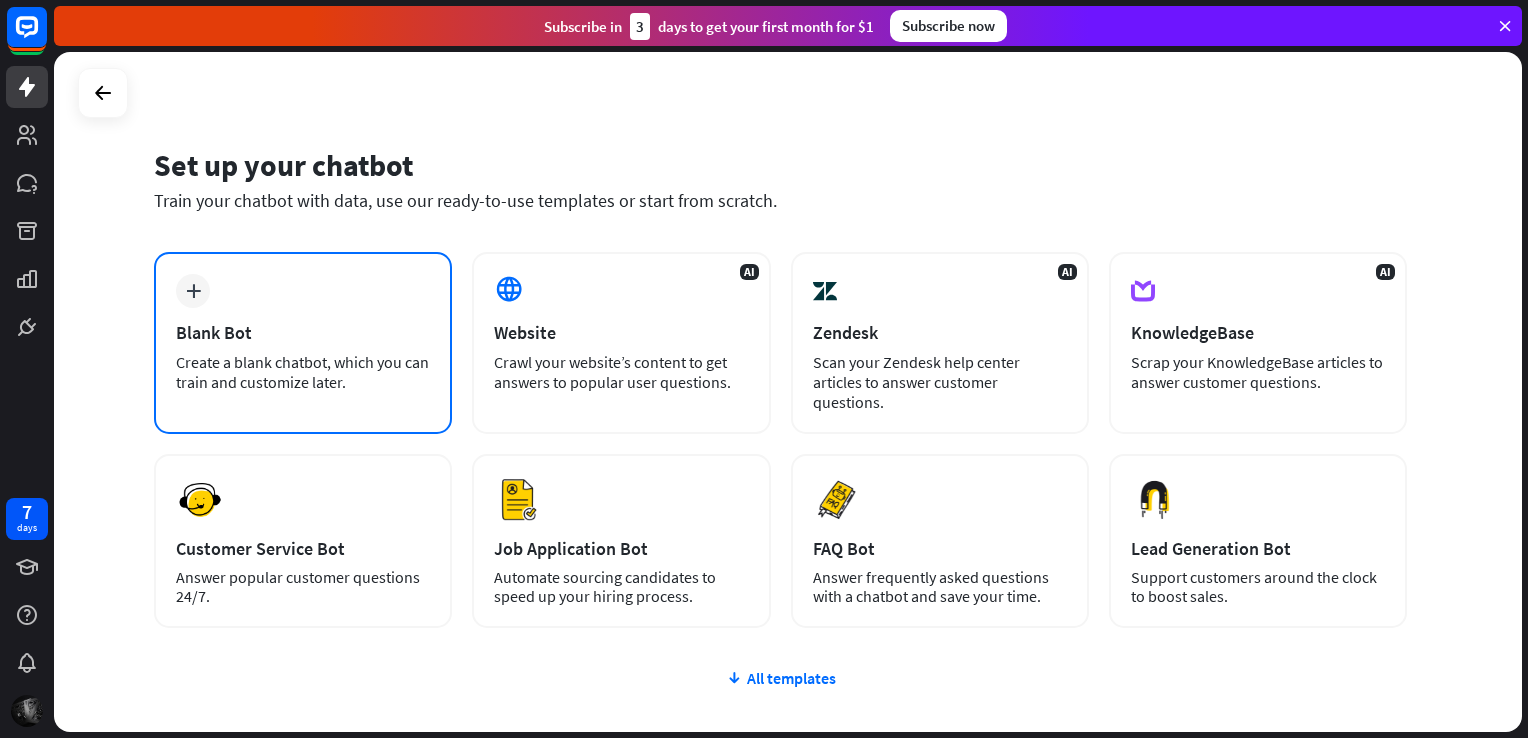 click on "Blank Bot" at bounding box center [303, 332] 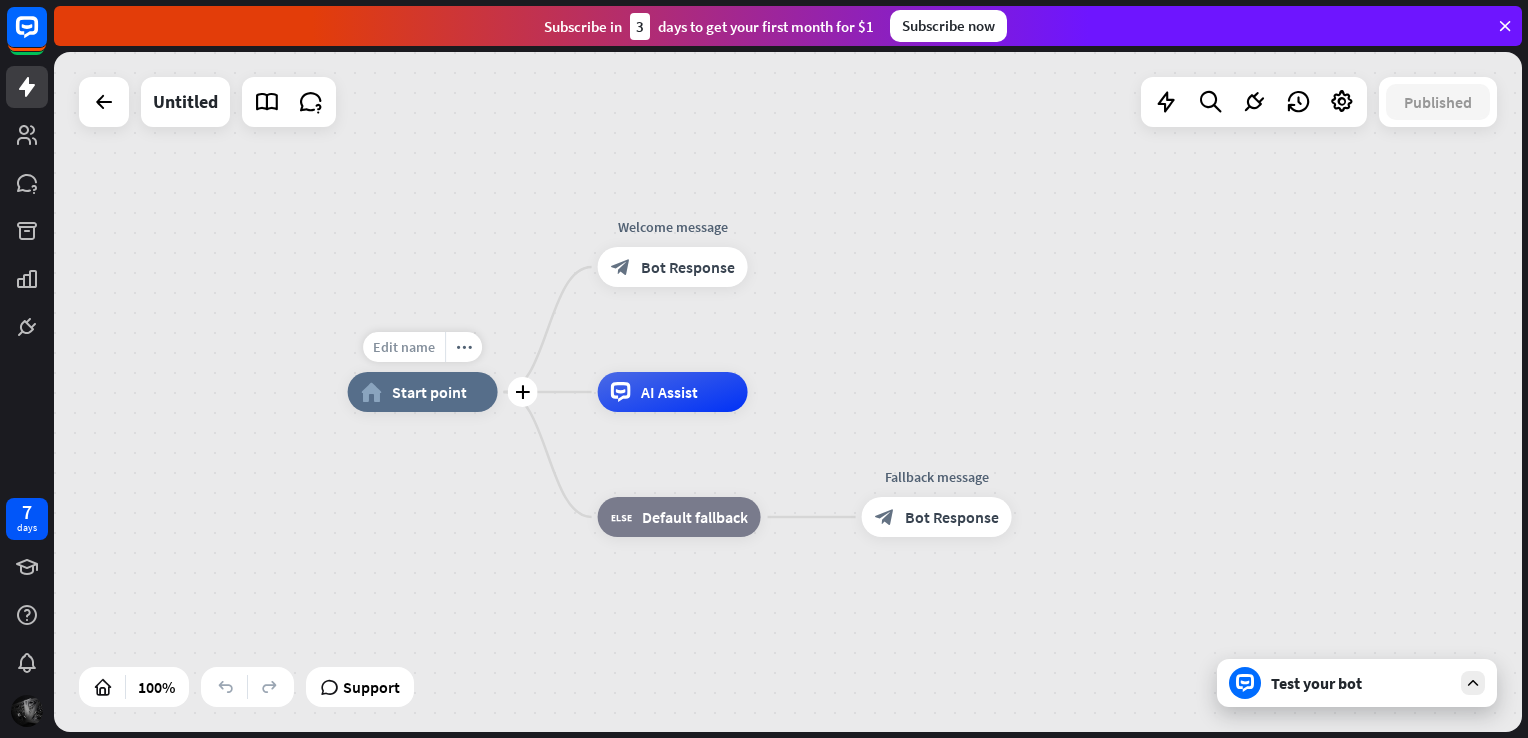 click on "Edit name" at bounding box center (404, 347) 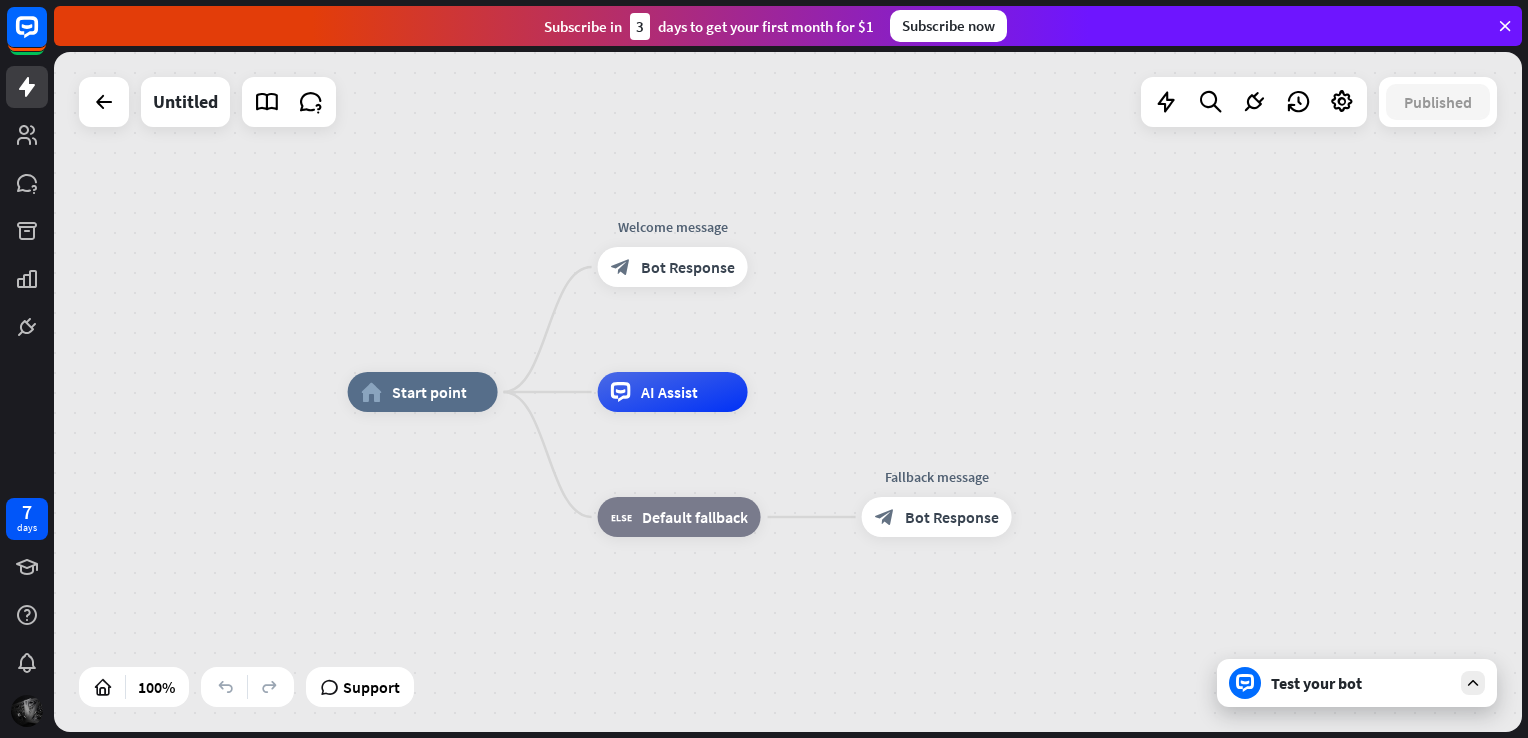 click on "home_2   Start point                 Welcome message   block_bot_response   Bot Response                     AI Assist                   block_fallback   Default fallback                 Fallback message   block_bot_response   Bot Response" at bounding box center (788, 392) 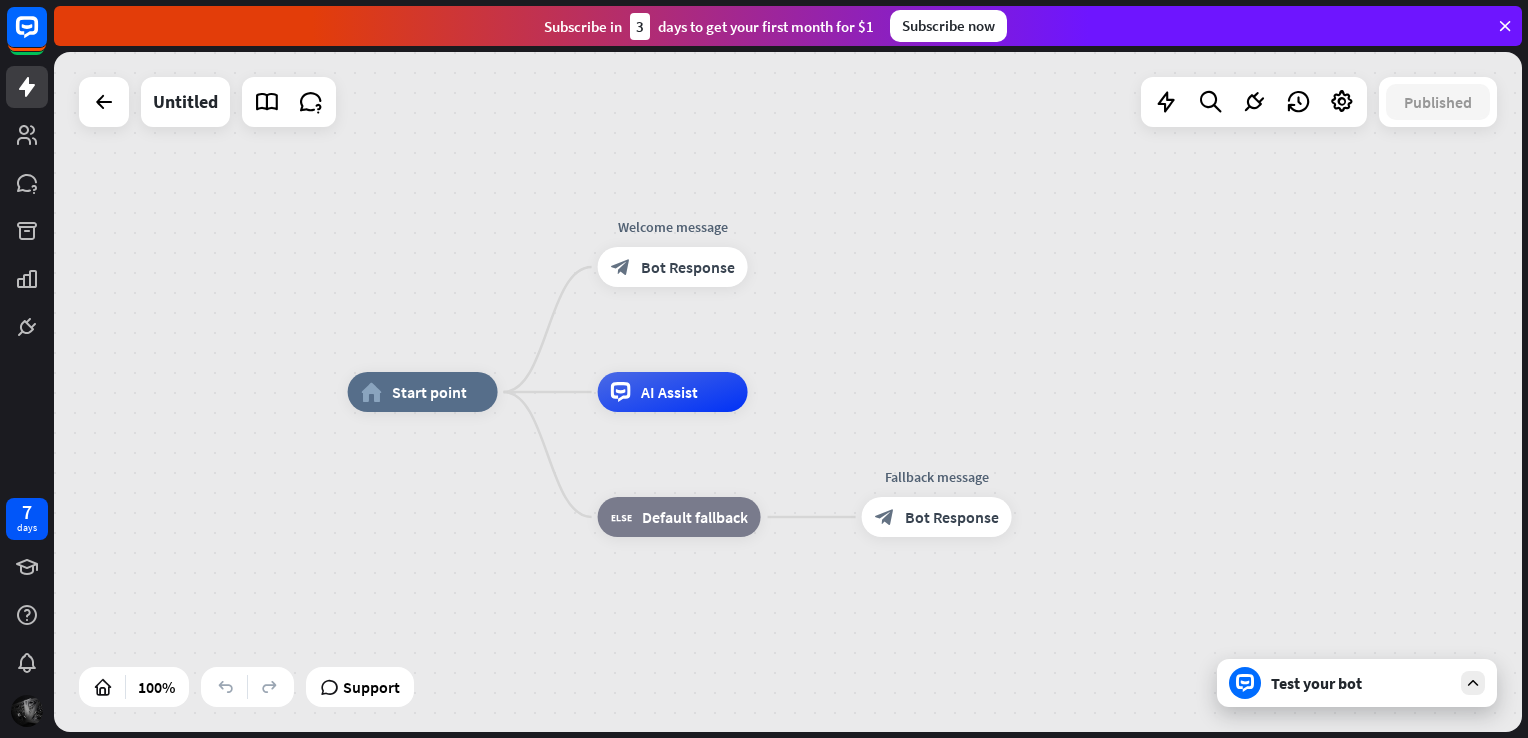 click on "home_2   Start point                 Welcome message   block_bot_response   Bot Response                     AI Assist                   block_fallback   Default fallback                 Fallback message   block_bot_response   Bot Response" at bounding box center [788, 392] 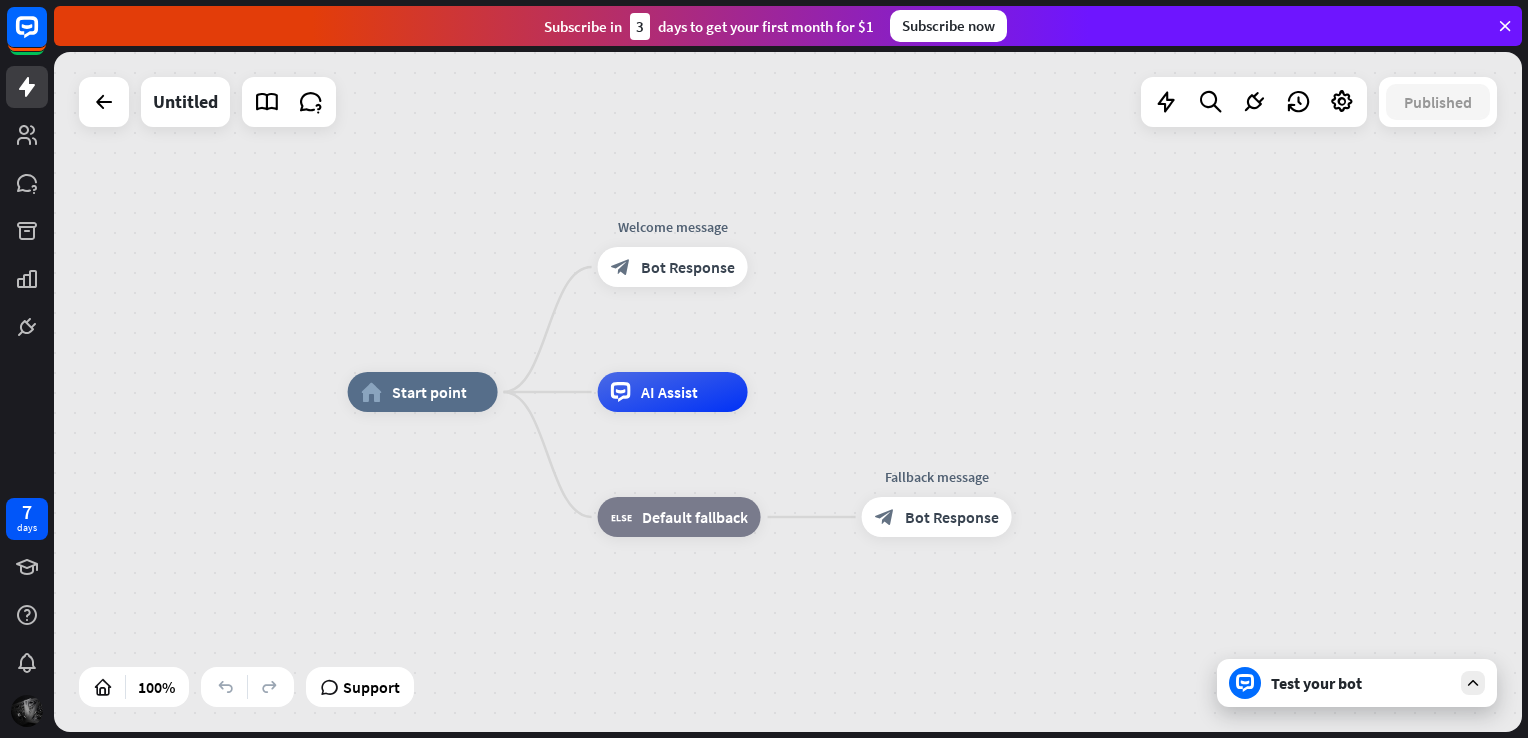click on "Test your bot" at bounding box center (1357, 683) 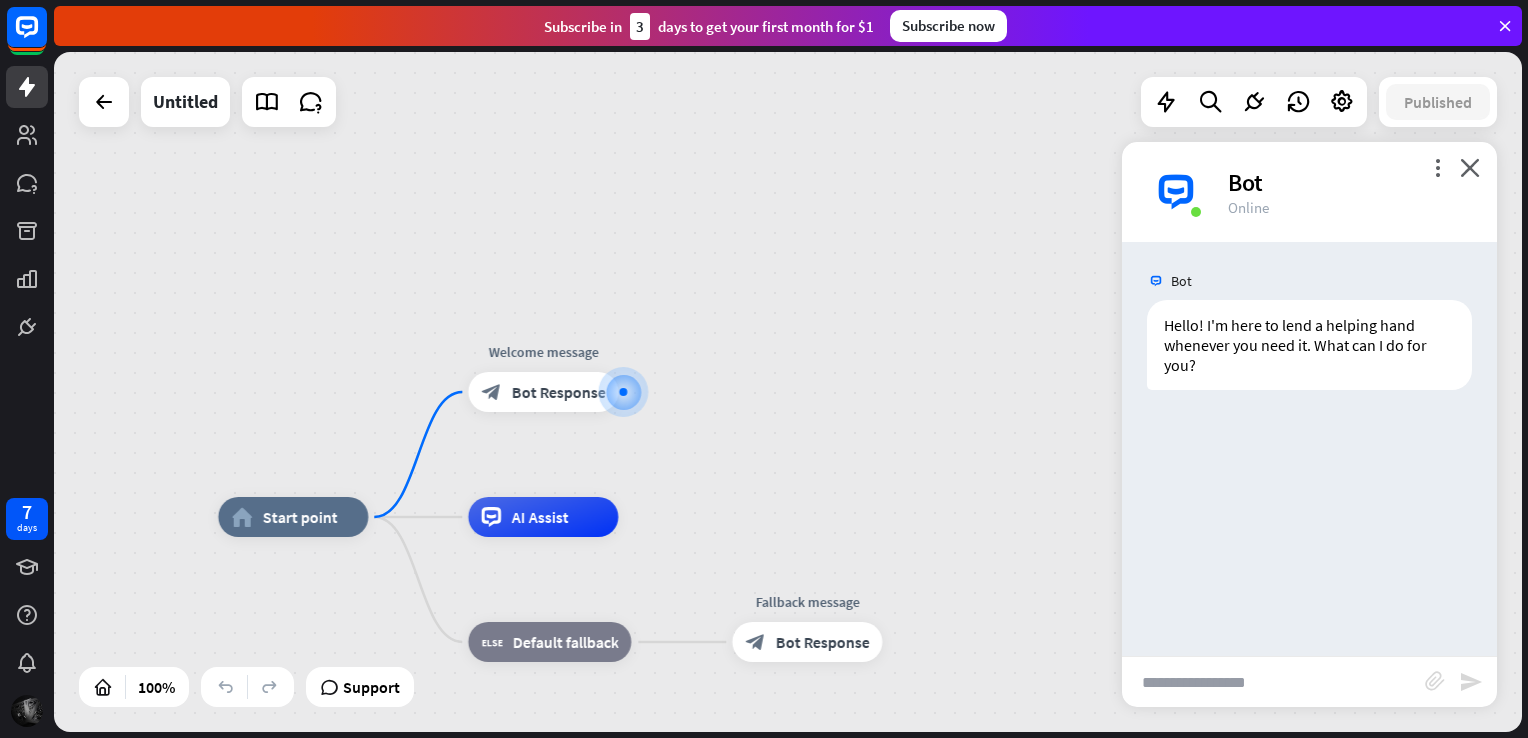 click at bounding box center [1273, 682] 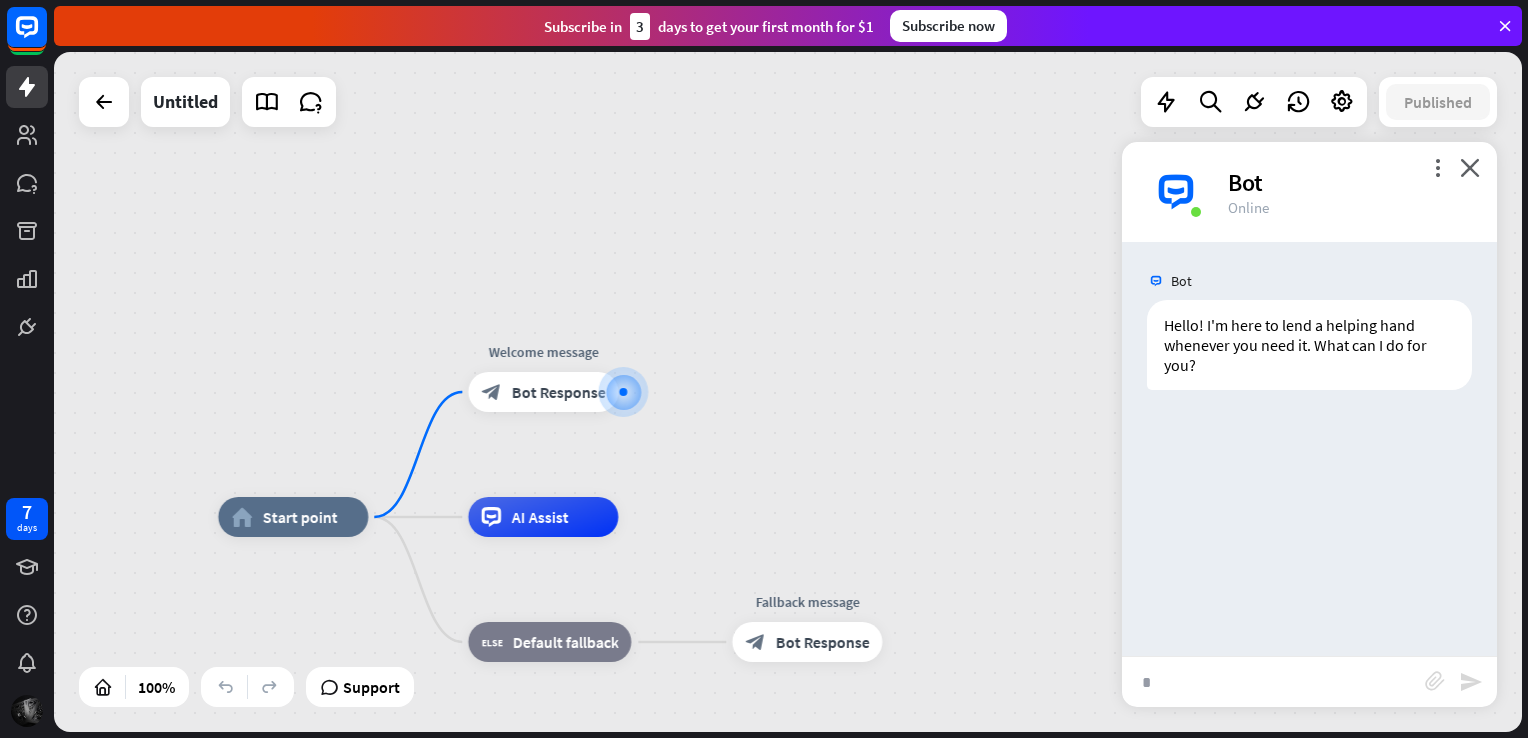 type on "**" 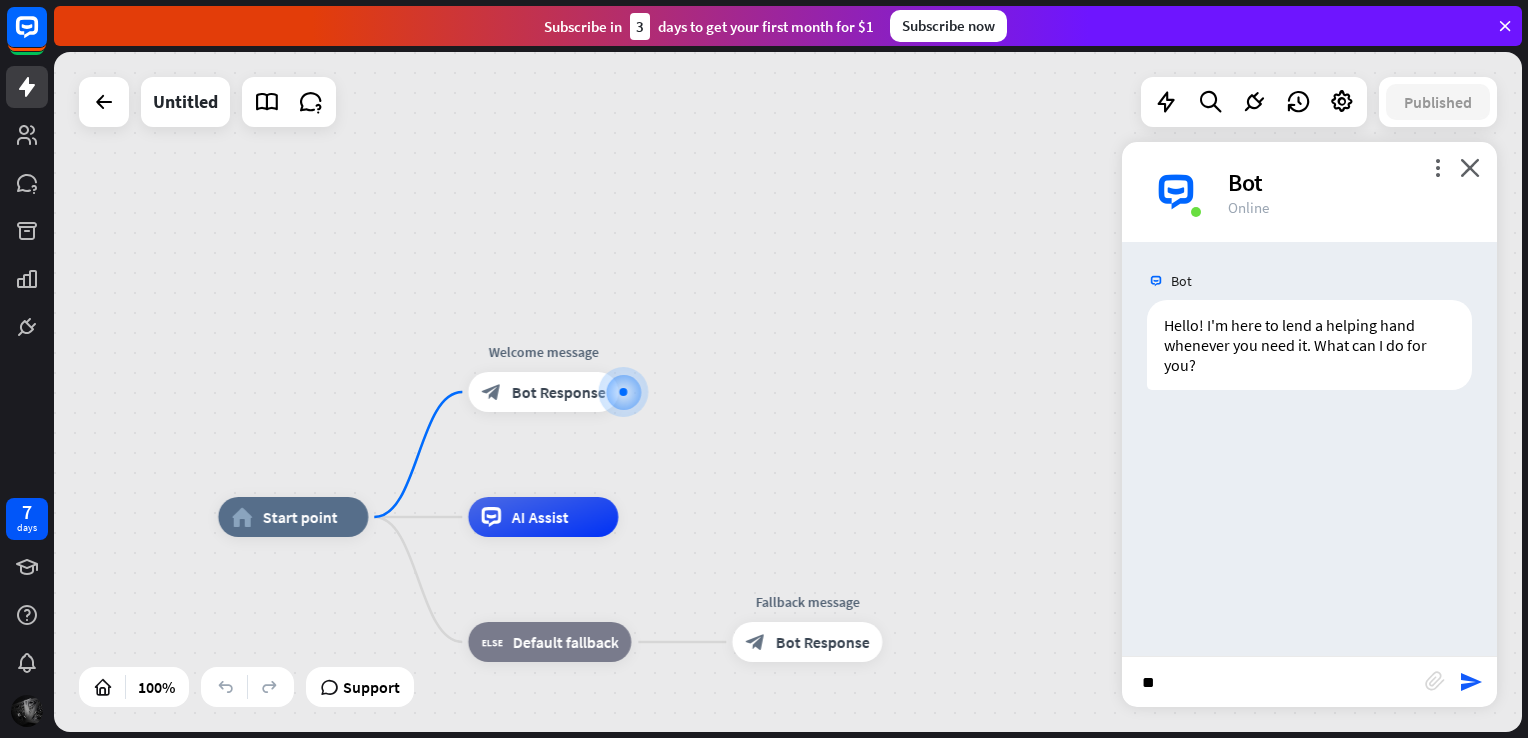 type 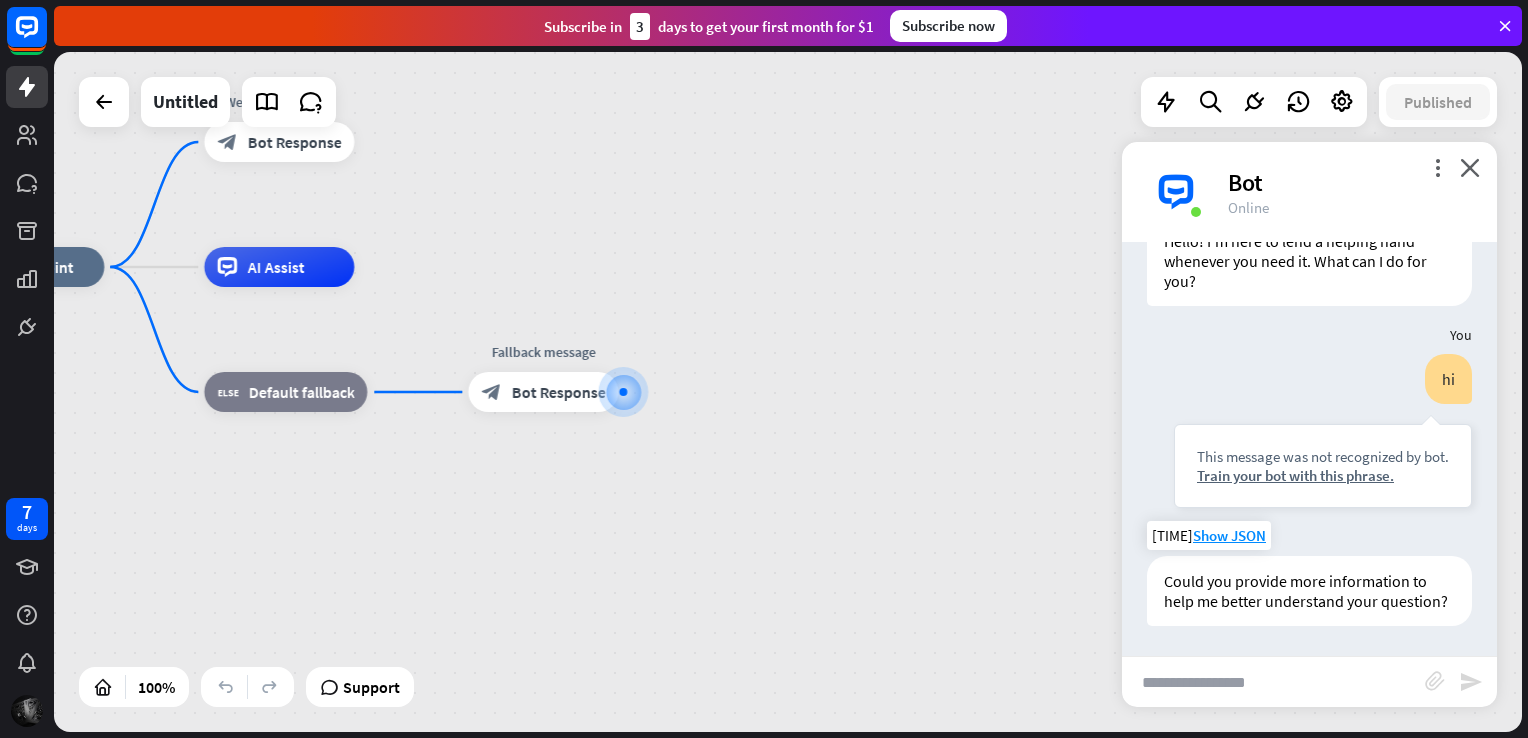 scroll, scrollTop: 103, scrollLeft: 0, axis: vertical 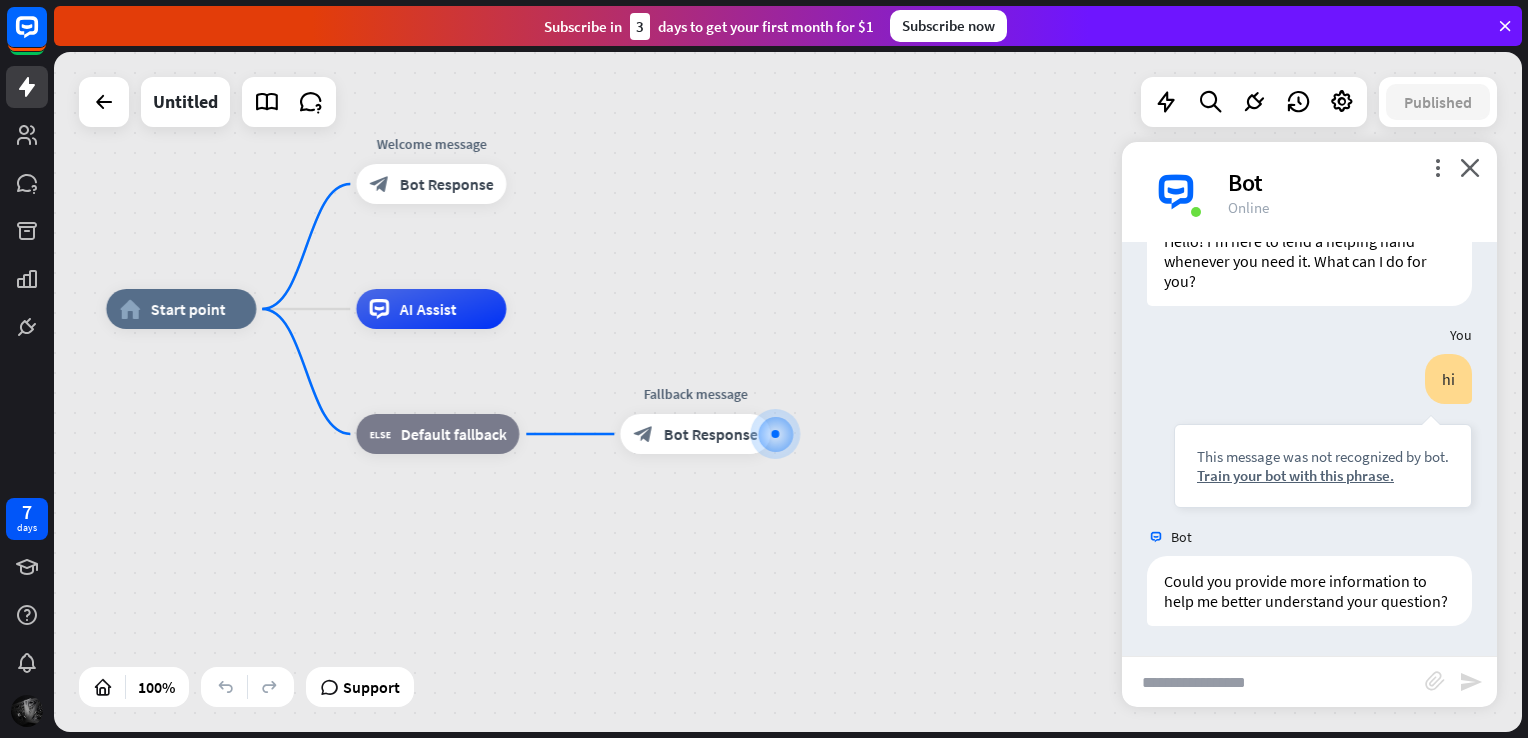 drag, startPoint x: 941, startPoint y: 604, endPoint x: 1108, endPoint y: 648, distance: 172.69916 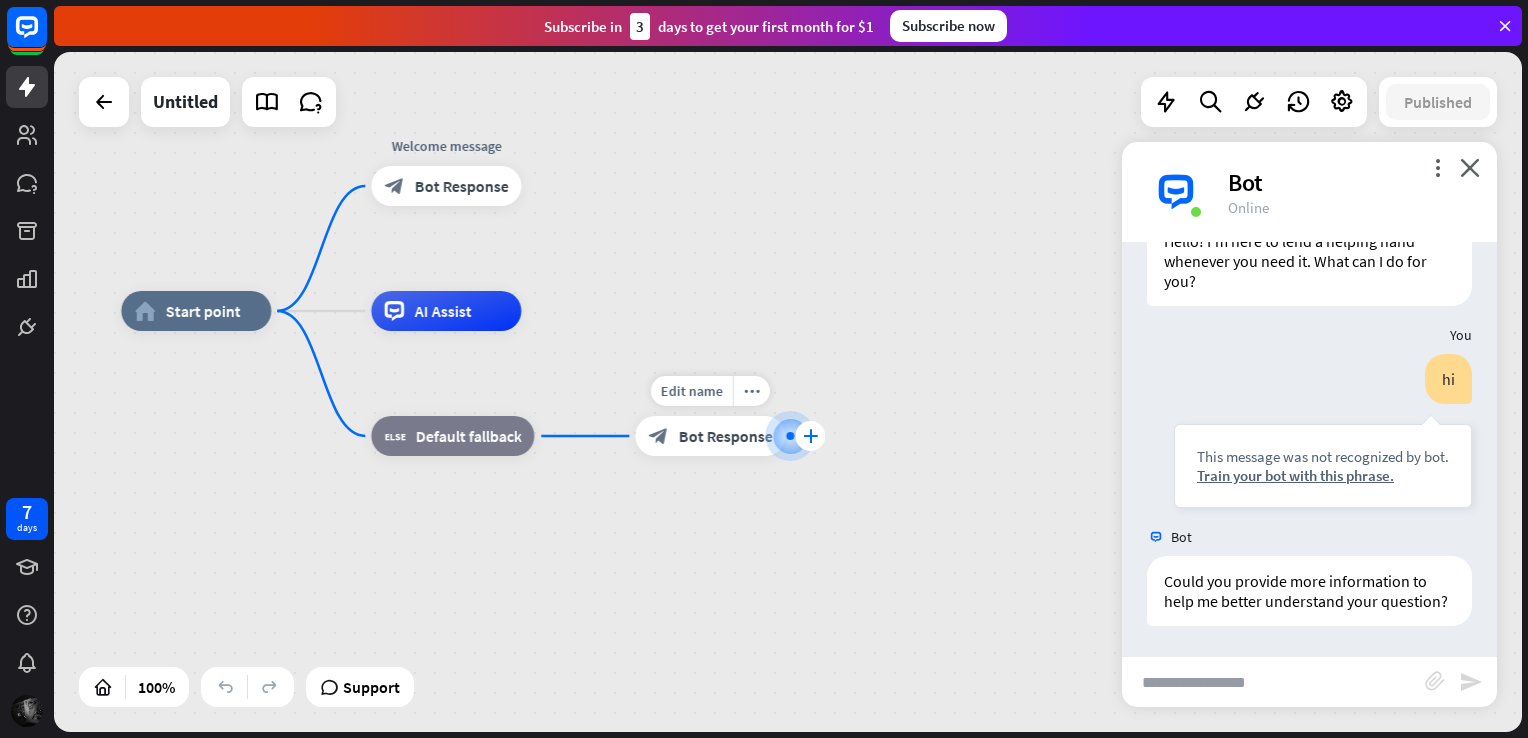 click on "plus" at bounding box center (810, 436) 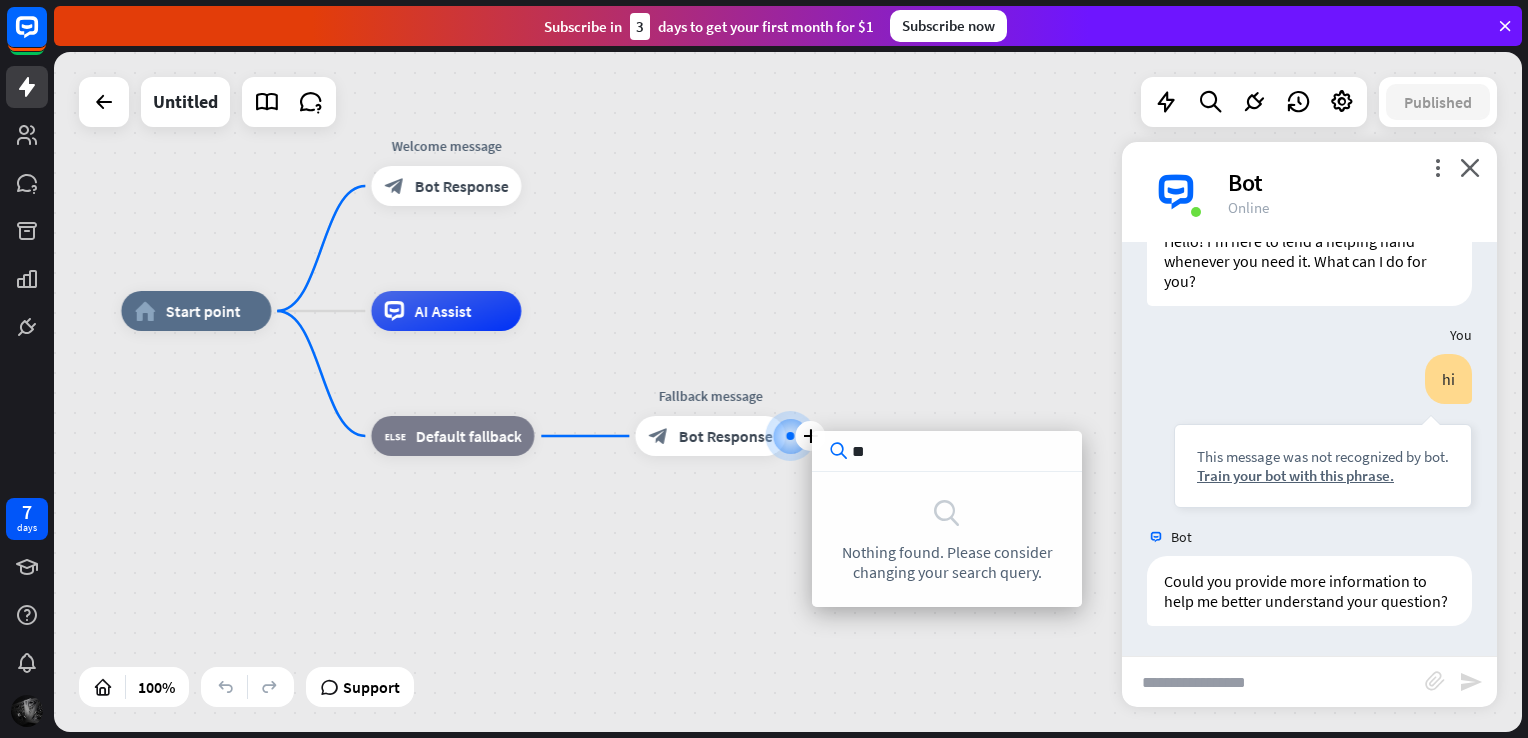 type on "*" 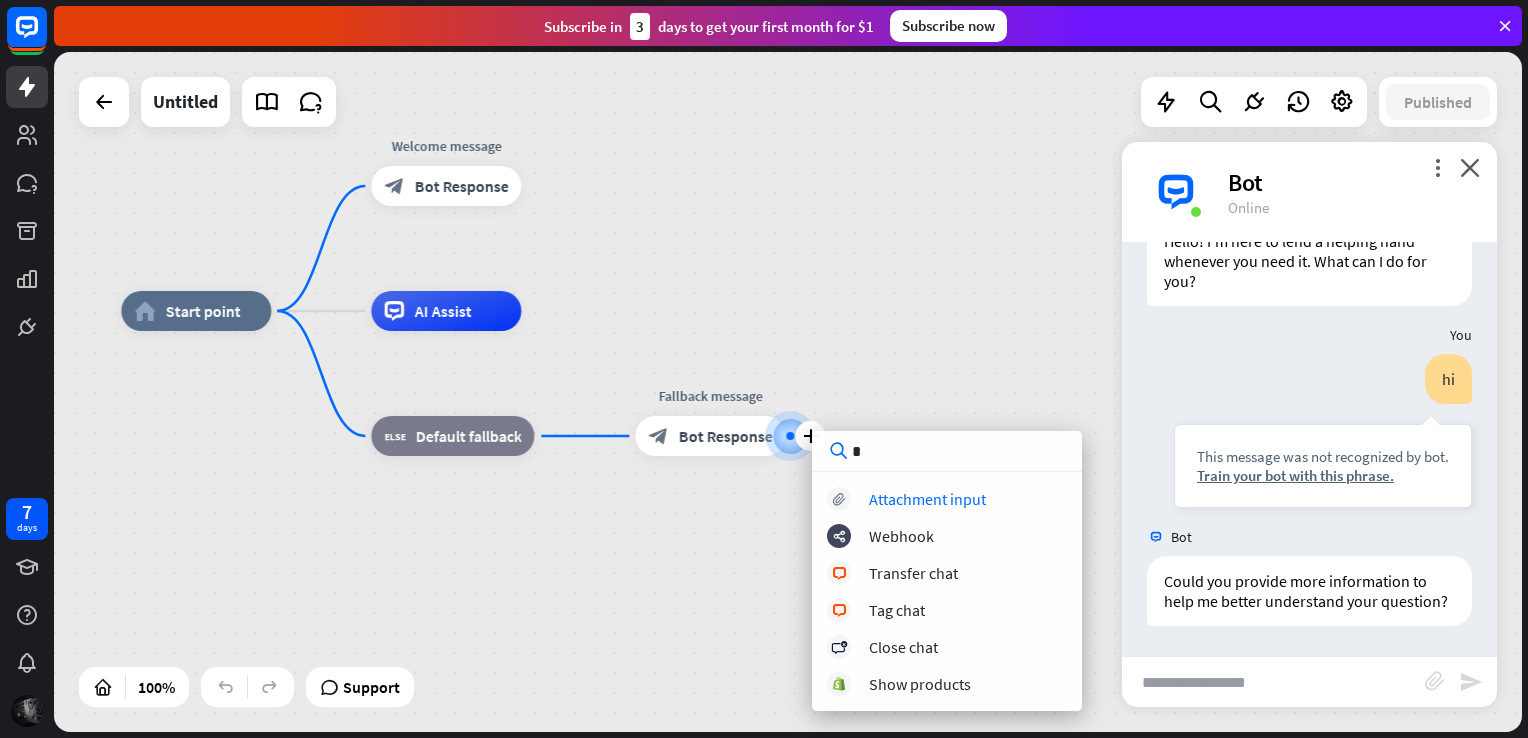 type 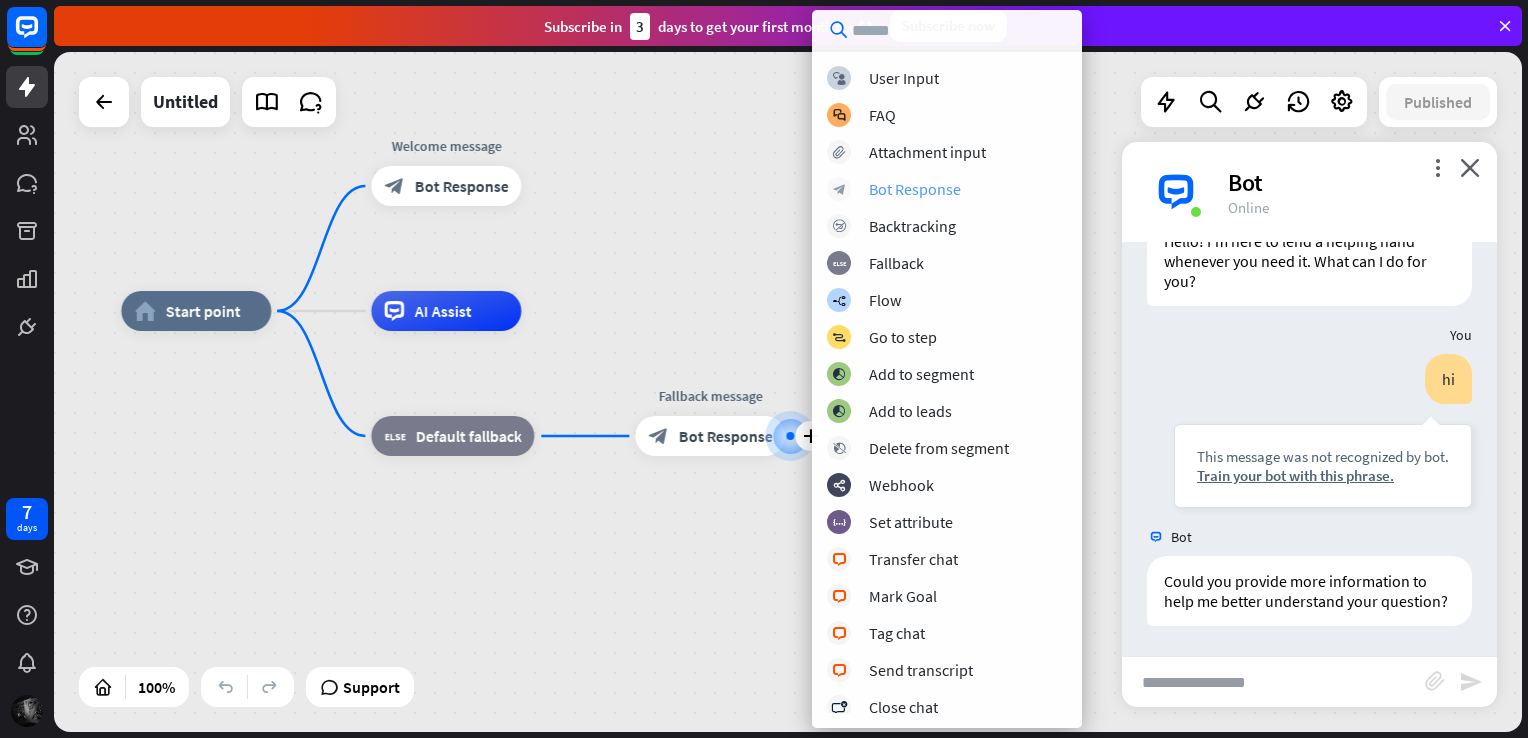 click on "Bot Response" at bounding box center [915, 189] 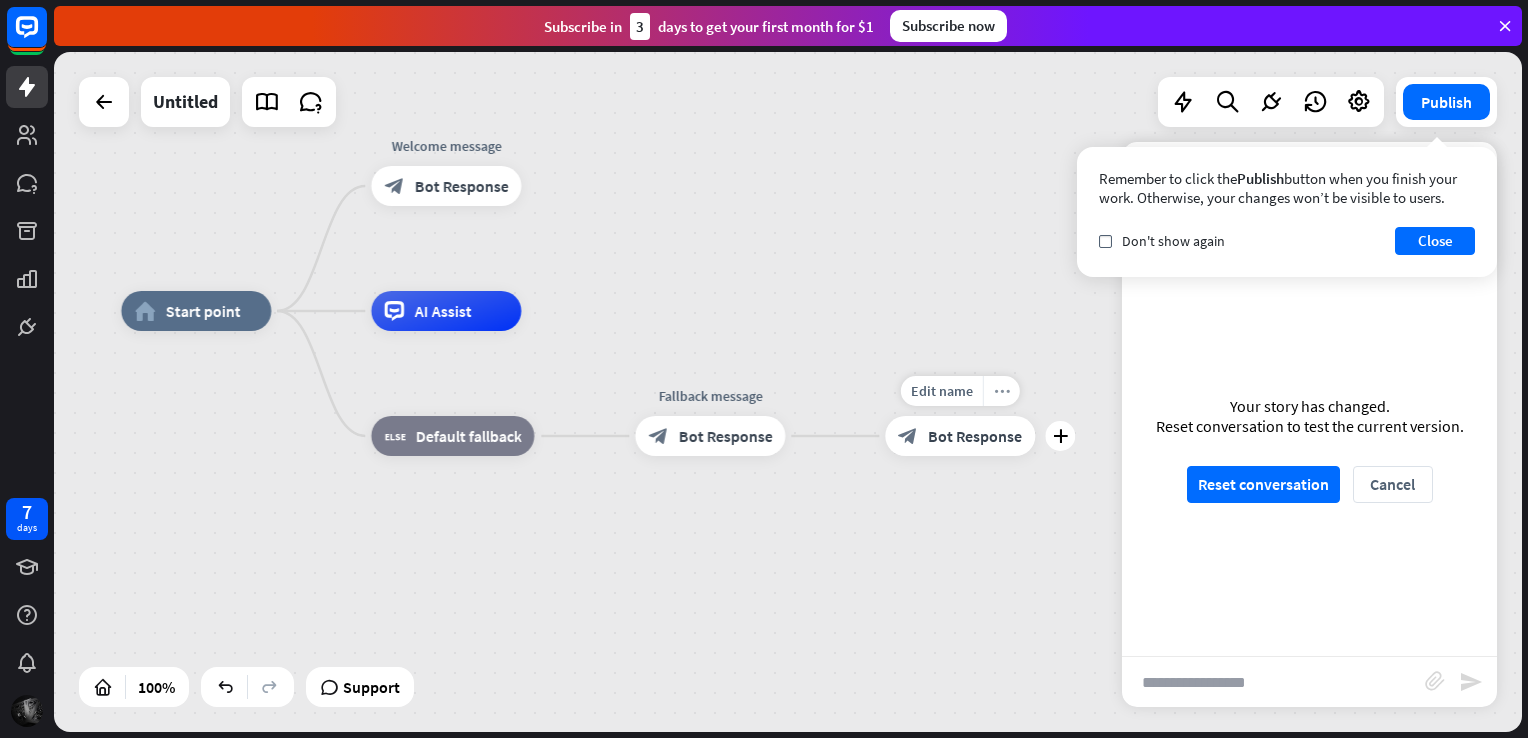 click on "more_horiz" at bounding box center [1002, 391] 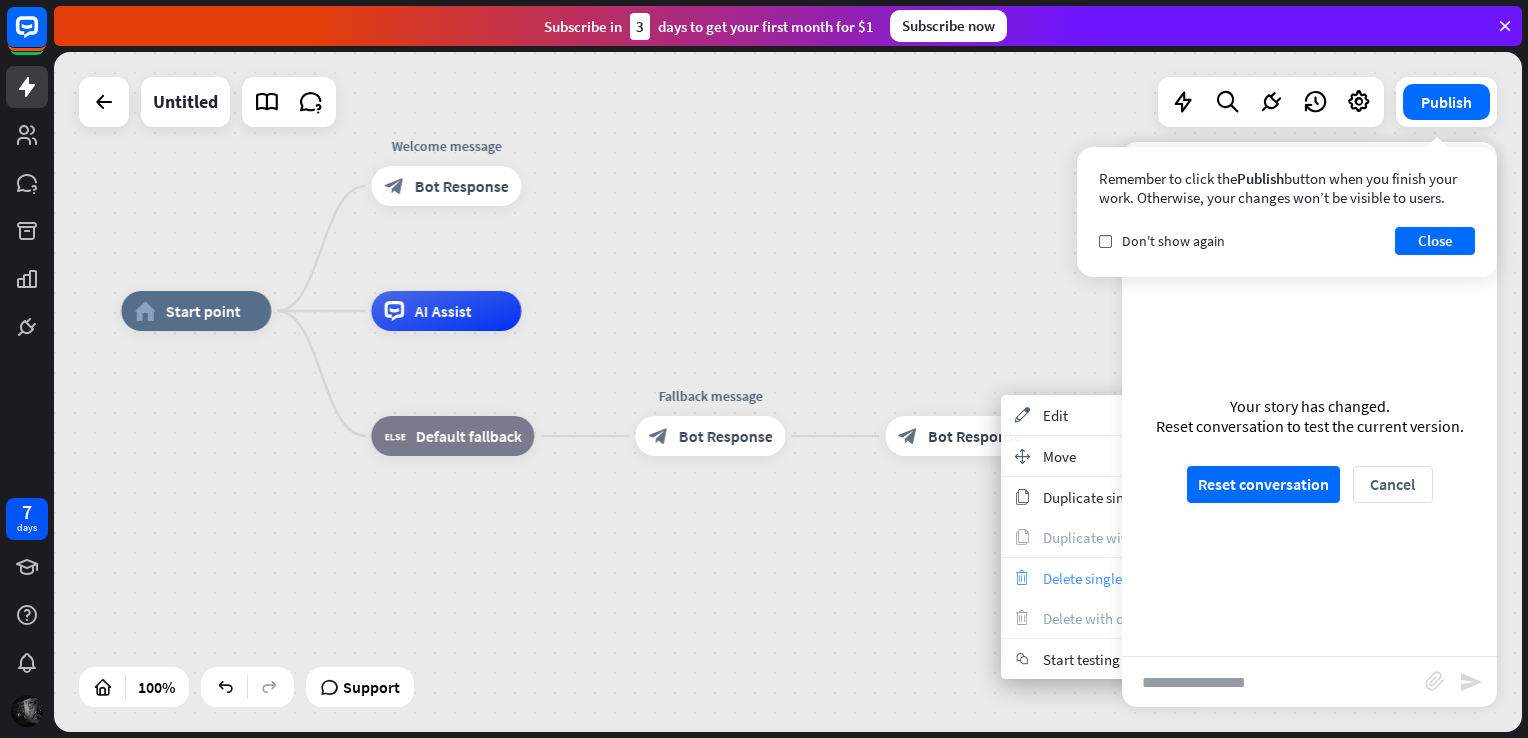 click on "trash   Delete single block" at bounding box center (1101, 578) 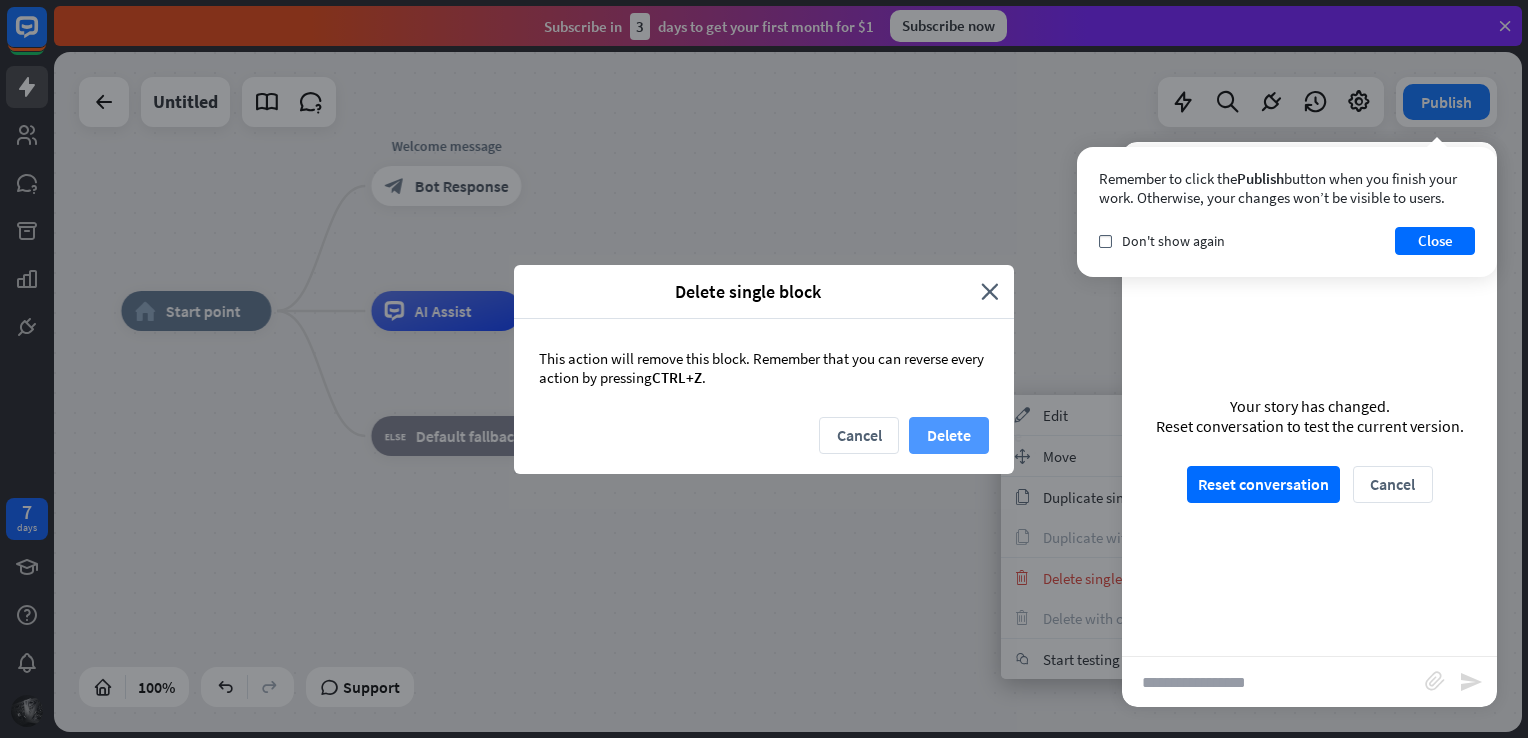 click on "Delete" at bounding box center [949, 435] 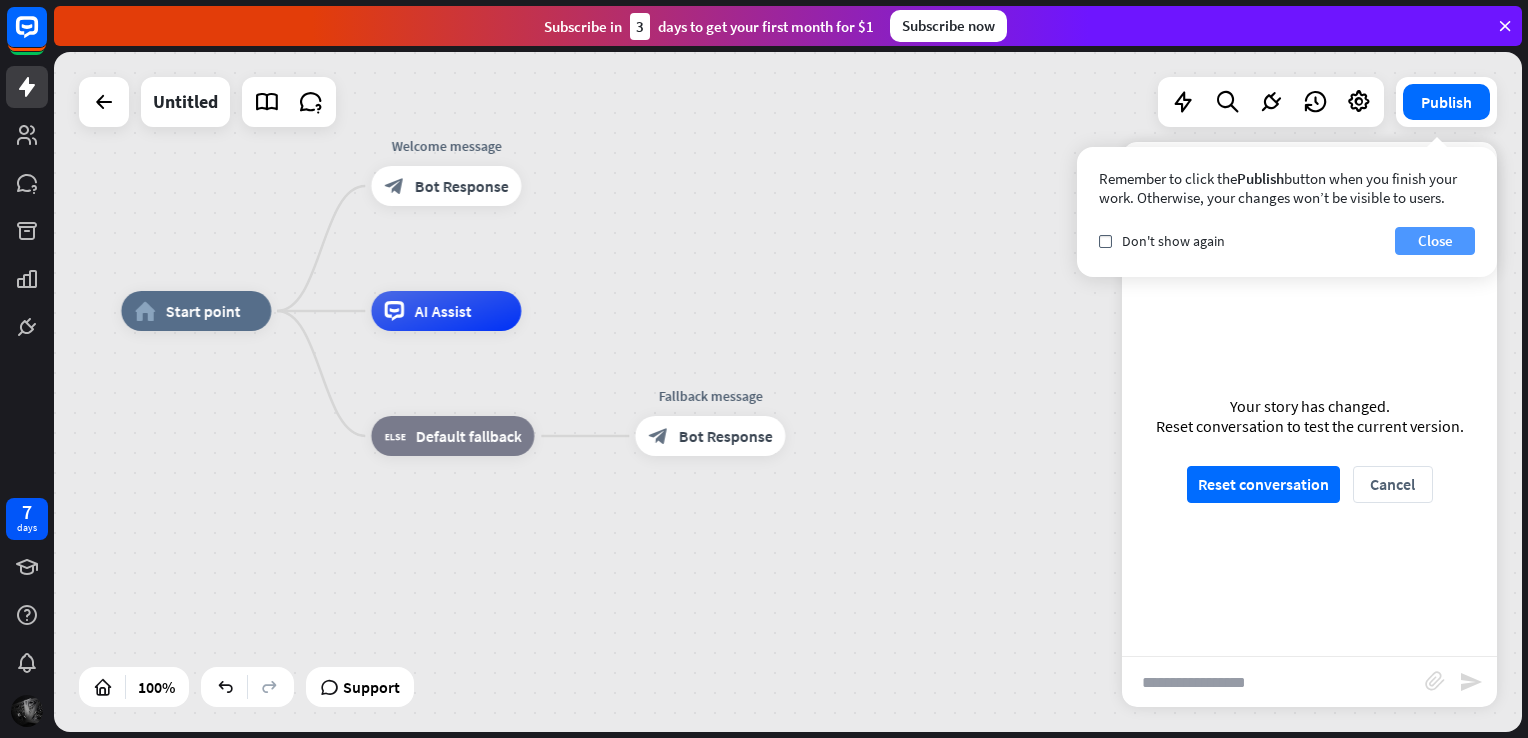 click on "Close" at bounding box center (1435, 241) 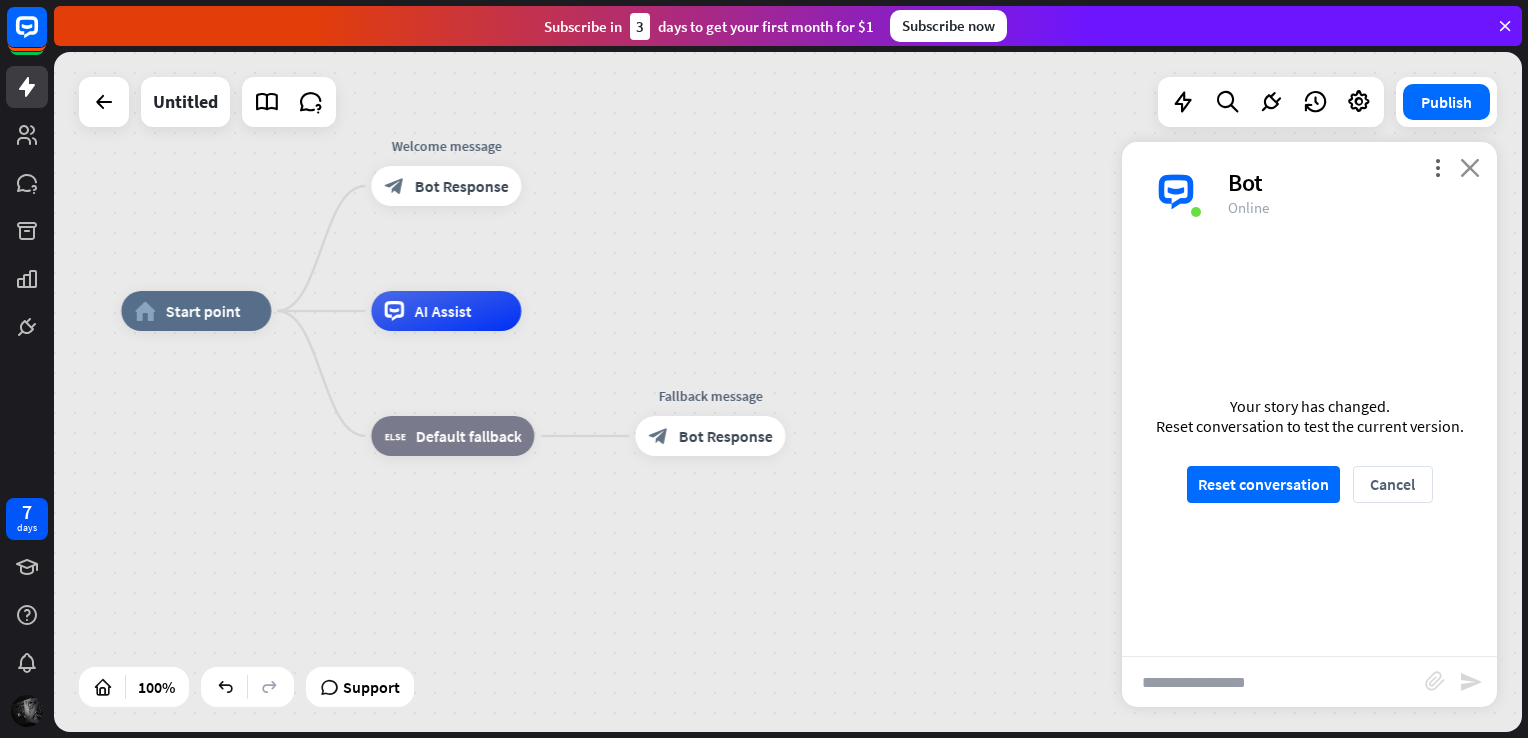 click on "close" at bounding box center (1470, 167) 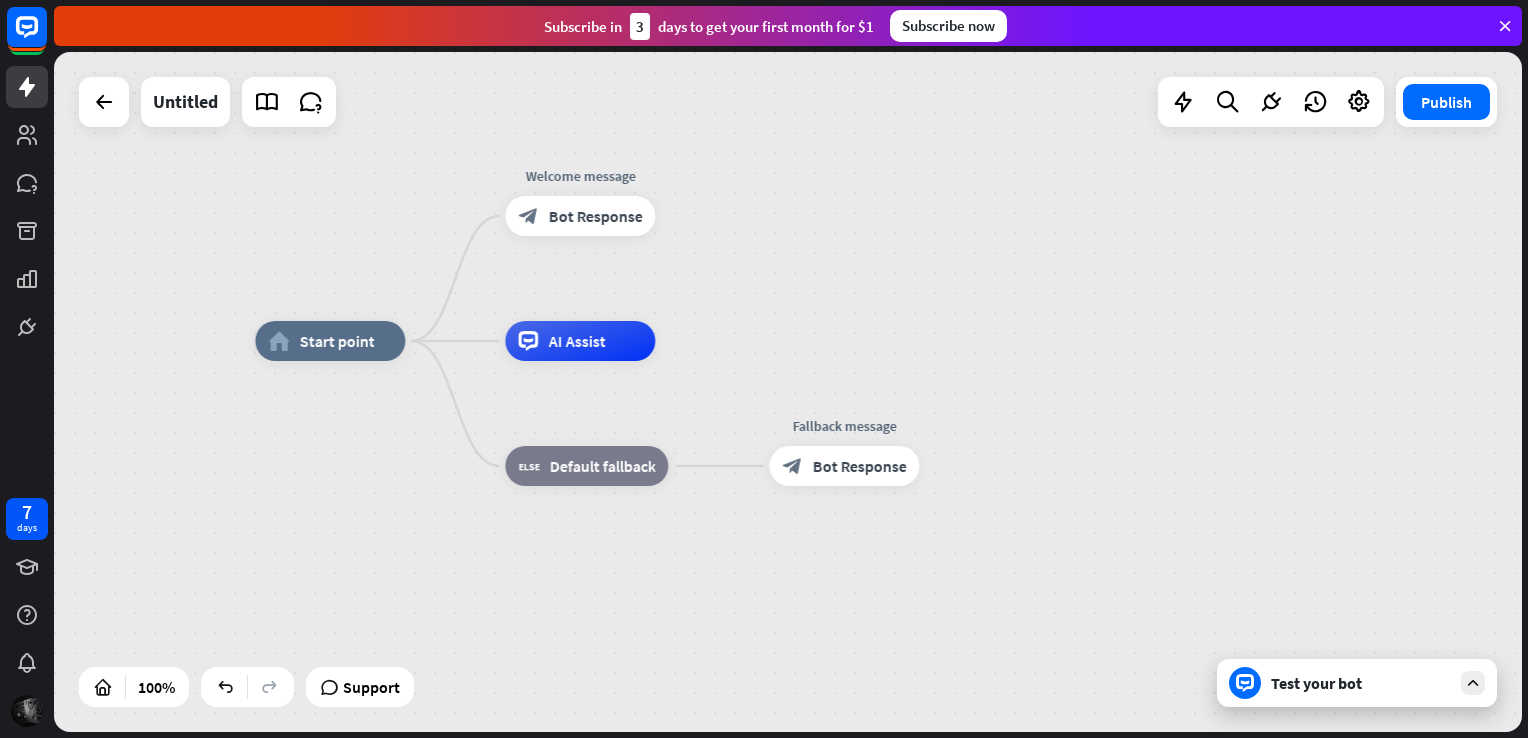 drag, startPoint x: 655, startPoint y: 530, endPoint x: 787, endPoint y: 558, distance: 134.93703 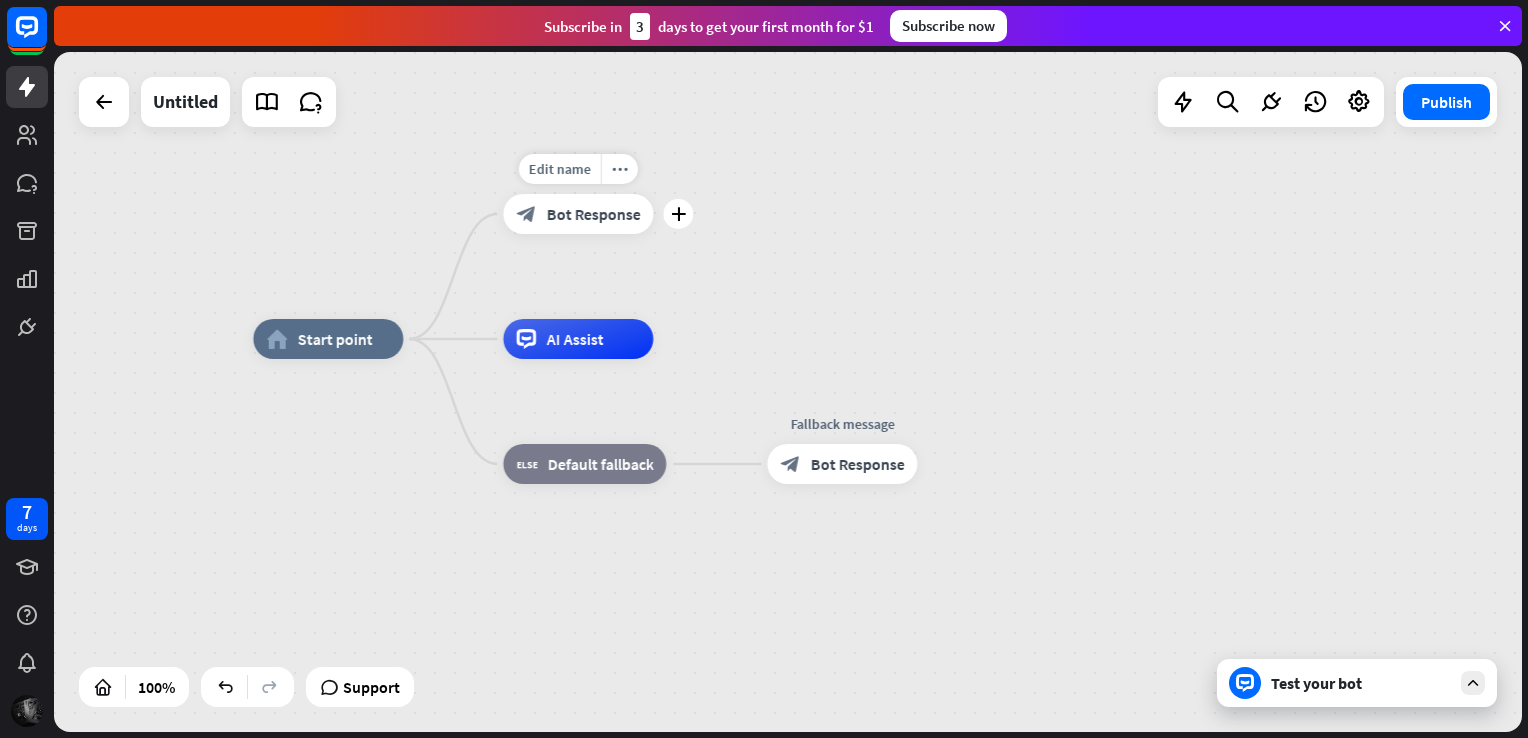 drag, startPoint x: 638, startPoint y: 229, endPoint x: 702, endPoint y: 232, distance: 64.070274 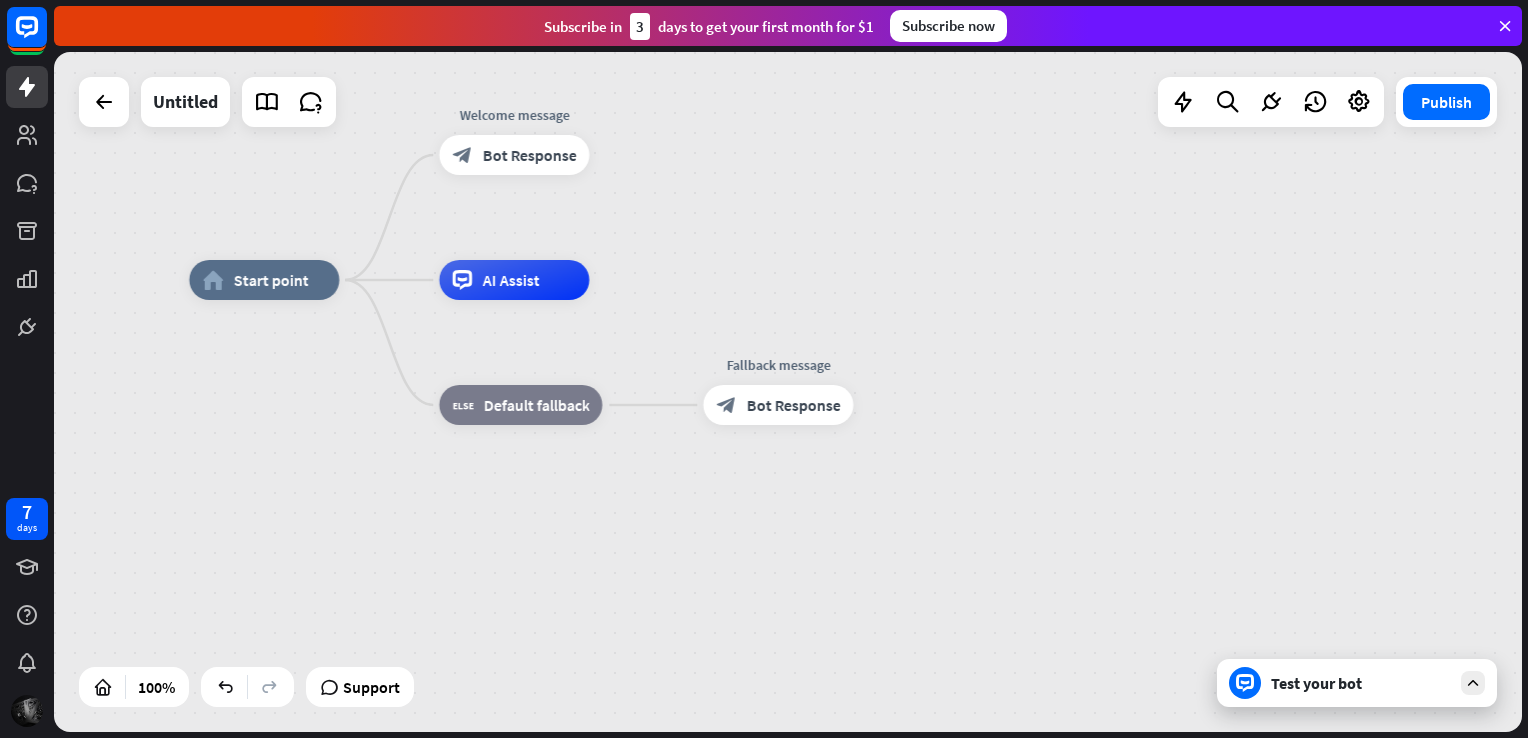 drag, startPoint x: 825, startPoint y: 258, endPoint x: 768, endPoint y: 186, distance: 91.83137 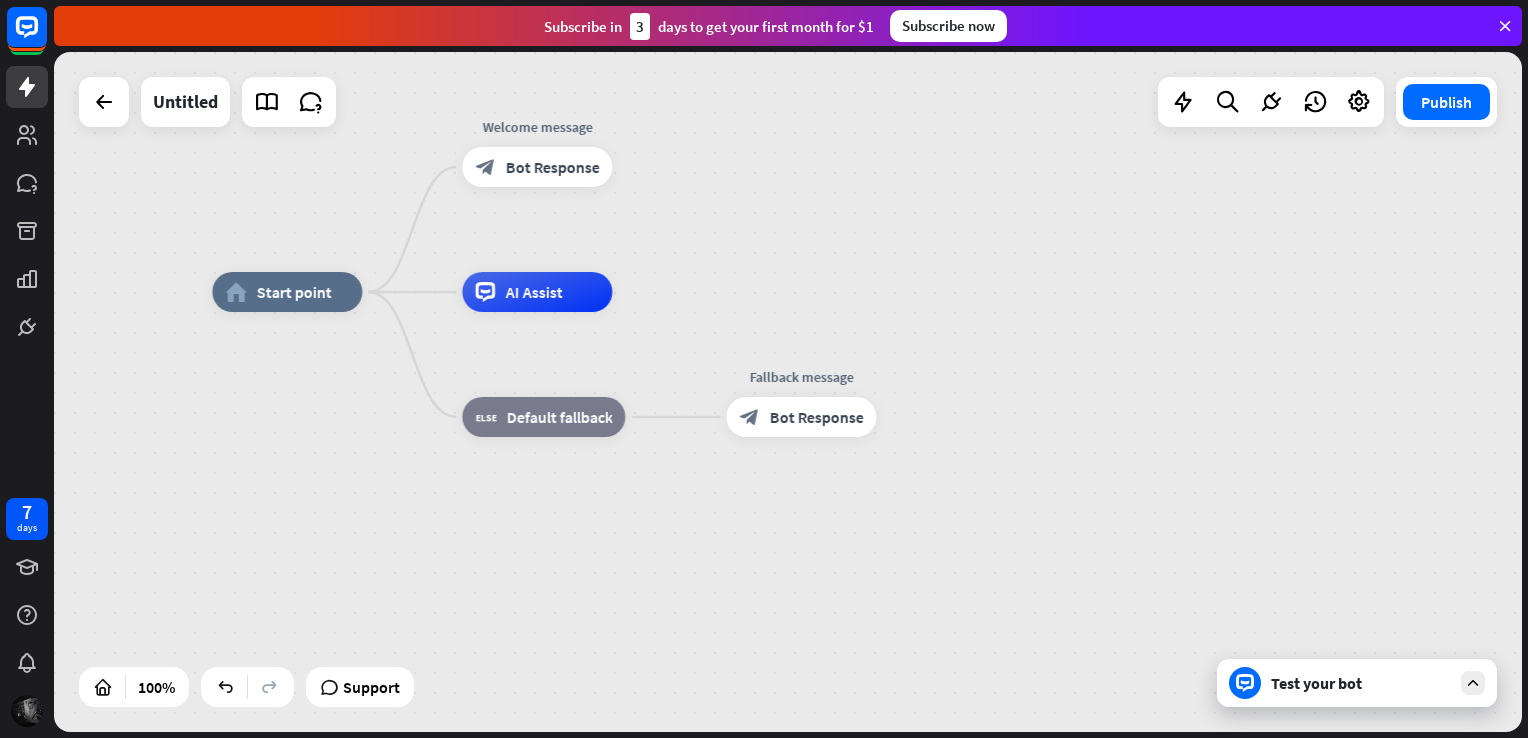 drag, startPoint x: 799, startPoint y: 307, endPoint x: 839, endPoint y: 344, distance: 54.48853 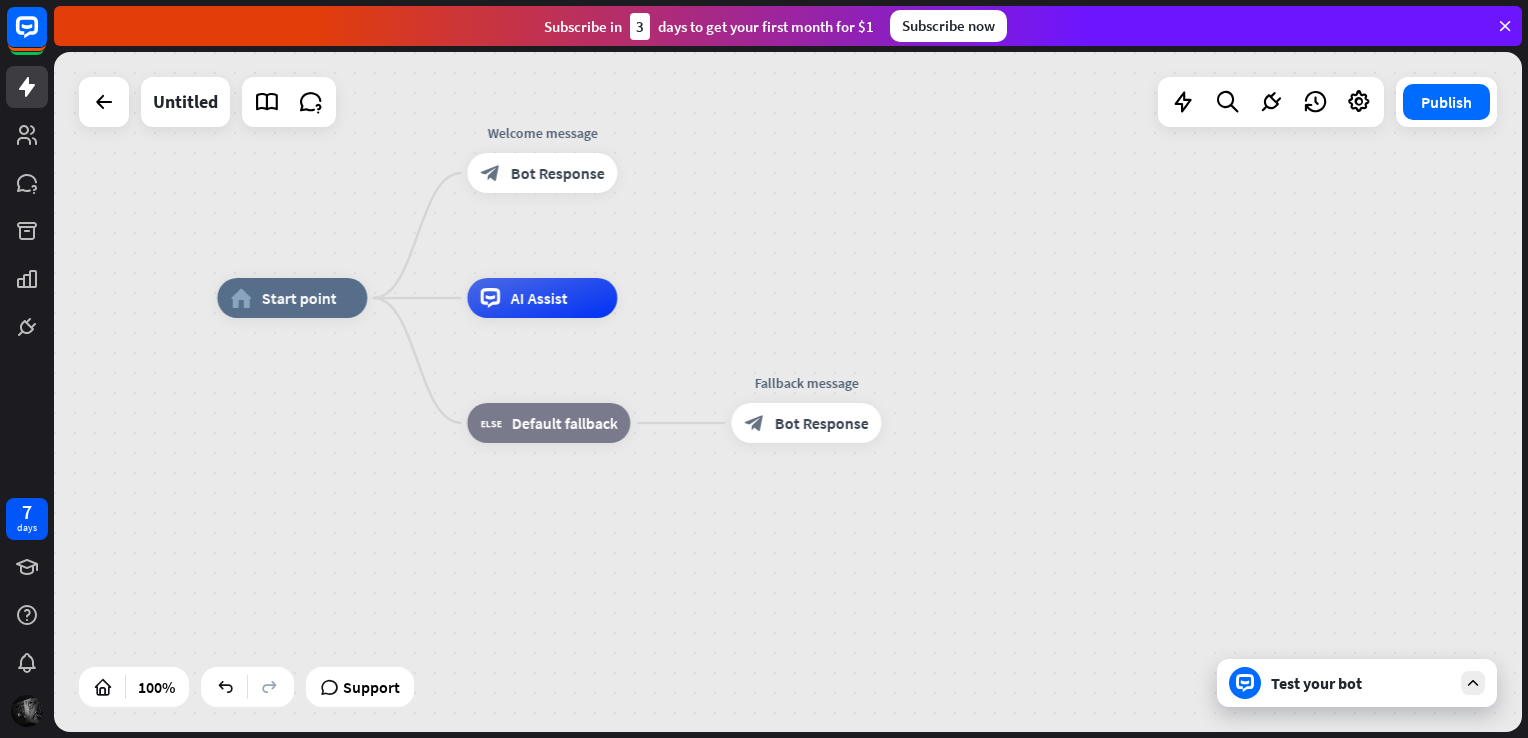 click on "home_2   Start point                 Welcome message   block_bot_response   Bot Response                     AI Assist                   block_fallback   Default fallback                 Fallback message   block_bot_response   Bot Response" at bounding box center [951, 638] 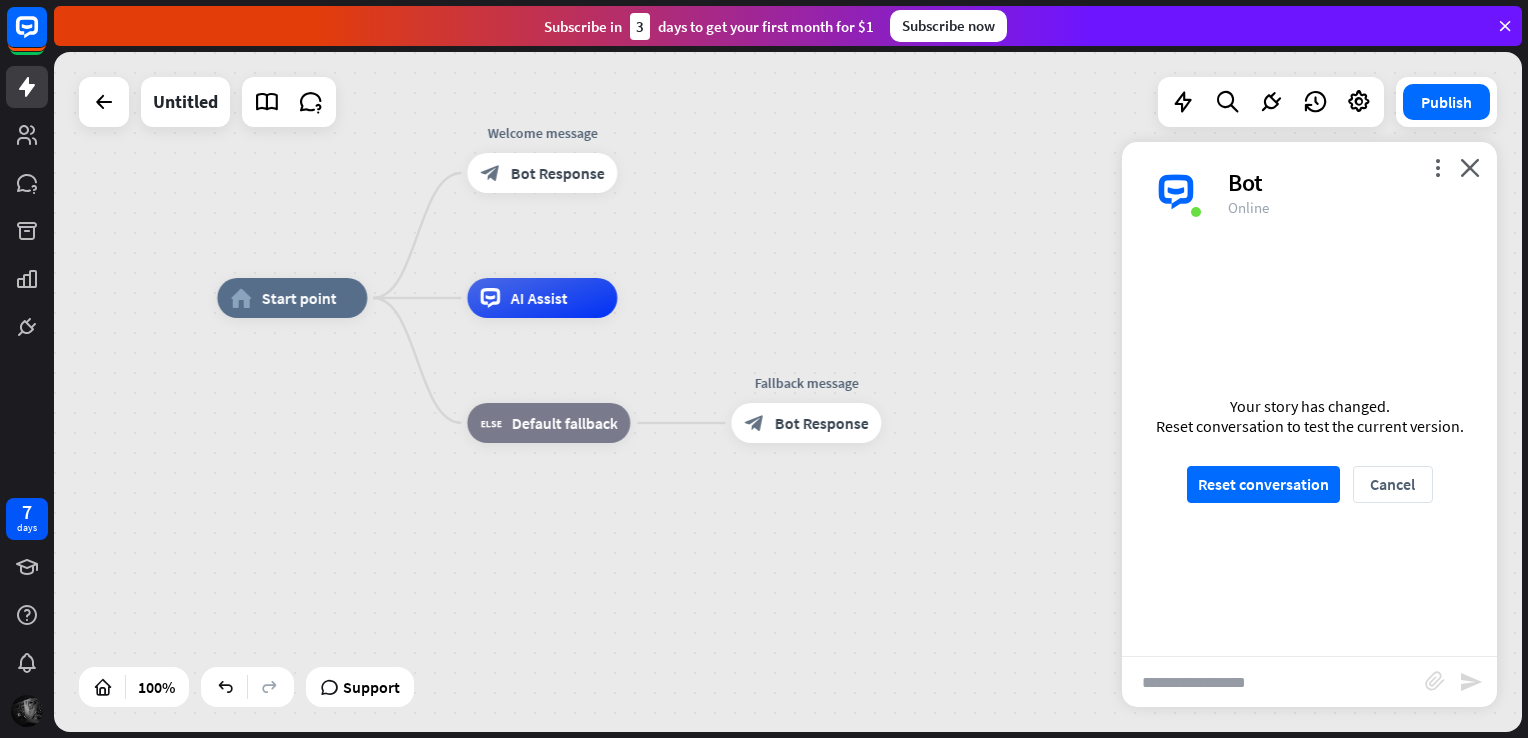 click at bounding box center (1273, 682) 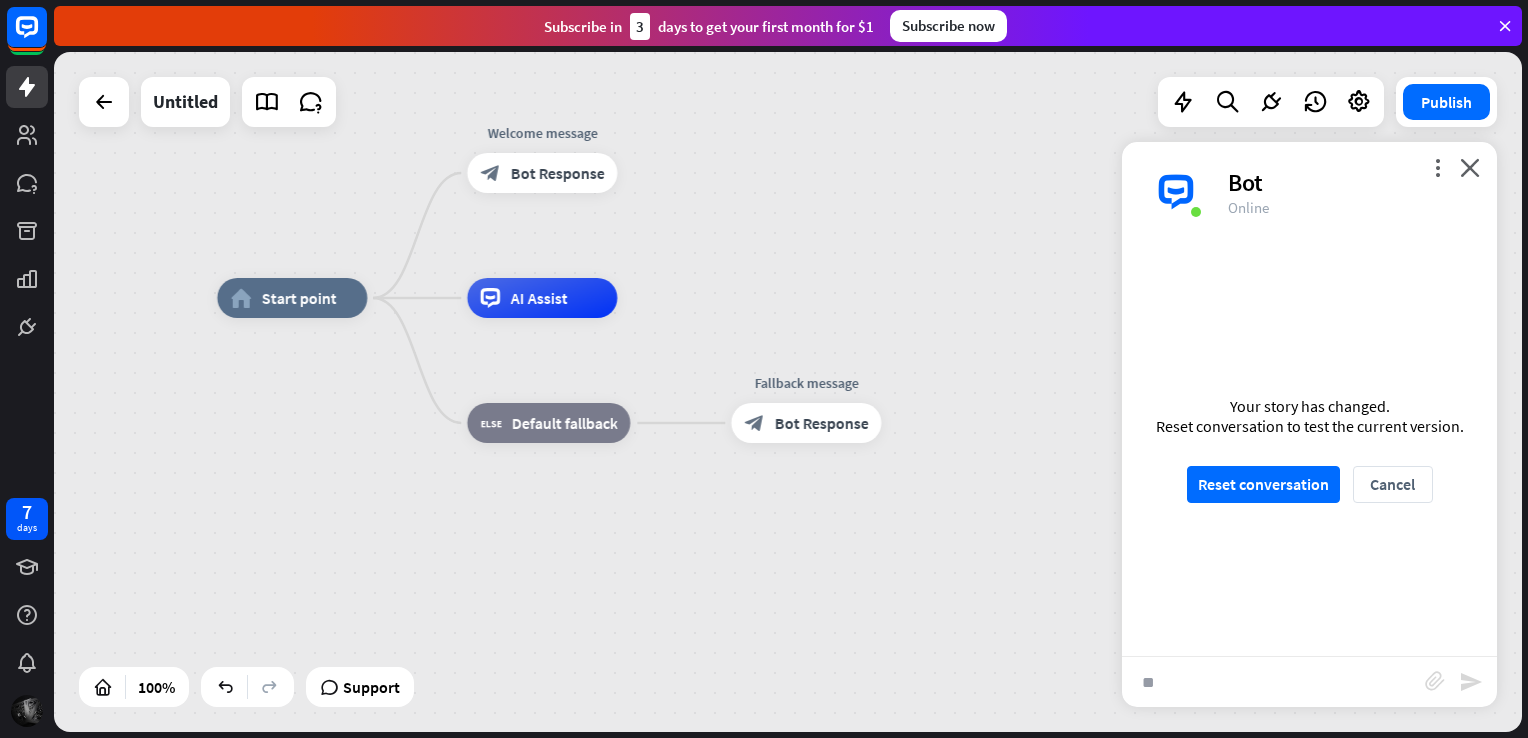 type on "**" 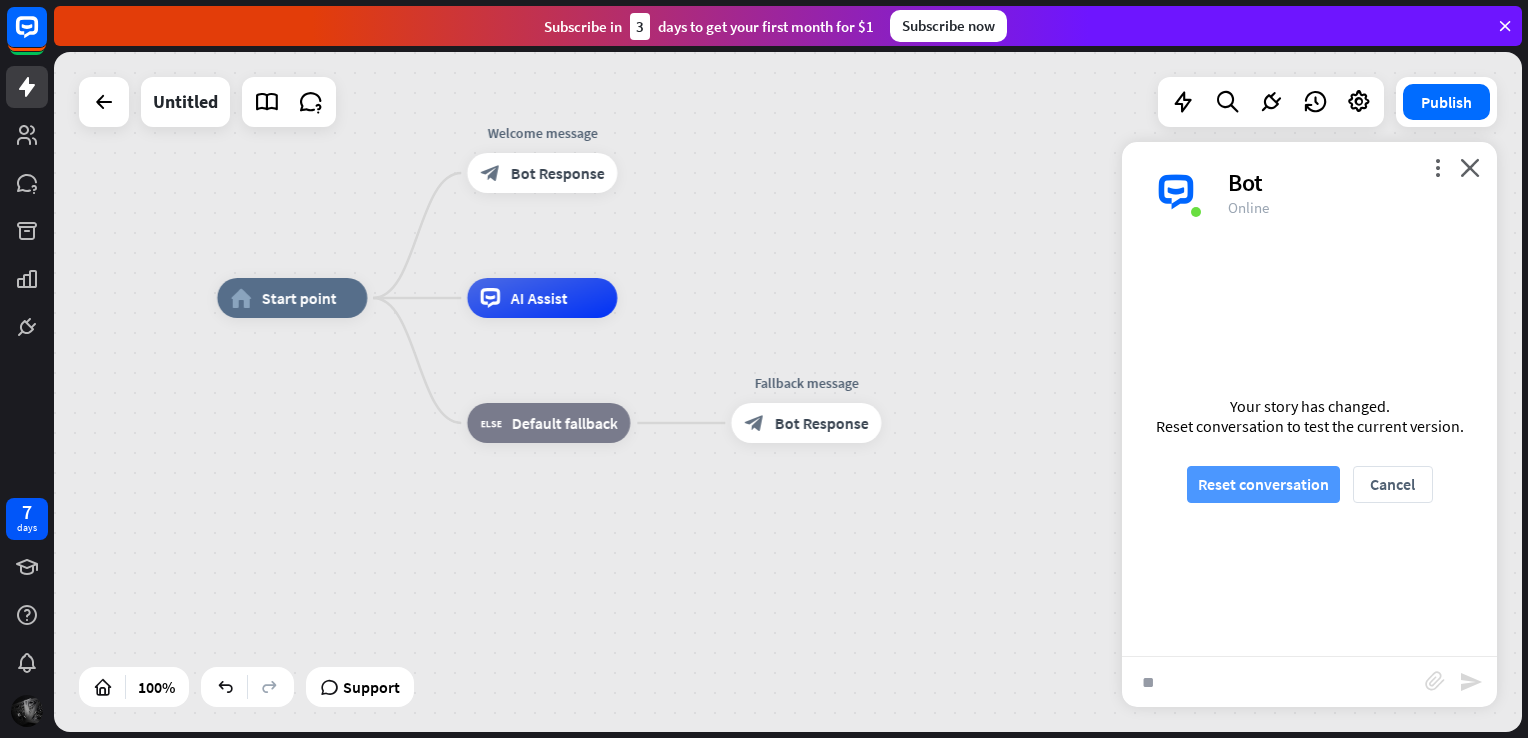 click on "Reset conversation" at bounding box center (1263, 484) 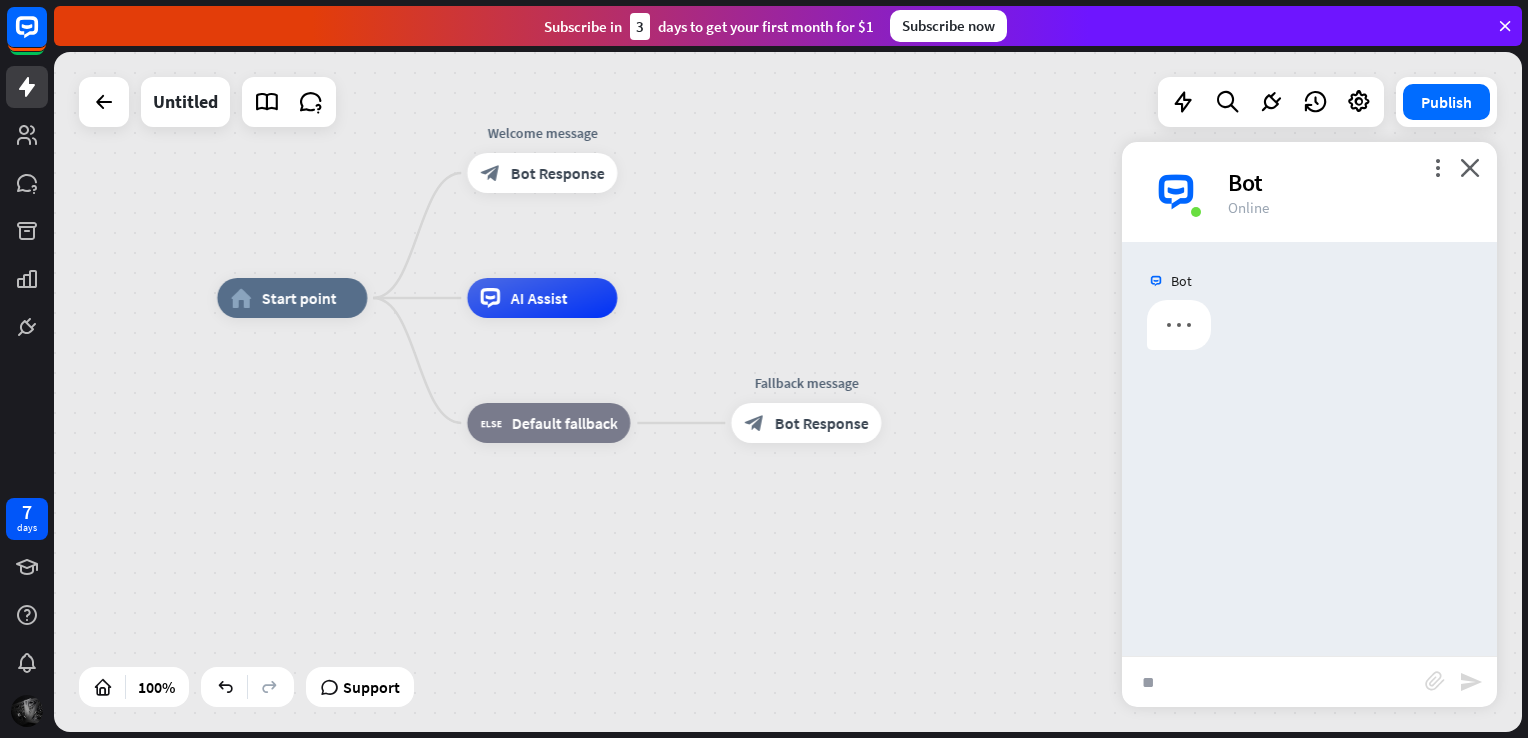 scroll, scrollTop: 0, scrollLeft: 0, axis: both 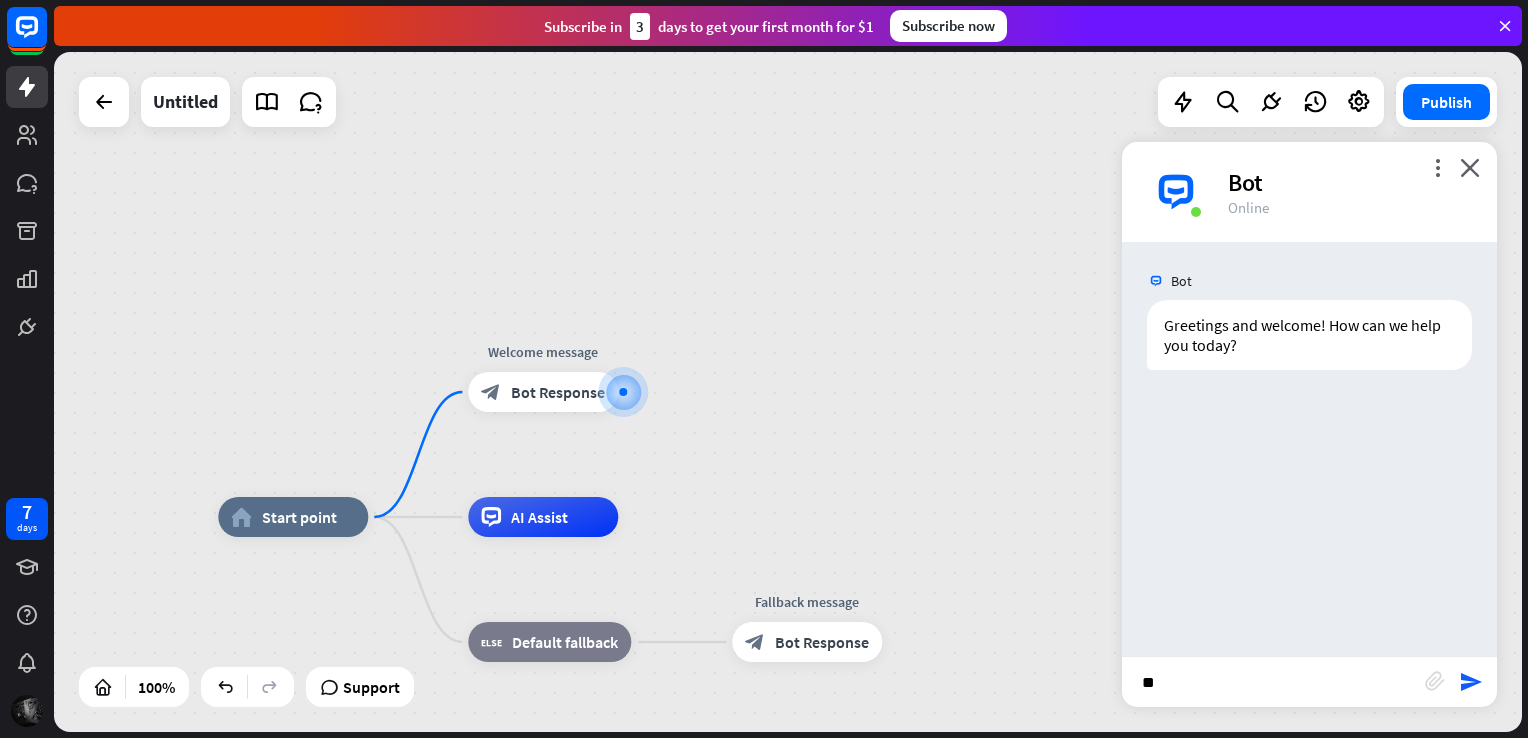 click on "block_attachment" at bounding box center (1442, 682) 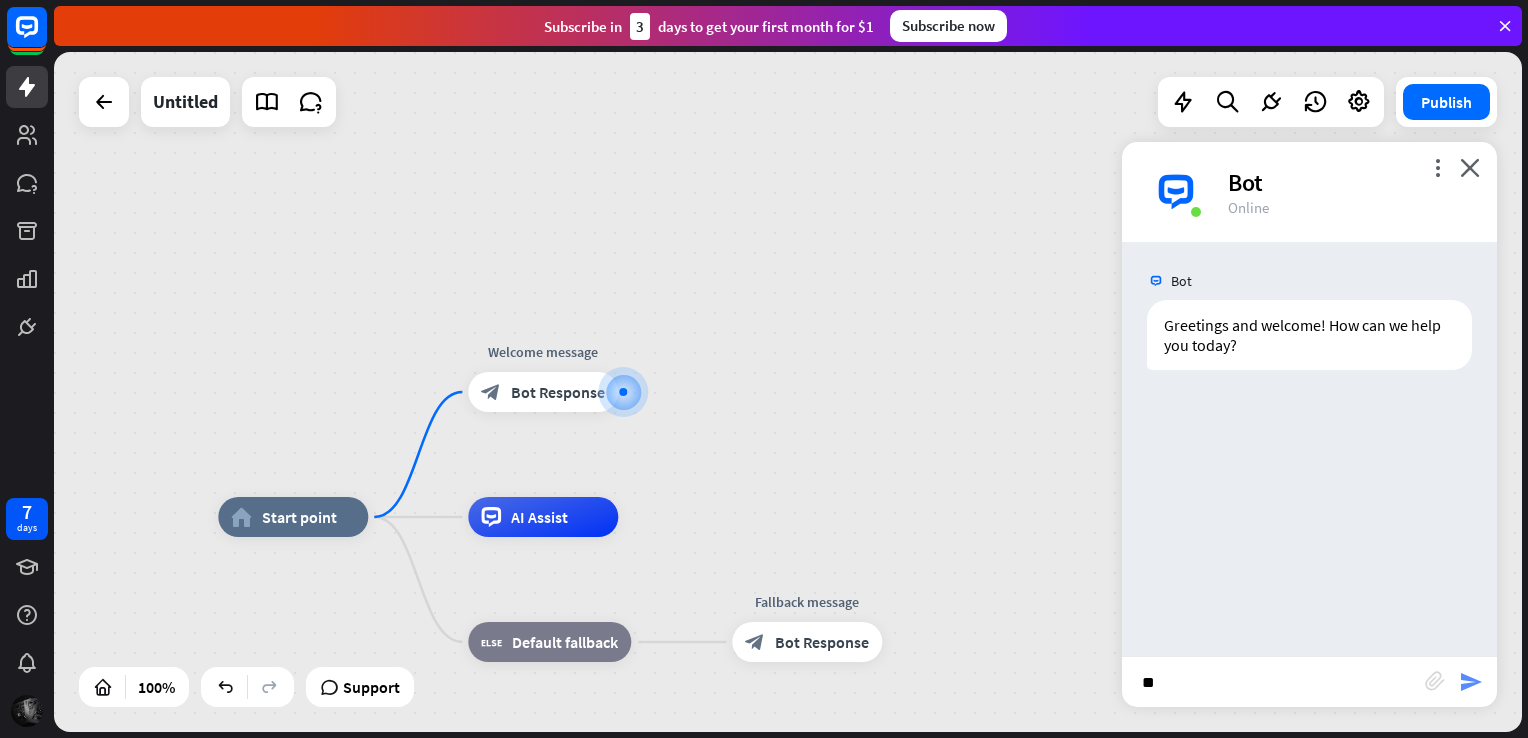 click on "send" at bounding box center (1471, 682) 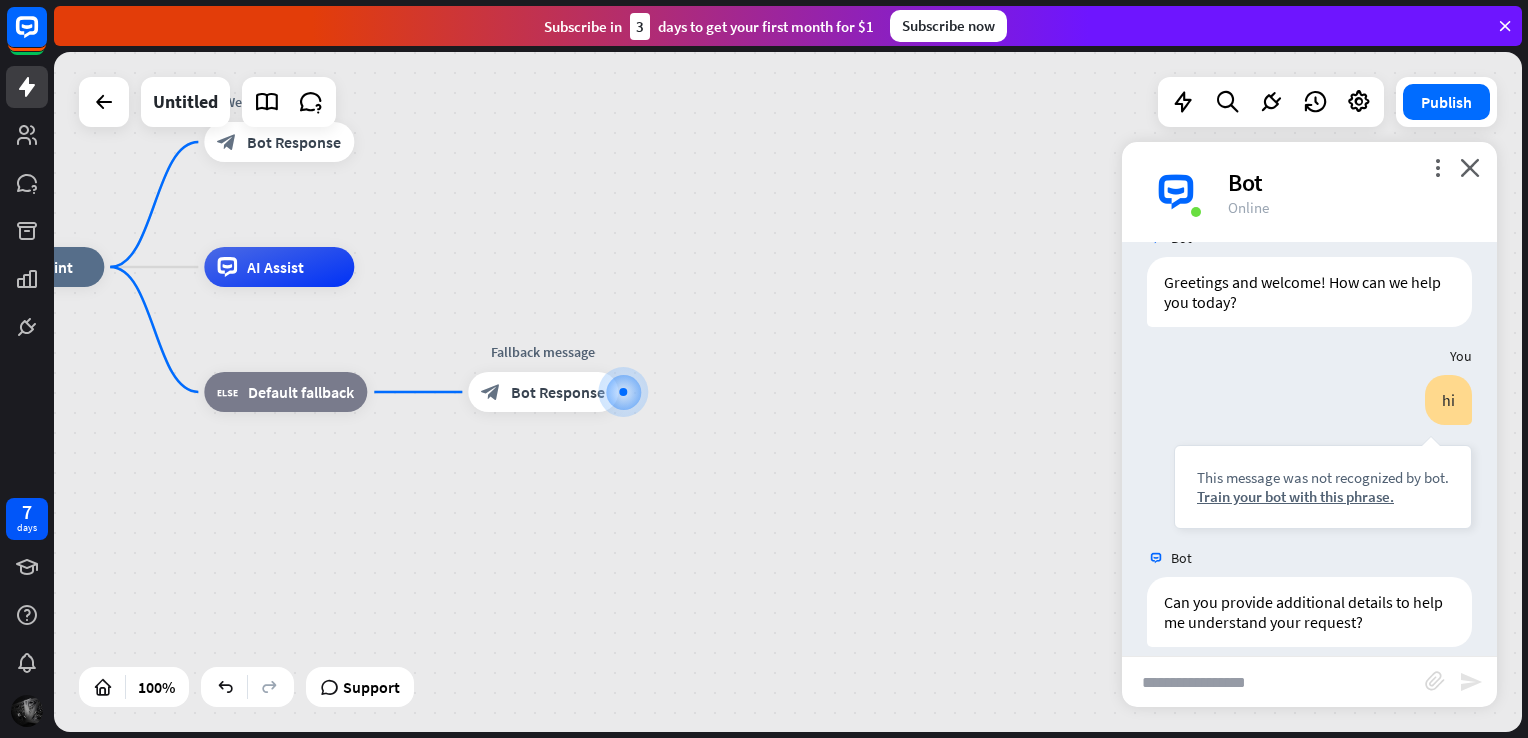 scroll, scrollTop: 63, scrollLeft: 0, axis: vertical 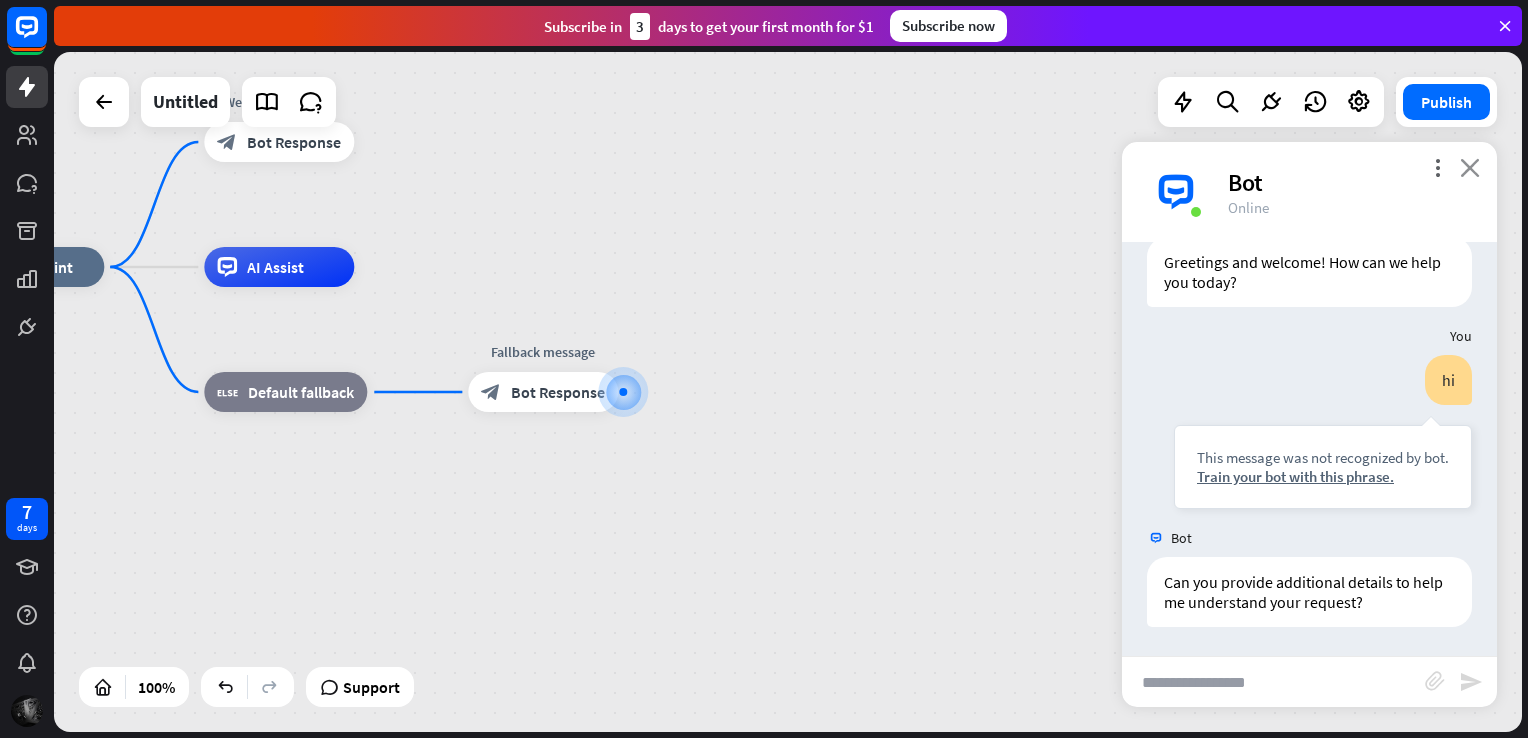 click on "close" at bounding box center (1470, 167) 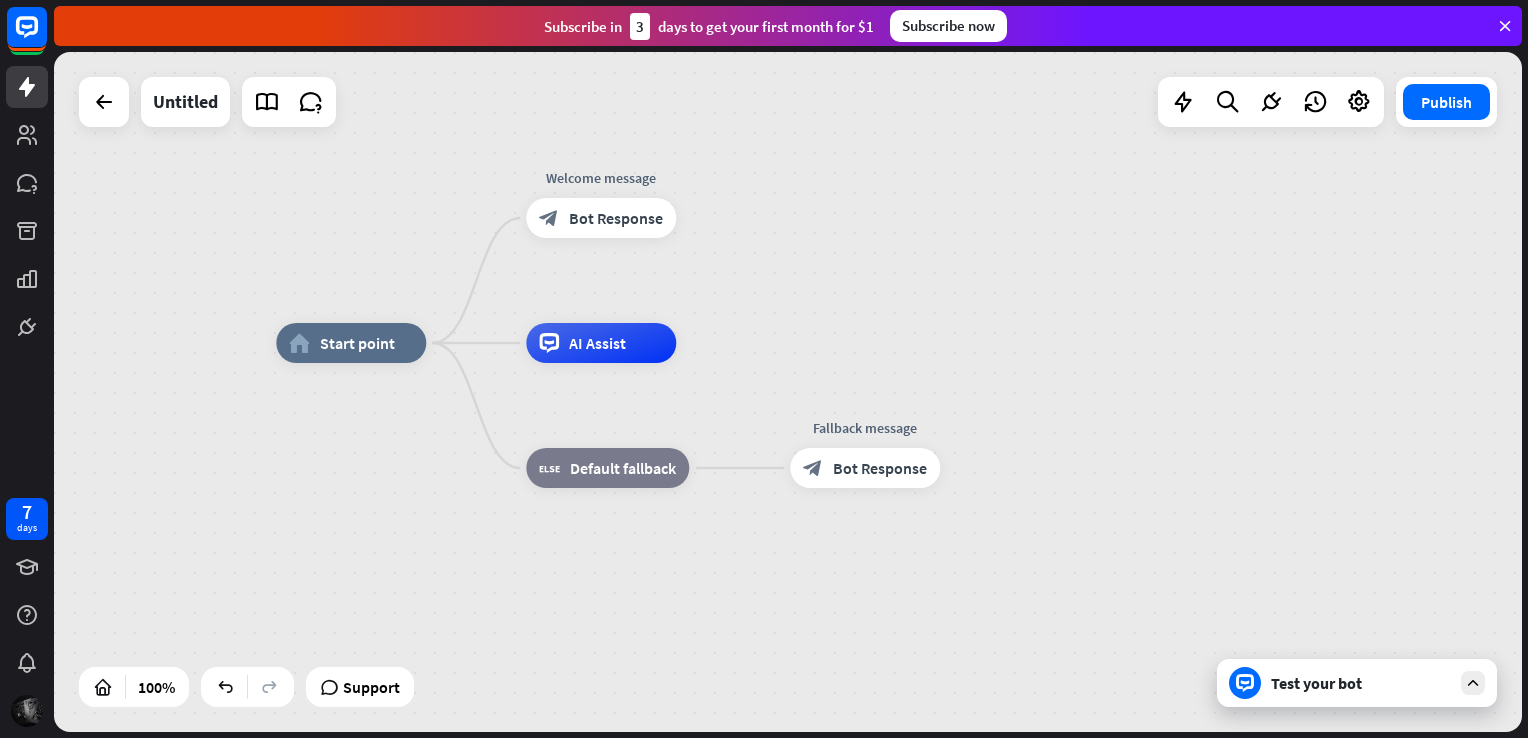 drag, startPoint x: 784, startPoint y: 427, endPoint x: 1106, endPoint y: 502, distance: 330.6191 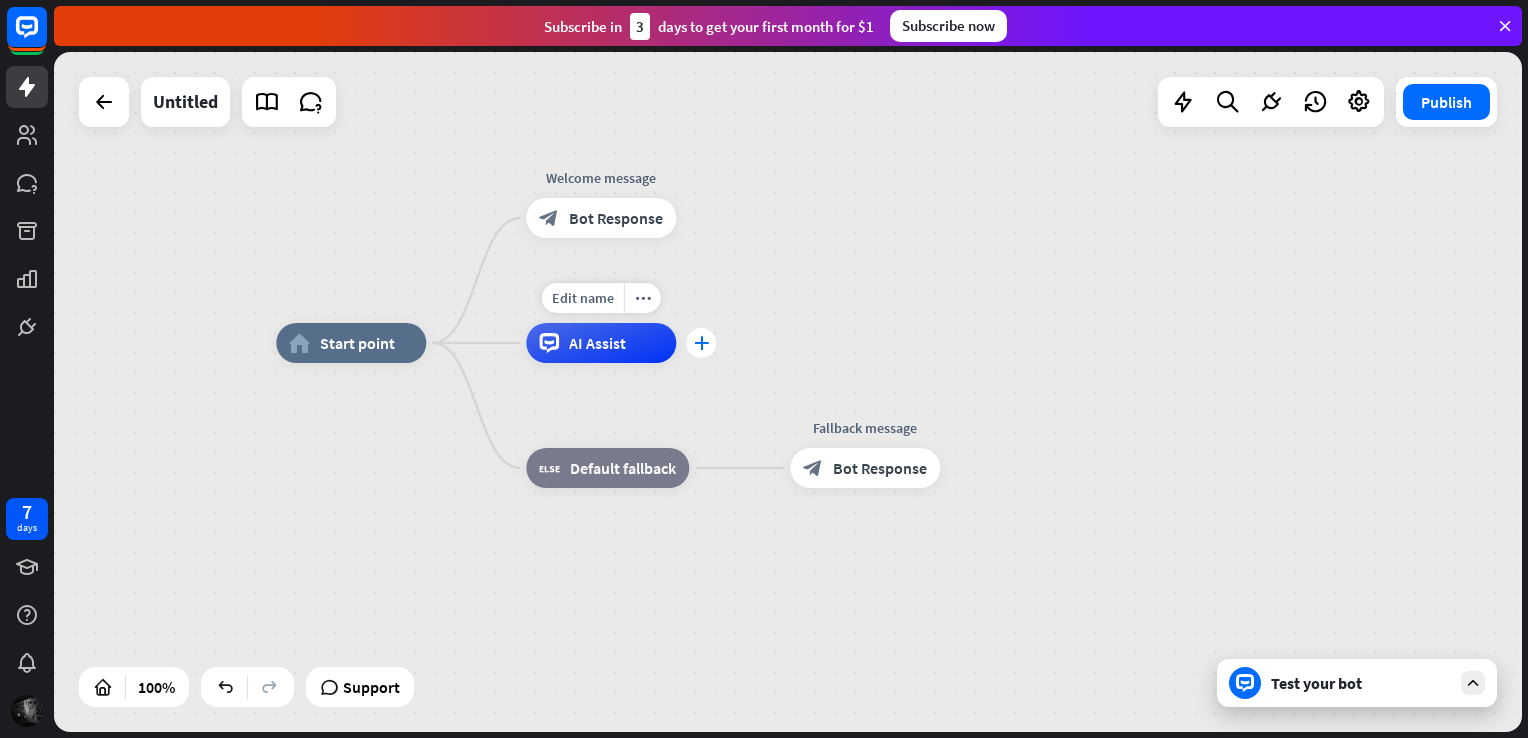 click on "plus" at bounding box center (701, 343) 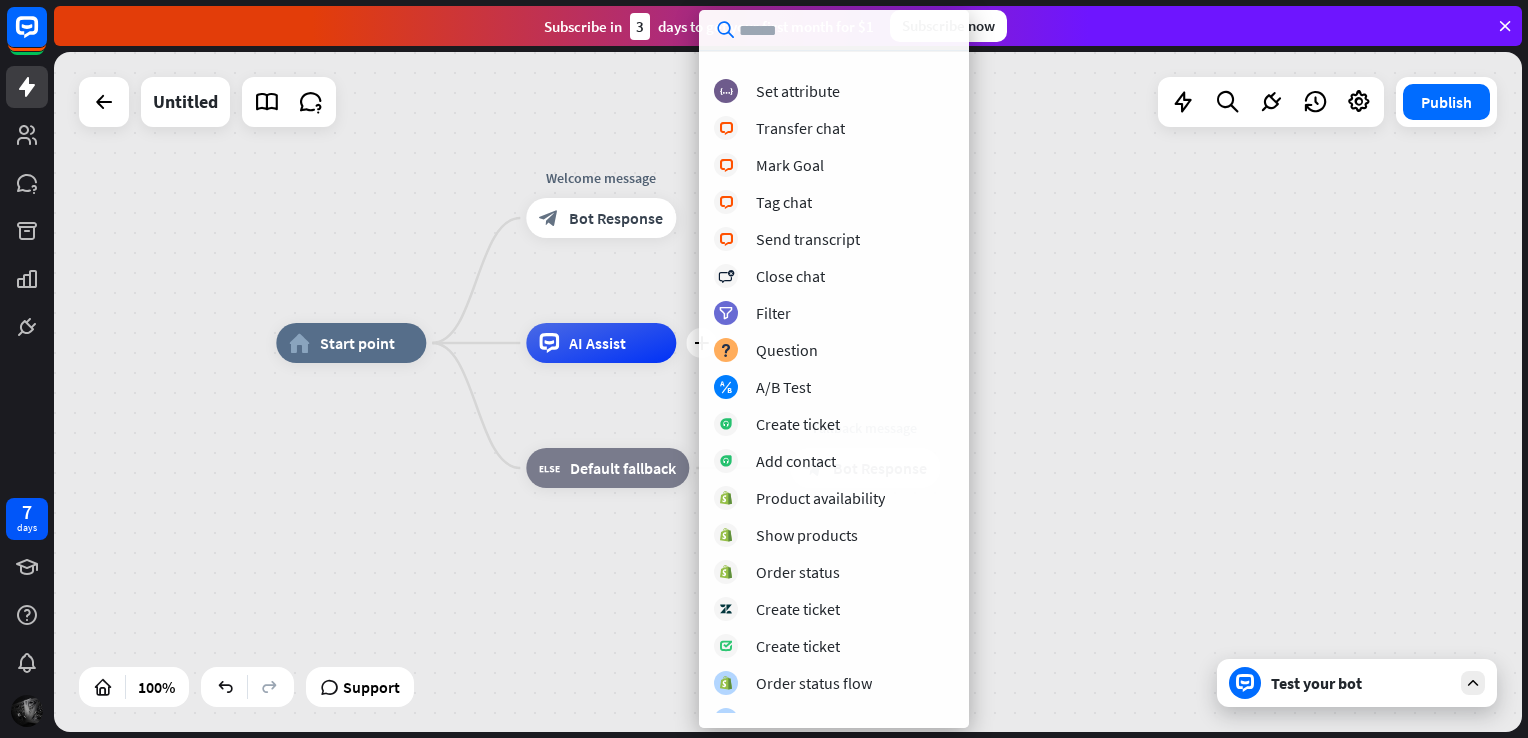scroll, scrollTop: 339, scrollLeft: 0, axis: vertical 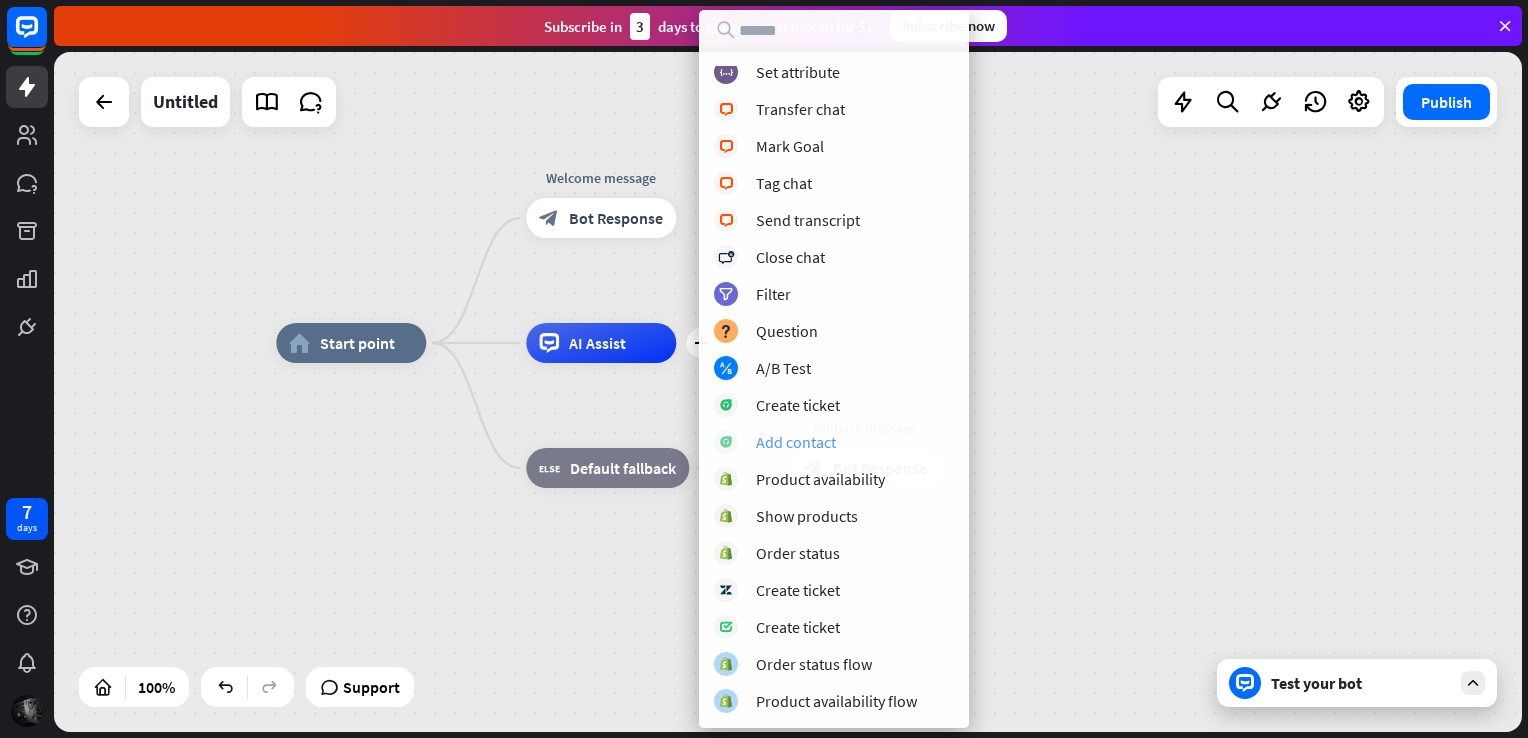 click on "Add contact" at bounding box center (796, 442) 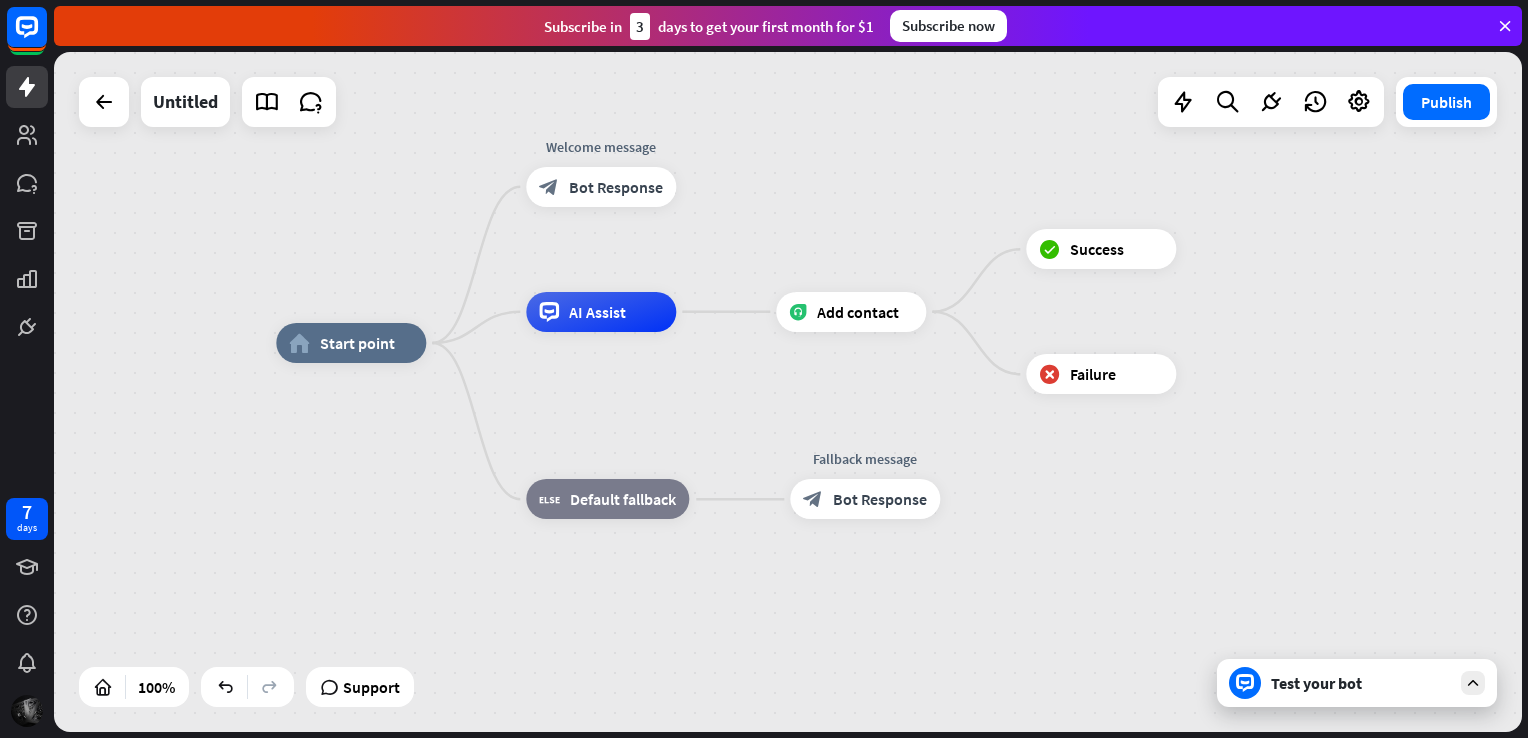 click on "home_2   Start point                 Welcome message   block_bot_response   Bot Response                     AI Assist                           Add contact                   block_success   Success                   block_failure   Failure                   block_fallback   Default fallback       Edit name   more_horiz           Fallback message   block_bot_response   Bot Response" at bounding box center [1010, 683] 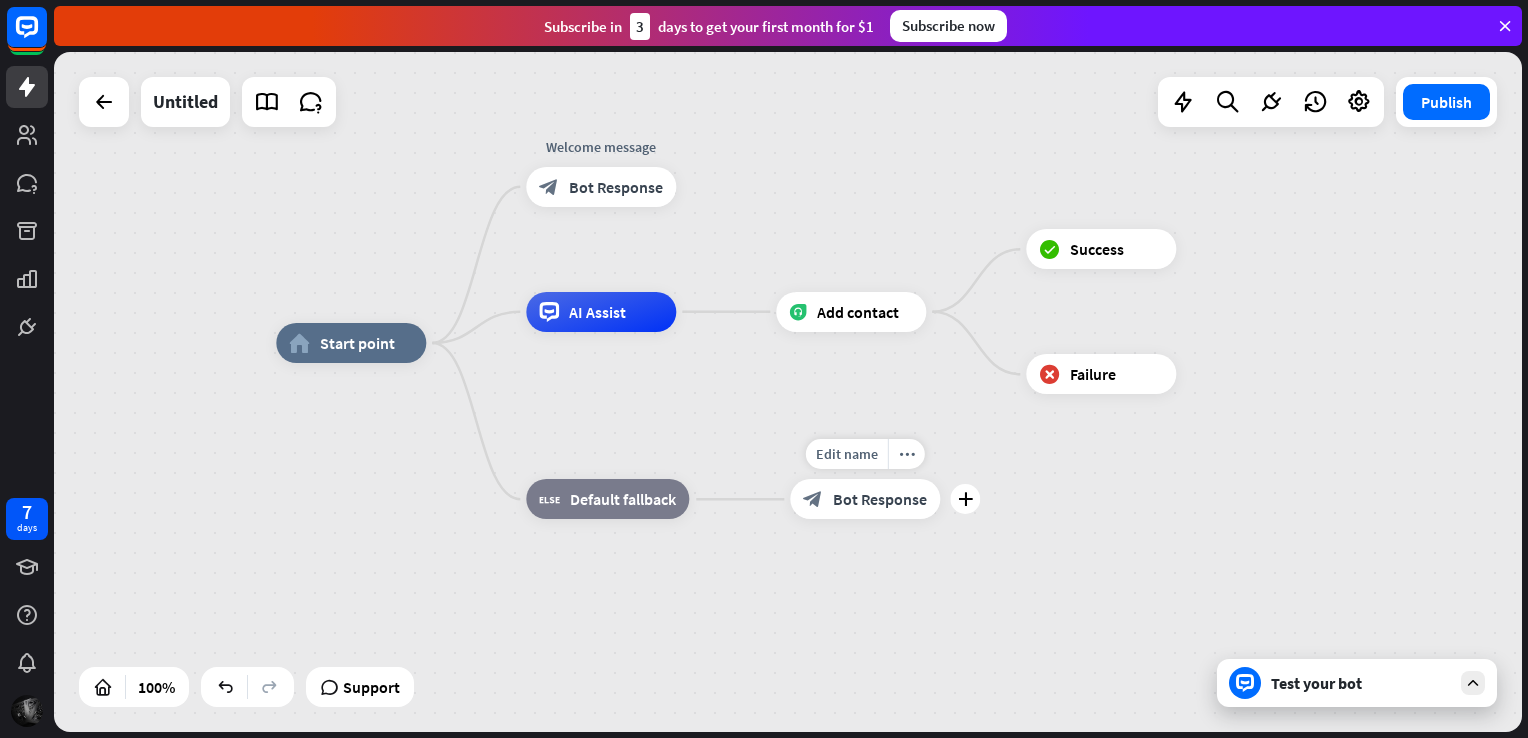 click on "Edit name   more_horiz         plus   Fallback message   block_bot_response   Bot Response" at bounding box center [865, 499] 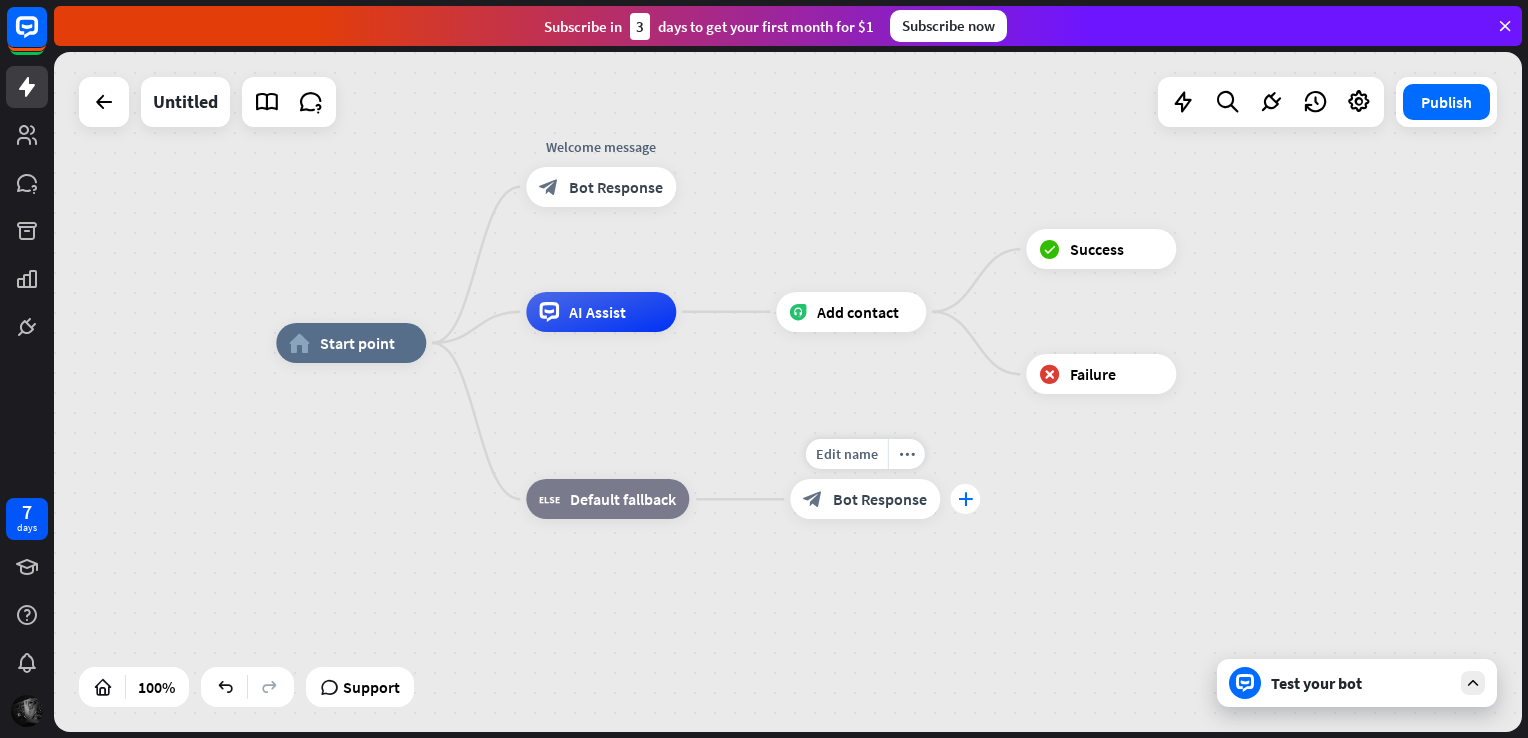 click on "plus" at bounding box center (965, 499) 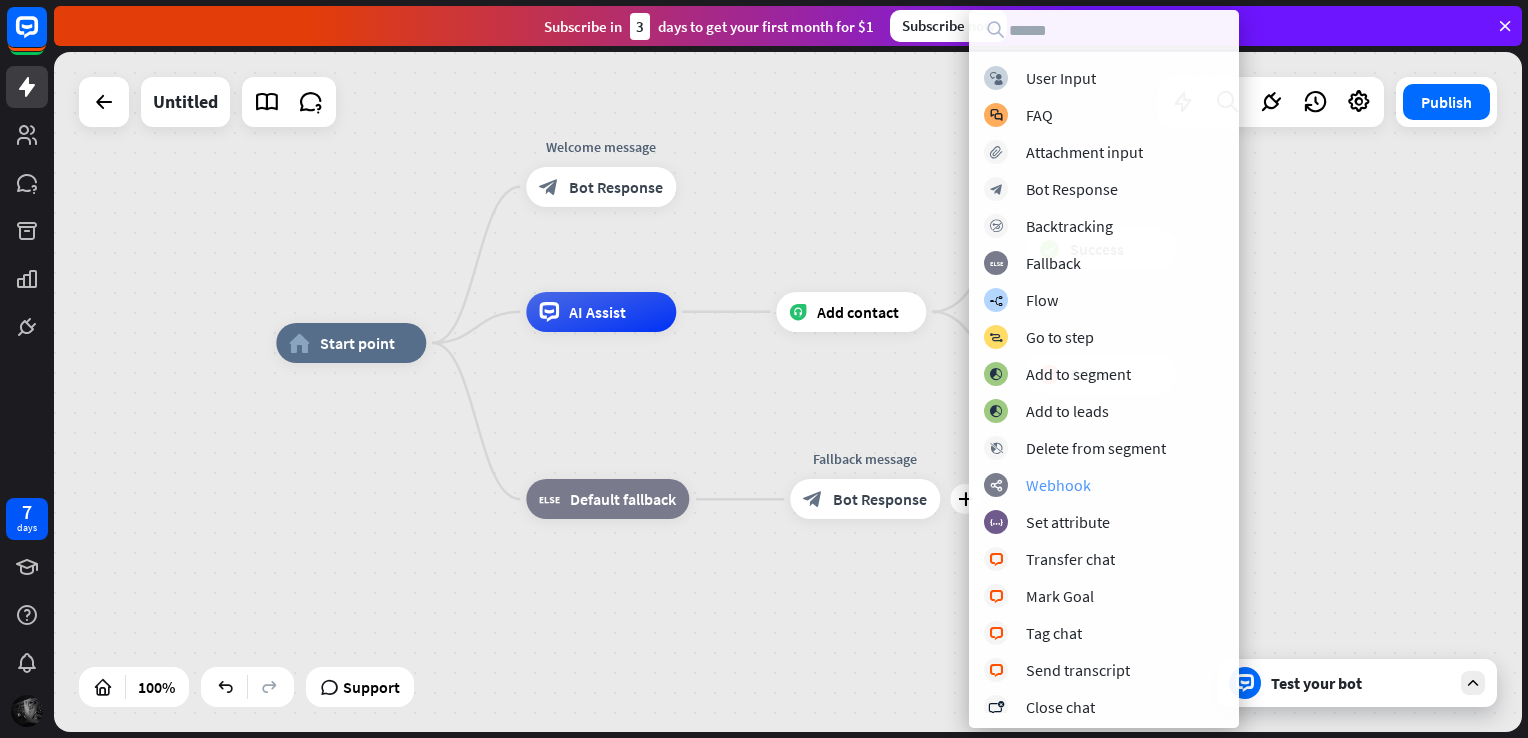 click on "Webhook" at bounding box center (1058, 485) 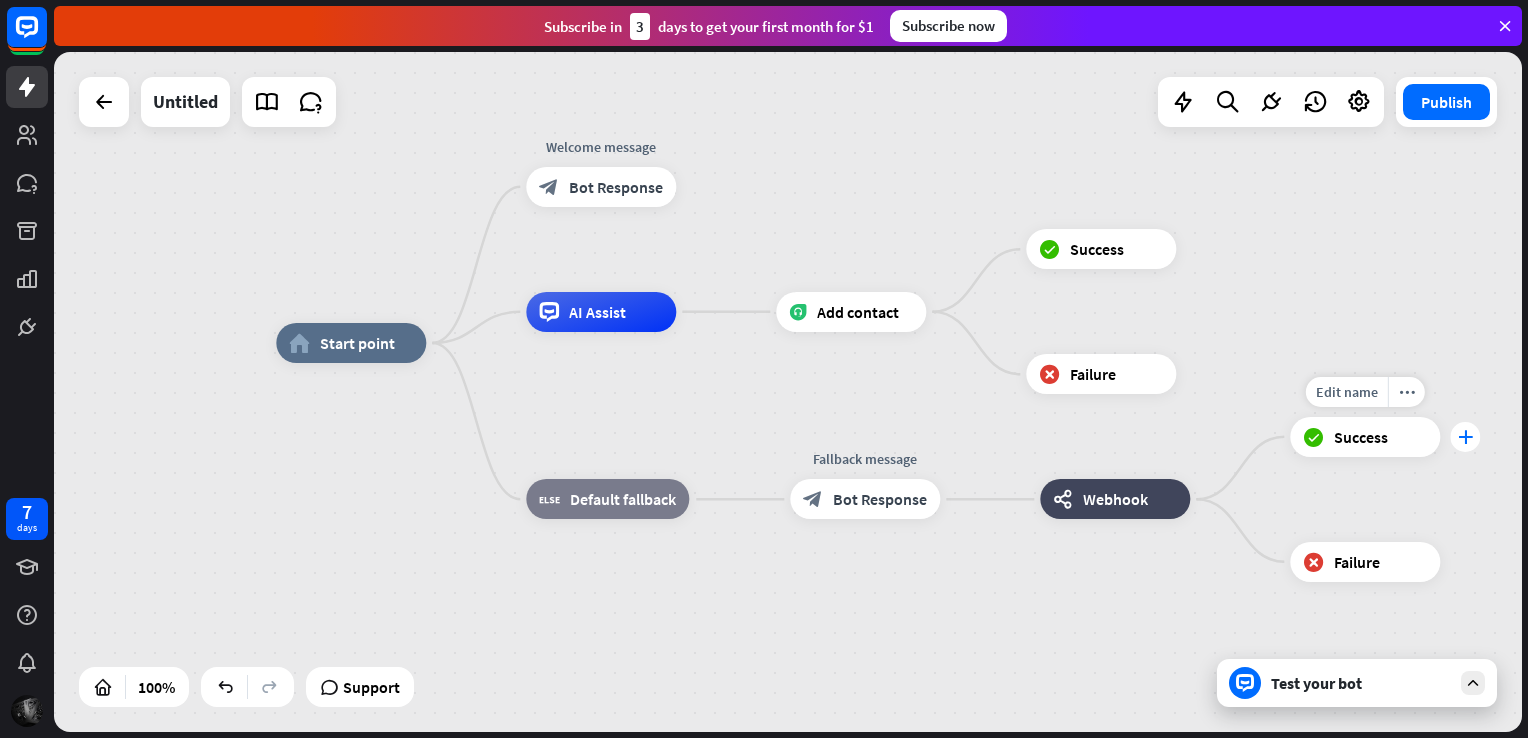 click on "plus" at bounding box center [1465, 437] 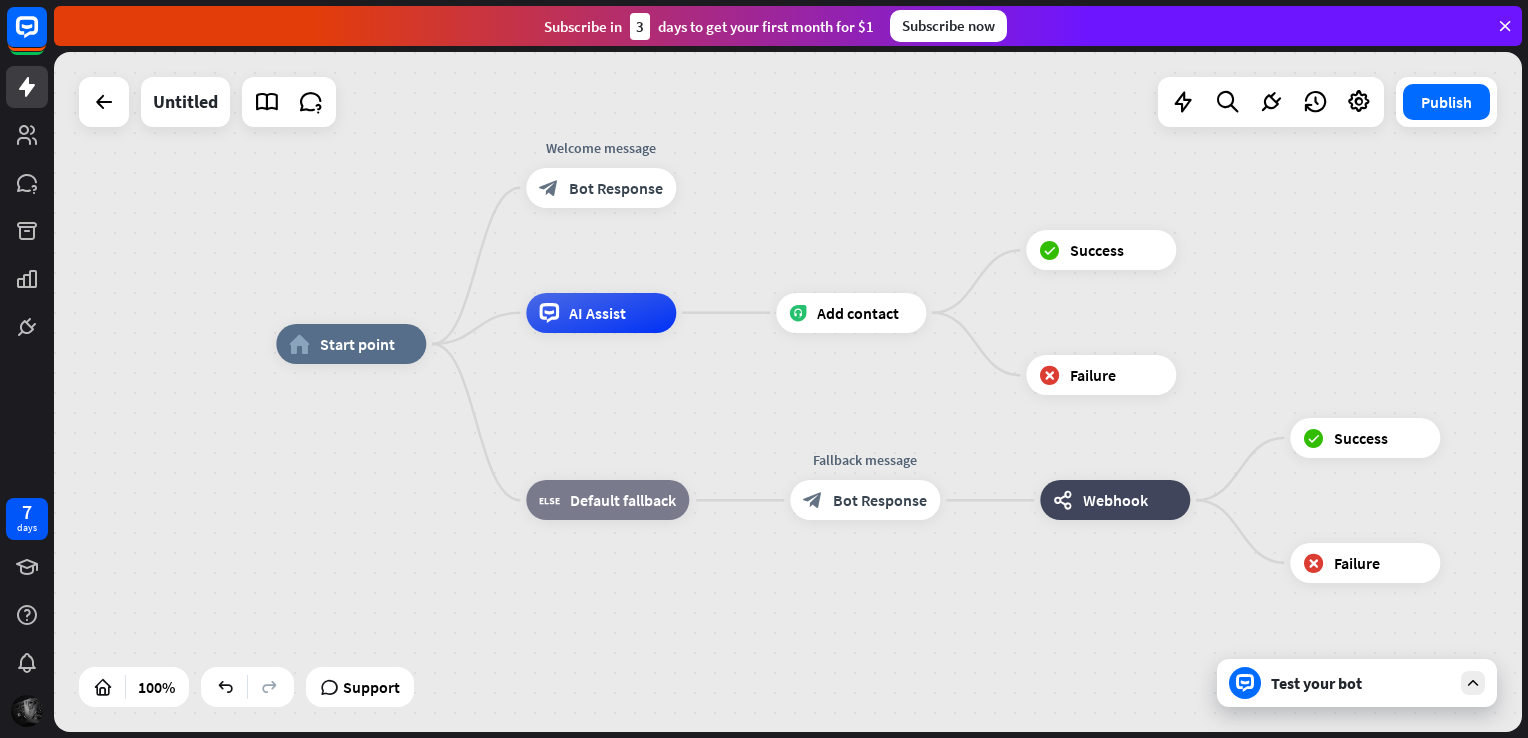 drag, startPoint x: 1059, startPoint y: 602, endPoint x: 896, endPoint y: 395, distance: 263.47296 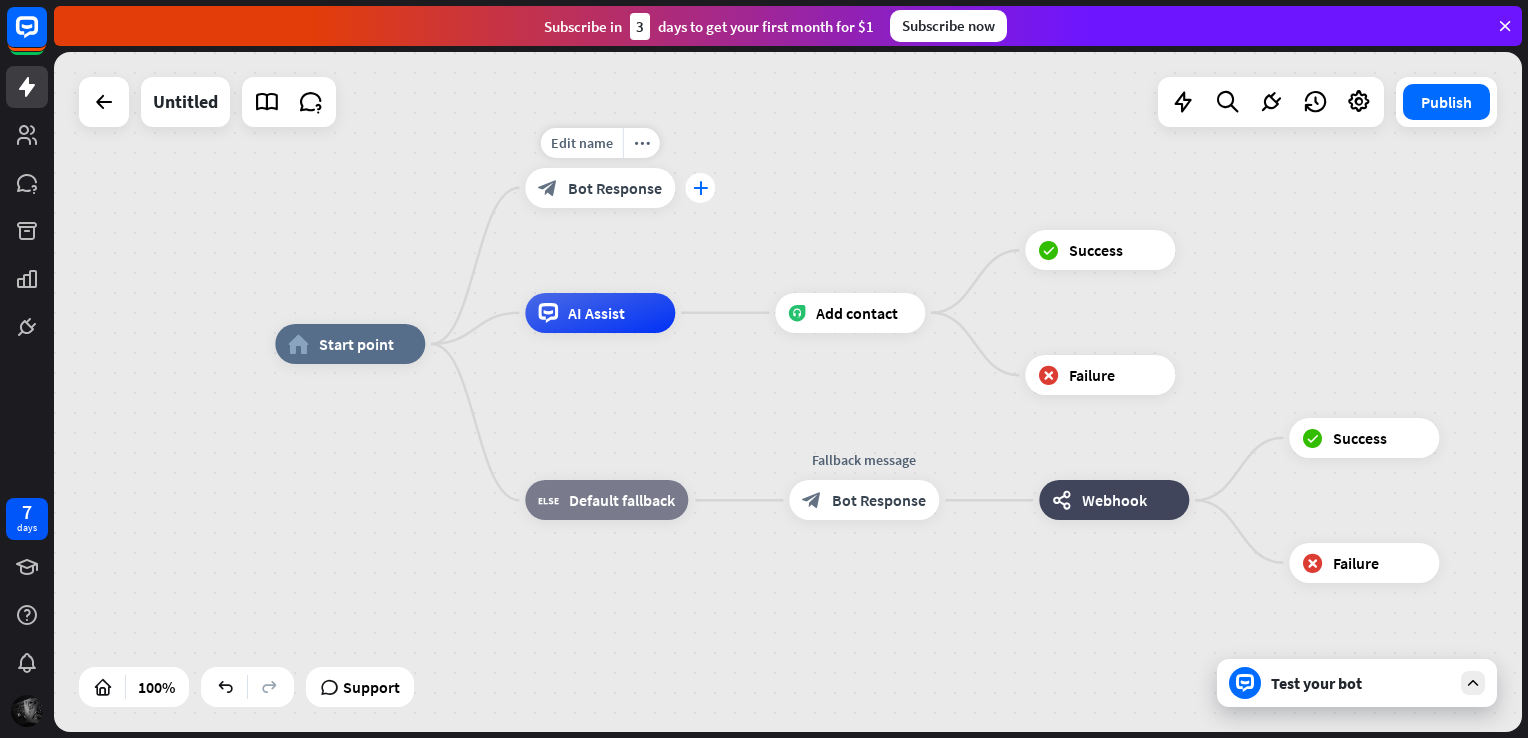 click on "plus" at bounding box center (700, 188) 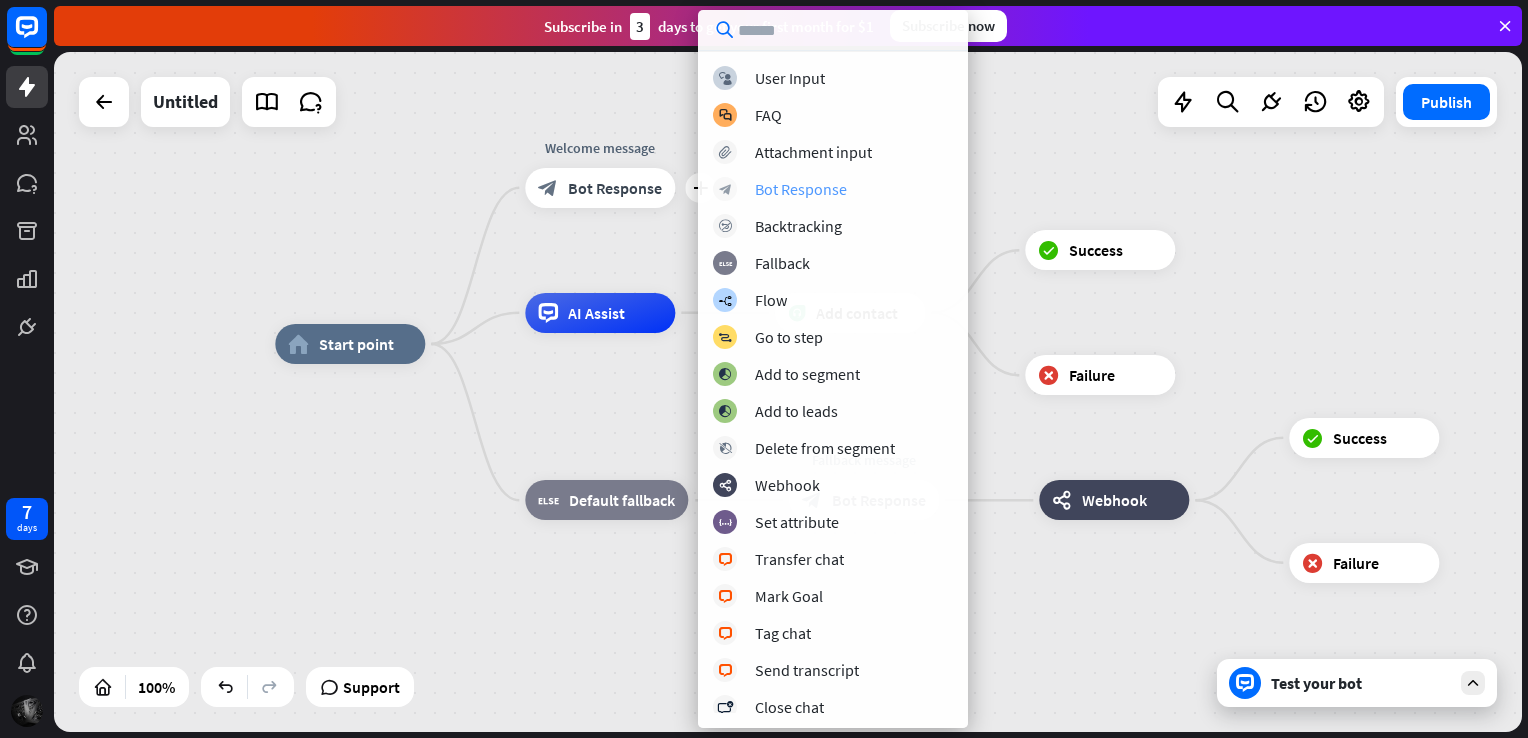 click on "Bot Response" at bounding box center [801, 189] 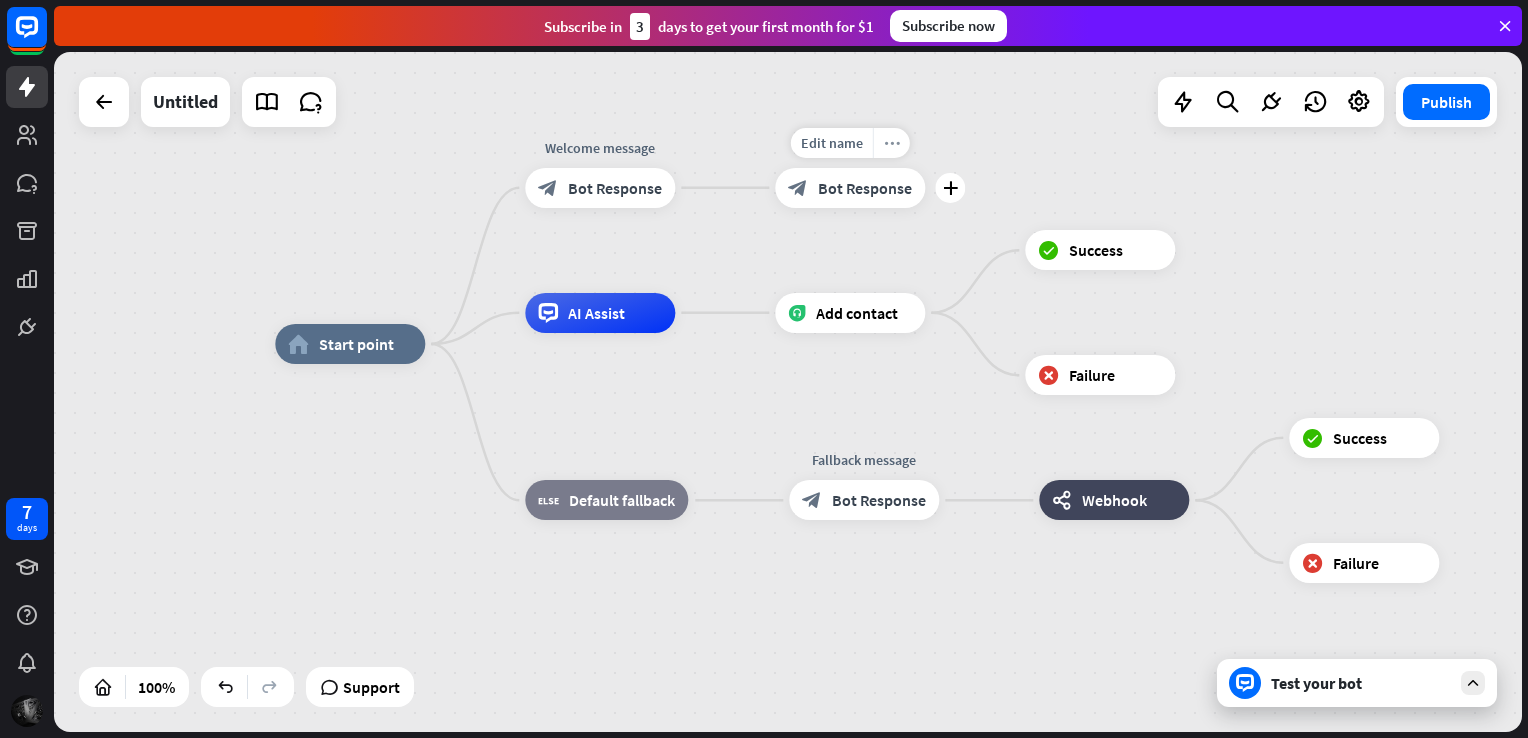 click on "more_horiz" at bounding box center [891, 143] 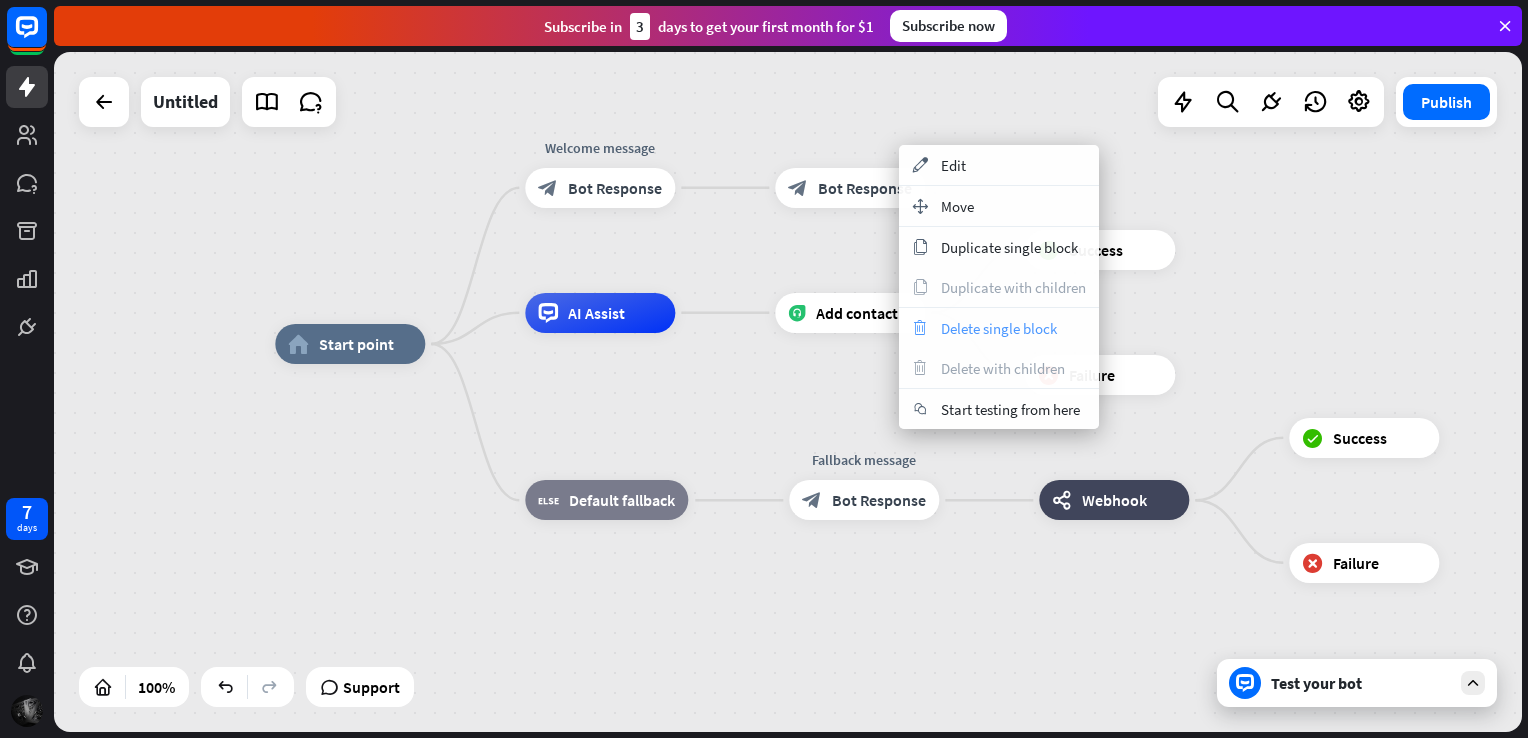 click on "trash   Delete single block" at bounding box center [999, 328] 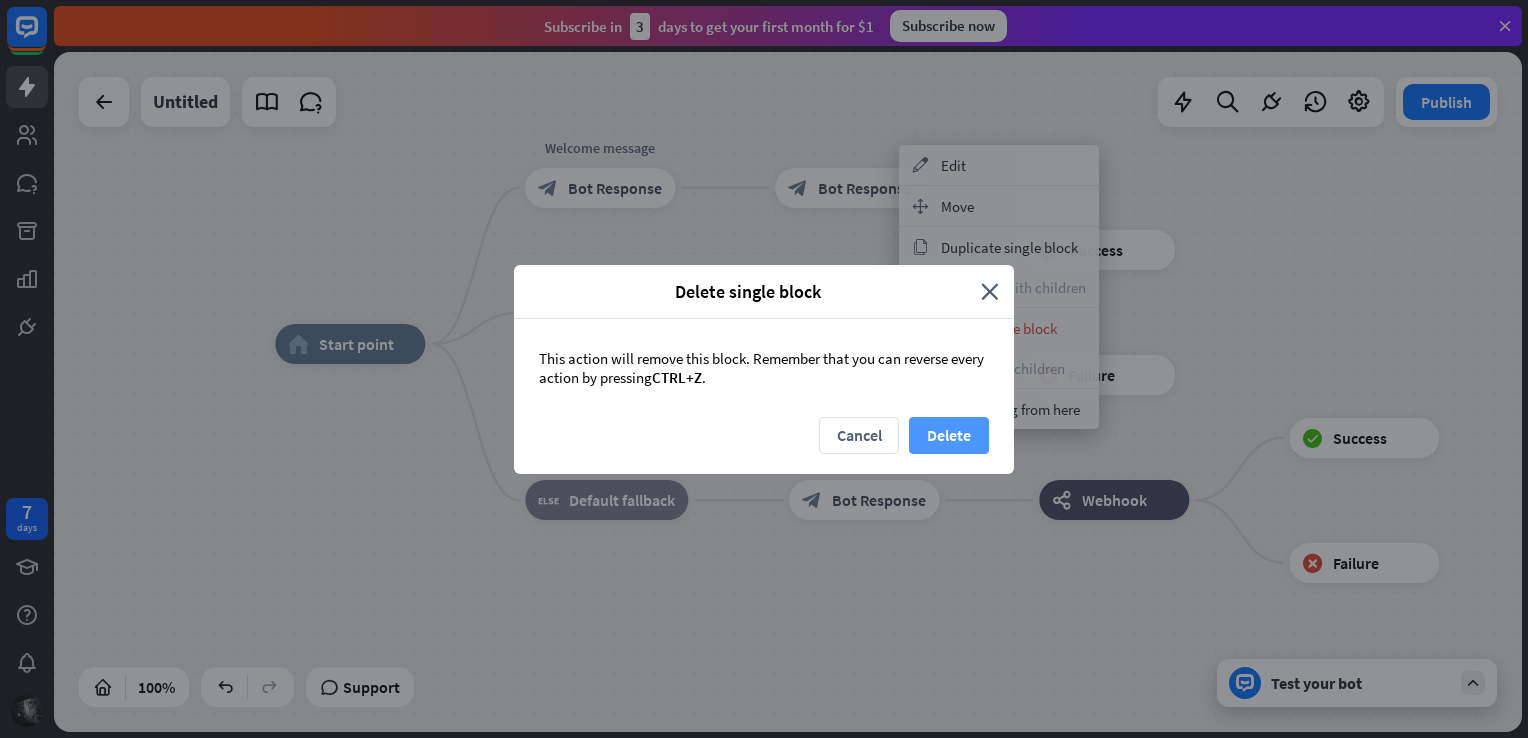 click on "Delete" at bounding box center (949, 435) 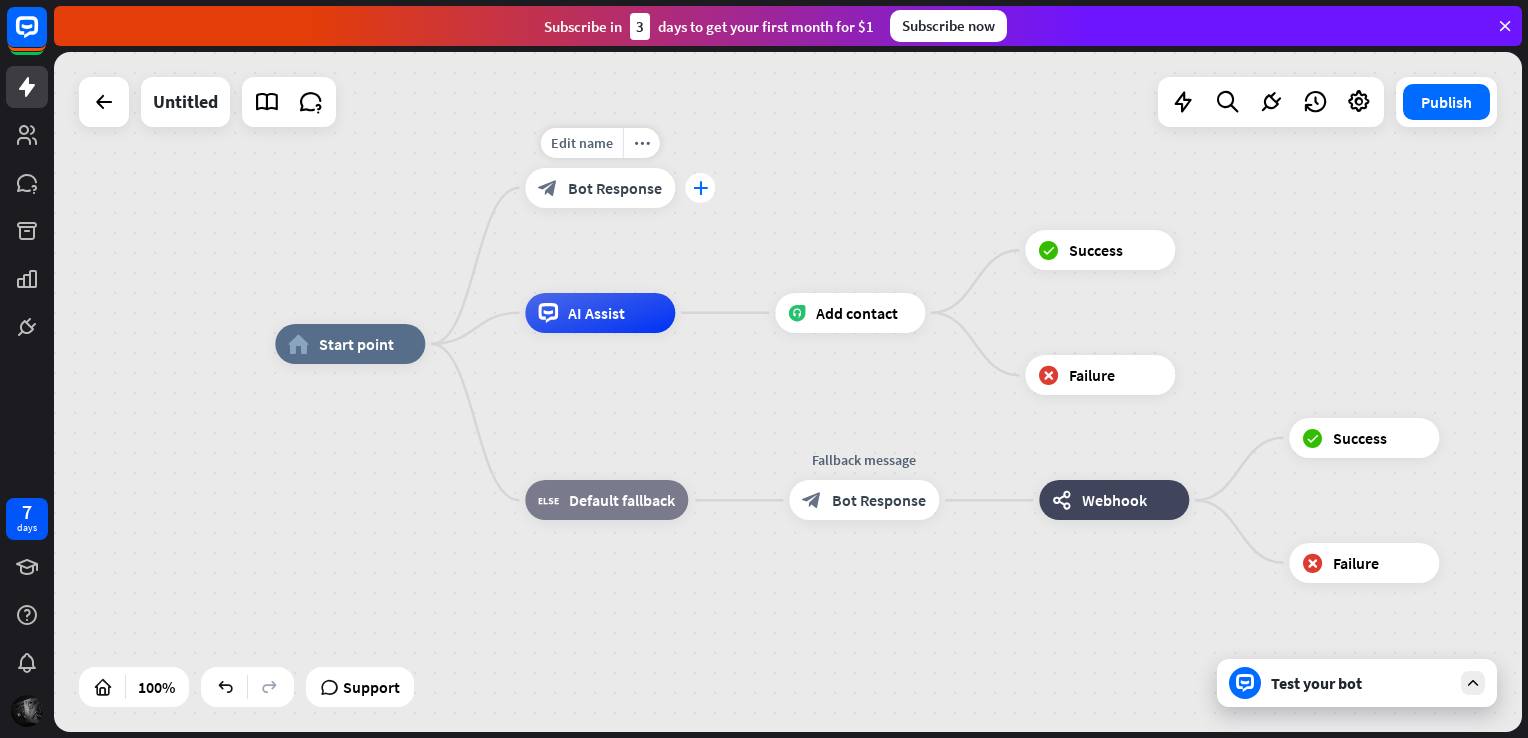 click on "plus" at bounding box center (700, 188) 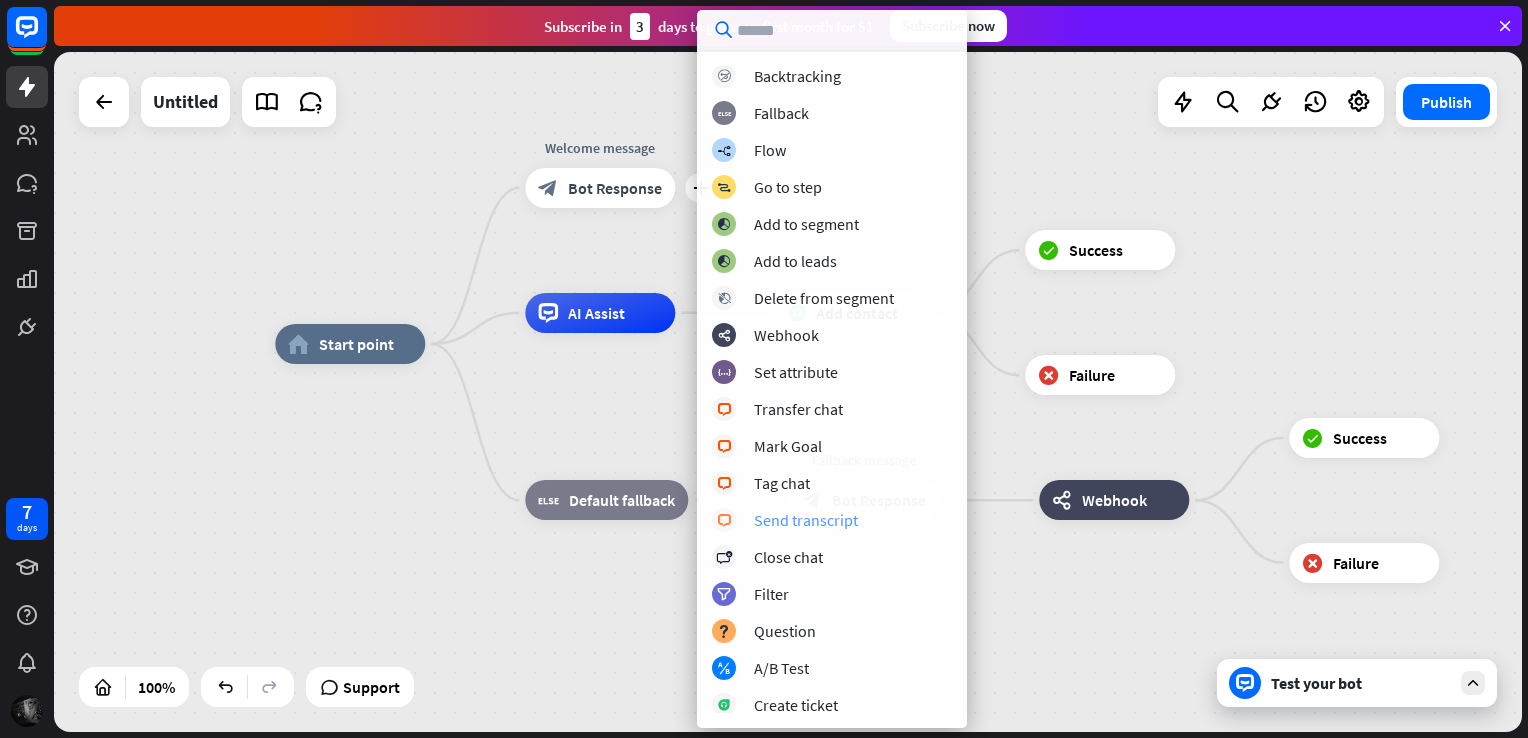 scroll, scrollTop: 149, scrollLeft: 0, axis: vertical 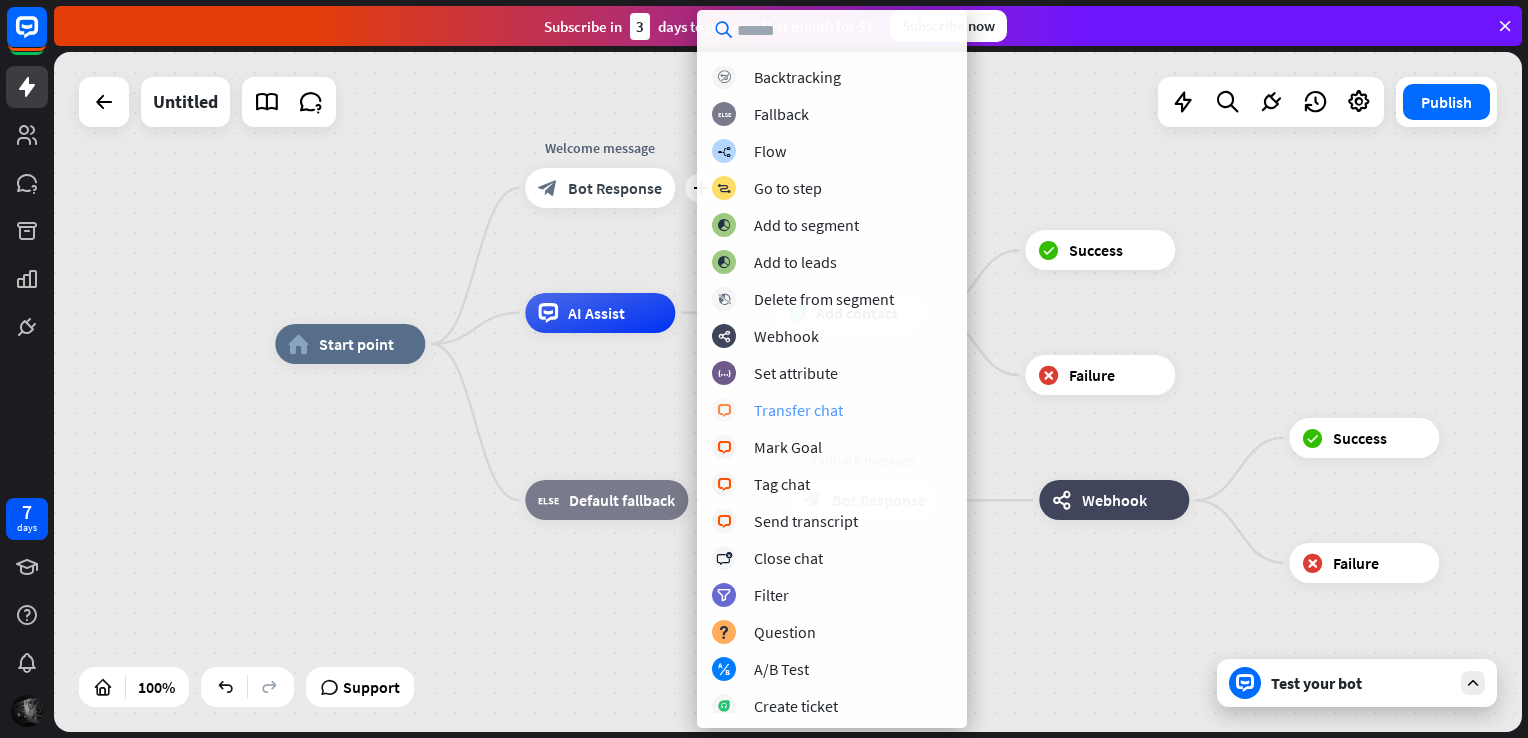 click on "Transfer chat" at bounding box center (798, 410) 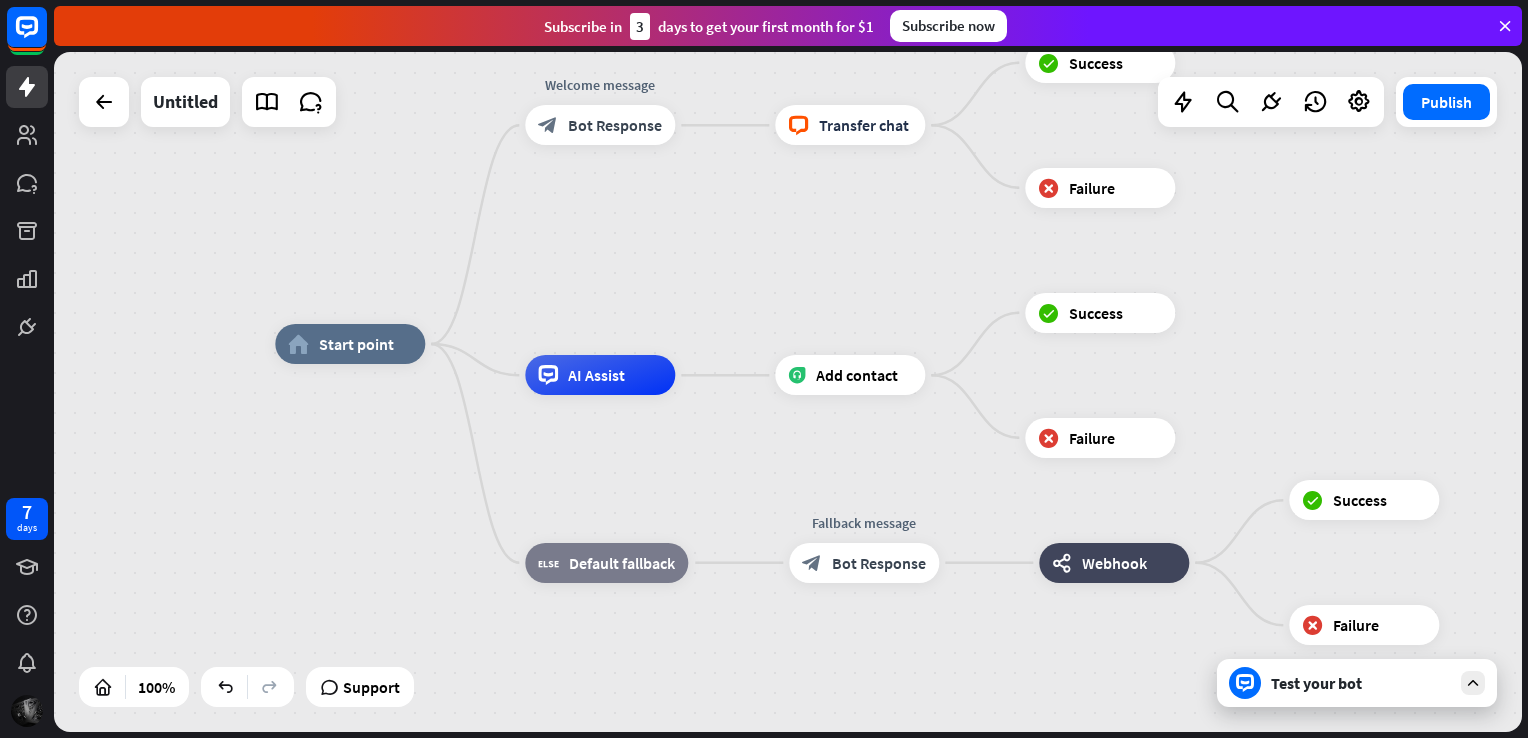 click at bounding box center (1473, 683) 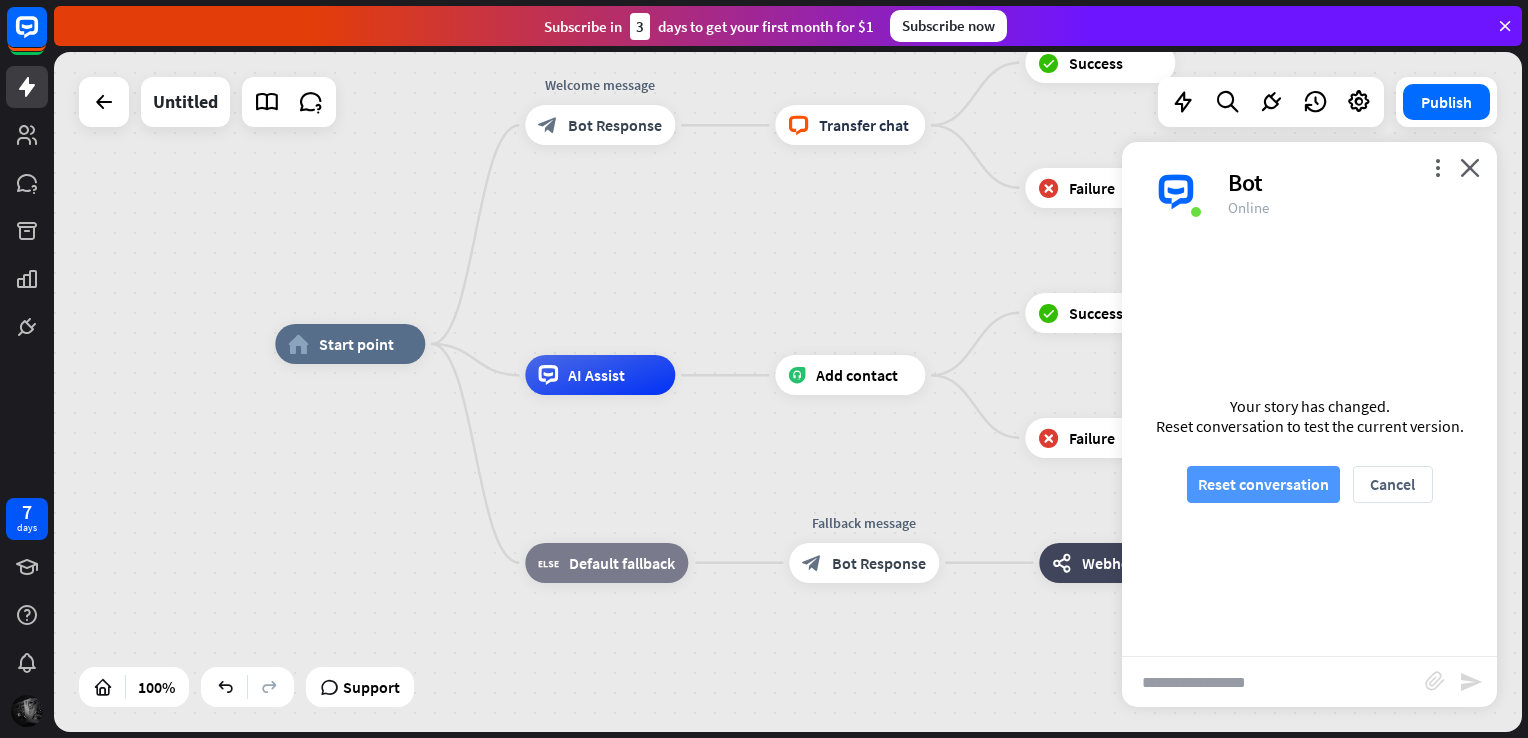click on "Reset conversation" at bounding box center (1263, 484) 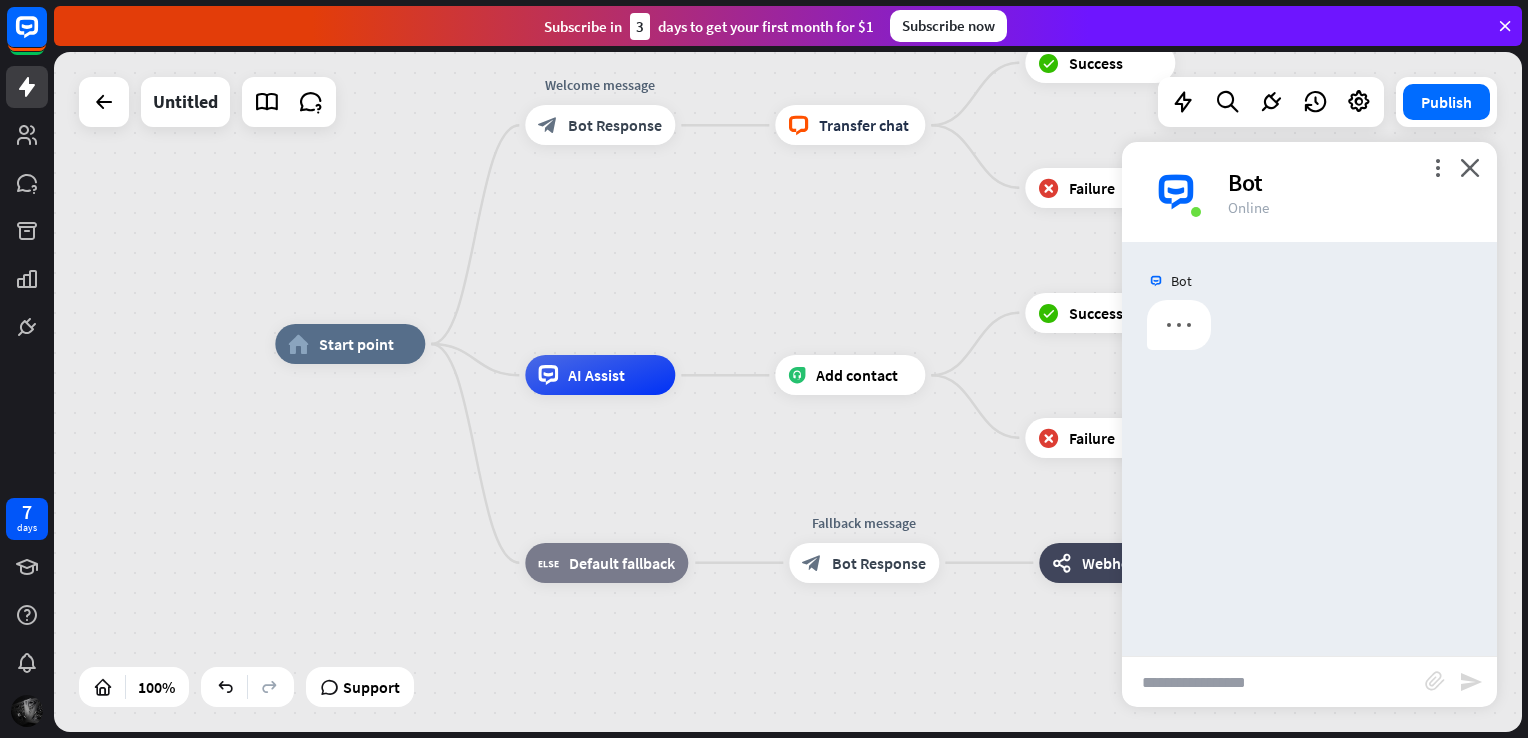 scroll, scrollTop: 0, scrollLeft: 0, axis: both 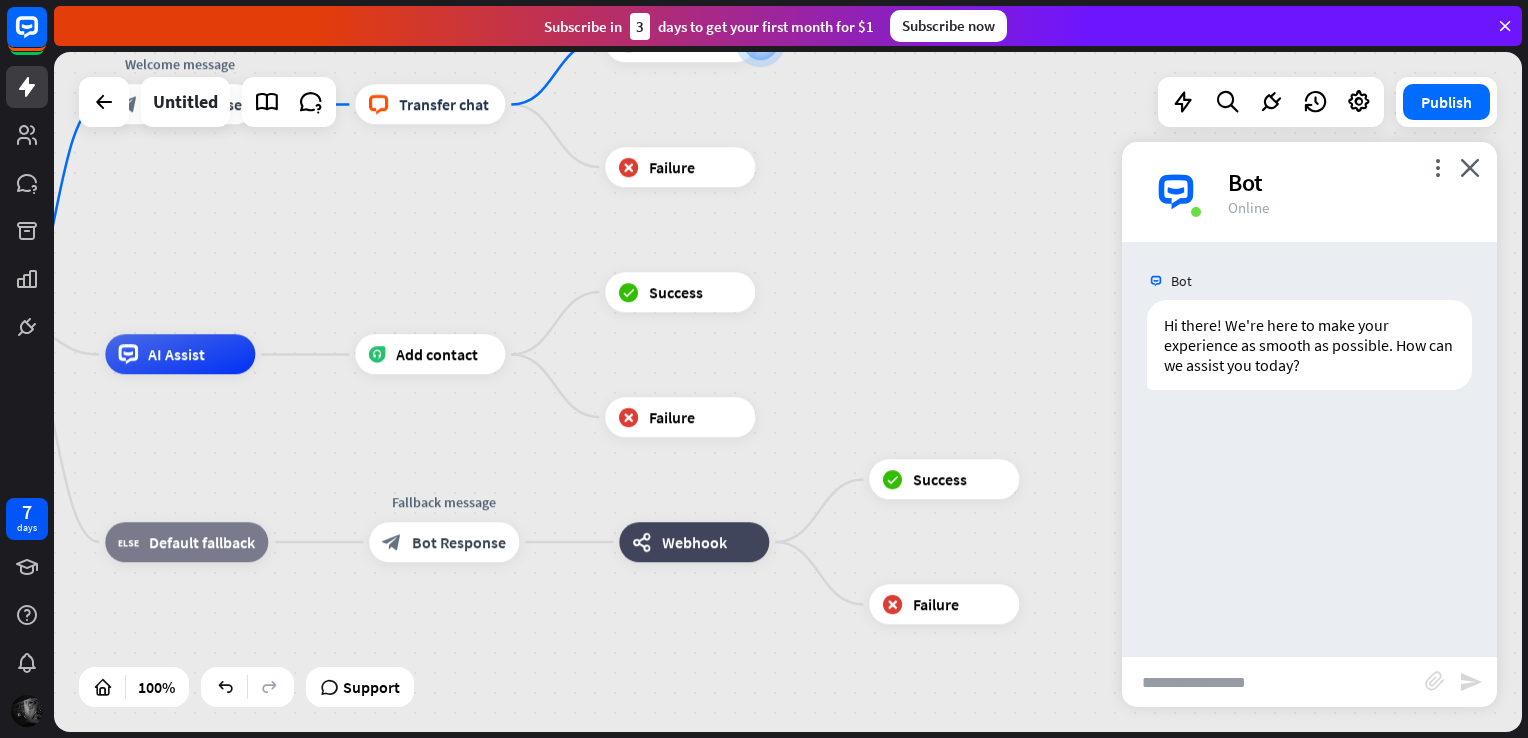 drag, startPoint x: 923, startPoint y: 524, endPoint x: 1030, endPoint y: 226, distance: 316.62753 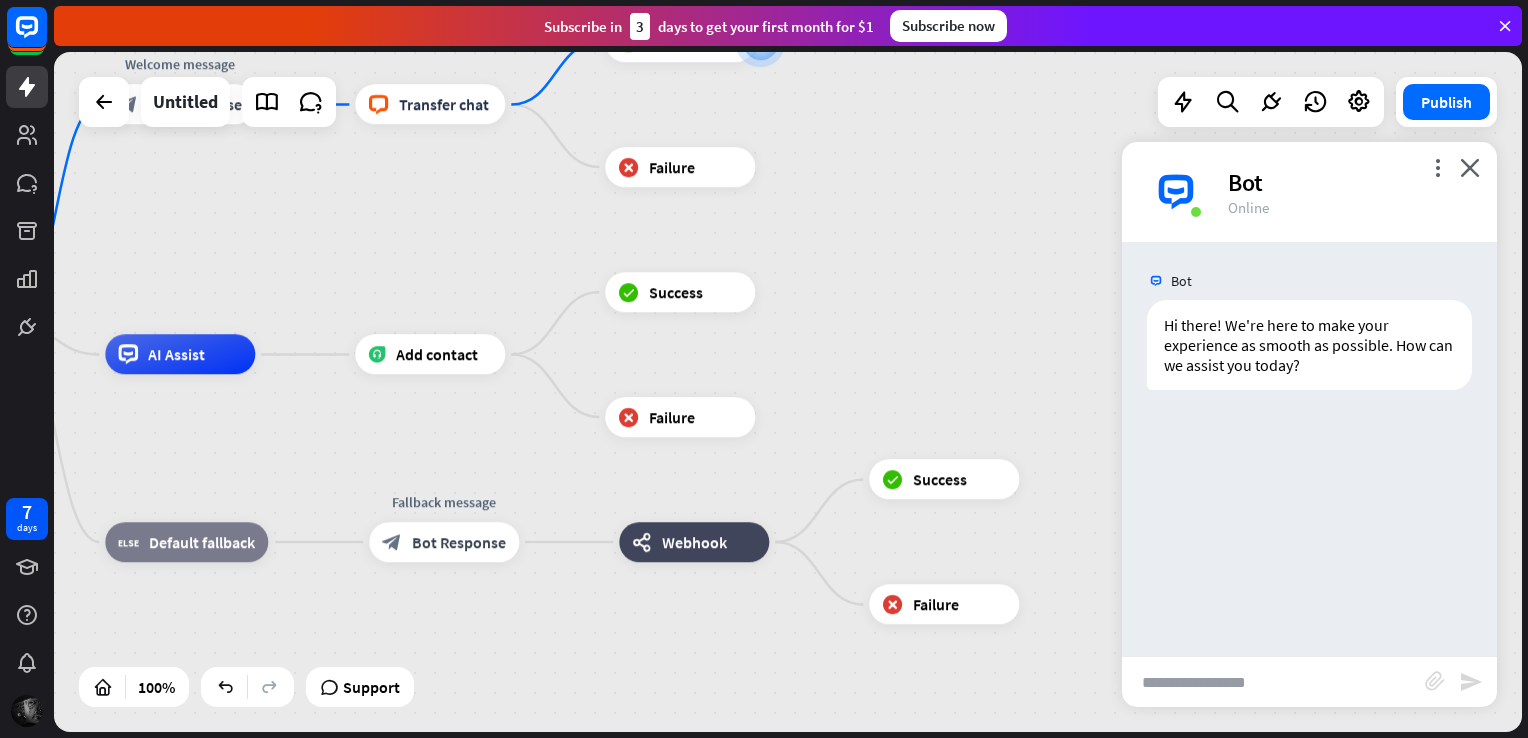 click on "home_2   Start point                 Welcome message   block_bot_response   Bot Response                   block_livechat   Transfer chat                   block_success   Success                       block_failure   Failure                     AI Assist                           Add contact                   block_success   Success                   block_failure   Failure                   block_fallback   Default fallback                 Fallback message   block_bot_response   Bot Response                   webhooks   Webhook                   block_success   Success                   block_failure   Failure" at bounding box center [788, 392] 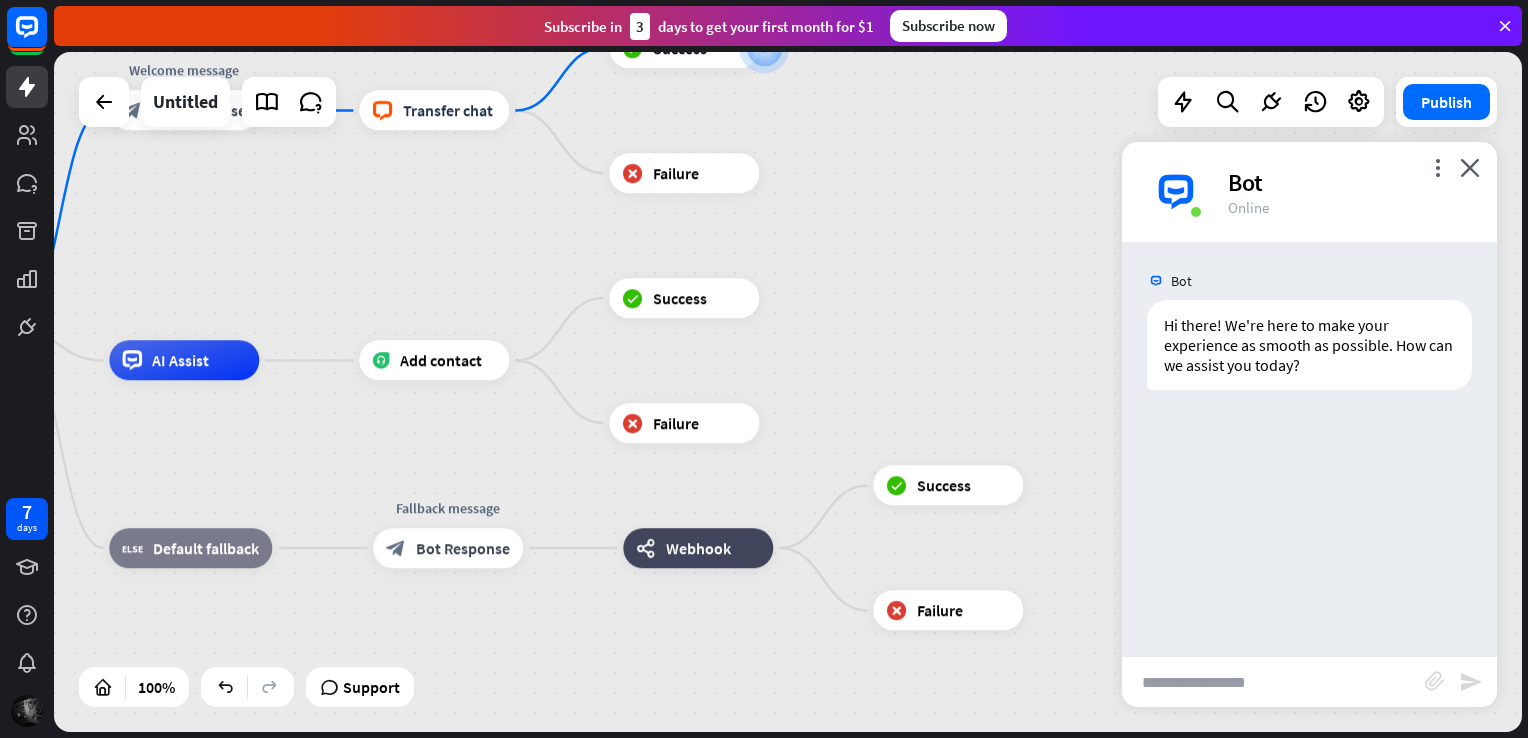 click on "home_2   Start point                 Welcome message   block_bot_response   Bot Response                   block_livechat   Transfer chat                   block_success   Success                       block_failure   Failure                     AI Assist                           Add contact                   block_success   Success                   block_failure   Failure                   block_fallback   Default fallback                 Fallback message   block_bot_response   Bot Response                   webhooks   Webhook                   block_success   Success                   block_failure   Failure" at bounding box center (788, 392) 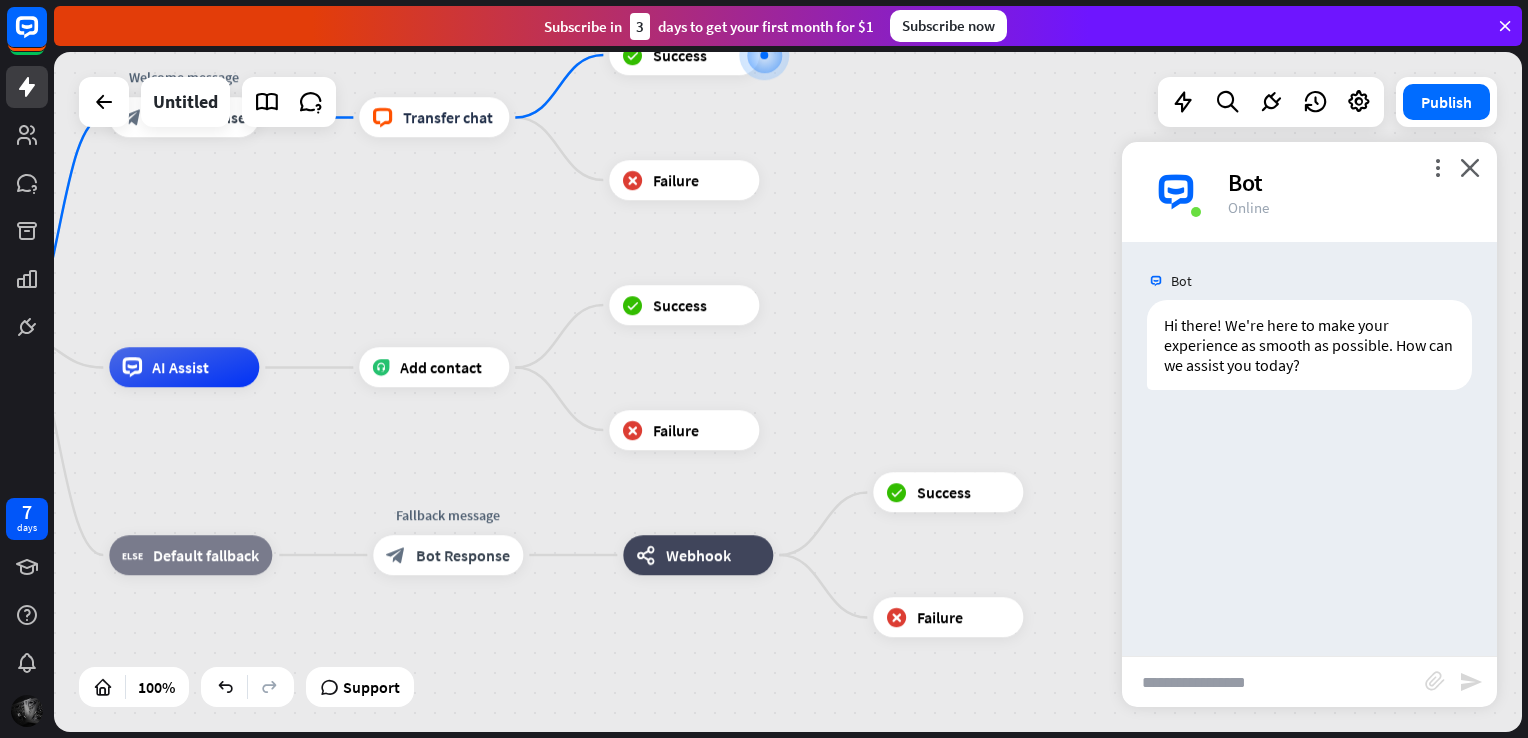 click at bounding box center [1273, 682] 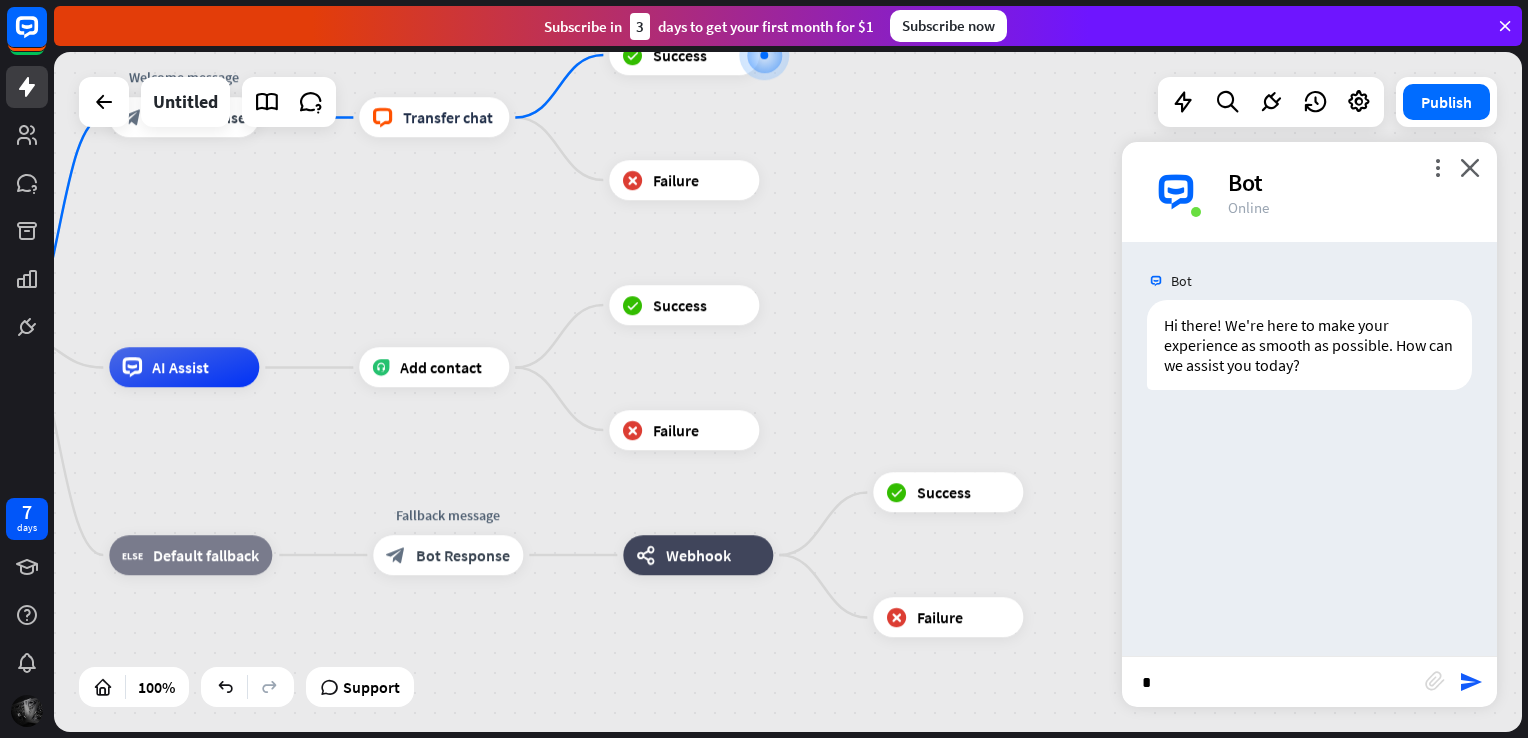 type on "**" 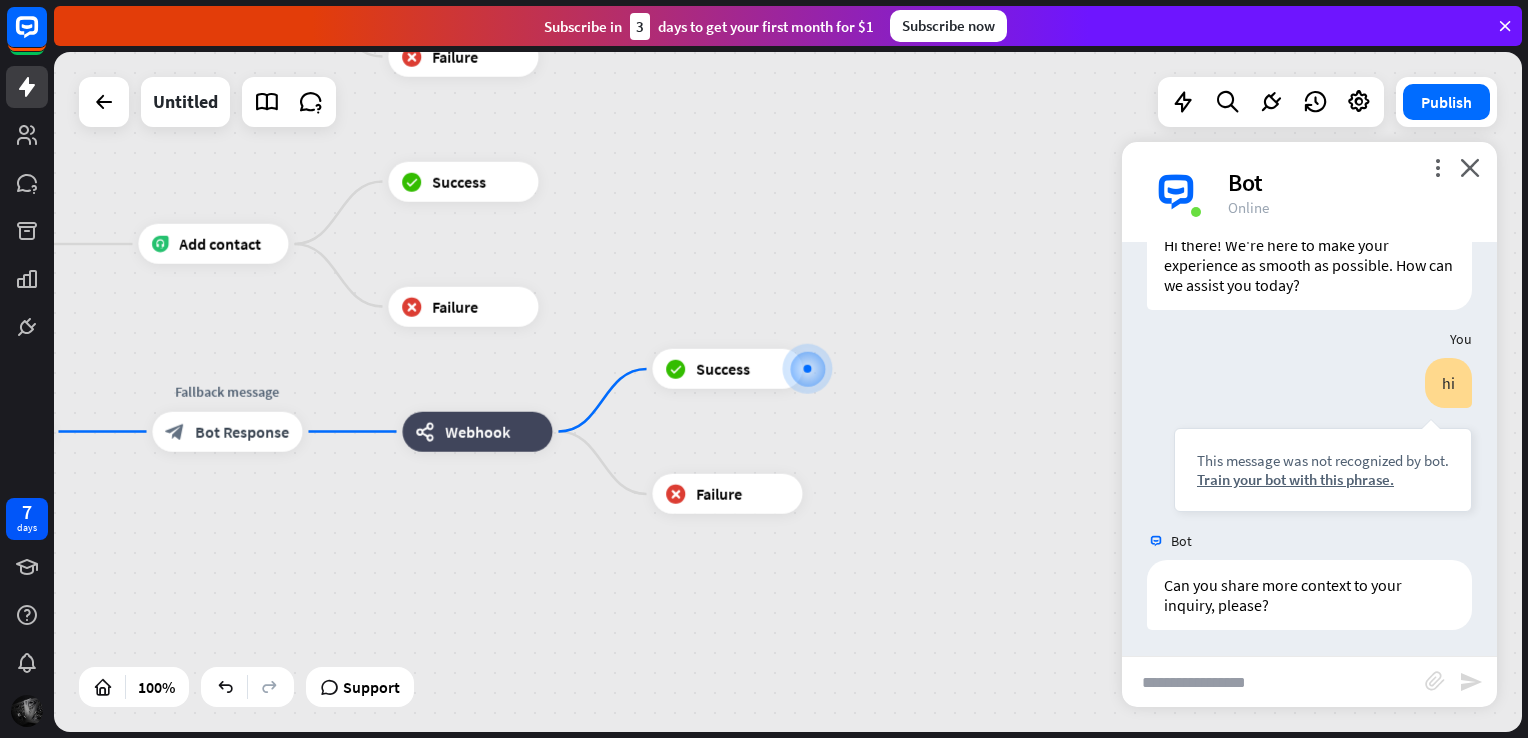 scroll, scrollTop: 83, scrollLeft: 0, axis: vertical 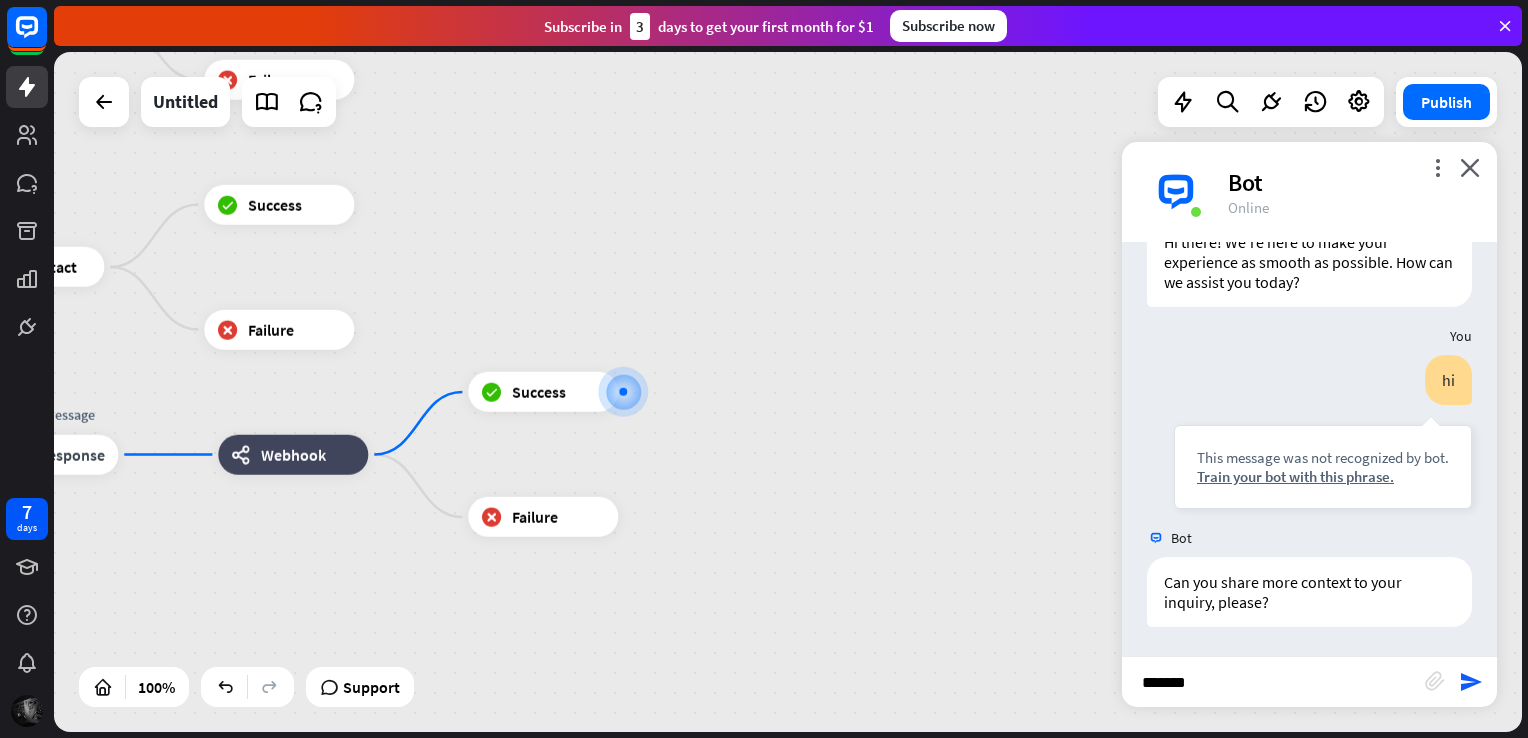 type on "********" 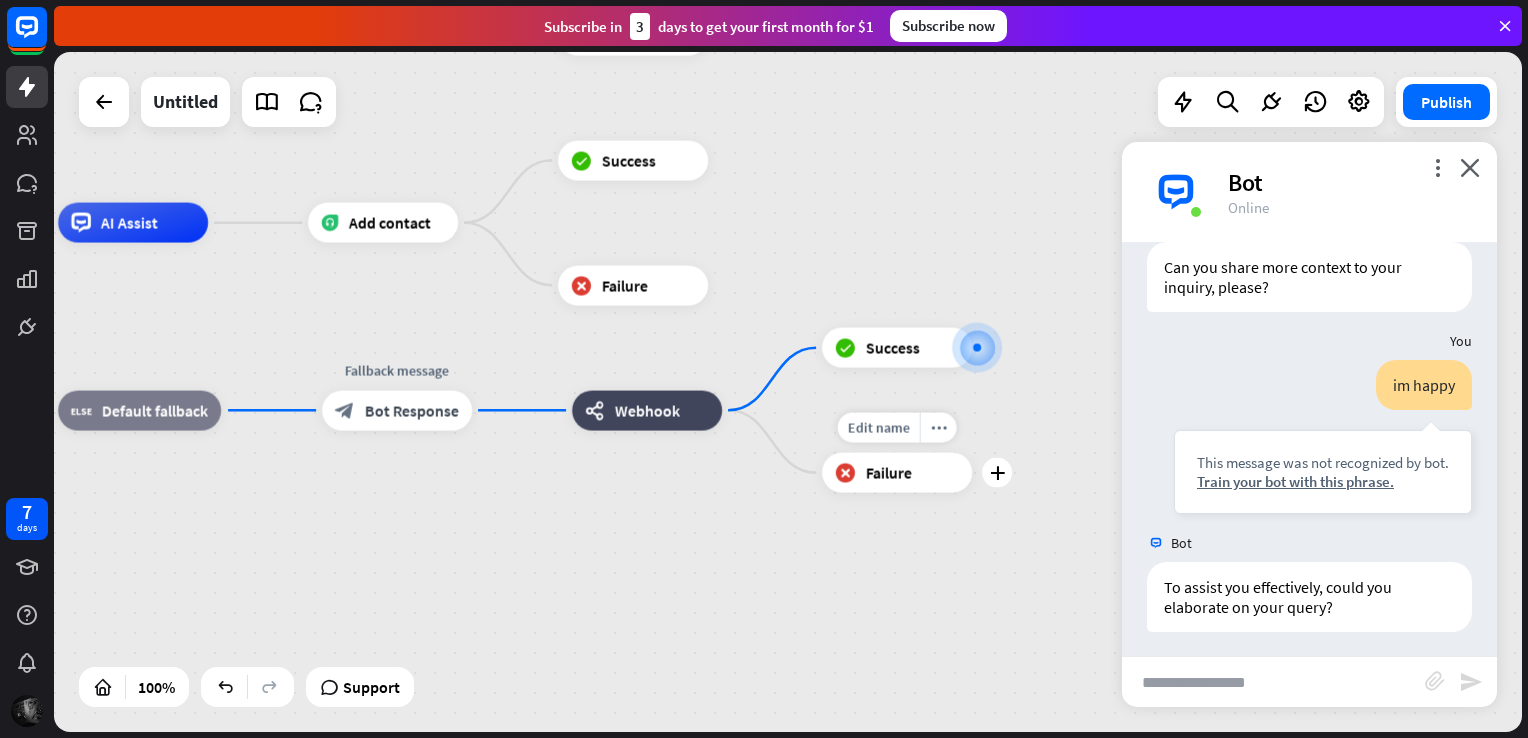 scroll, scrollTop: 402, scrollLeft: 0, axis: vertical 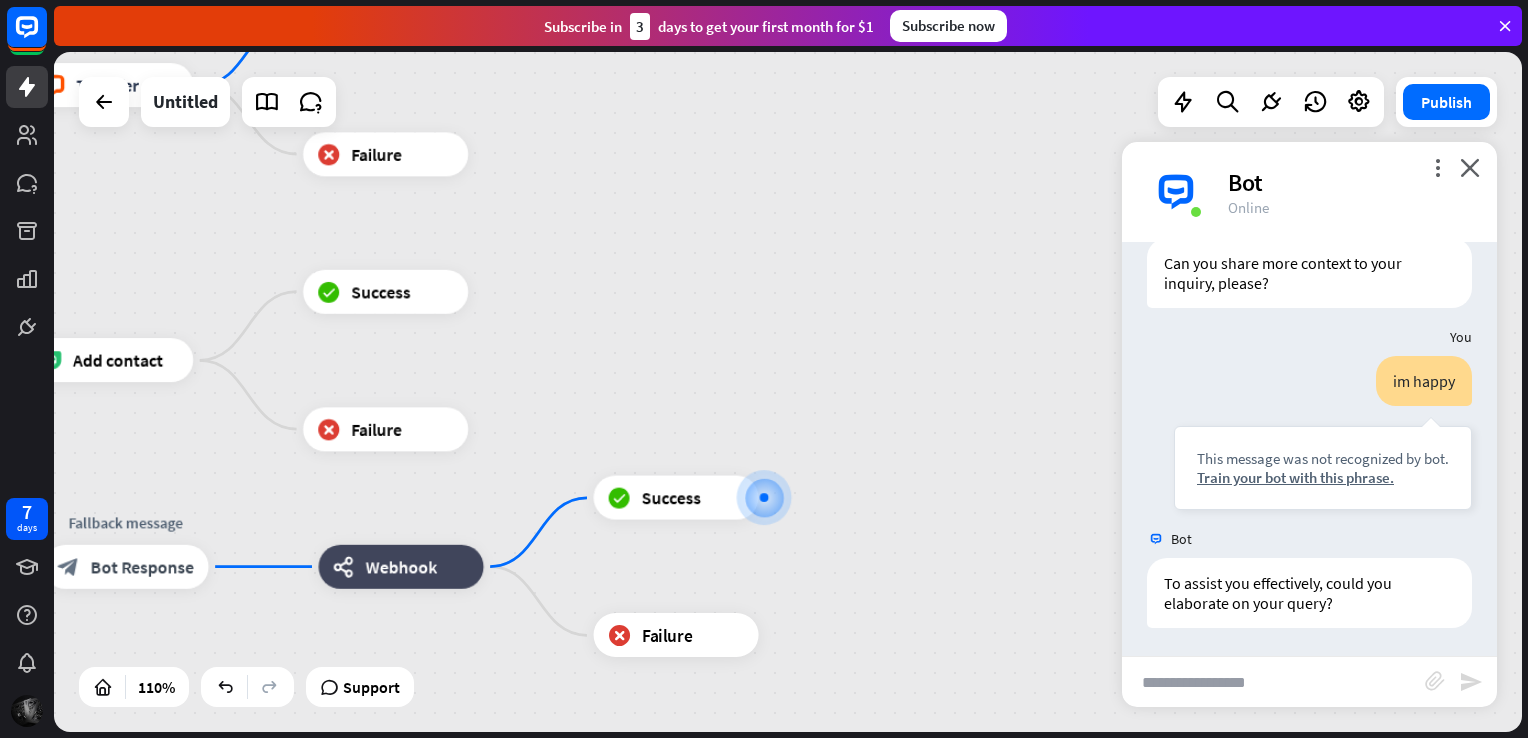drag, startPoint x: 880, startPoint y: 526, endPoint x: 1076, endPoint y: 618, distance: 216.5179 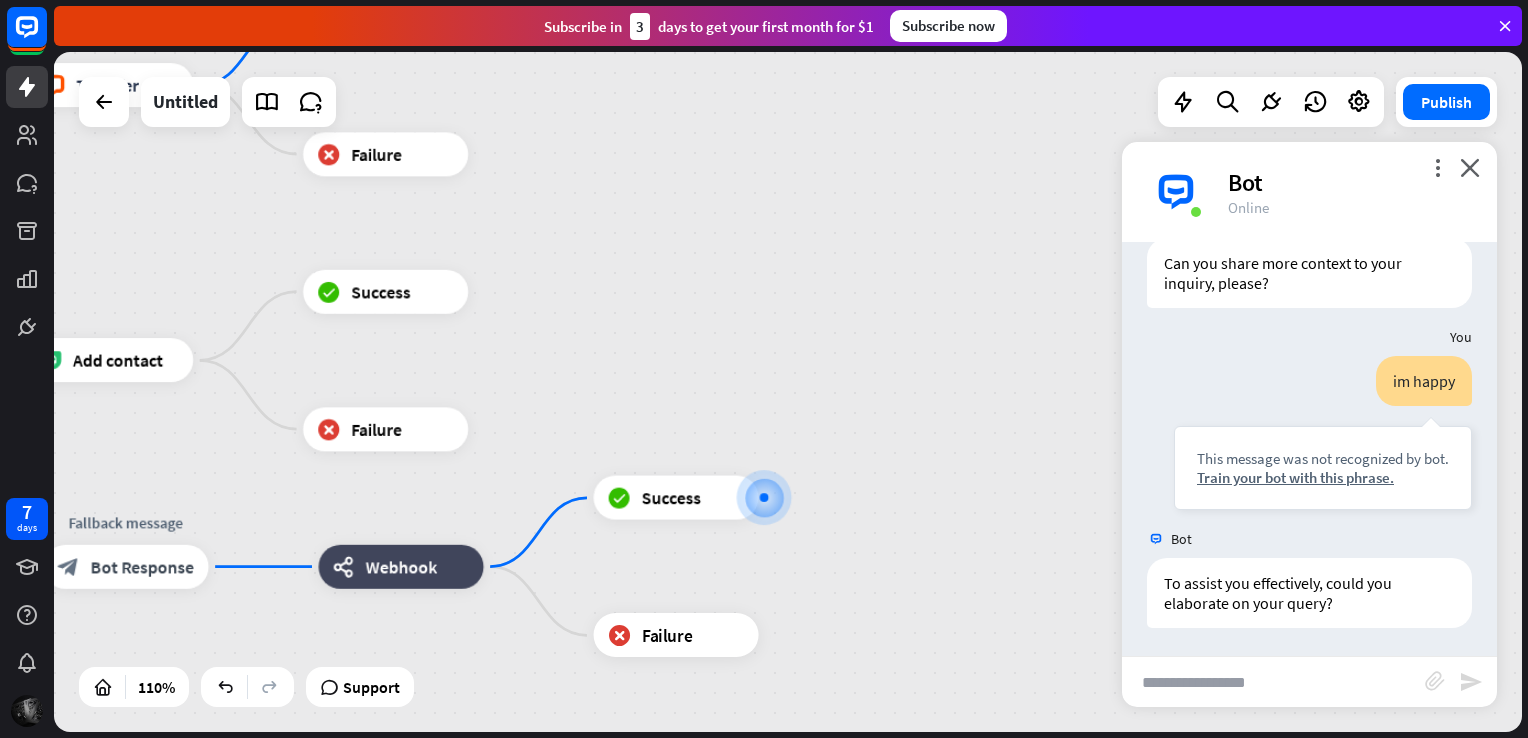 click on "home_2   Start point                 Welcome message   block_bot_response   Bot Response                   block_livechat   Transfer chat                   block_success   Success                   block_failure   Failure                     AI Assist                           Add contact                   block_success   Success                   block_failure   Failure                   block_fallback   Default fallback                 Fallback message   block_bot_response   Bot Response                   webhooks   Webhook                   block_success   Success                       block_failure   Failure" at bounding box center [285, 700] 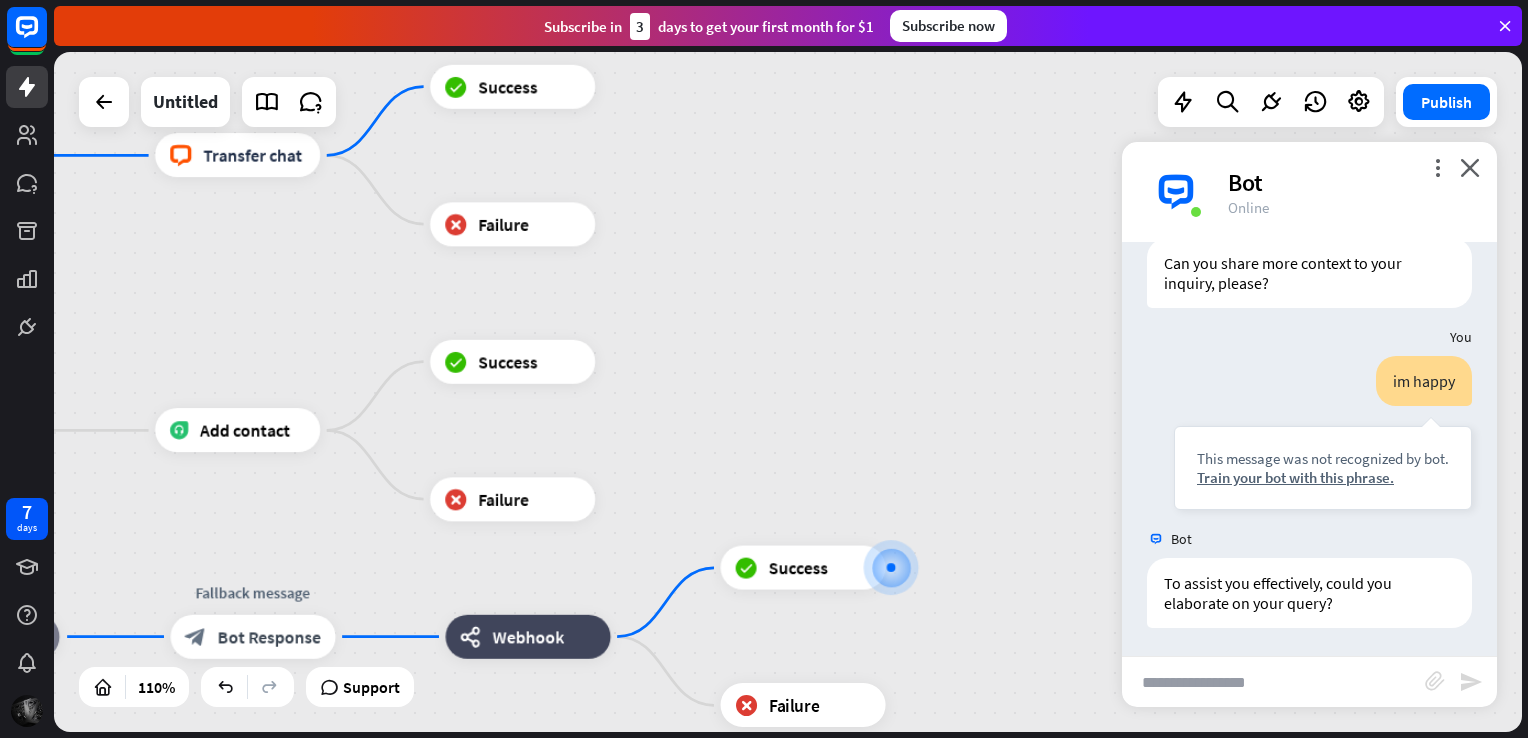 drag, startPoint x: 915, startPoint y: 560, endPoint x: 1008, endPoint y: 646, distance: 126.66886 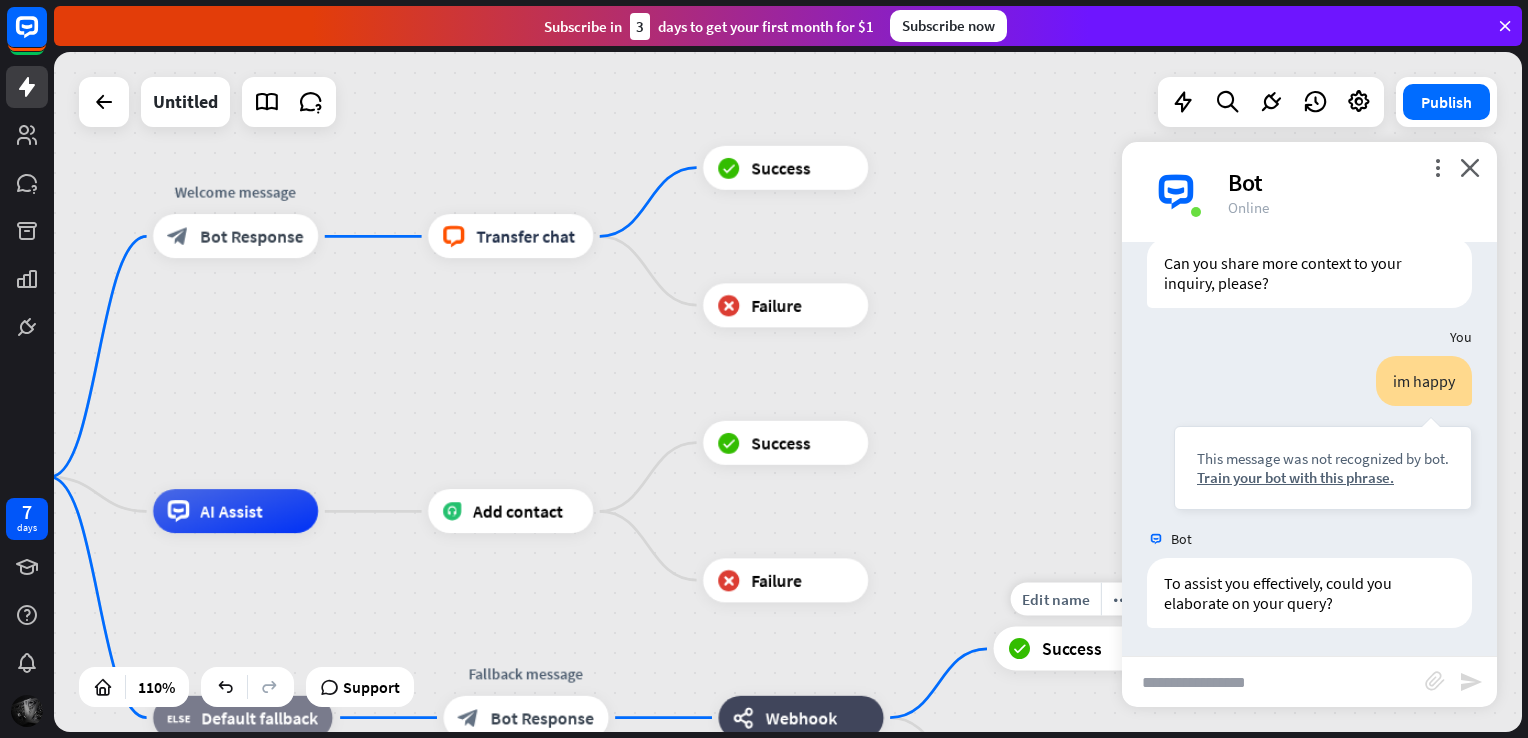 drag, startPoint x: 716, startPoint y: 510, endPoint x: 985, endPoint y: 585, distance: 279.25974 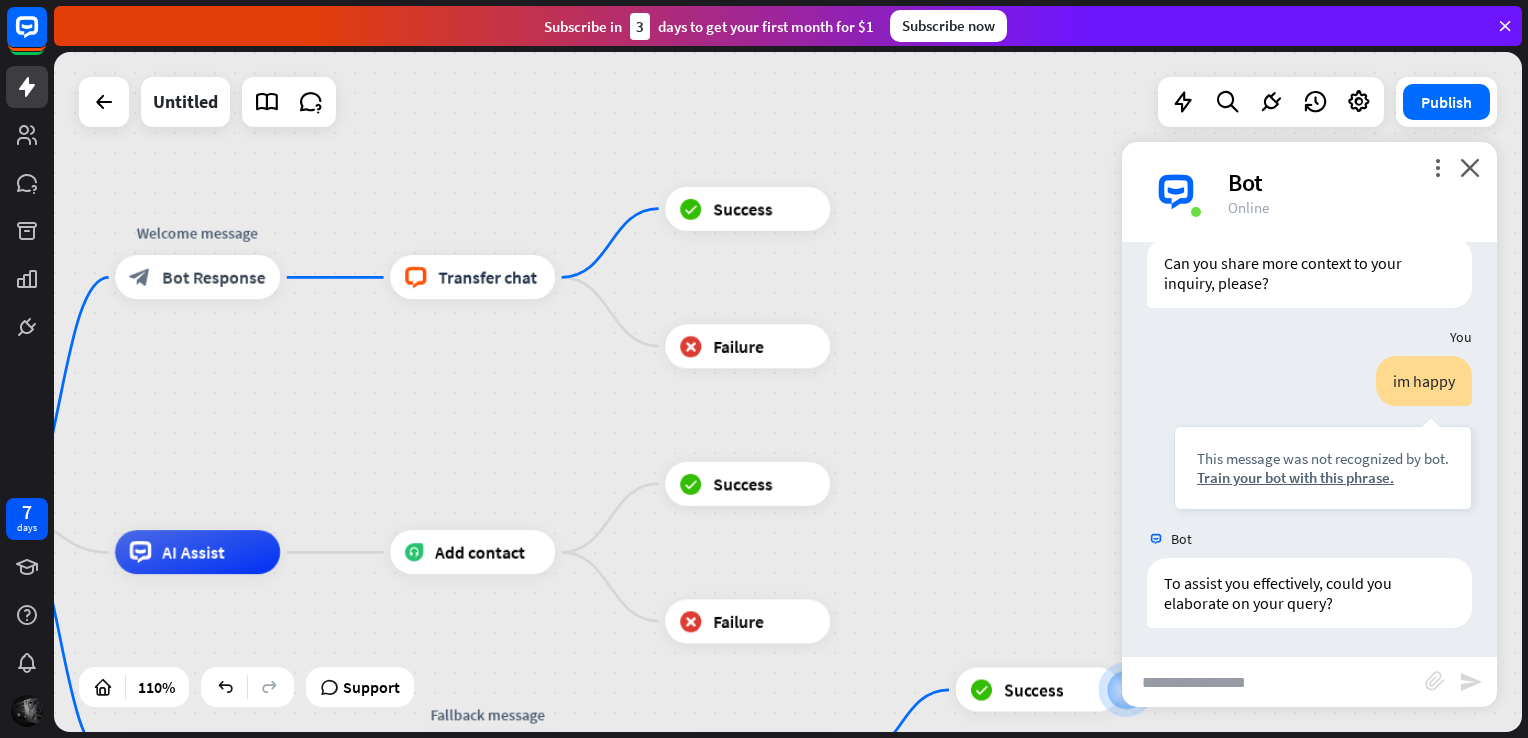 drag, startPoint x: 930, startPoint y: 254, endPoint x: 879, endPoint y: 298, distance: 67.357254 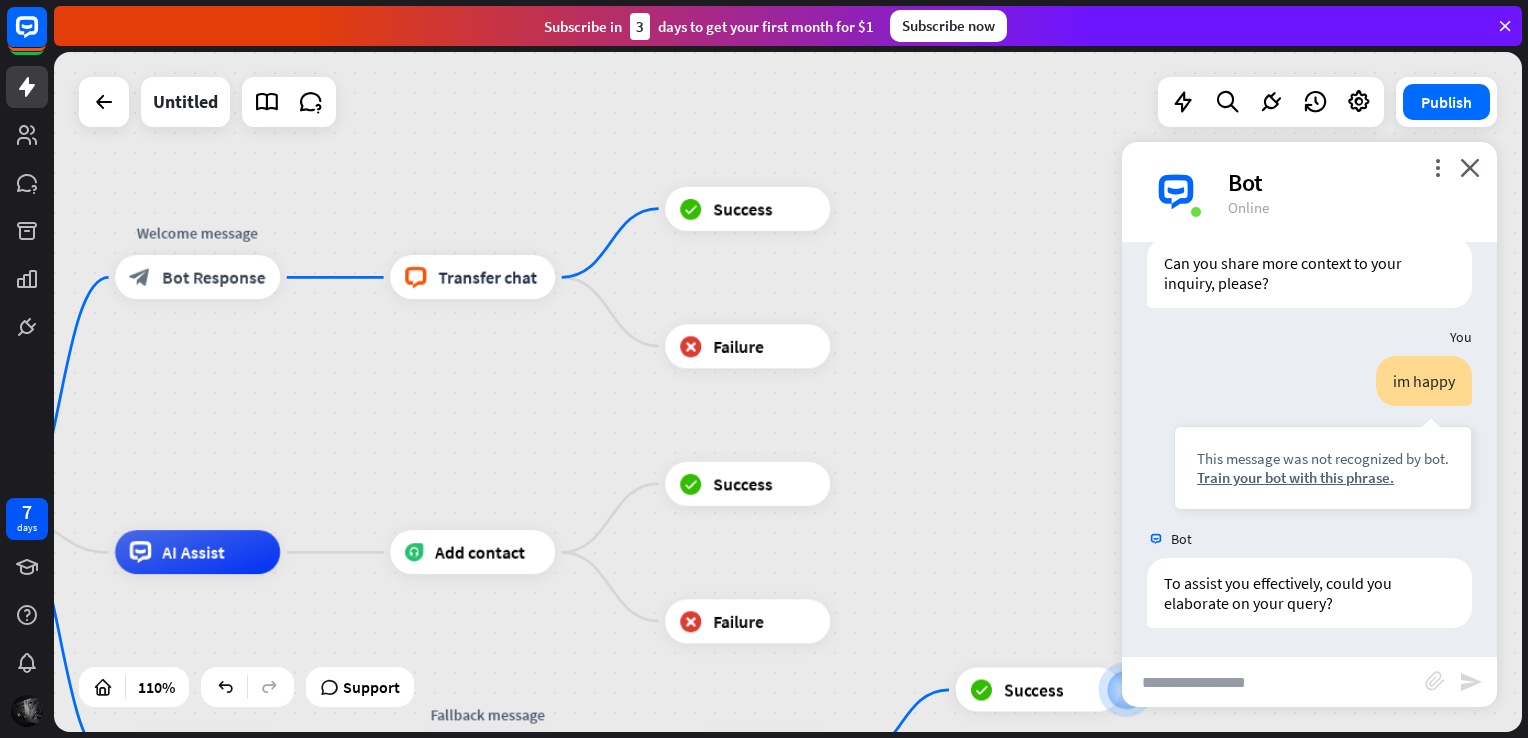 click on "home_2   Start point                 Welcome message   block_bot_response   Bot Response                   block_livechat   Transfer chat                   block_success   Success                   block_failure   Failure                     AI Assist                           Add contact                   block_success   Success                   block_failure   Failure                   block_fallback   Default fallback                 Fallback message   block_bot_response   Bot Response                   webhooks   Webhook                   block_success   Success                       block_failure   Failure" at bounding box center (788, 392) 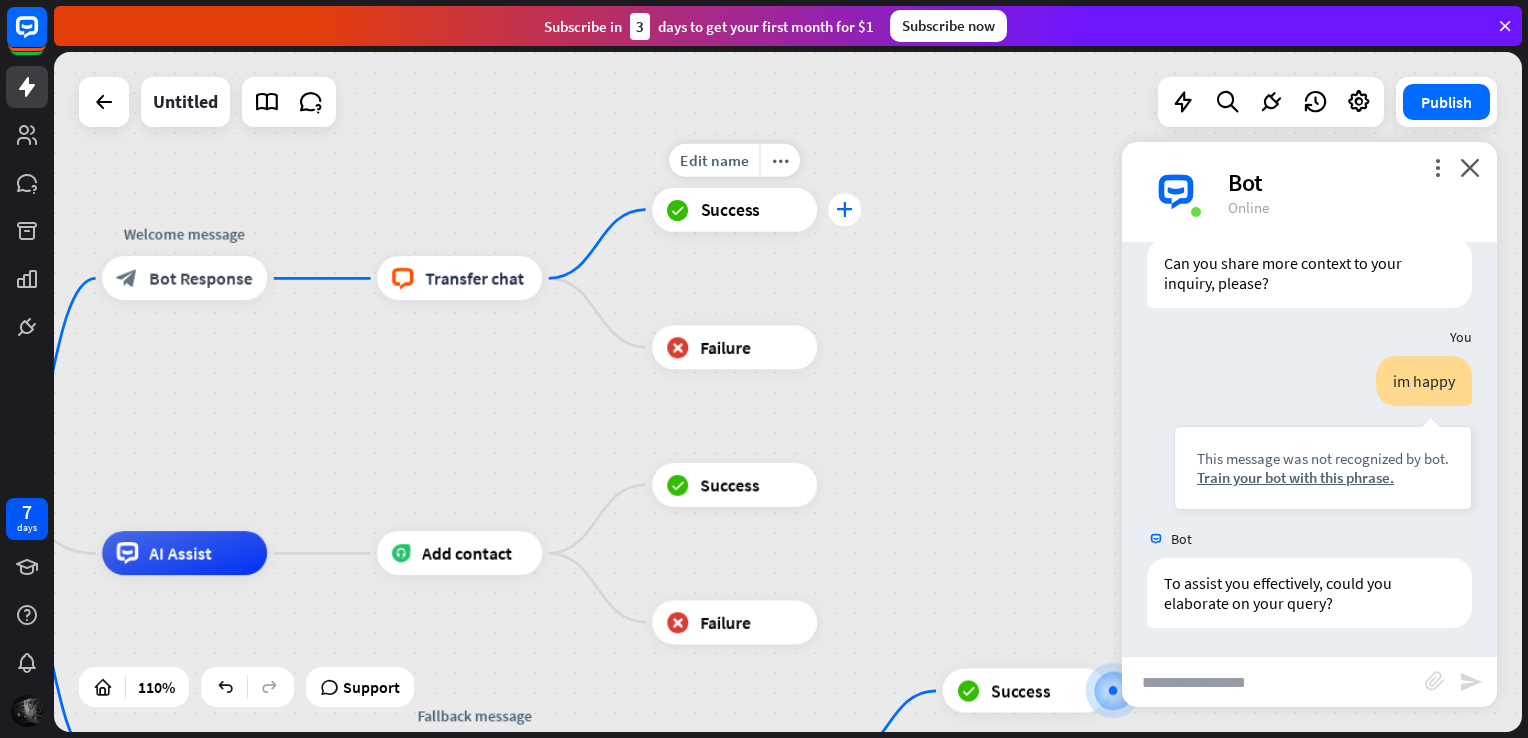 click on "plus" at bounding box center (844, 209) 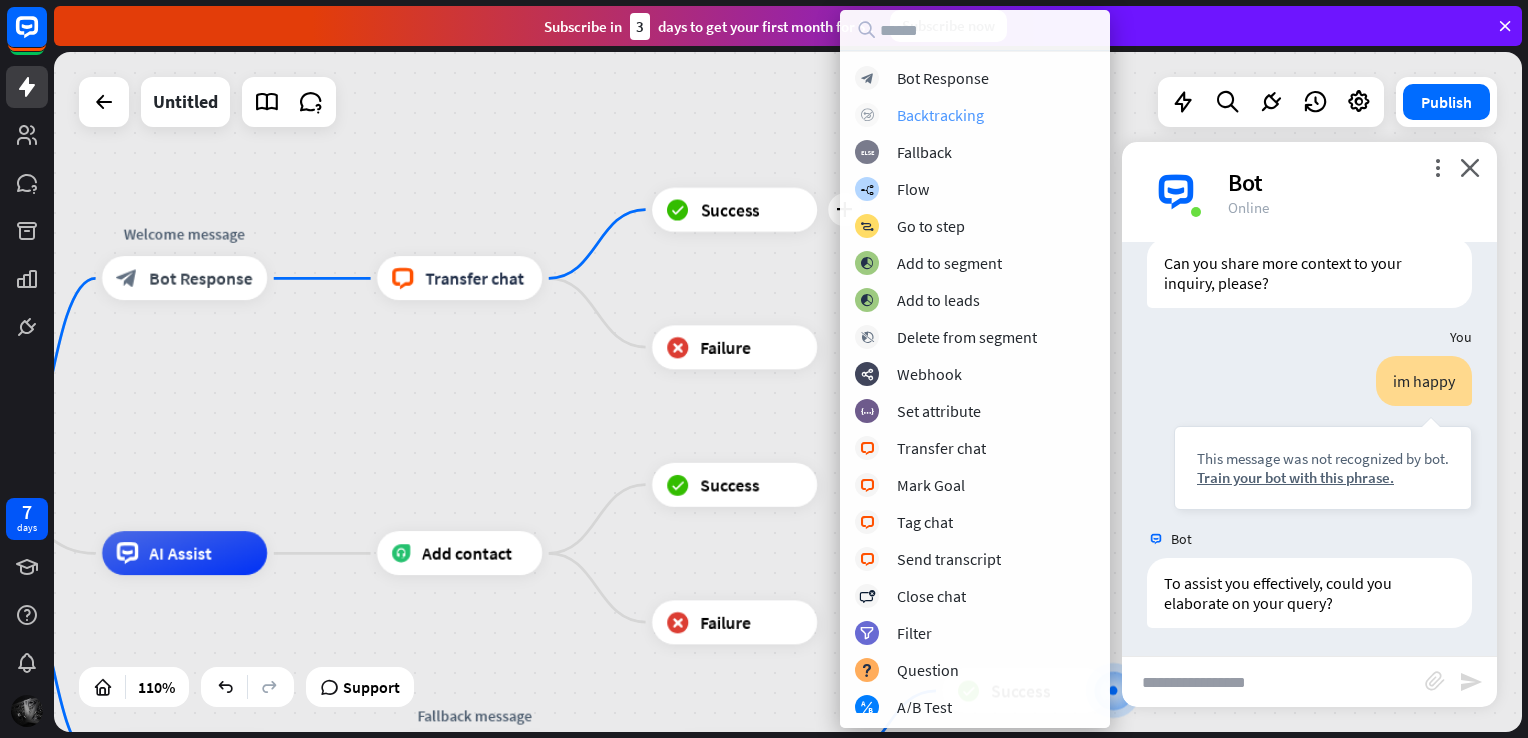 click on "Backtracking" at bounding box center [940, 115] 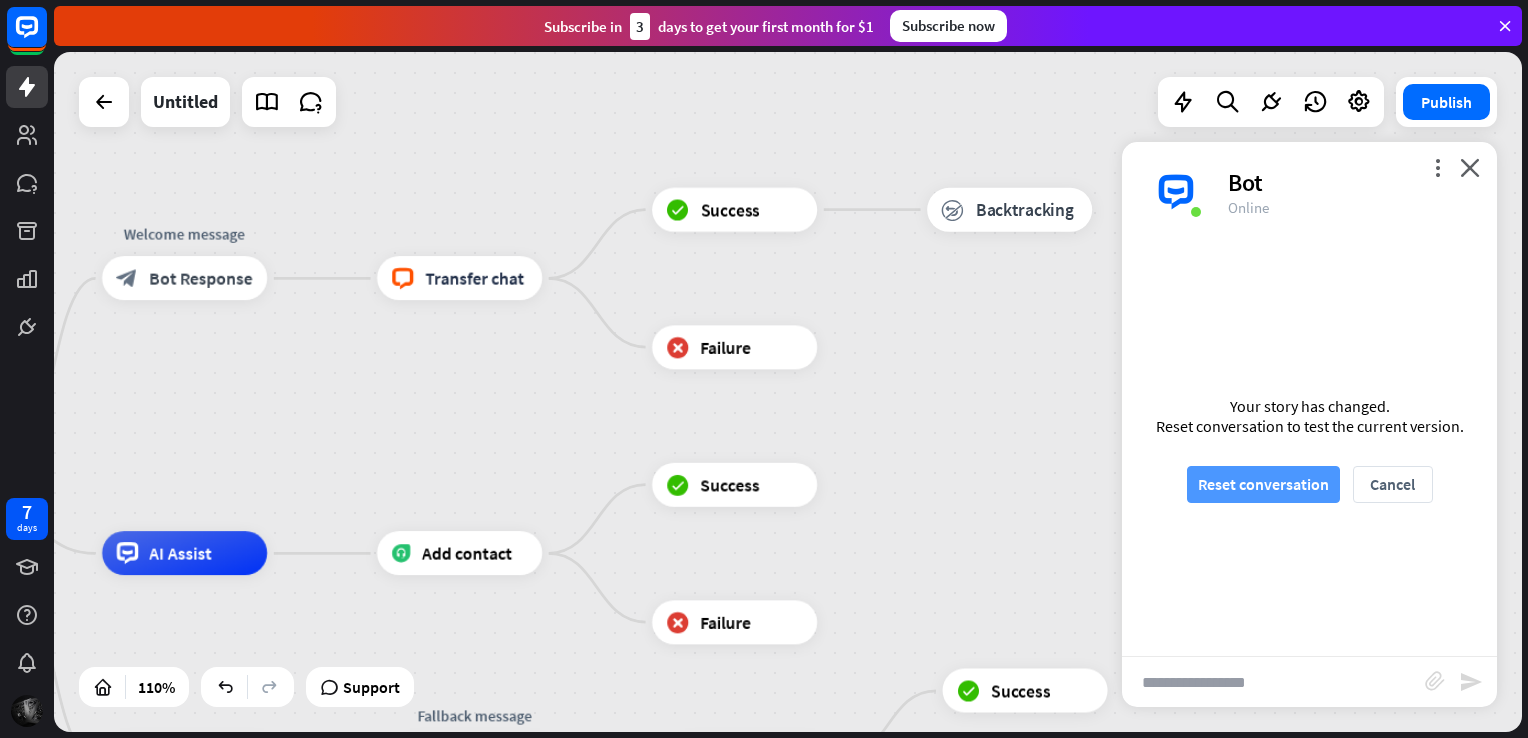 click on "Reset conversation" at bounding box center [1263, 484] 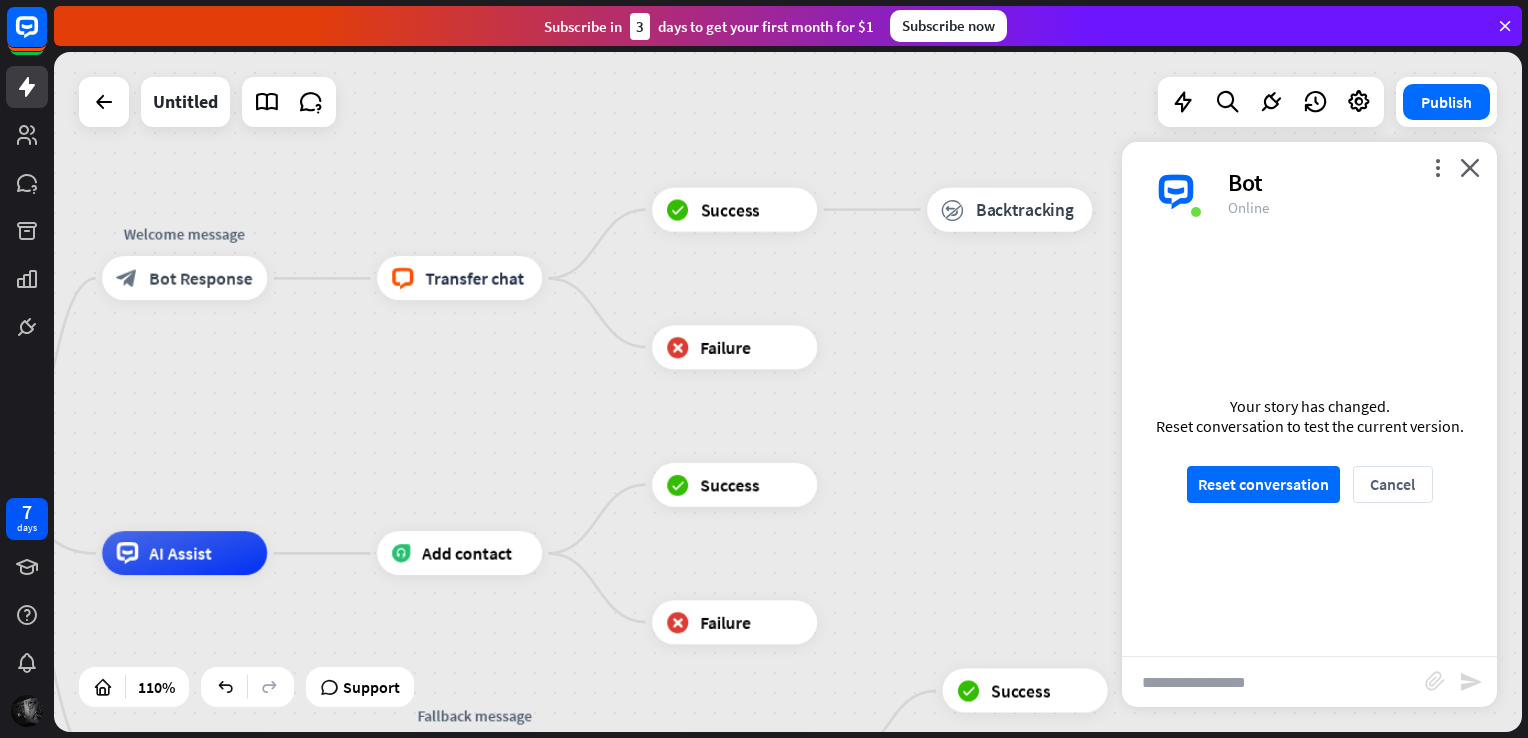 scroll, scrollTop: 0, scrollLeft: 0, axis: both 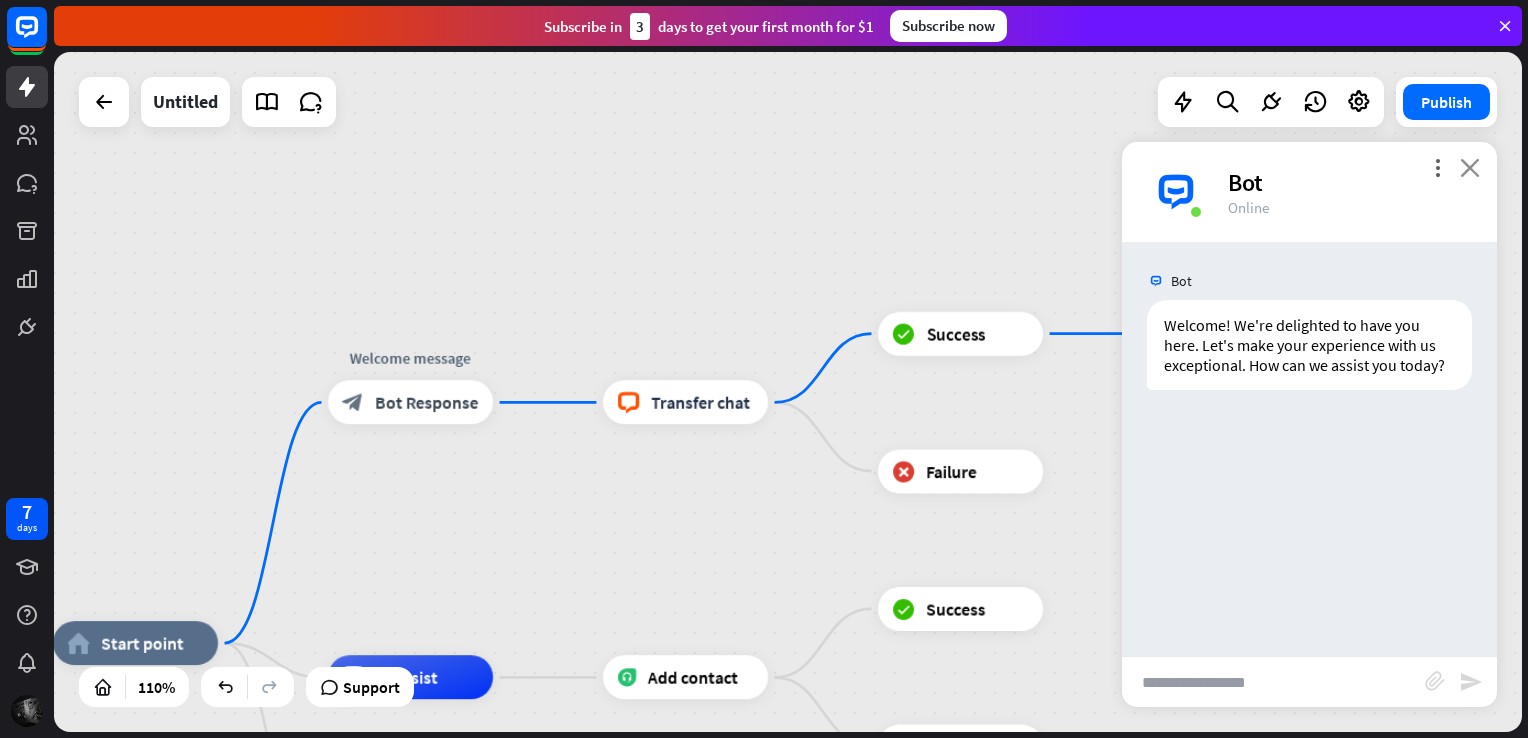 click on "close" at bounding box center (1470, 167) 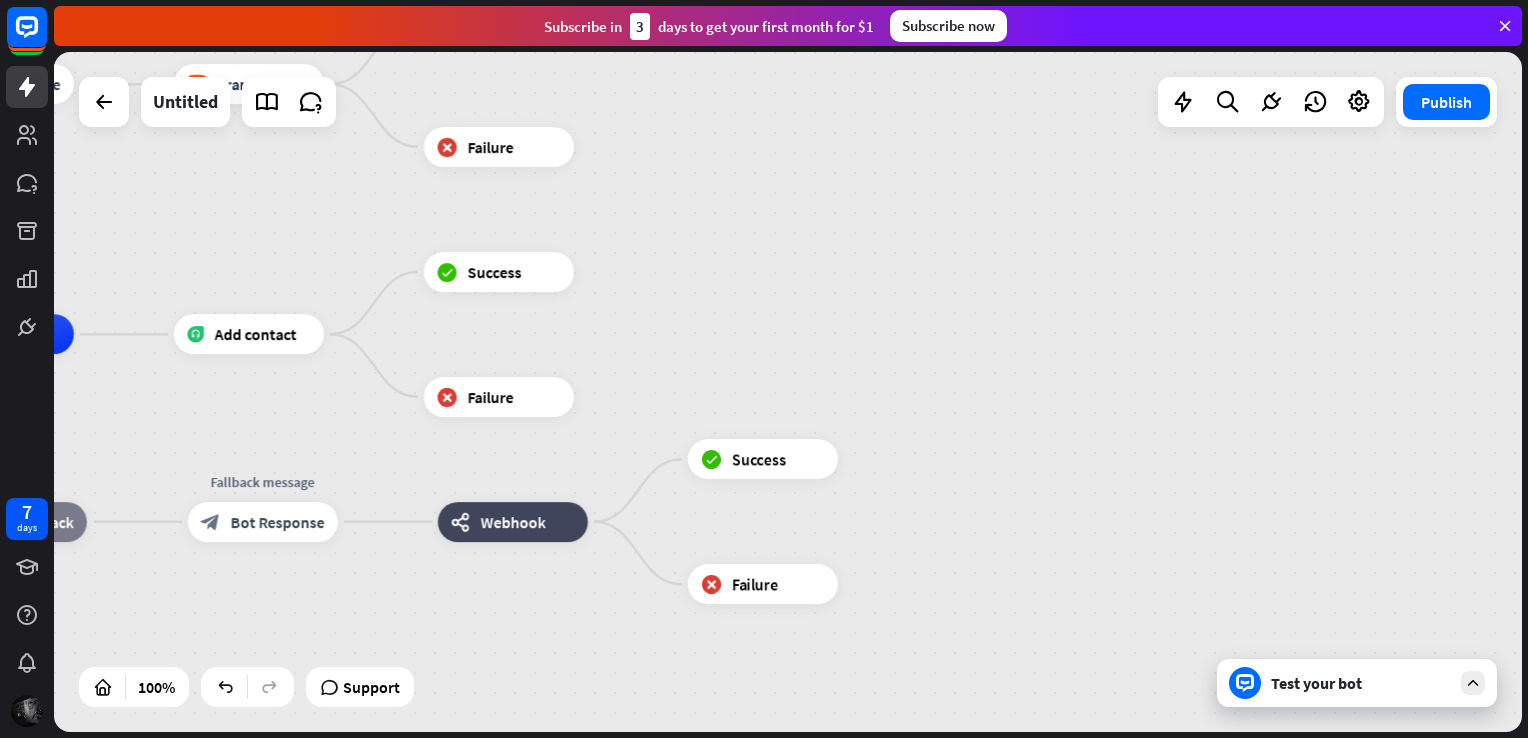 drag, startPoint x: 888, startPoint y: 384, endPoint x: 1042, endPoint y: 14, distance: 400.76926 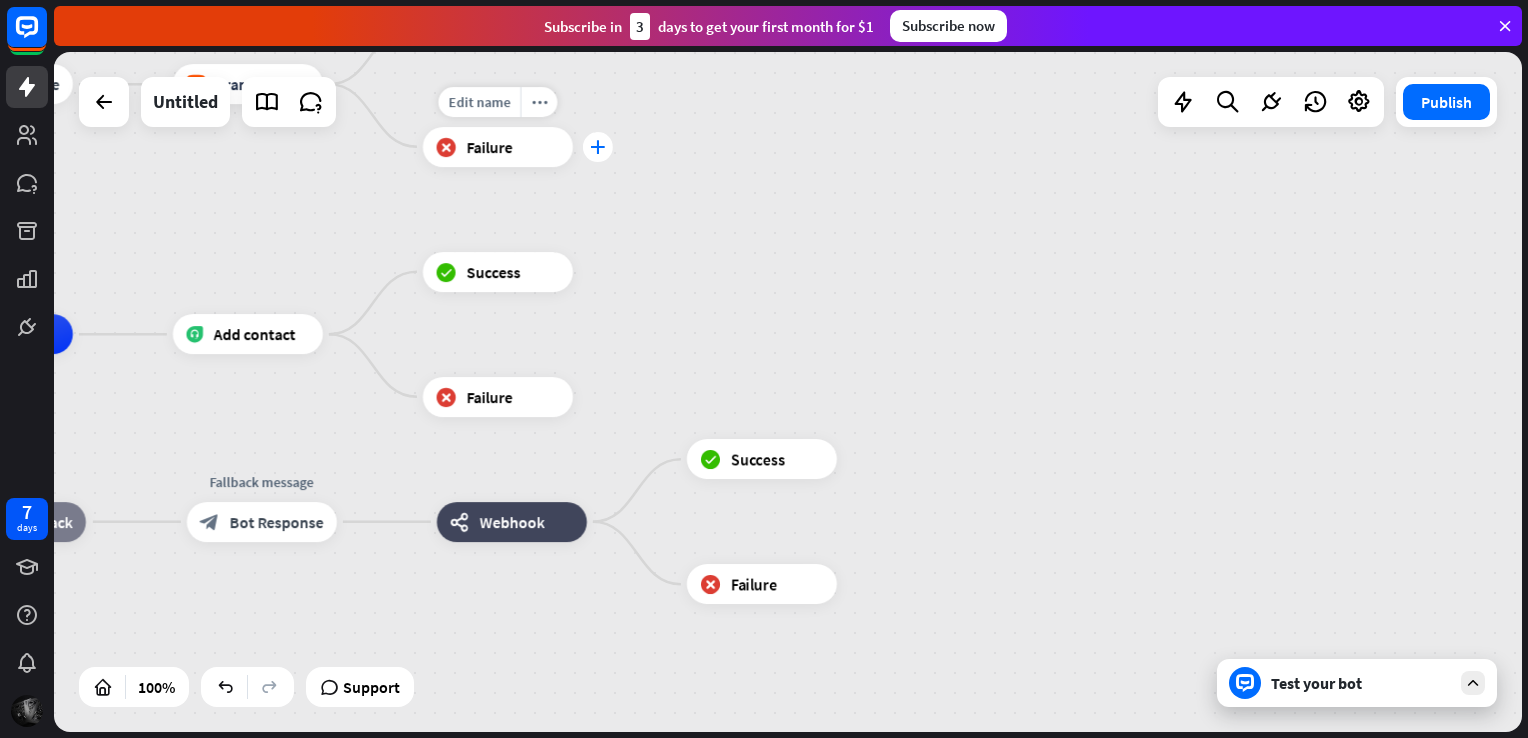 click on "plus" at bounding box center (598, 147) 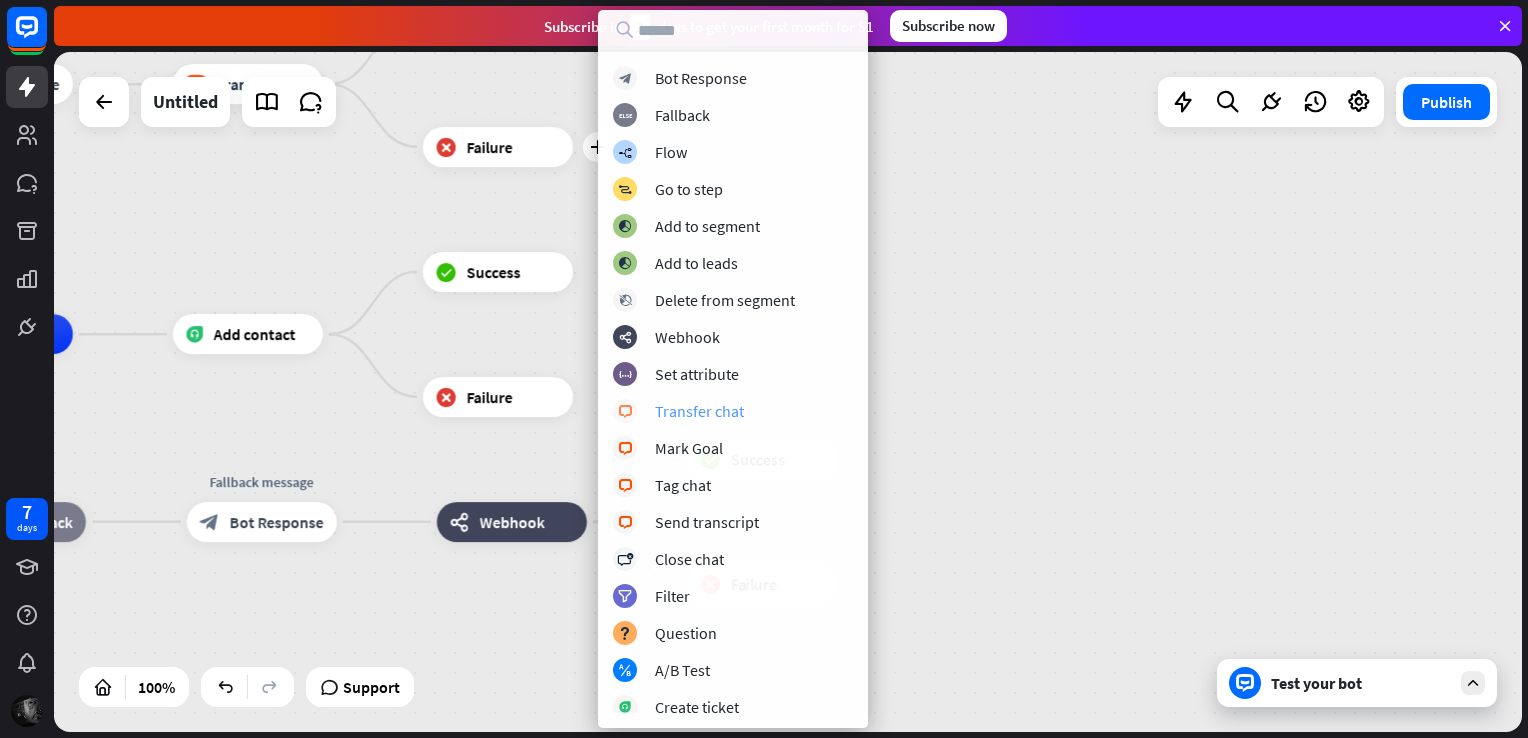click on "block_livechat
Transfer chat" at bounding box center [733, 411] 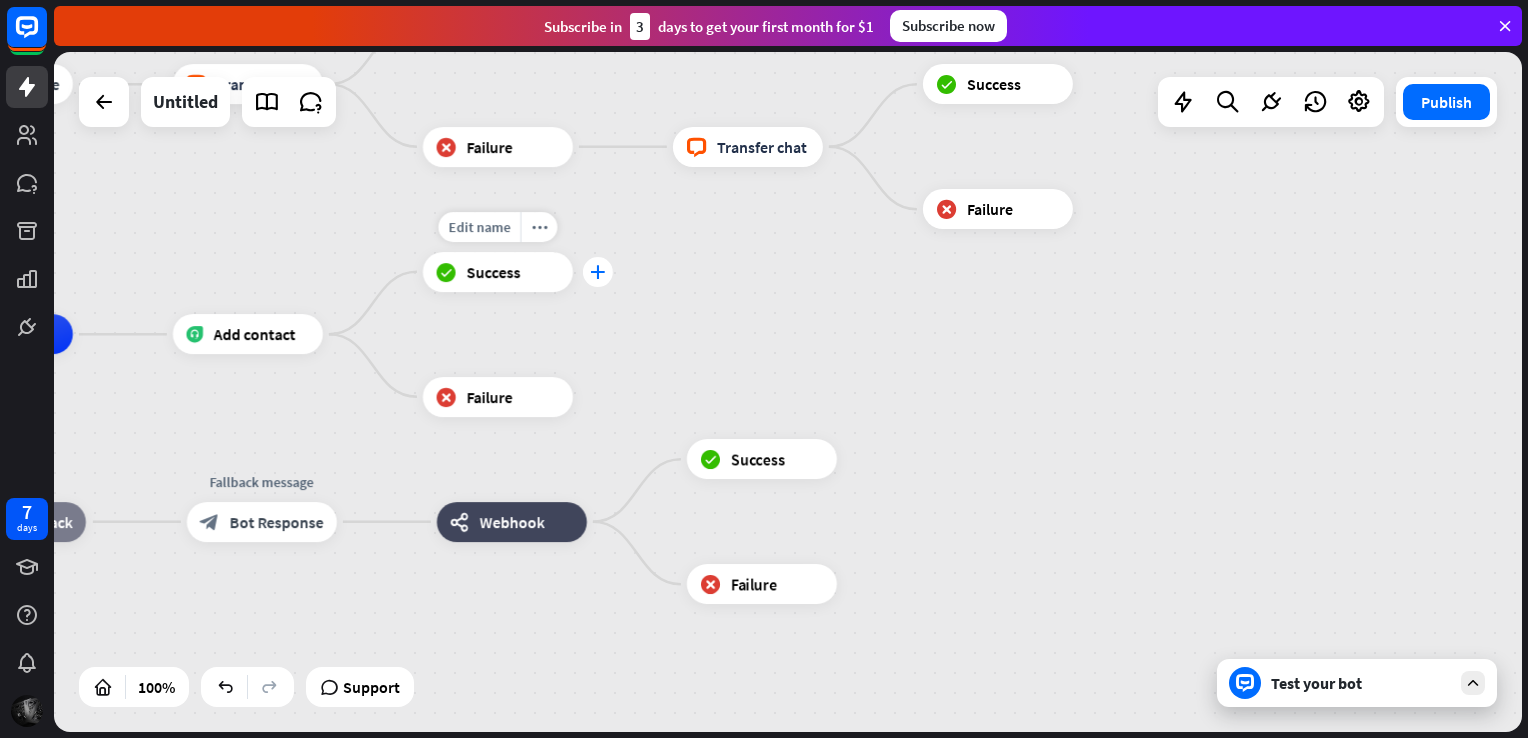 click on "plus" at bounding box center [598, 272] 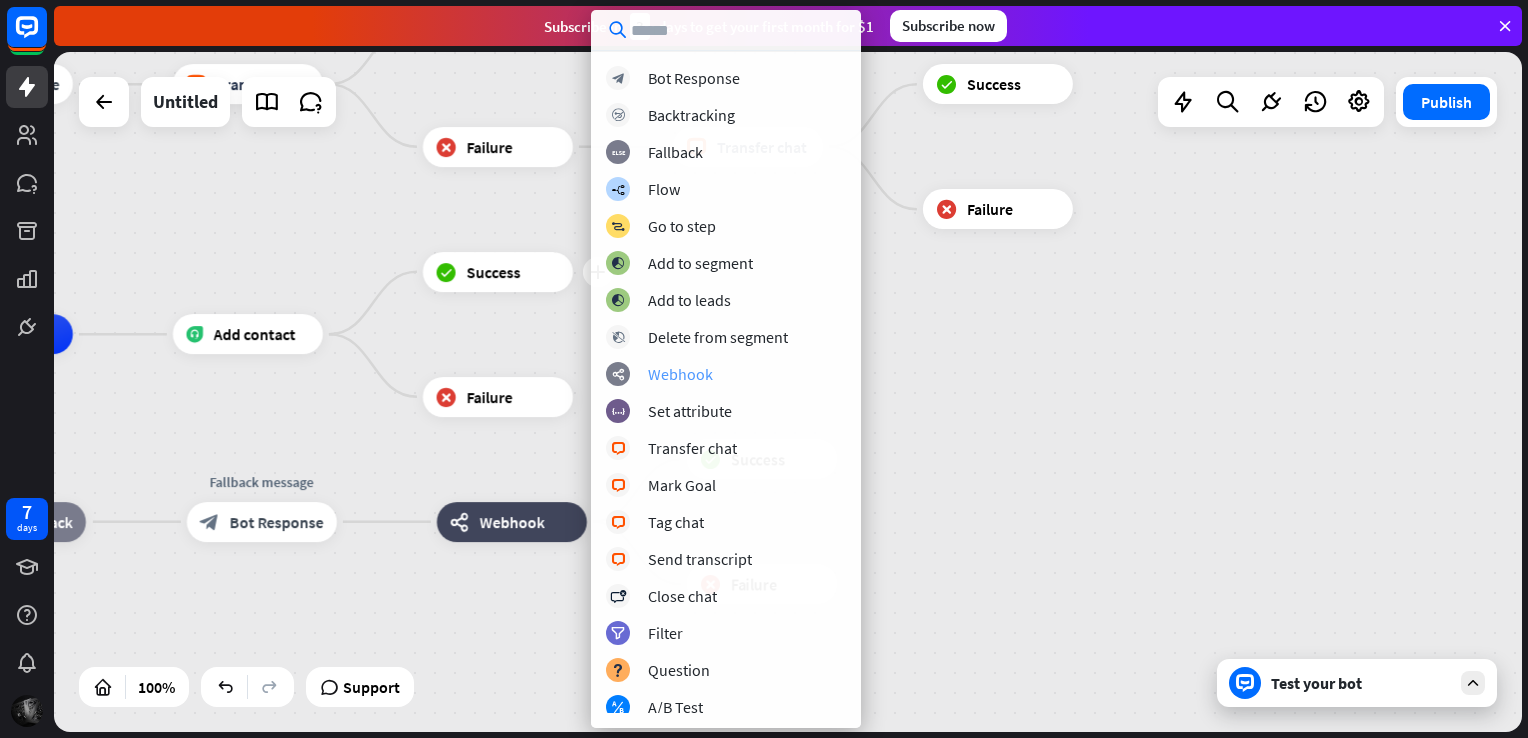 click on "Webhook" at bounding box center [680, 374] 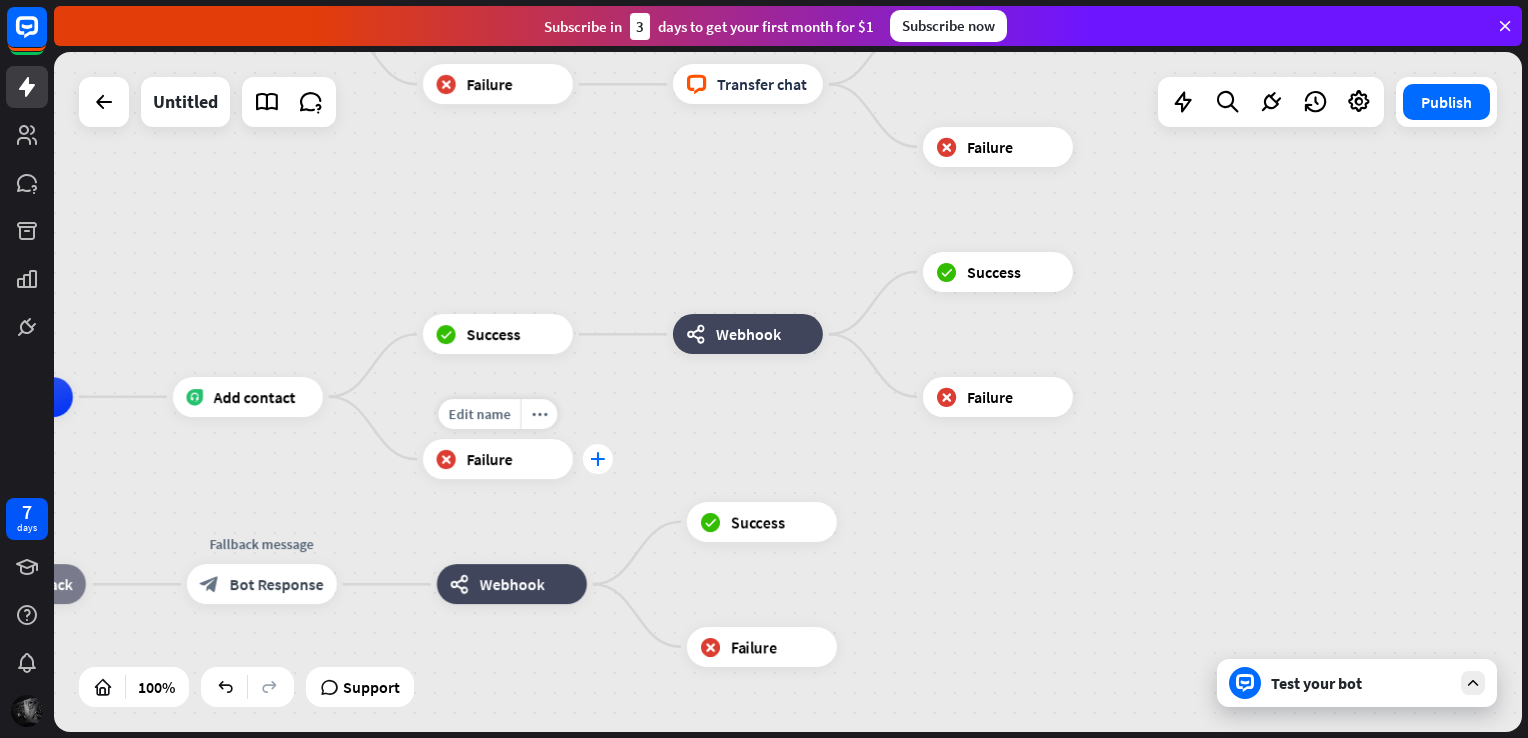 click on "plus" at bounding box center [597, 459] 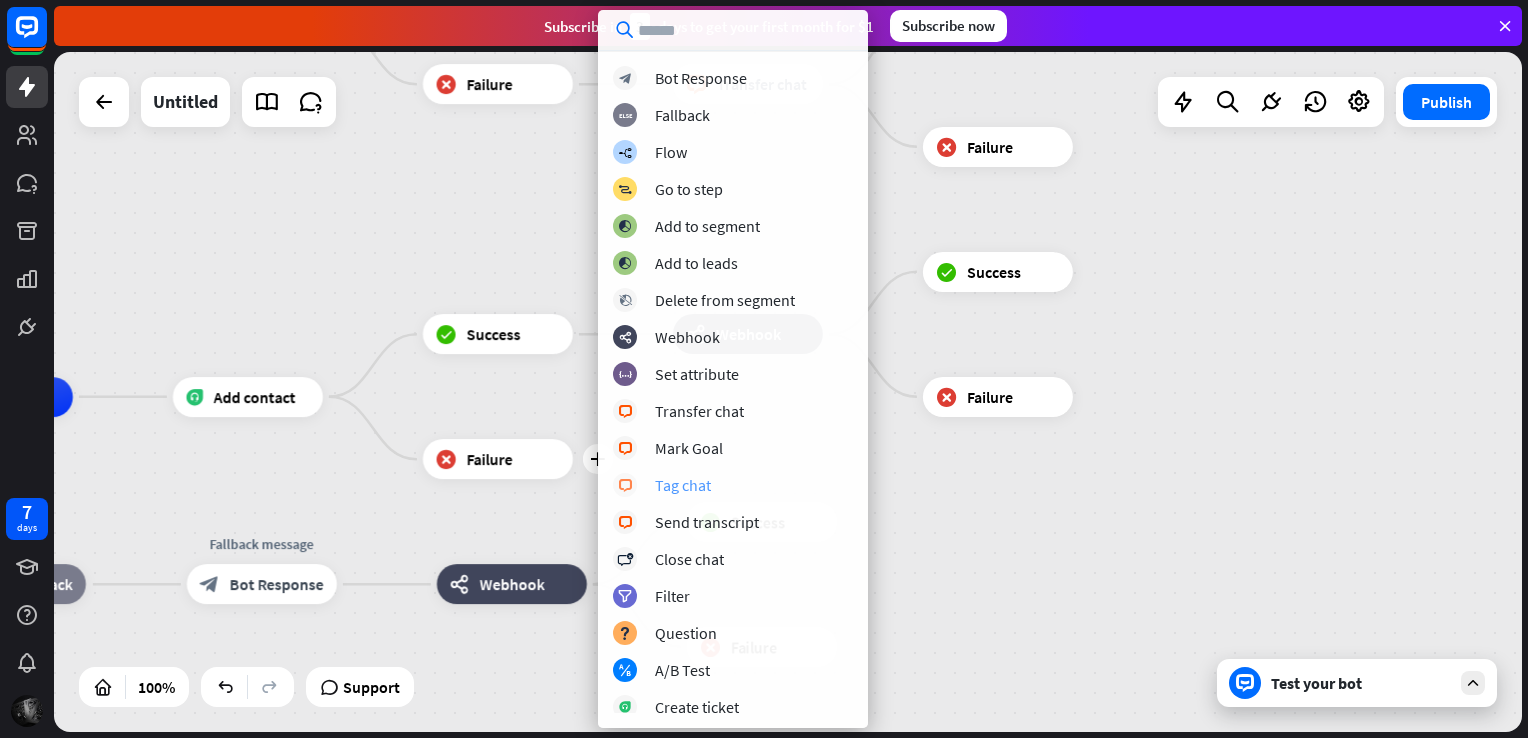 click on "Tag chat" at bounding box center [683, 485] 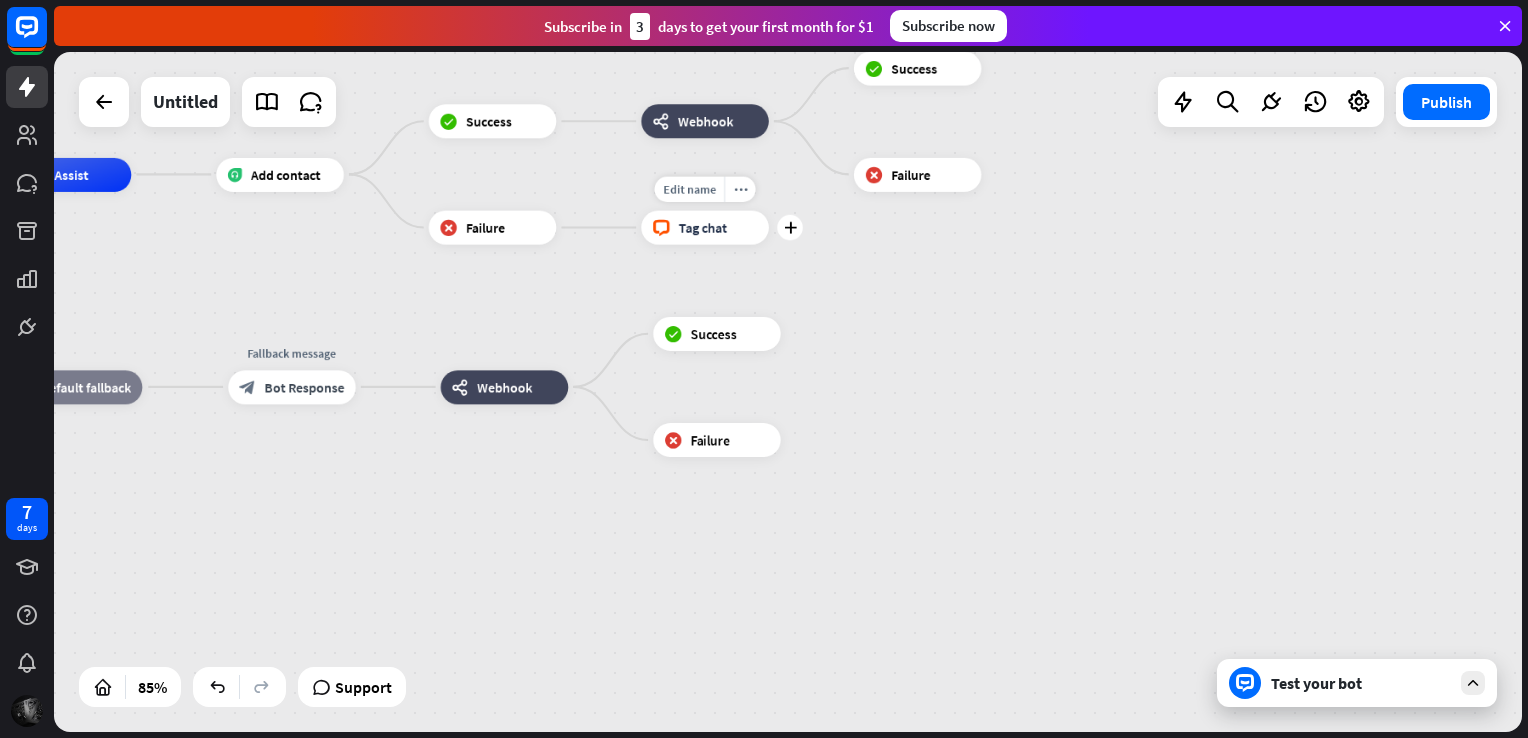 drag, startPoint x: 788, startPoint y: 474, endPoint x: 751, endPoint y: 262, distance: 215.20456 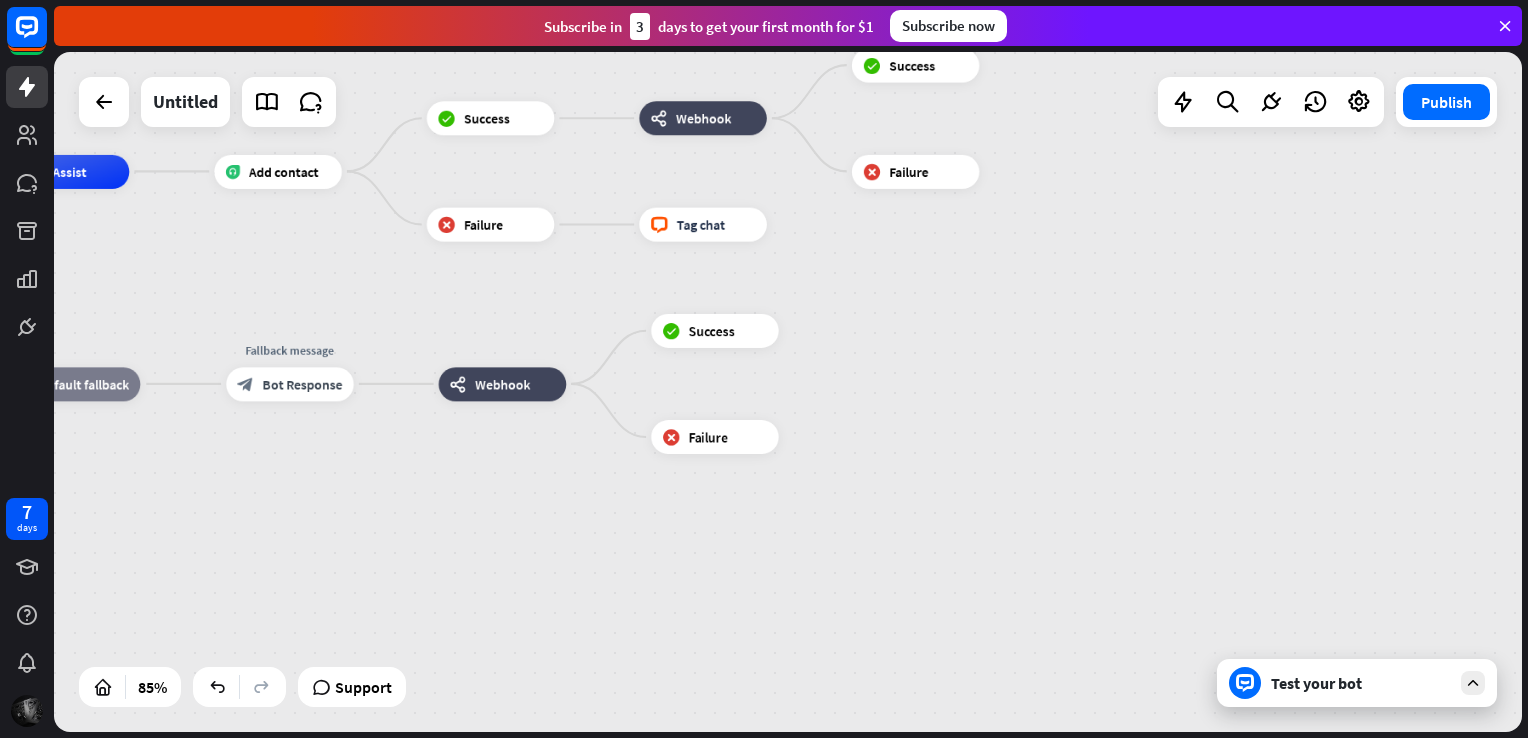 click on "home_2   Start point                 Welcome message   block_bot_response   Bot Response                   block_livechat   Transfer chat                   block_success   Success                   block_backtracking   Backtracking                   block_failure   Failure                   block_livechat   Transfer chat                   block_success   Success                   block_failure   Failure                     AI Assist                           Add contact                   block_success   Success                   webhooks   Webhook                   block_success   Success                   block_failure   Failure                   block_failure   Failure                   block_livechat   Tag chat                   block_fallback   Default fallback                 Fallback message   block_bot_response   Bot Response       Edit name   more_horiz             webhooks   Webhook                   block_success   Success                   block_failure   Failure" at bounding box center [413, 407] 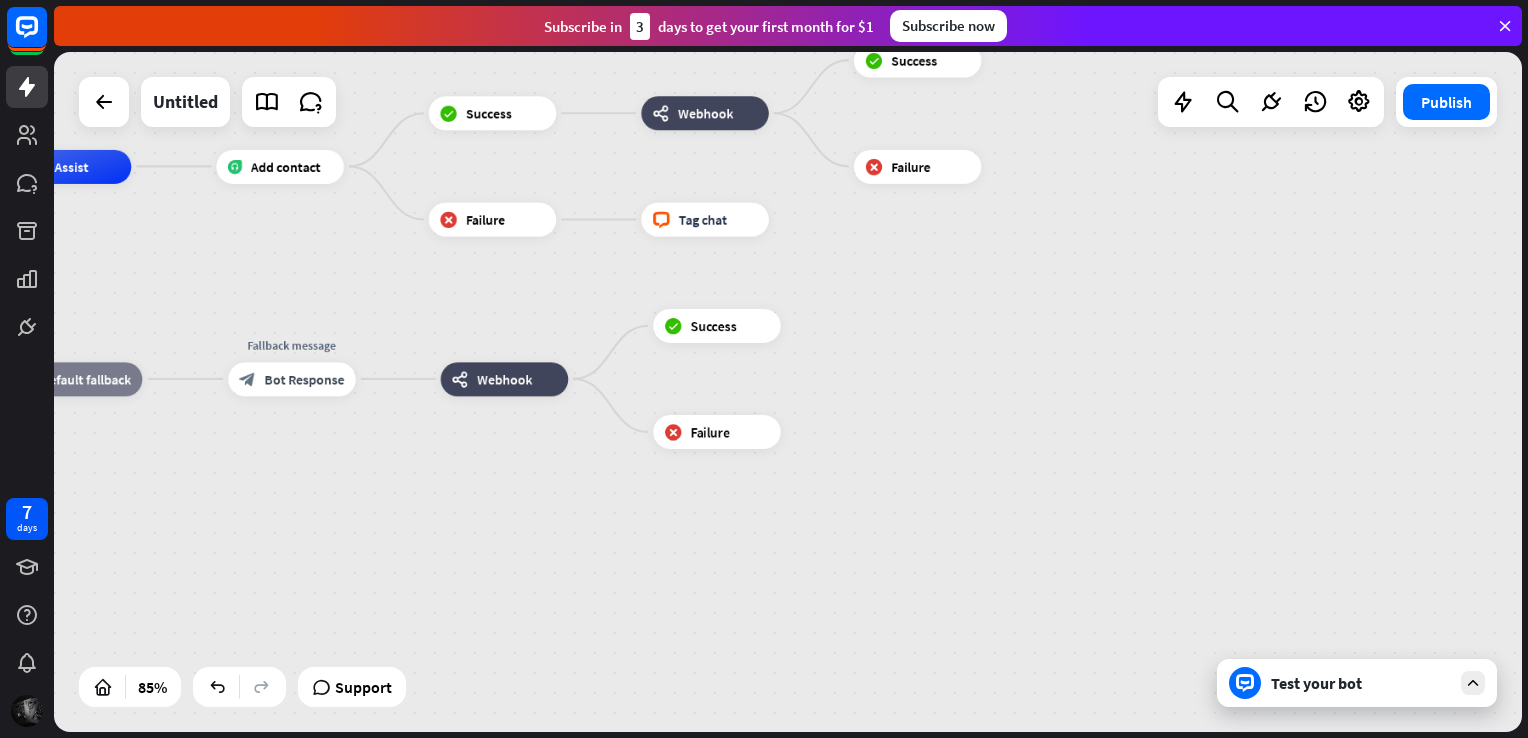 drag, startPoint x: 511, startPoint y: 446, endPoint x: 552, endPoint y: 384, distance: 74.330345 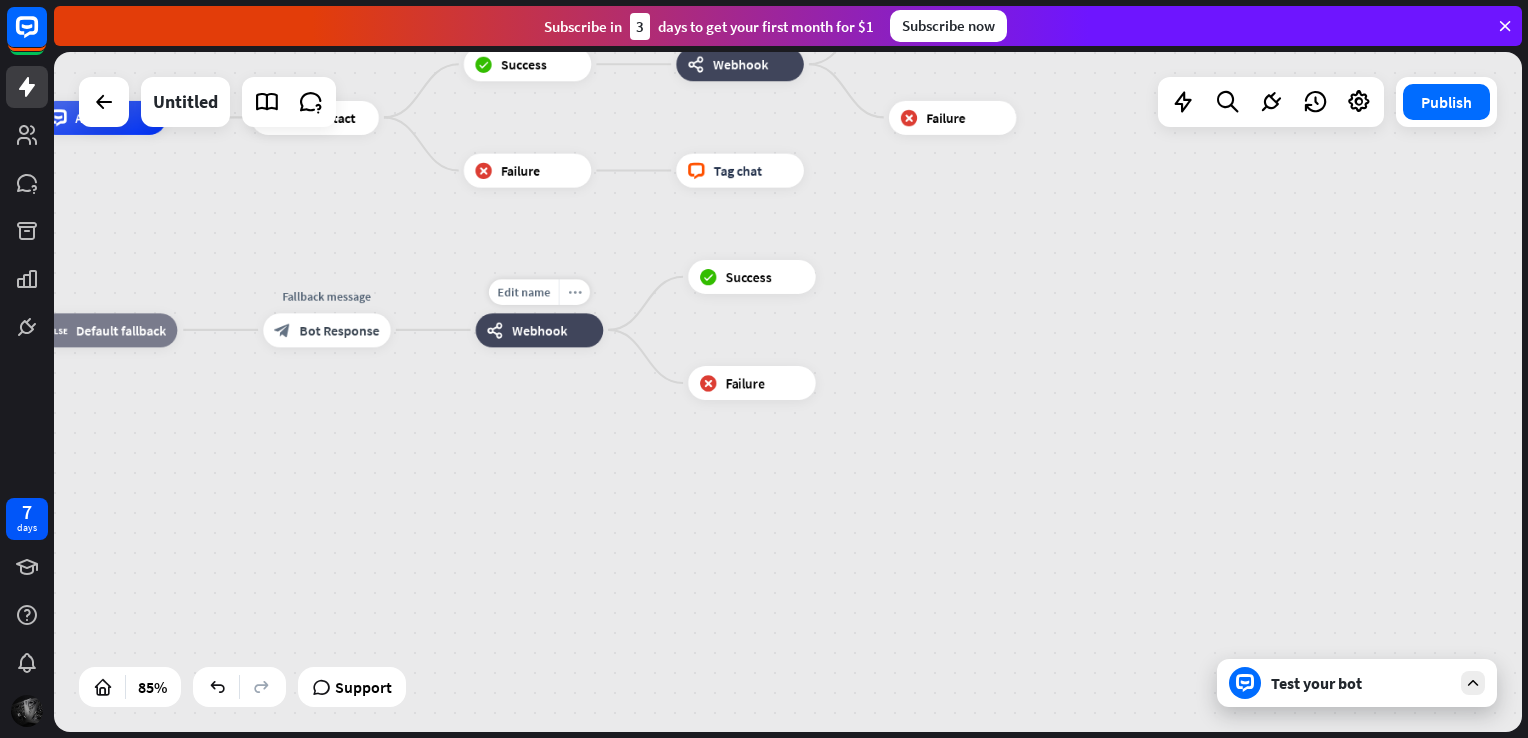 click on "more_horiz" at bounding box center (574, 292) 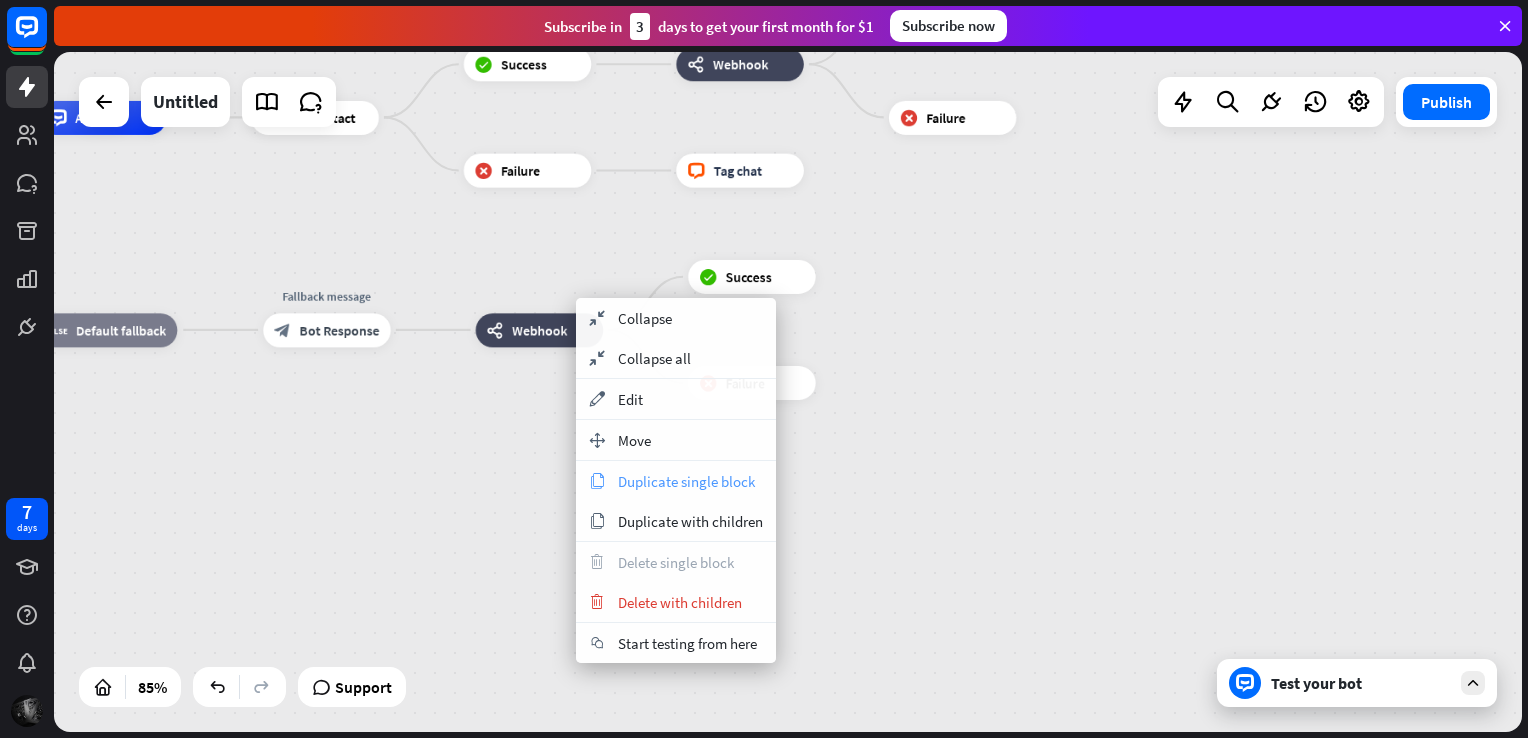 click on "Duplicate single block" at bounding box center (686, 481) 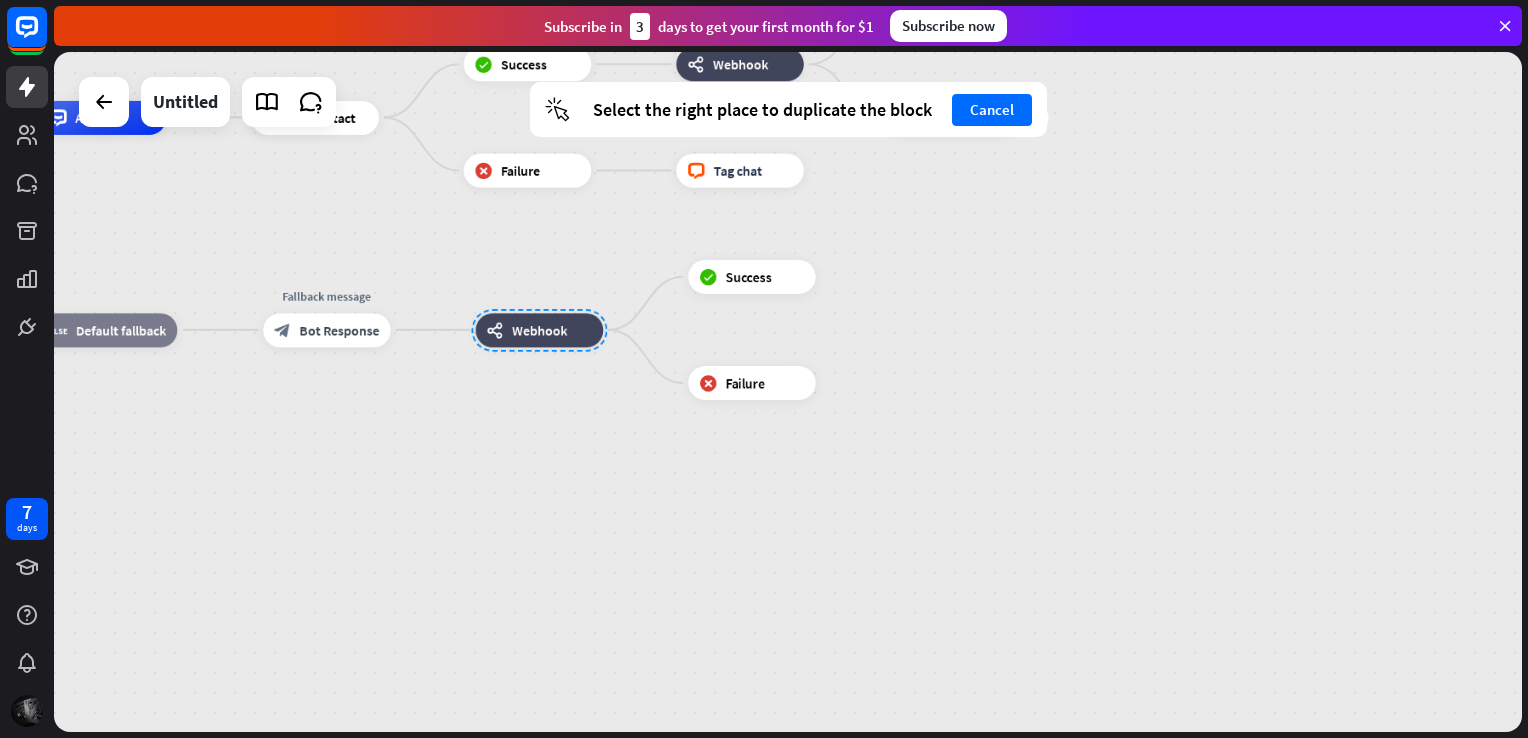 click on "home_2   Start point                 Welcome message   block_bot_response   Bot Response                   block_livechat   Transfer chat                   block_success   Success                   block_backtracking   Backtracking                   block_failure   Failure                   block_livechat   Transfer chat                   block_success   Success                   block_failure   Failure                     AI Assist                           Add contact                   block_success   Success                   webhooks   Webhook                   block_success   Success               plus       block_failure   Failure                   block_failure   Failure                   block_livechat   Tag chat                   block_fallback   Default fallback                 Fallback message   block_bot_response   Bot Response                   webhooks   Webhook                   block_success   Success                   block_failure   Failure" at bounding box center (450, 353) 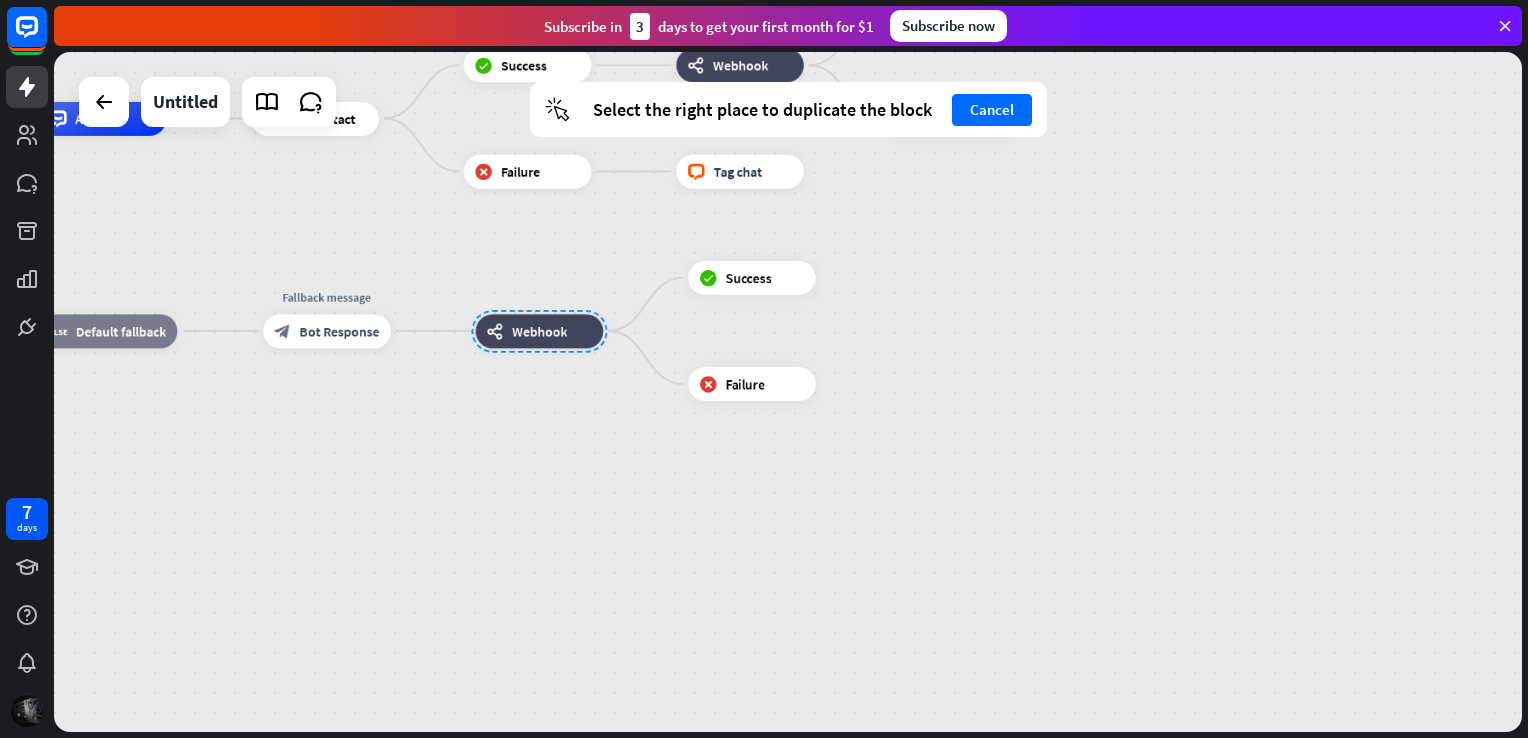 click on "home_2   Start point                 Welcome message   block_bot_response   Bot Response                   block_livechat   Transfer chat                   block_success   Success                   block_backtracking   Backtracking                   block_failure   Failure                   block_livechat   Transfer chat                   block_success   Success                   block_failure   Failure                     AI Assist                           Add contact                   block_success   Success                   webhooks   Webhook                   block_success   Success                   block_failure   Failure                   block_failure   Failure                   block_livechat   Tag chat                   block_fallback   Default fallback                 Fallback message   block_bot_response   Bot Response                   webhooks   Webhook                   block_success   Success                   block_failure   Failure" at bounding box center [450, 354] 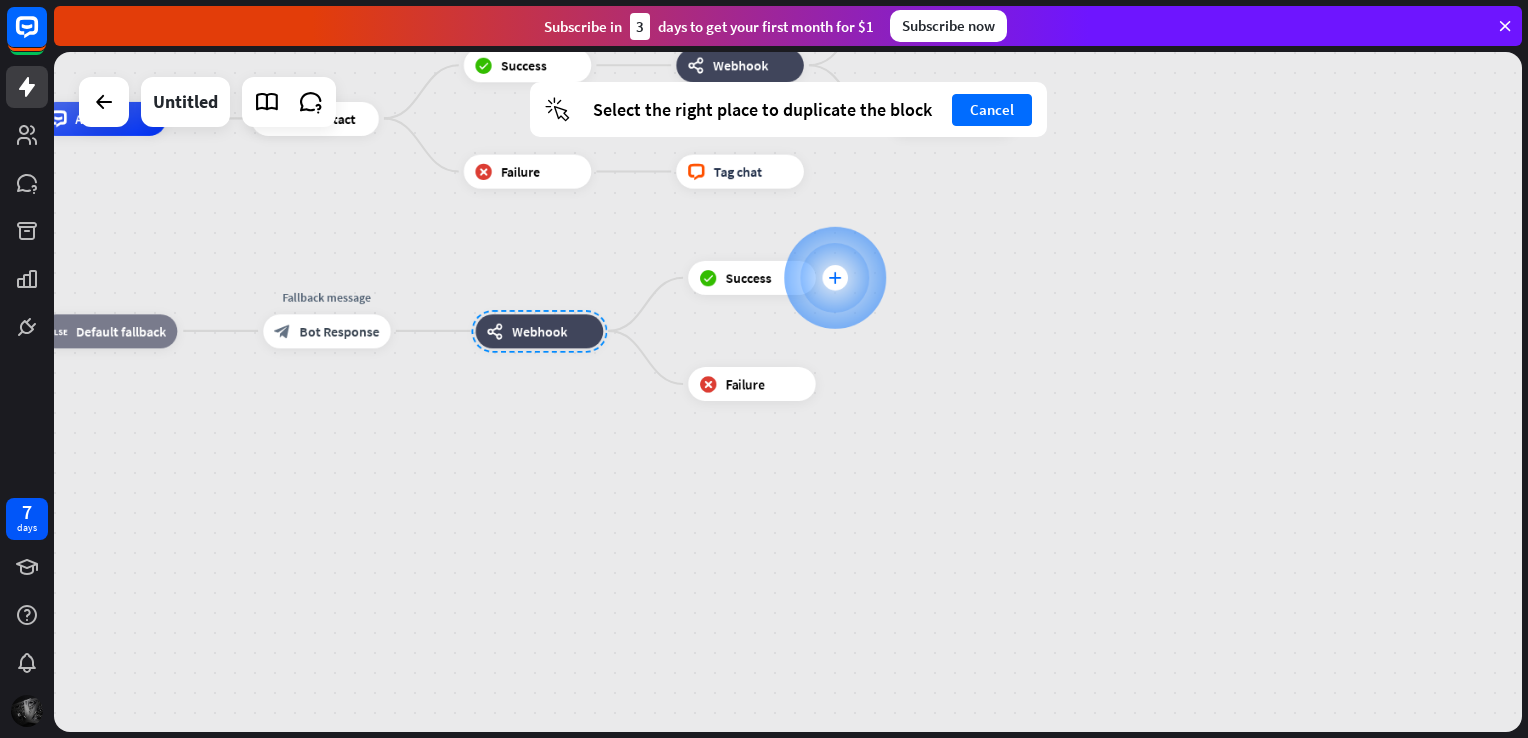 click at bounding box center [835, 278] 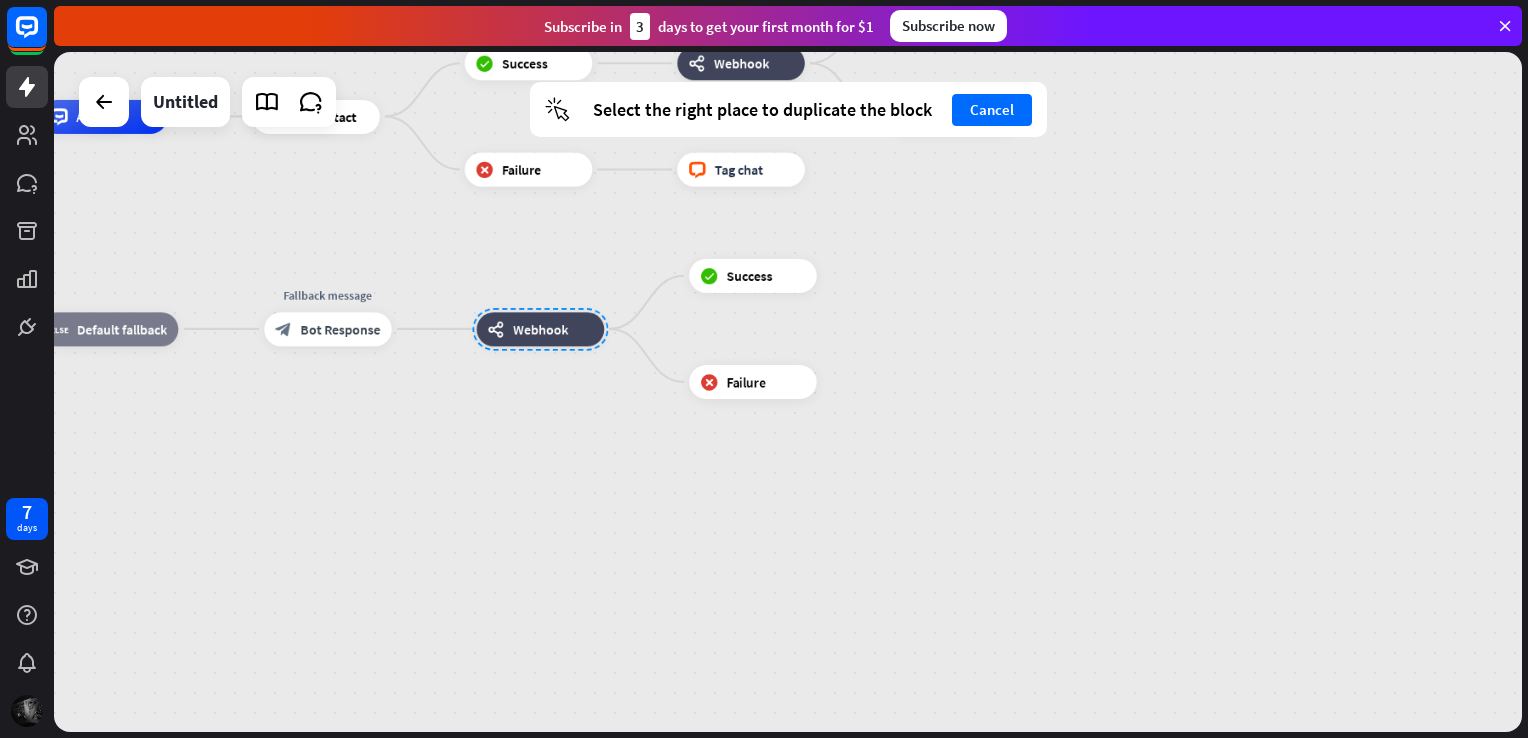 click on "home_2   Start point                 Welcome message   block_bot_response   Bot Response                   block_livechat   Transfer chat                   block_success   Success                   block_backtracking   Backtracking                   block_failure   Failure                   block_livechat   Transfer chat                   block_success   Success                   block_failure   Failure                     AI Assist                           Add contact                   block_success   Success                   webhooks   Webhook                   block_success   Success                   block_failure   Failure                   block_failure   Failure                   block_livechat   Tag chat                   block_fallback   Default fallback                 Fallback message   block_bot_response   Bot Response                   webhooks   Webhook                   block_success   Success                   block_failure   Failure" at bounding box center (451, 352) 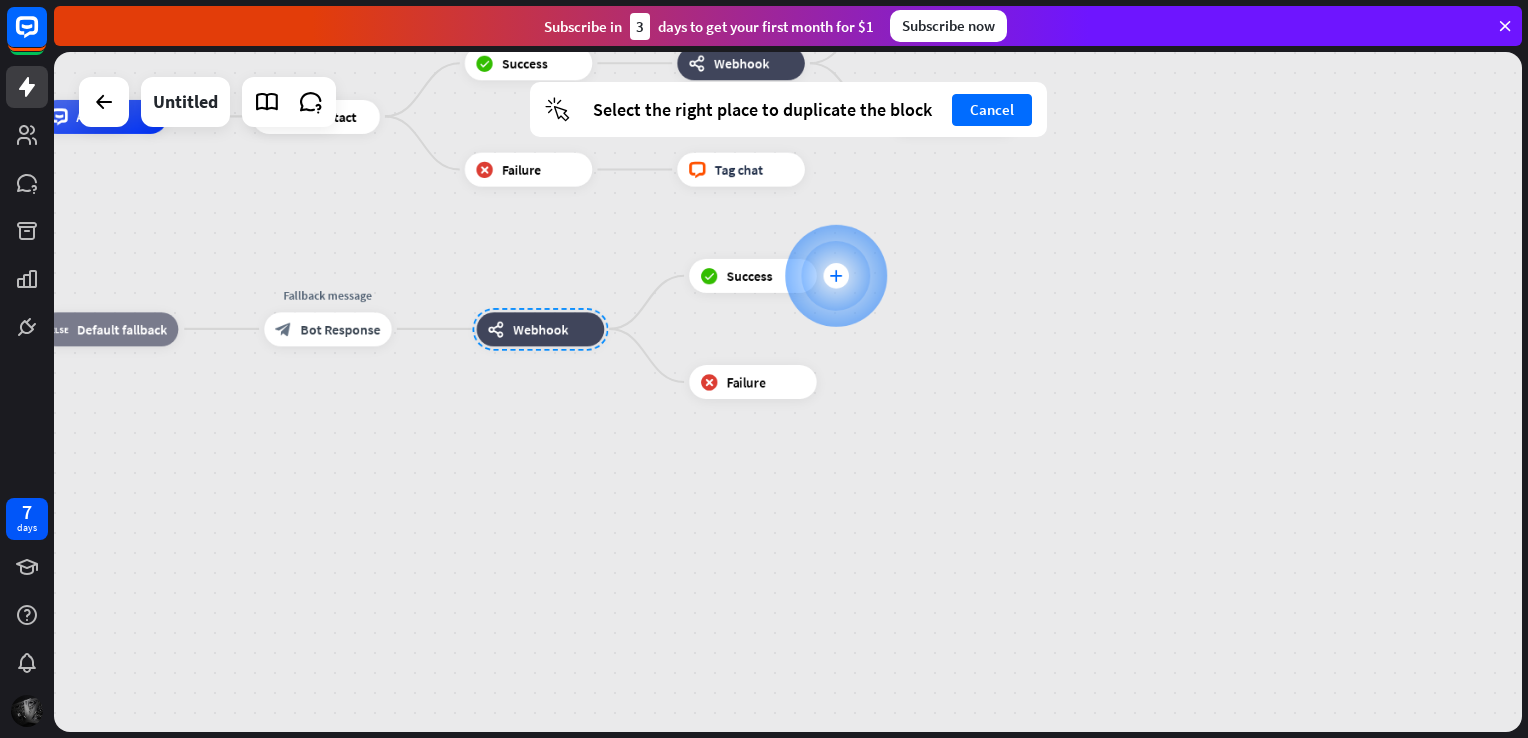 click on "plus" at bounding box center (835, 276) 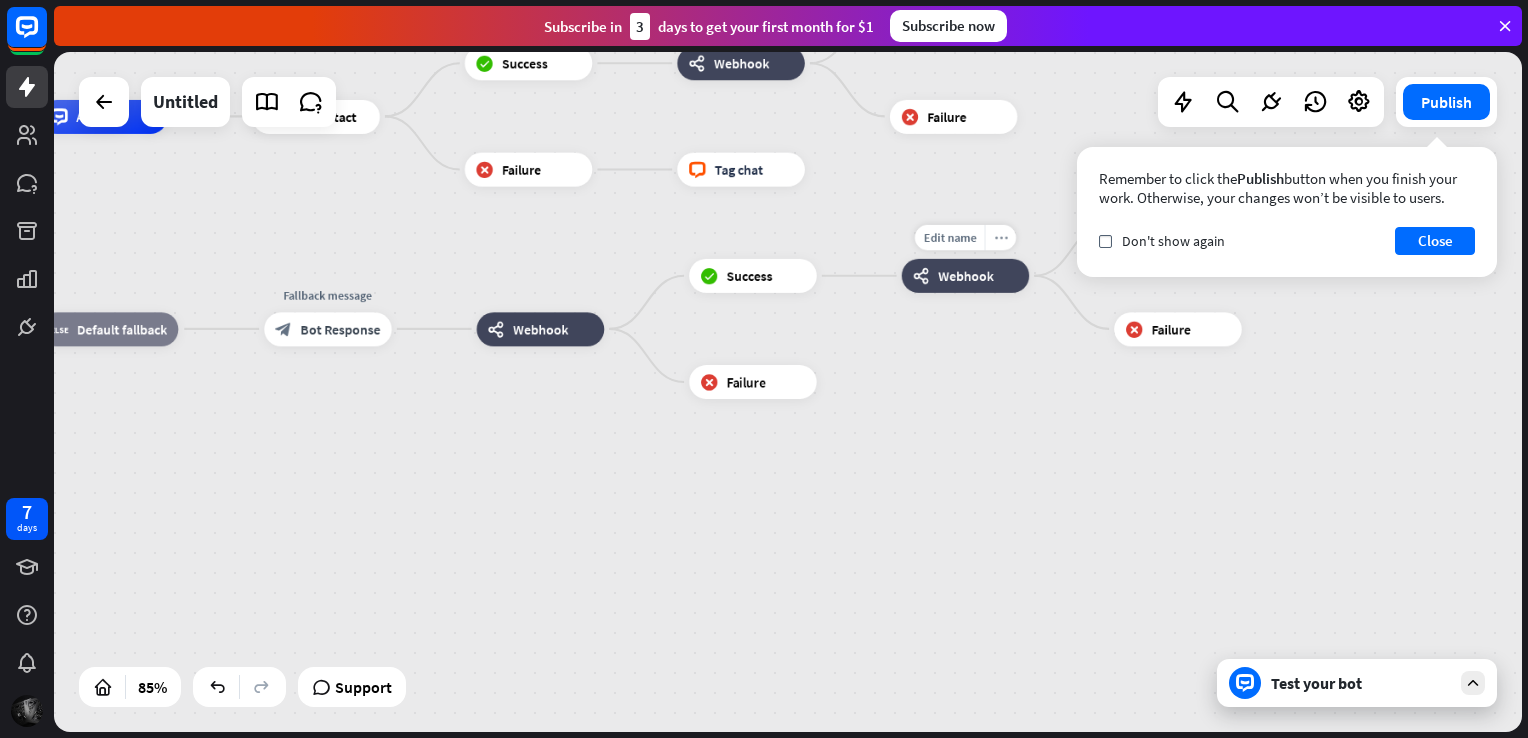 click on "more_horiz" at bounding box center (1000, 238) 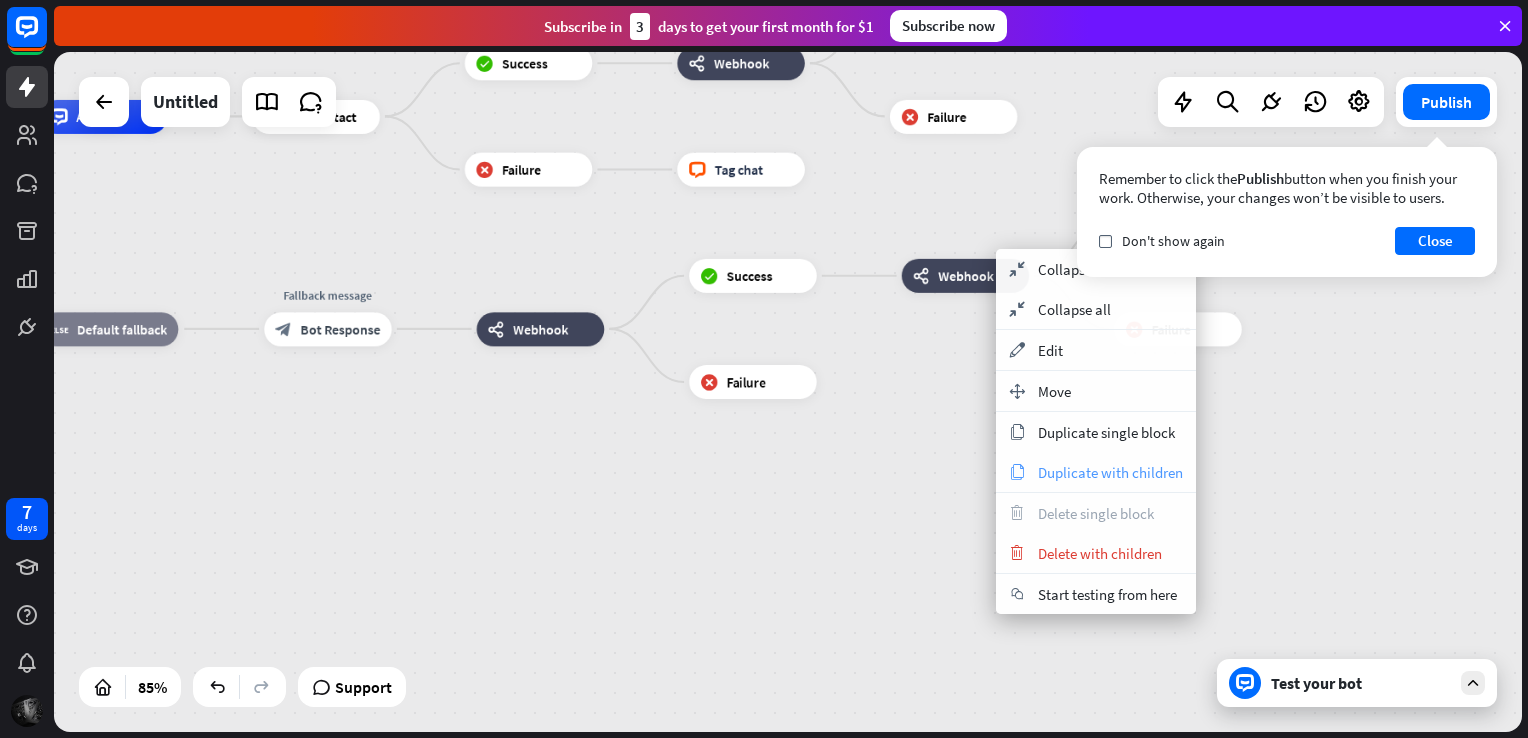 click on "copy   Duplicate with children" at bounding box center (1096, 472) 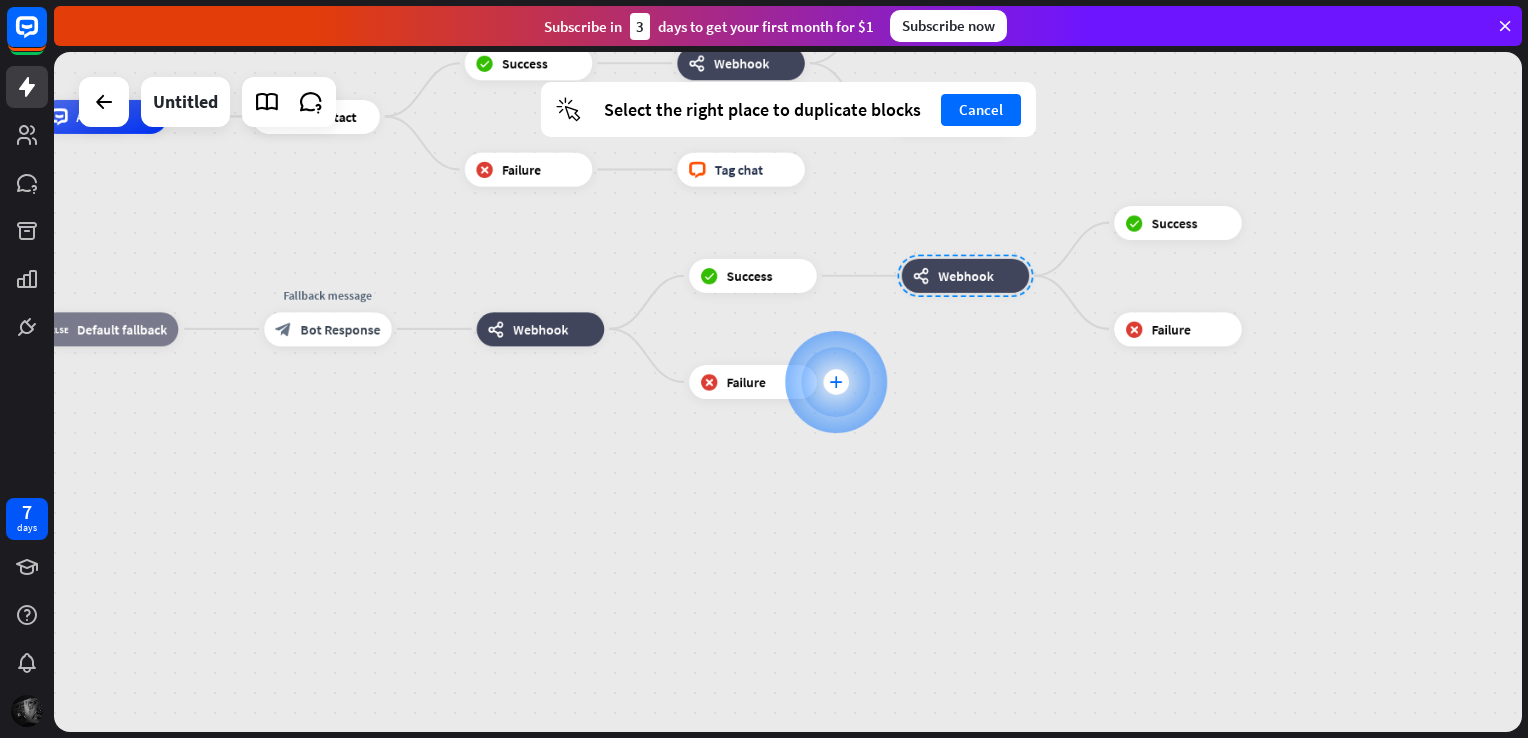 click on "plus" at bounding box center (836, 382) 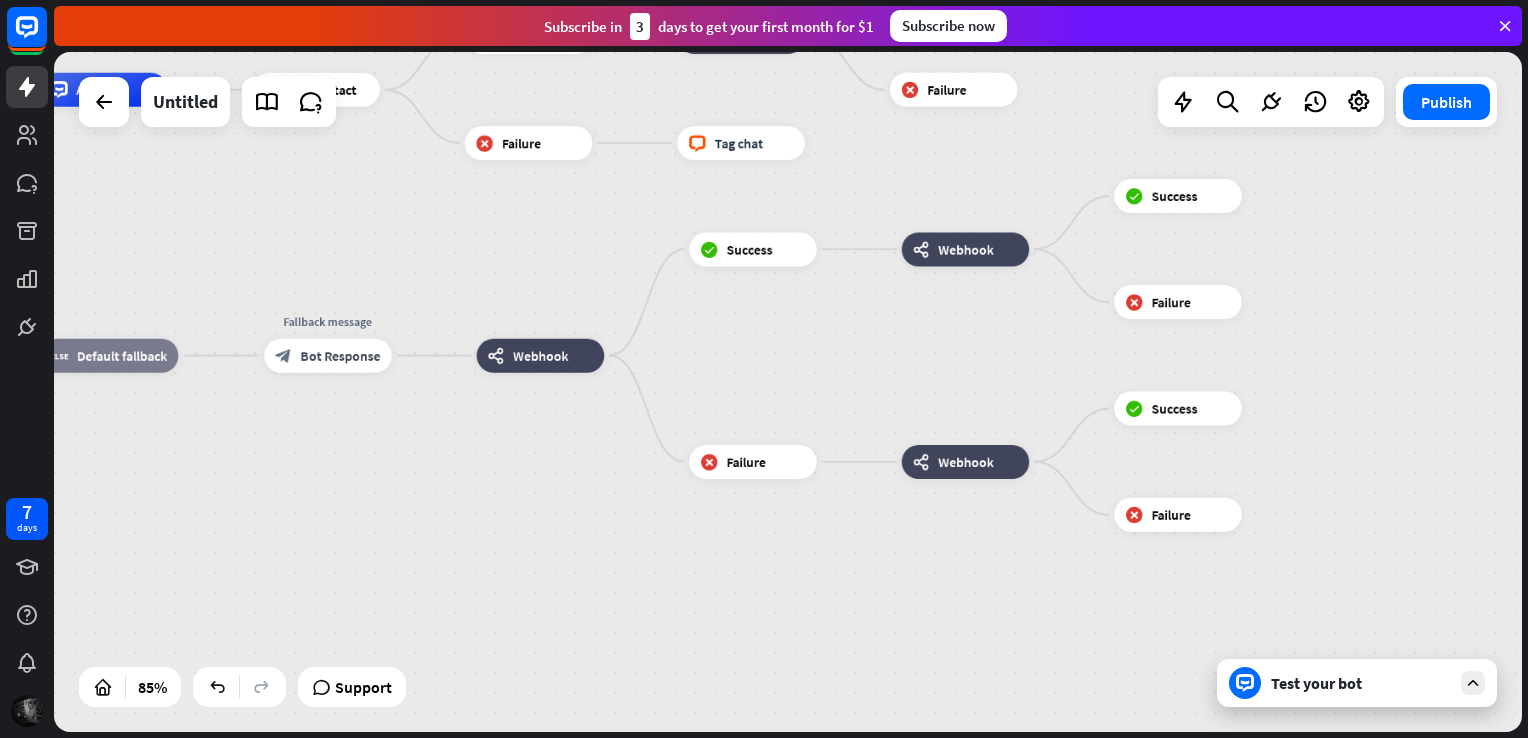 click on "home_2   Start point                 Welcome message   block_bot_response   Bot Response                   block_livechat   Transfer chat                   block_success   Success                   block_backtracking   Backtracking                   block_failure   Failure                   block_livechat   Transfer chat                   block_success   Success                   block_failure   Failure                     AI Assist                           Add contact                   block_success   Success                   webhooks   Webhook                   block_success   Success                   block_failure   Failure                   block_failure   Failure                   block_livechat   Tag chat                   block_fallback   Default fallback                 Fallback message   block_bot_response   Bot Response                   webhooks   Webhook                   block_success   Success                   webhooks   Webhook                   block_success   Success" at bounding box center (451, 352) 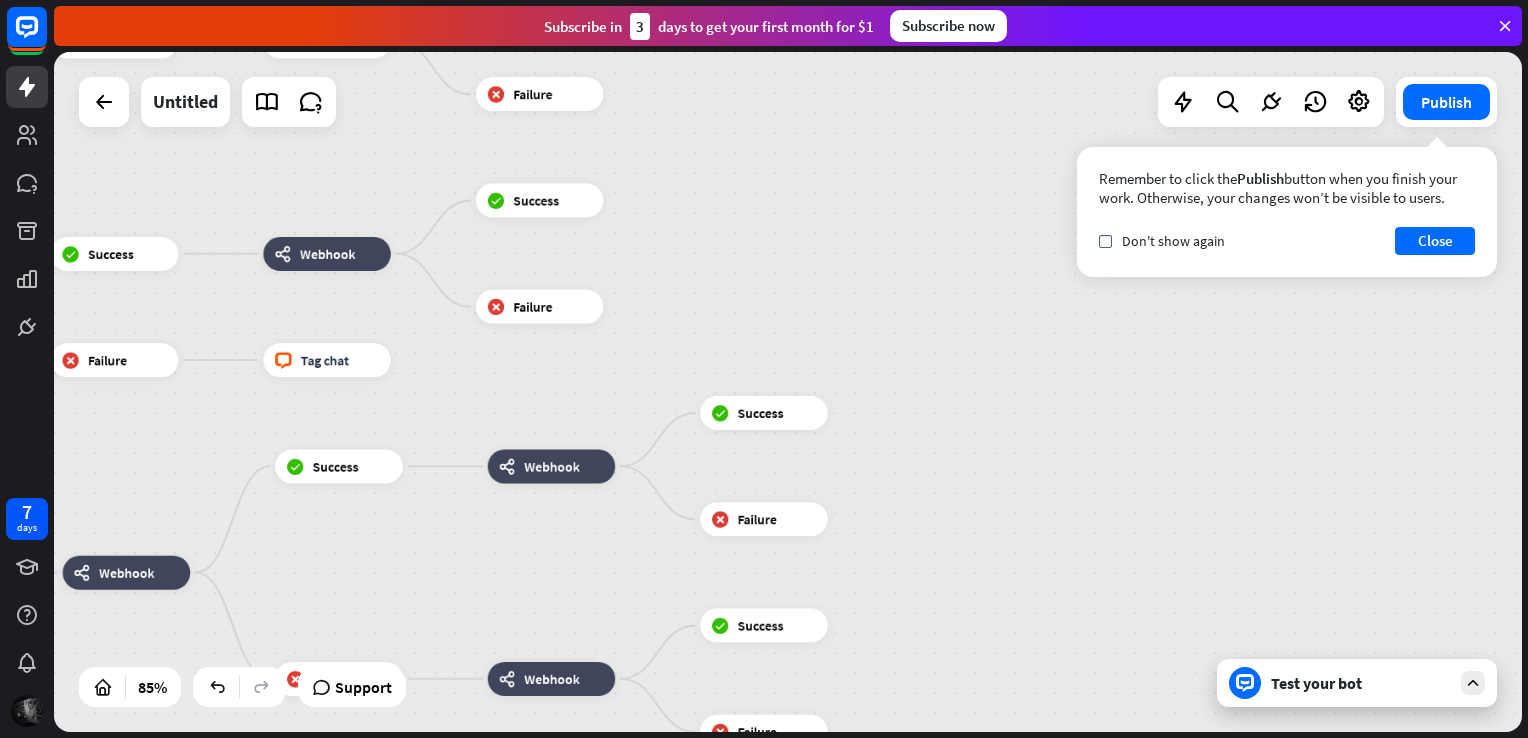 drag, startPoint x: 1288, startPoint y: 322, endPoint x: 849, endPoint y: 504, distance: 475.23154 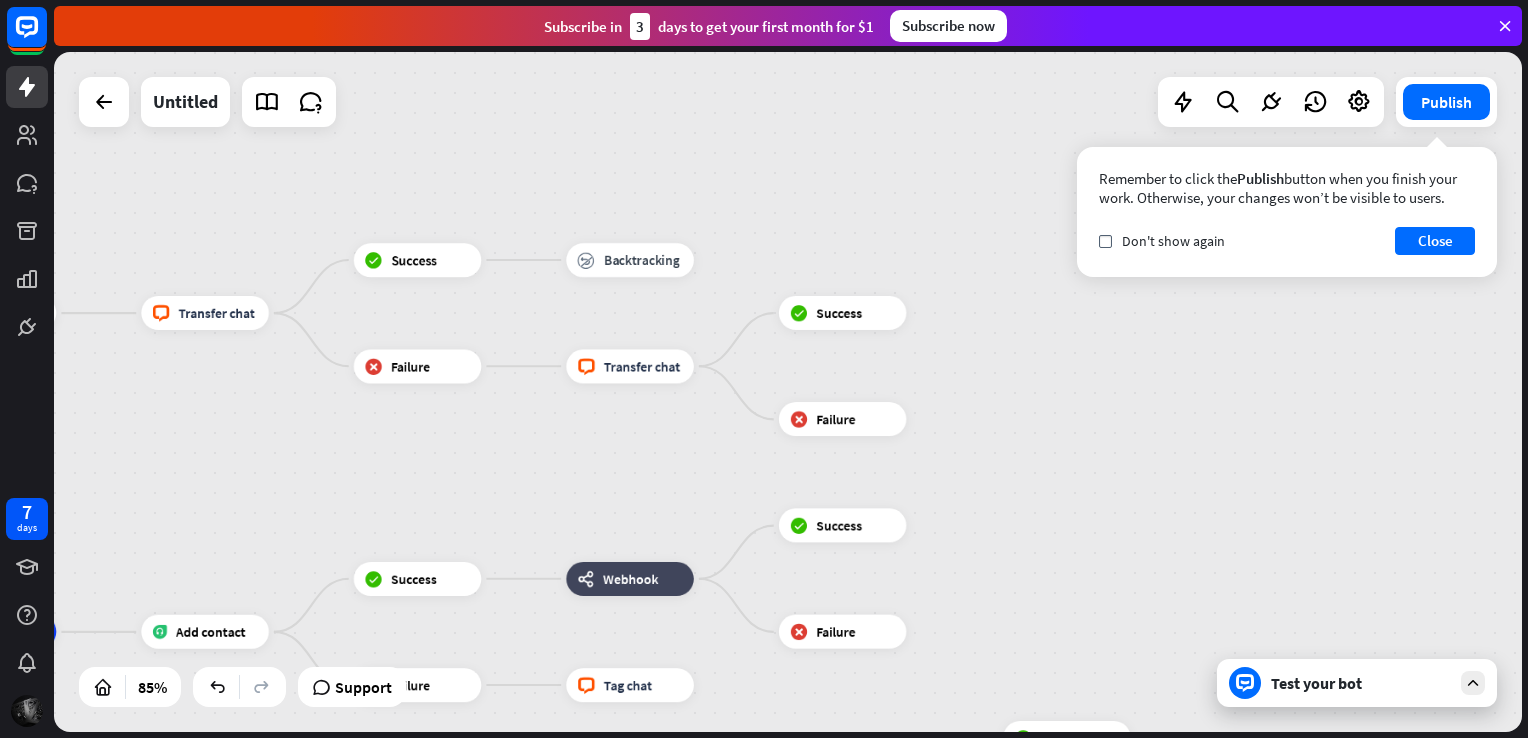 drag, startPoint x: 987, startPoint y: 425, endPoint x: 1068, endPoint y: 786, distance: 369.97568 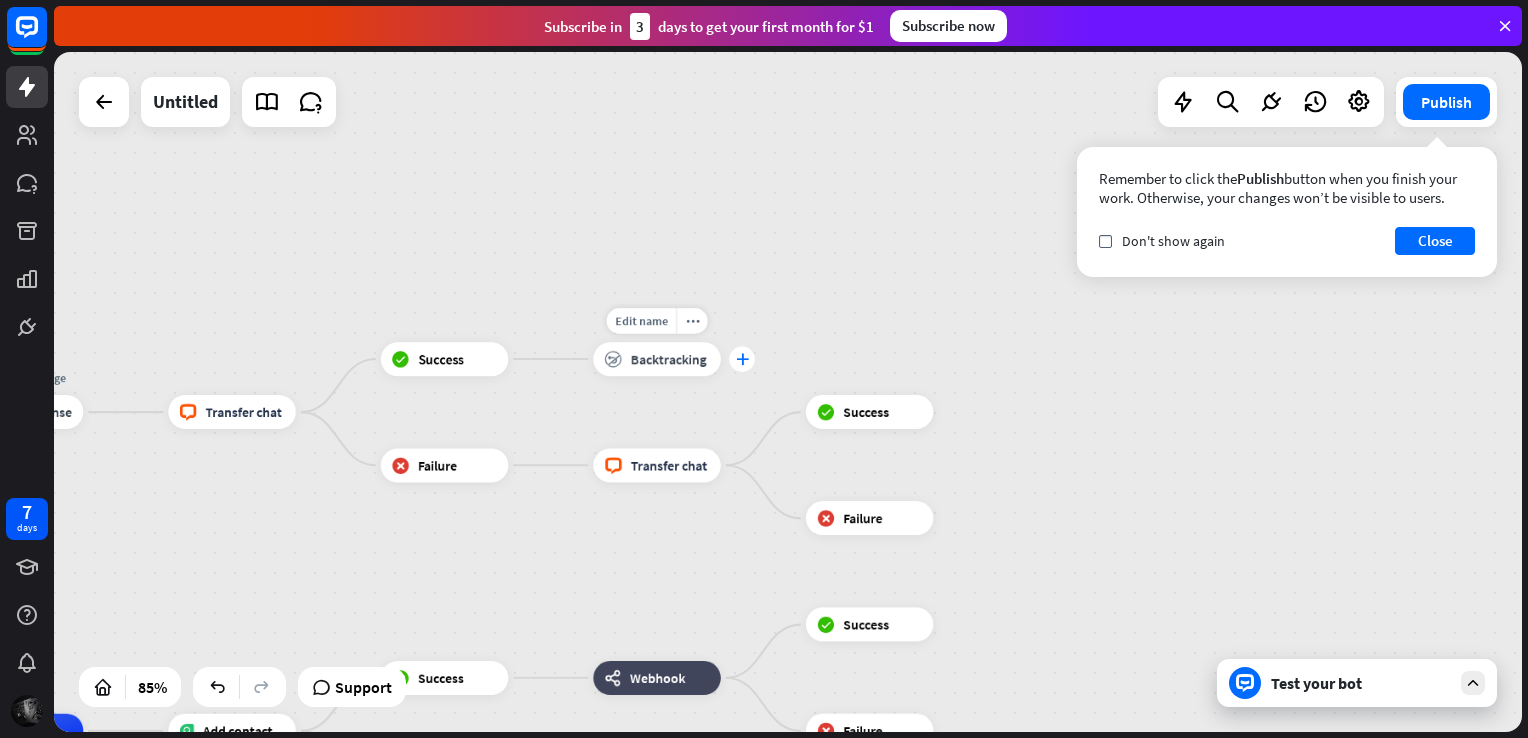 click on "plus" at bounding box center (742, 359) 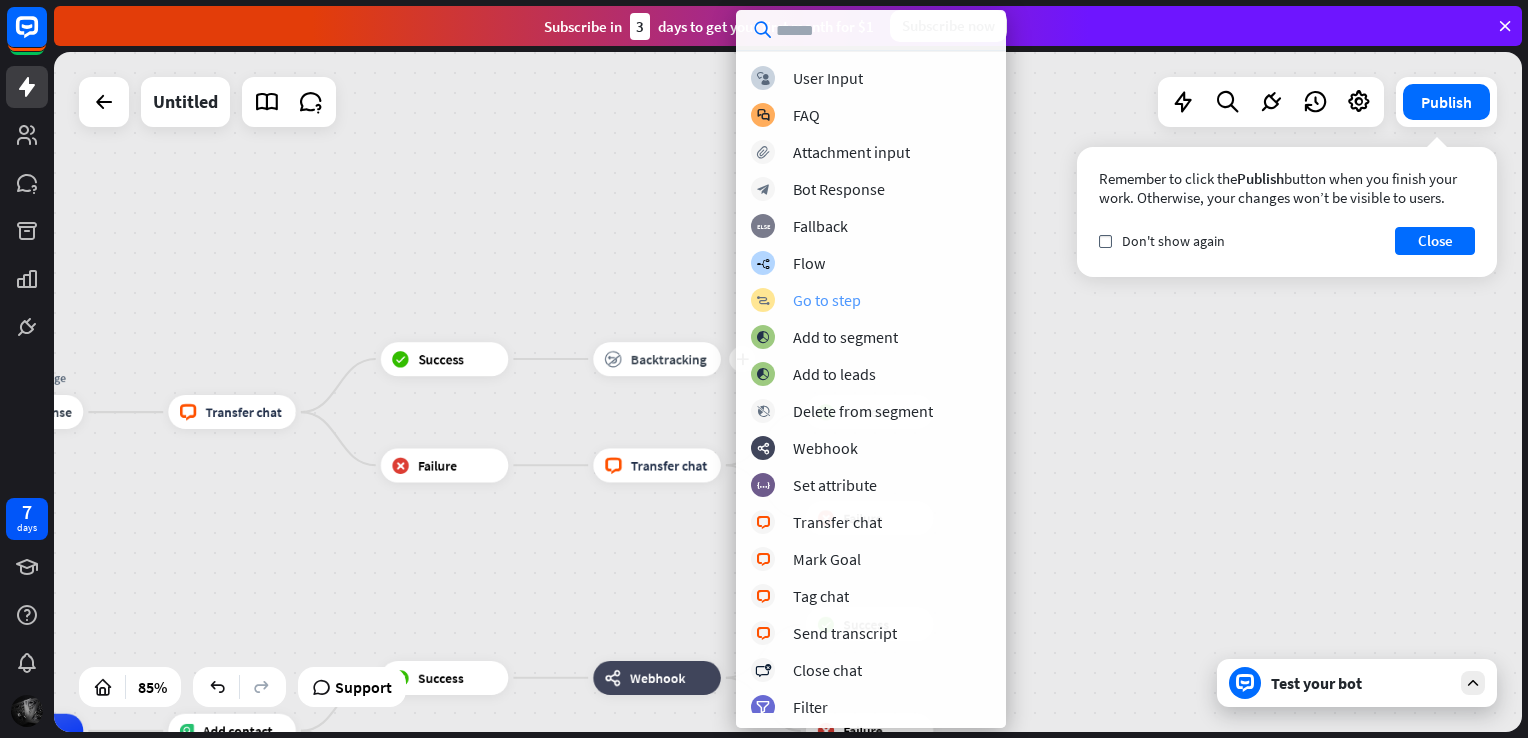 click on "Go to step" at bounding box center (827, 300) 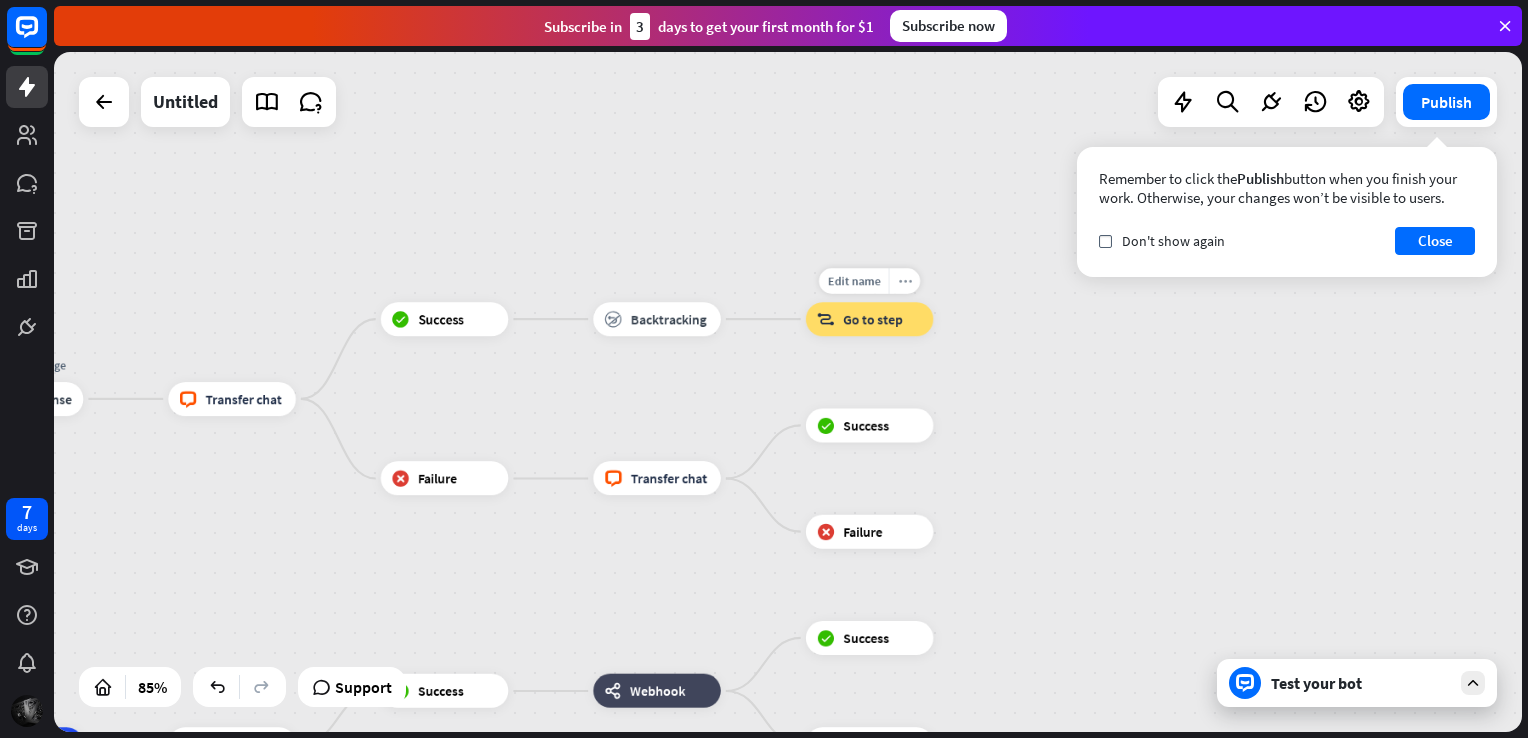 click on "more_horiz" at bounding box center (905, 281) 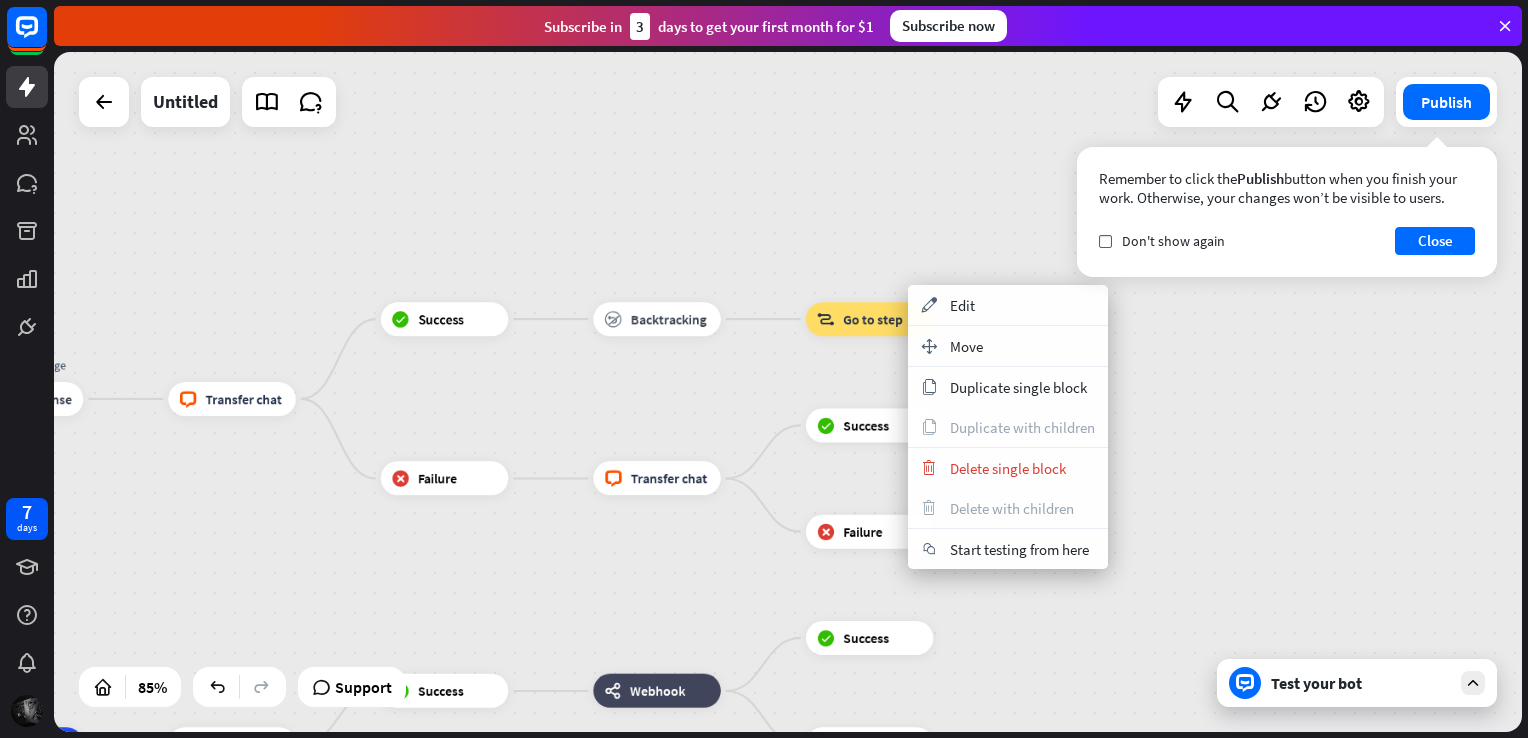 click on "home_2   Start point                 Welcome message   block_bot_response   Bot Response                   block_livechat   Transfer chat                   block_success   Success                   block_backtracking   Backtracking                   block_goto   Go to step                   block_failure   Failure                   block_livechat   Transfer chat                   block_success   Success                   block_failure   Failure                     AI Assist                           Add contact                   block_success   Success                   webhooks   Webhook                   block_success   Success                   block_failure   Failure                   block_failure   Failure                   block_livechat   Tag chat                   block_fallback   Default fallback                 Fallback message   block_bot_response   Bot Response                   webhooks   Webhook                   block_success   Success                   webhooks   Webhook" at bounding box center [788, 392] 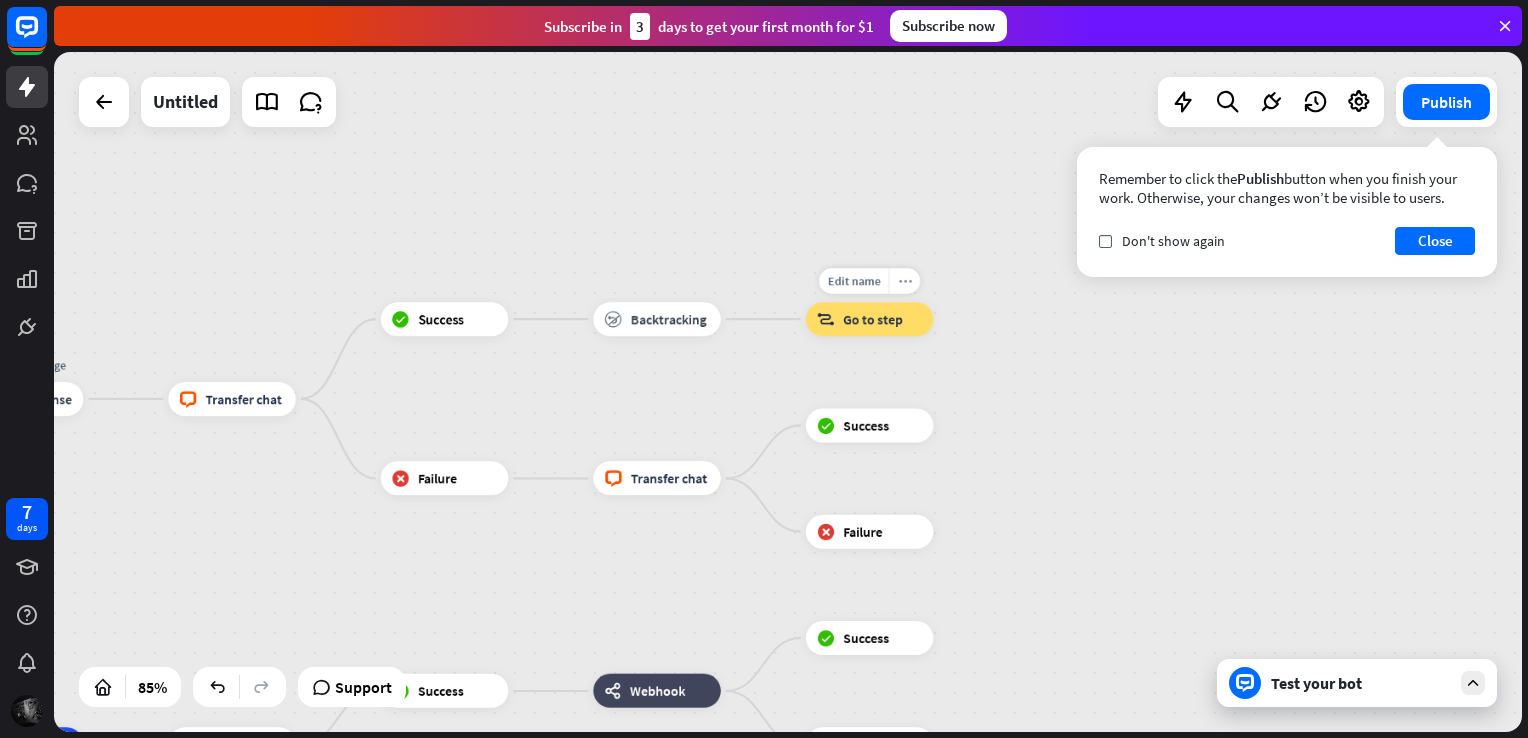 click on "more_horiz" at bounding box center [904, 281] 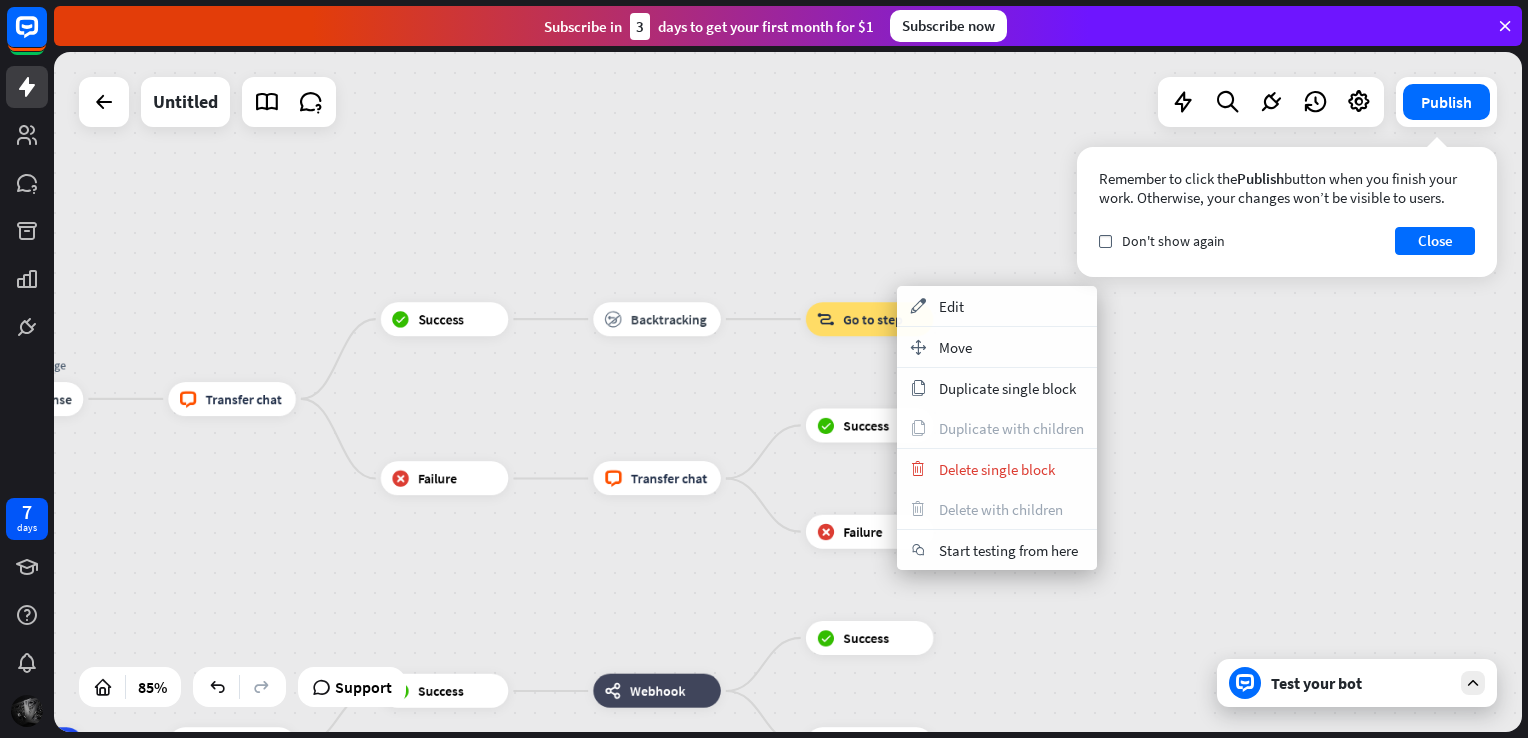 click on "home_2   Start point                 Welcome message   block_bot_response   Bot Response                   block_livechat   Transfer chat                   block_success   Success                   block_backtracking   Backtracking                   block_goto   Go to step                   block_failure   Failure                   block_livechat   Transfer chat                   block_success   Success                   block_failure   Failure                     AI Assist                           Add contact                   block_success   Success                   webhooks   Webhook                   block_success   Success                   block_failure   Failure                   block_failure   Failure                   block_livechat   Tag chat                   block_fallback   Default fallback                 Fallback message   block_bot_response   Bot Response                   webhooks   Webhook                   block_success   Success                   webhooks   Webhook" at bounding box center (788, 392) 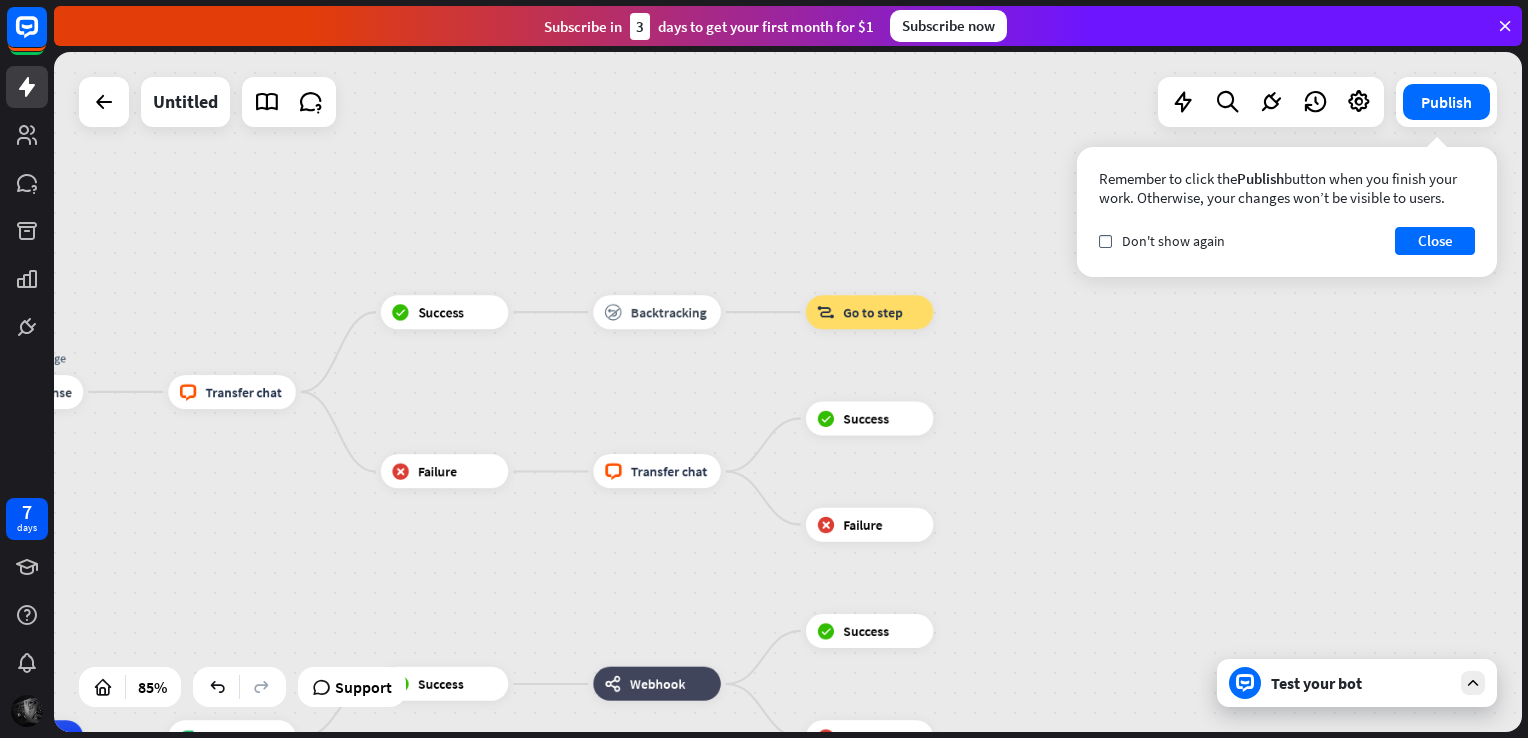 drag, startPoint x: 969, startPoint y: 442, endPoint x: 955, endPoint y: 387, distance: 56.753853 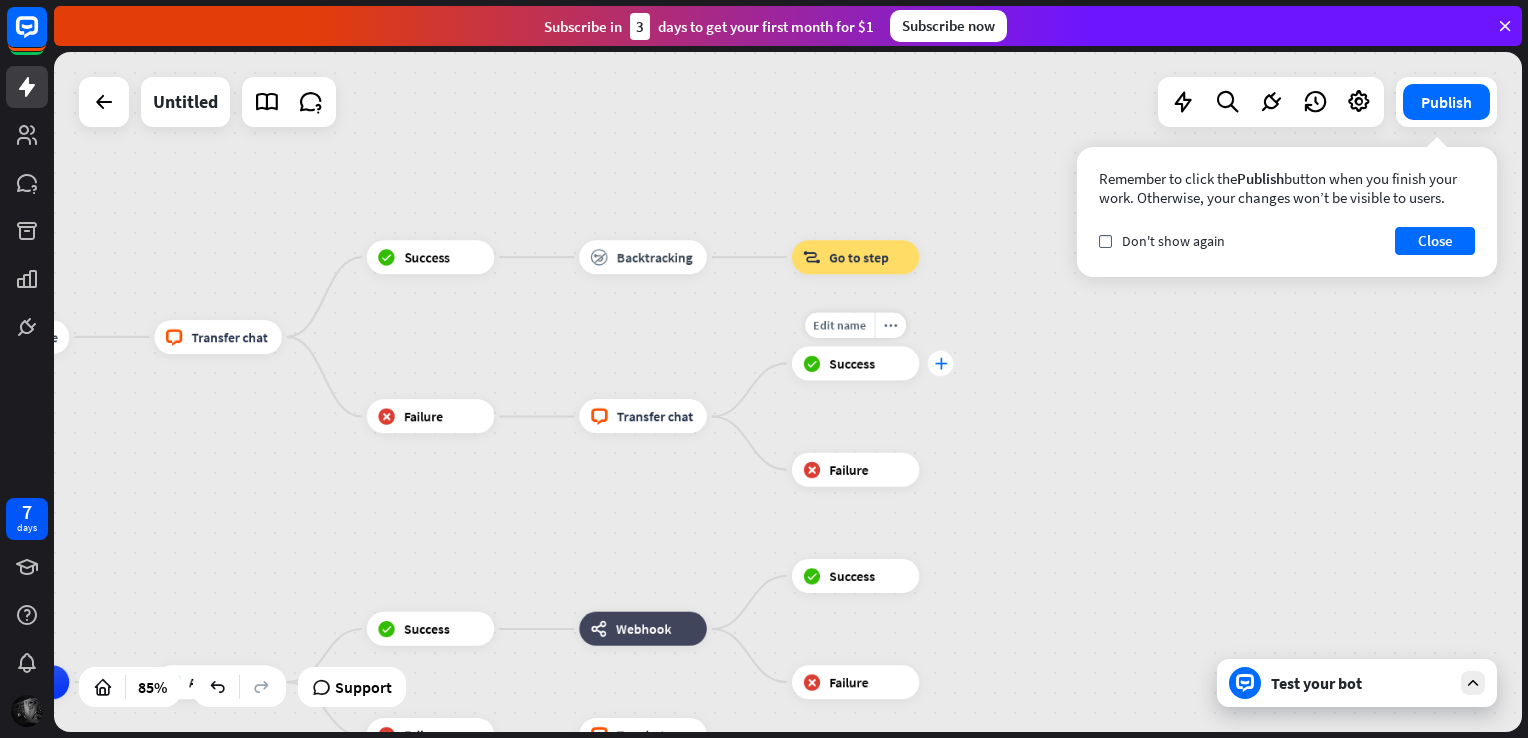 click on "plus" at bounding box center (941, 364) 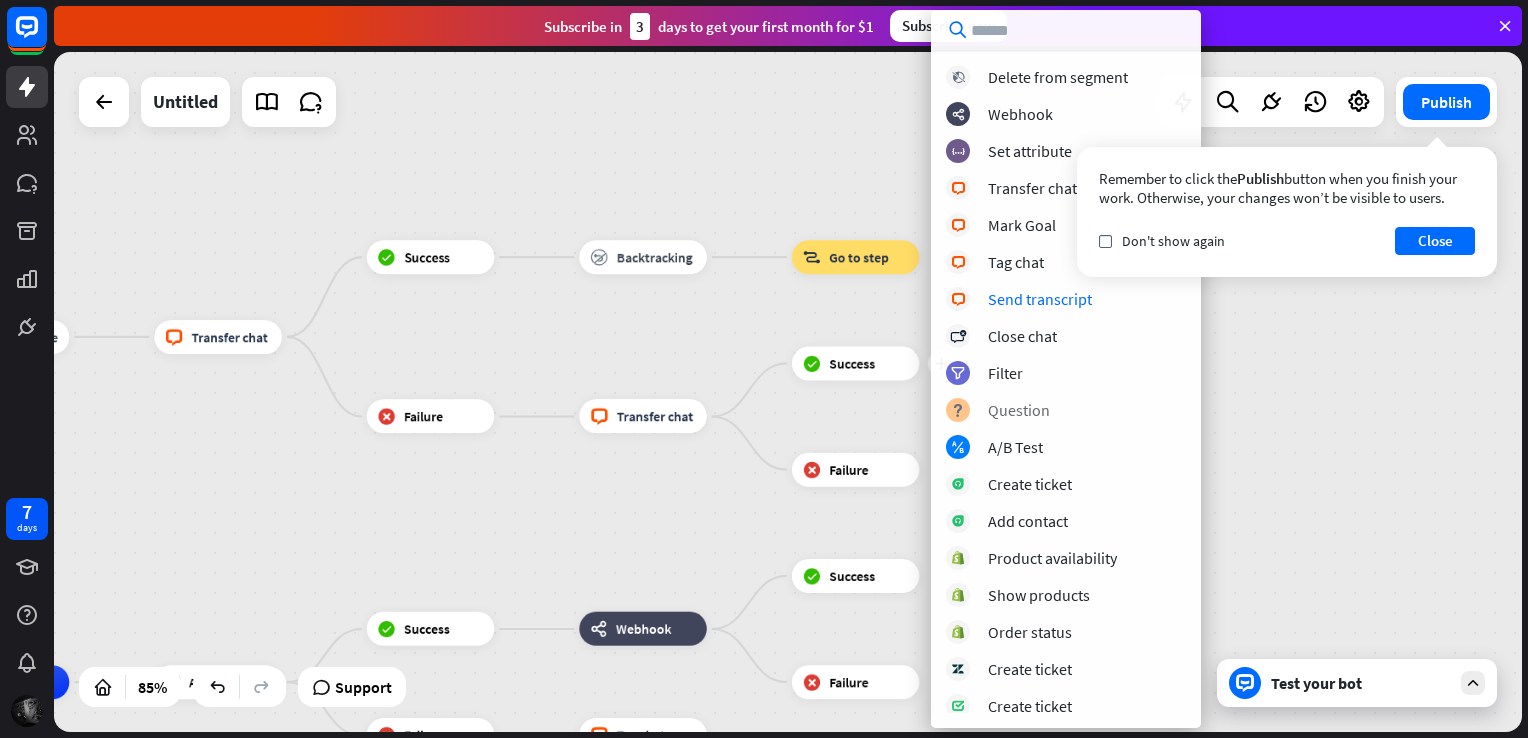 scroll, scrollTop: 339, scrollLeft: 0, axis: vertical 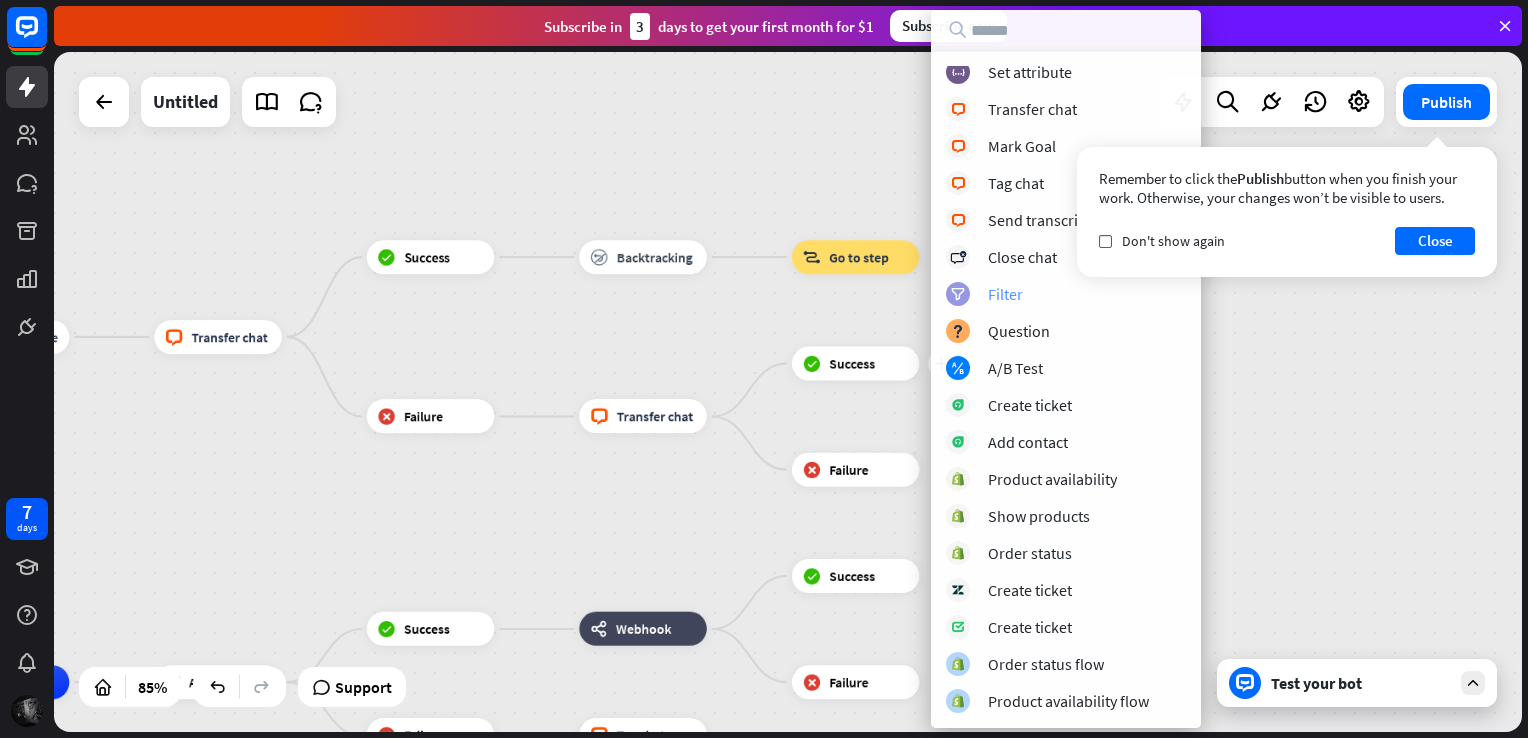 click on "Filter" at bounding box center [1005, 294] 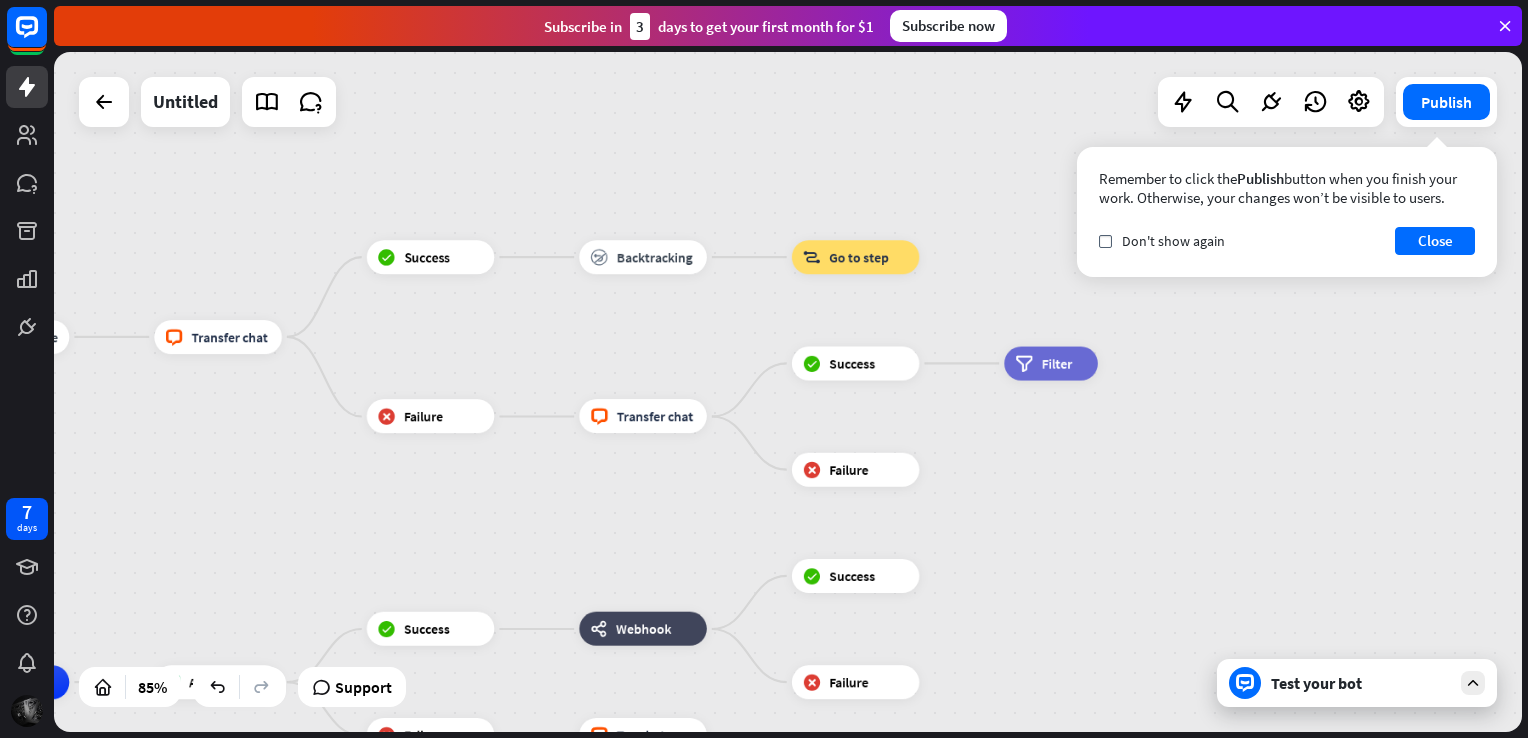 click on "Test your bot" at bounding box center [1361, 683] 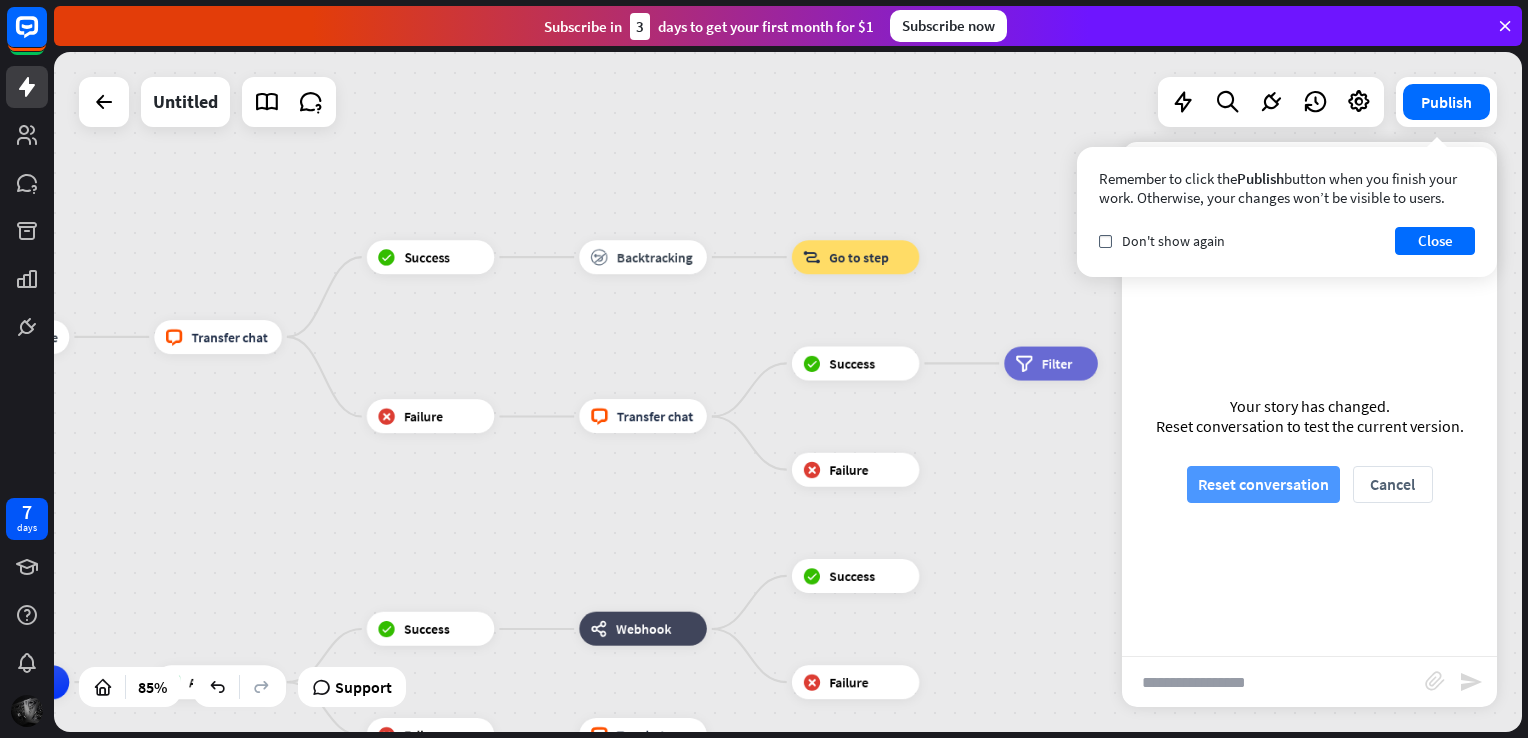 click on "Reset conversation" at bounding box center [1263, 484] 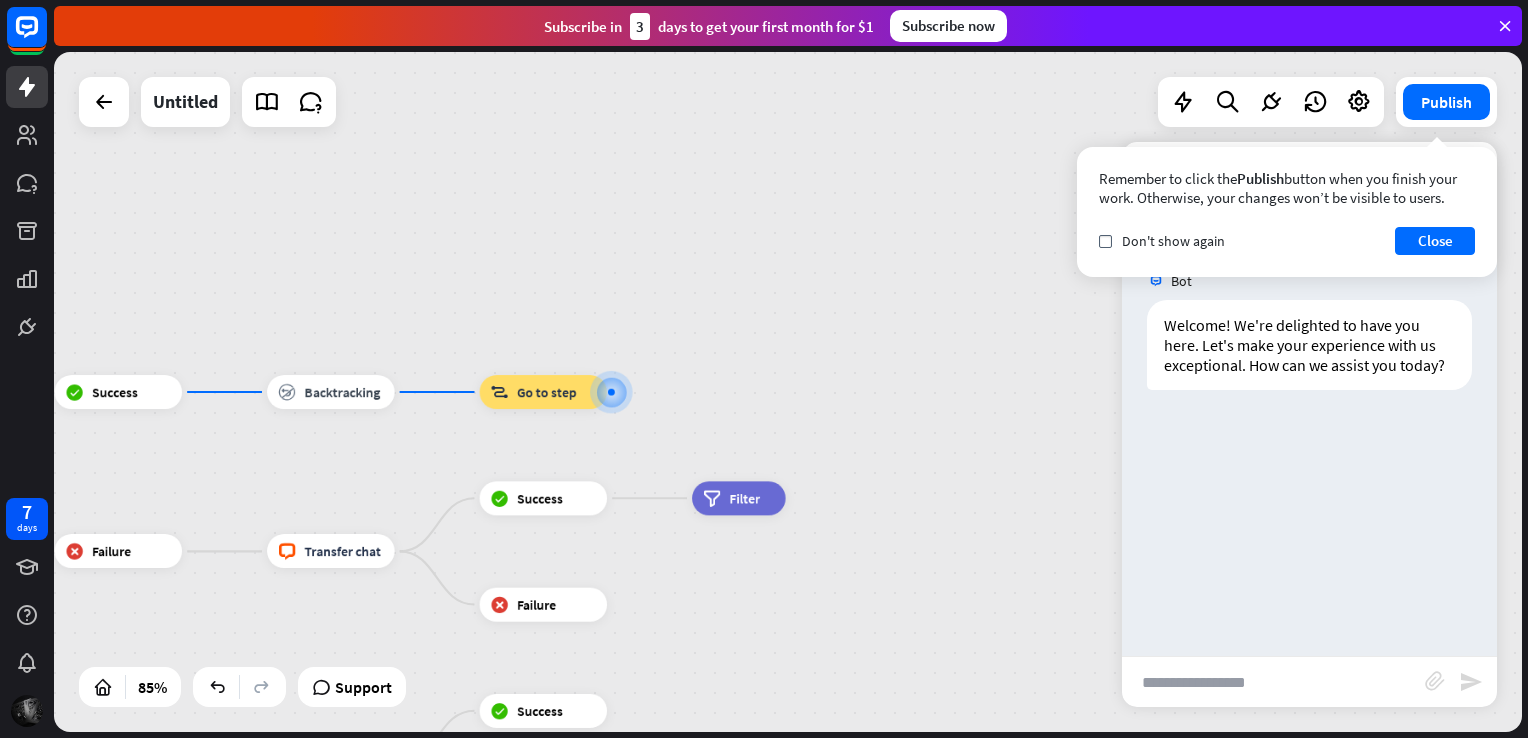 click at bounding box center [1273, 682] 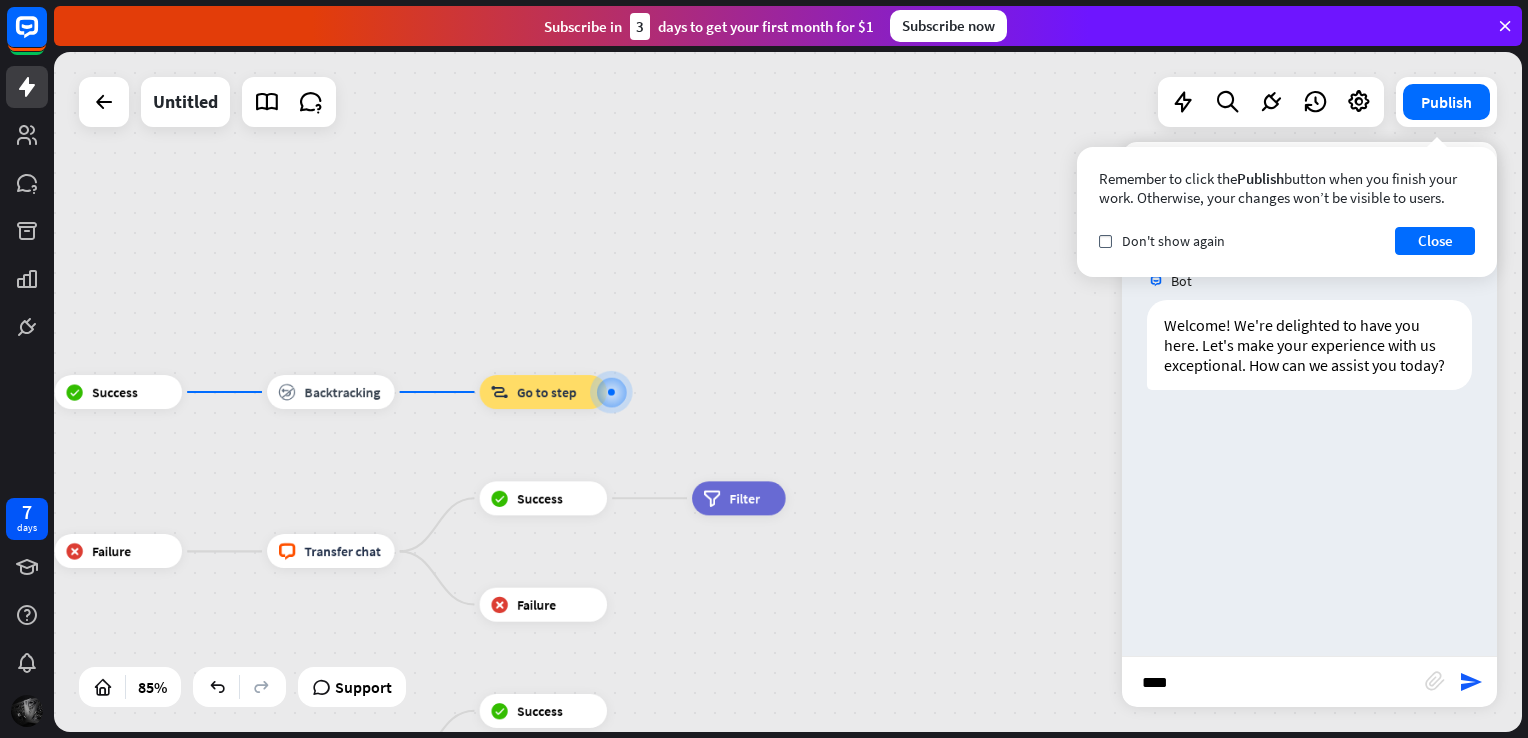 type on "*****" 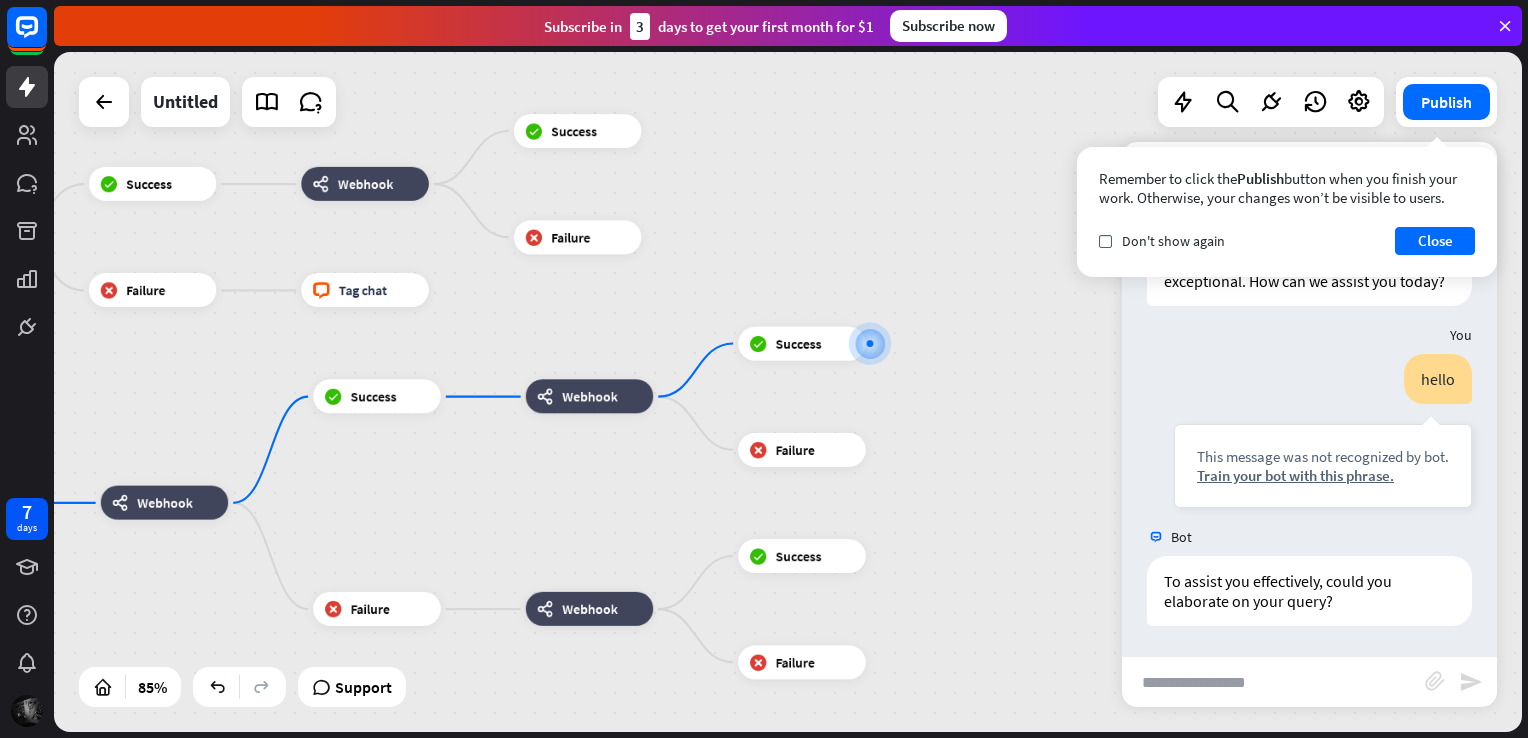 scroll, scrollTop: 103, scrollLeft: 0, axis: vertical 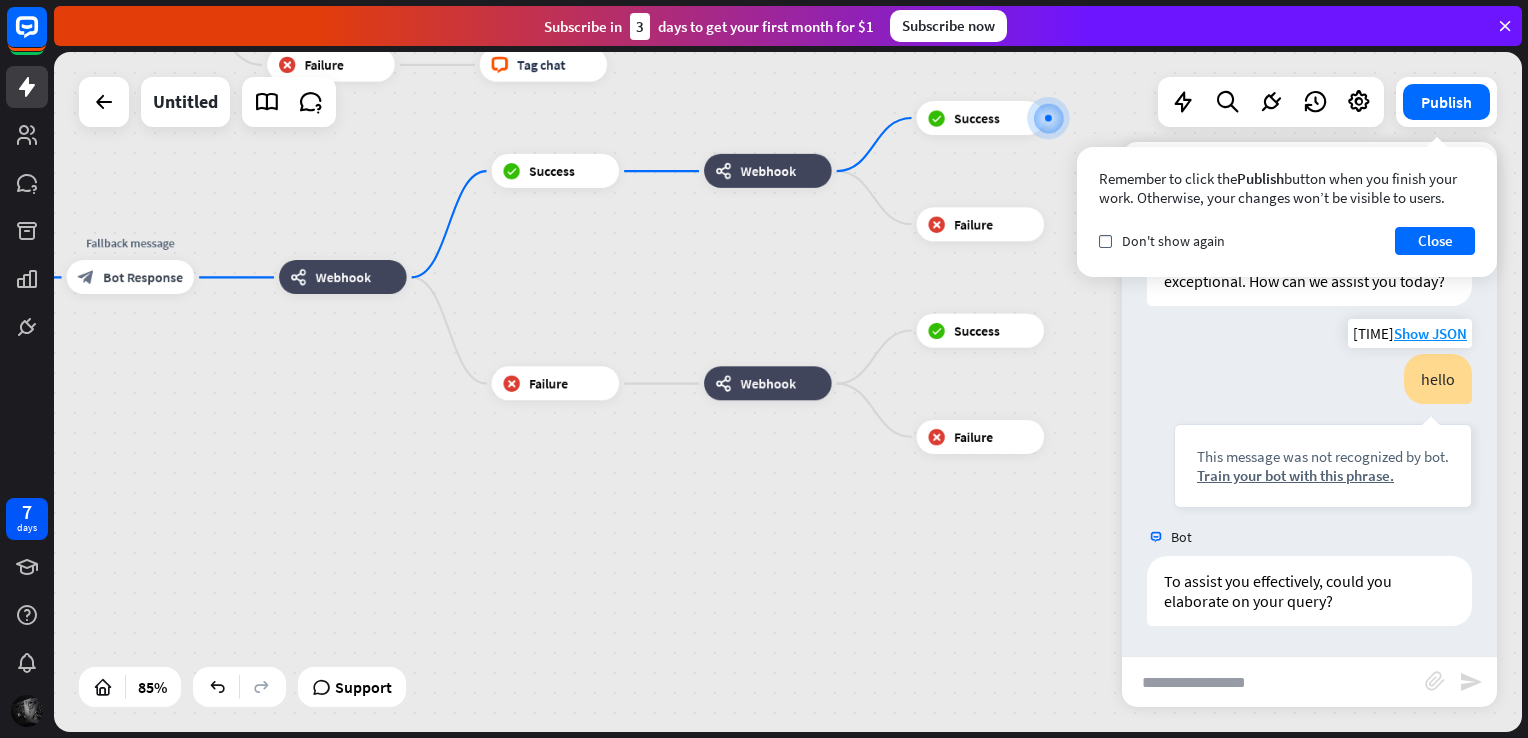 drag, startPoint x: 871, startPoint y: 623, endPoint x: 1308, endPoint y: 349, distance: 515.79553 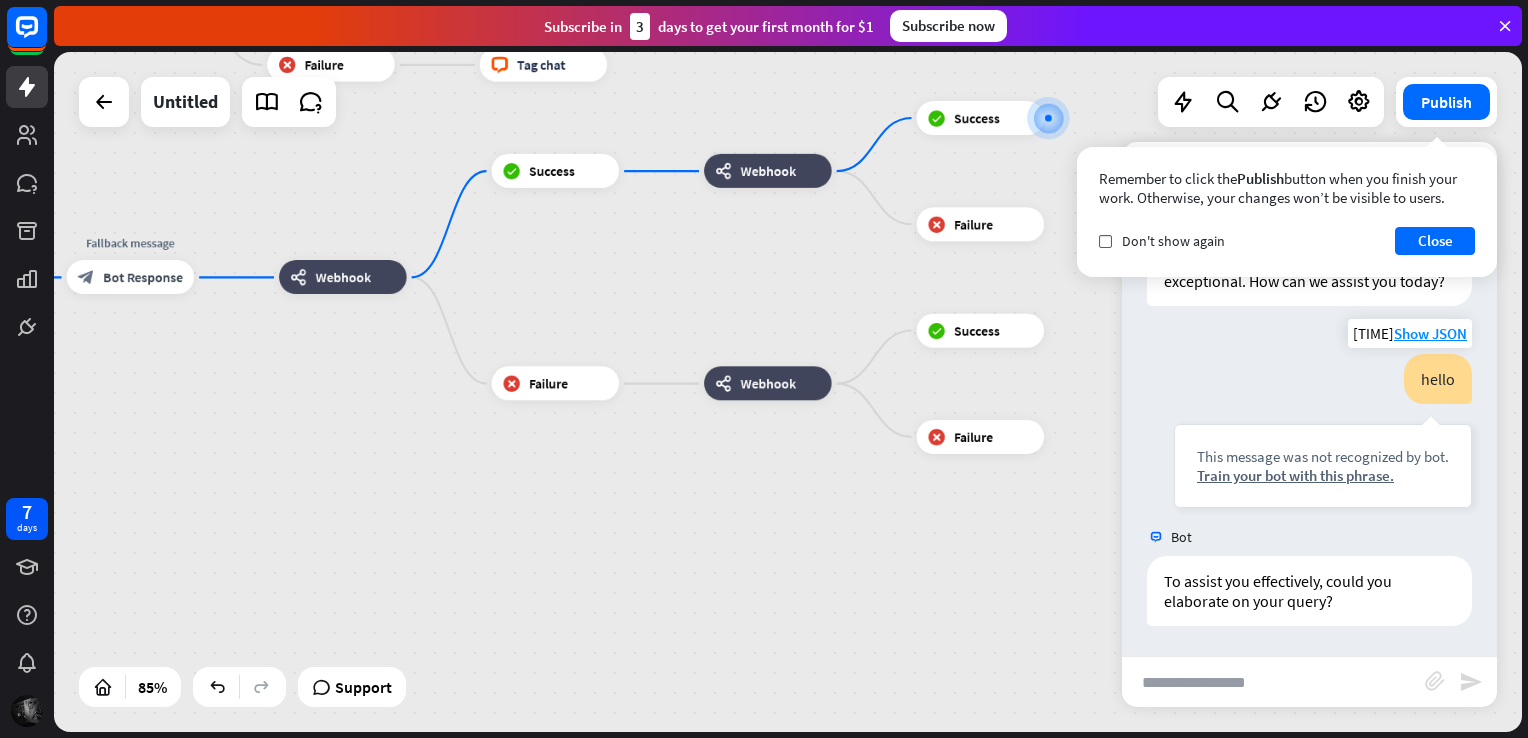 click on "home_2   Start point                 Welcome message   block_bot_response   Bot Response                   block_livechat   Transfer chat                   block_success   Success                   block_backtracking   Backtracking                   block_goto   Go to step                   block_failure   Failure                   block_livechat   Transfer chat                   block_success   Success                   filter   Filter                   block_failure   Failure                     AI Assist                           Add contact                   block_success   Success                   webhooks   Webhook                   block_success   Success                   block_failure   Failure                   block_failure   Failure                   block_livechat   Tag chat                   block_fallback   Default fallback                 Fallback message   block_bot_response   Bot Response                   webhooks   Webhook                   block_success   Success" at bounding box center [788, 392] 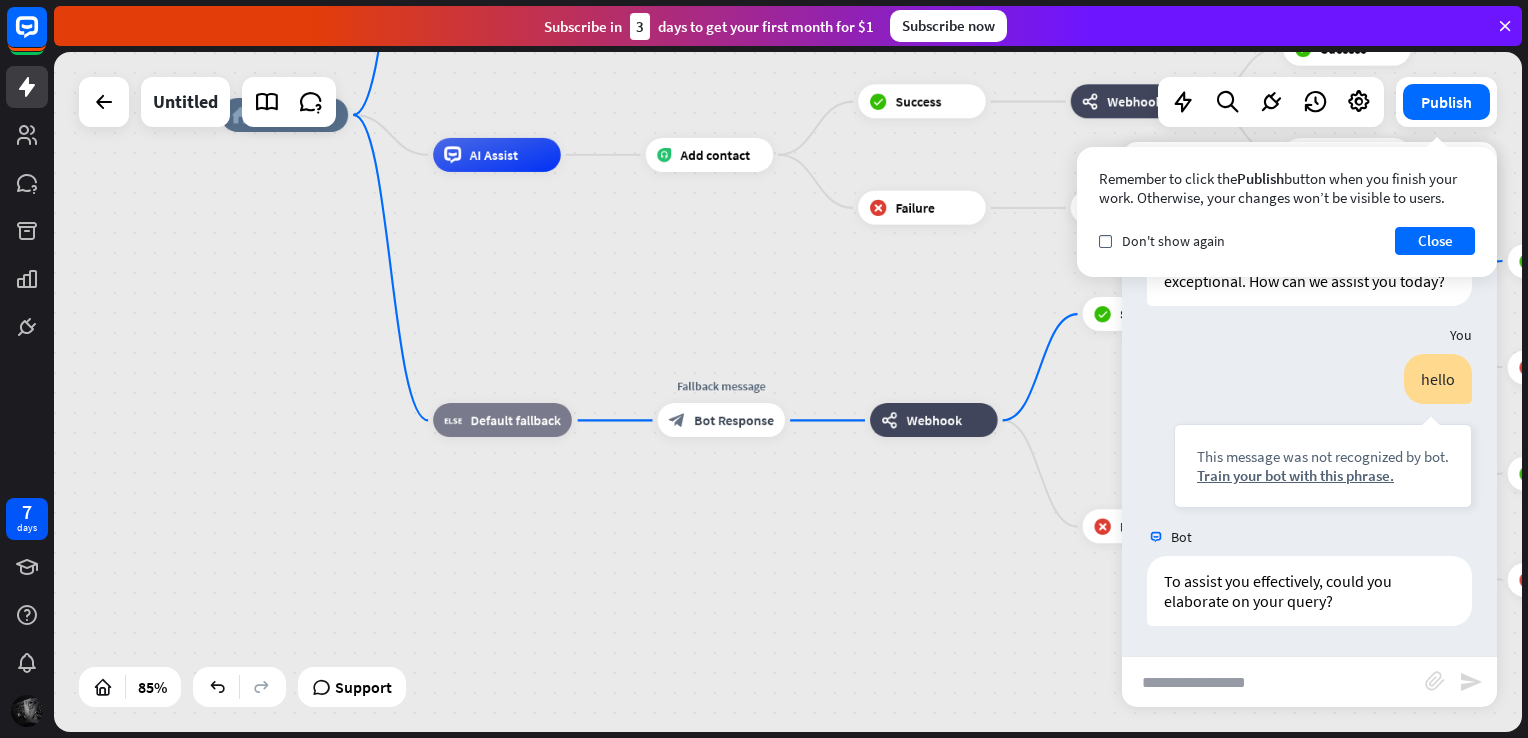 drag, startPoint x: 640, startPoint y: 520, endPoint x: 1231, endPoint y: 663, distance: 608.05426 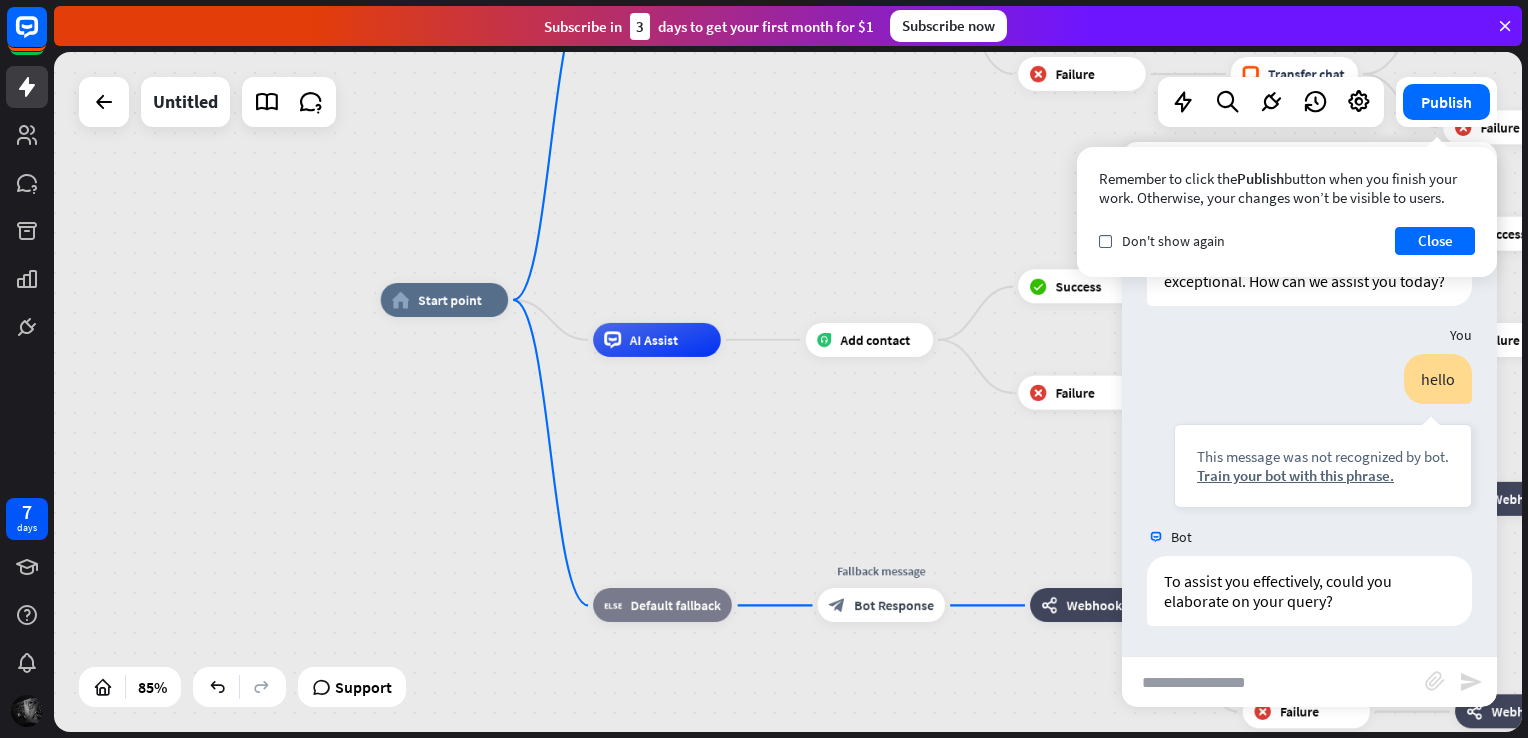 drag, startPoint x: 800, startPoint y: 578, endPoint x: 960, endPoint y: 763, distance: 244.59149 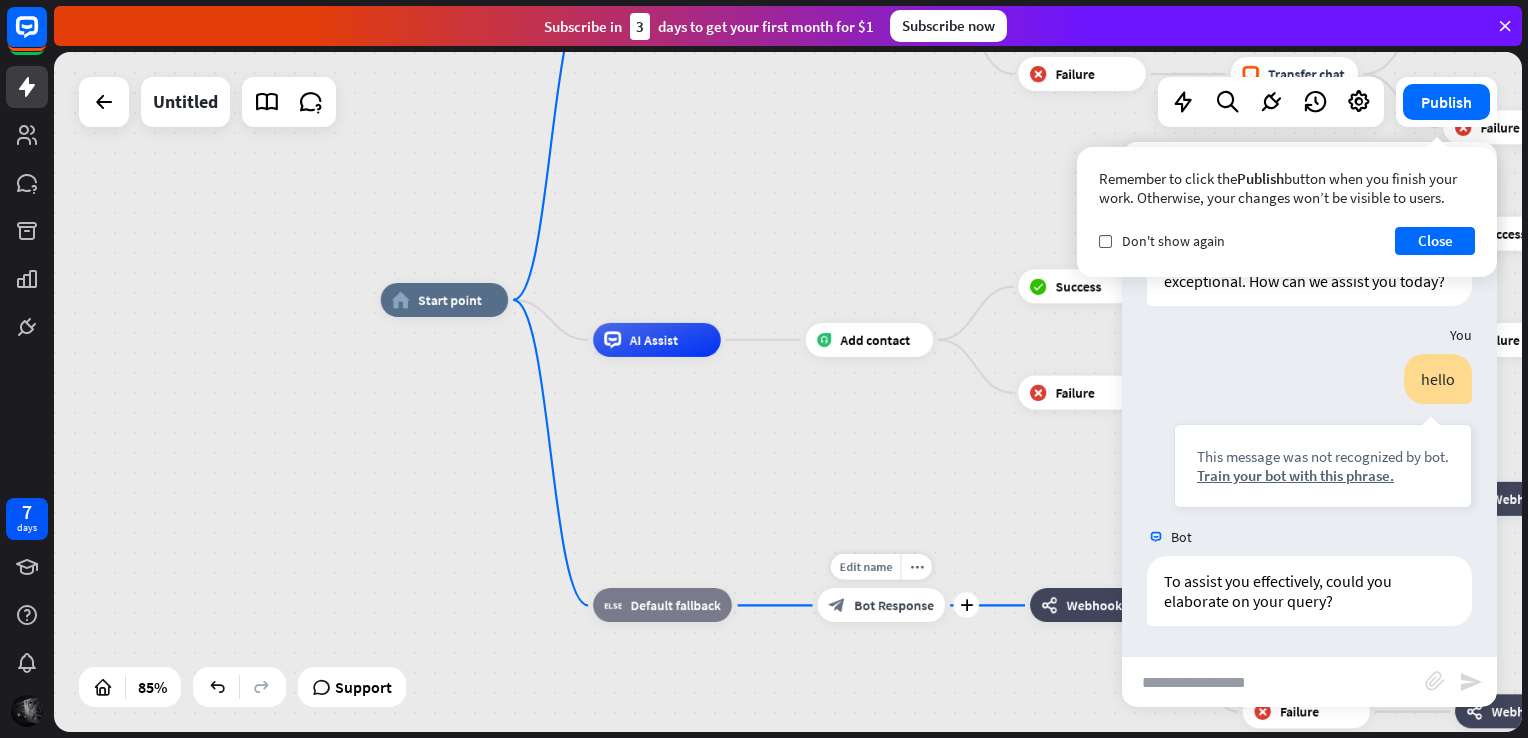 click on "home_2   Start point                 Welcome message   block_bot_response   Bot Response                   block_livechat   Transfer chat                   block_success   Success                   block_backtracking   Backtracking                   block_goto   Go to step                   block_failure   Failure                   block_livechat   Transfer chat                   block_success   Success                   filter   Filter                   block_failure   Failure                     AI Assist                           Add contact                   block_success   Success                   webhooks   Webhook                   block_success   Success                   block_failure   Failure                   block_failure   Failure                   block_livechat   Tag chat                   block_fallback   Default fallback       Edit name   more_horiz         plus   Fallback message   block_bot_response   Bot Response                   webhooks   Webhook" at bounding box center (1005, 589) 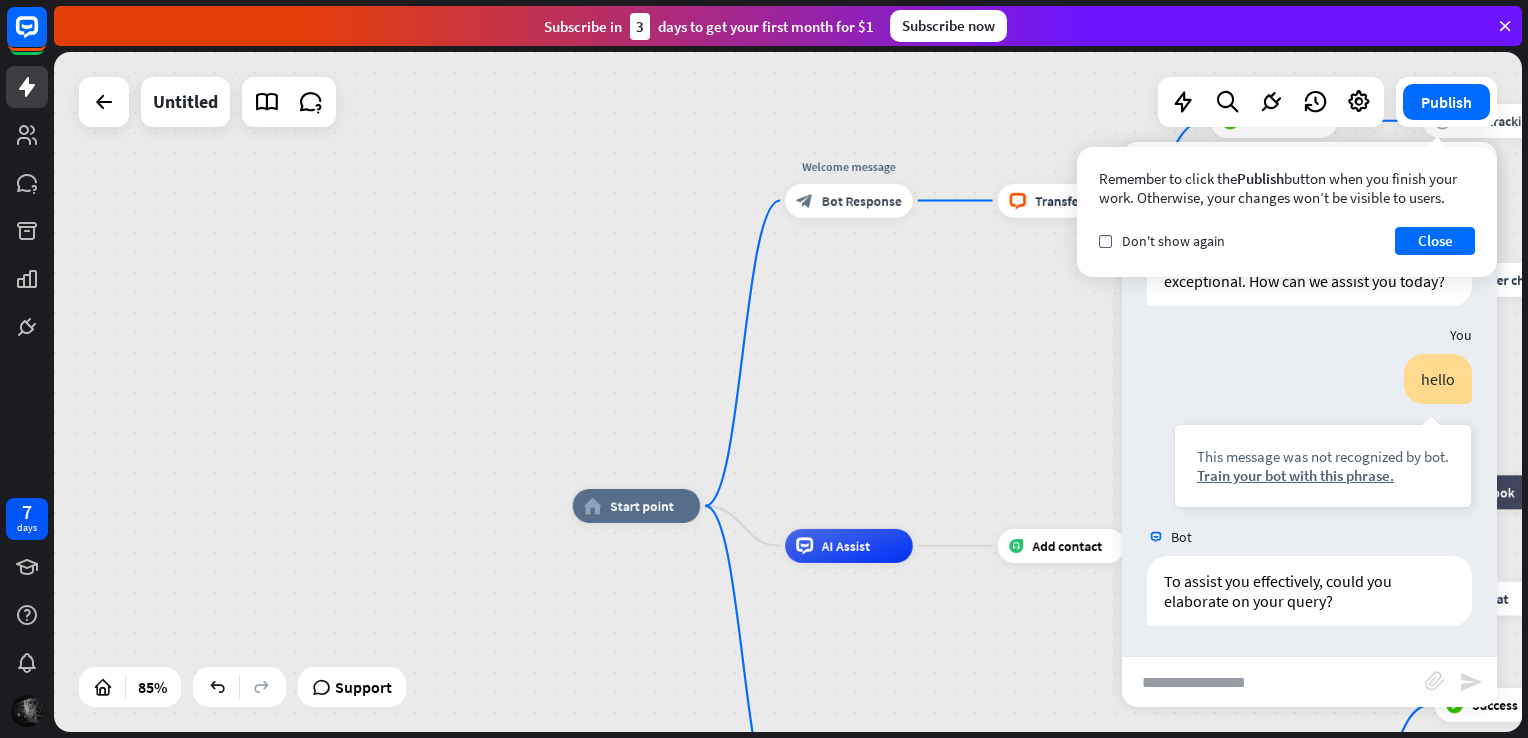 drag, startPoint x: 808, startPoint y: 523, endPoint x: 913, endPoint y: 531, distance: 105.30432 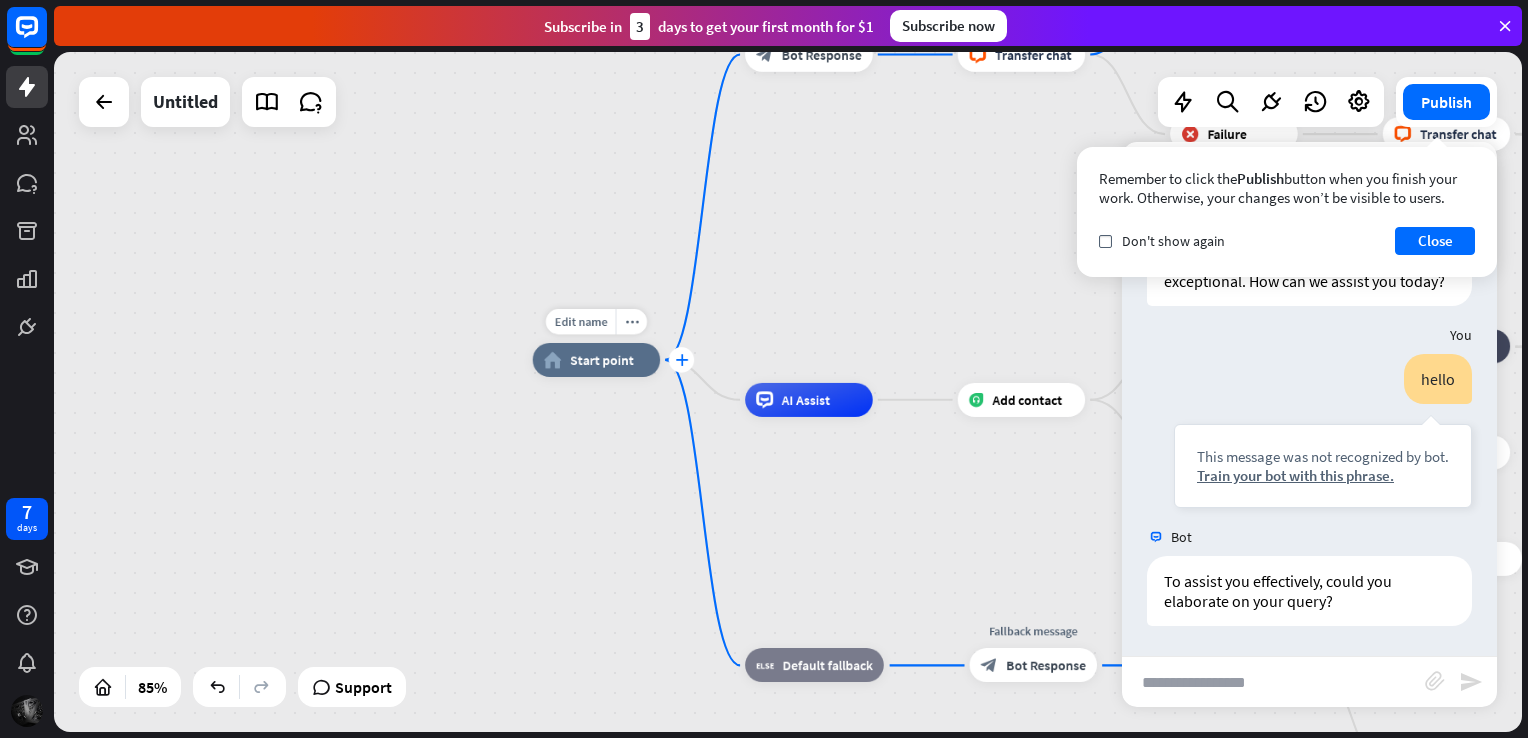 click on "plus" at bounding box center (682, 360) 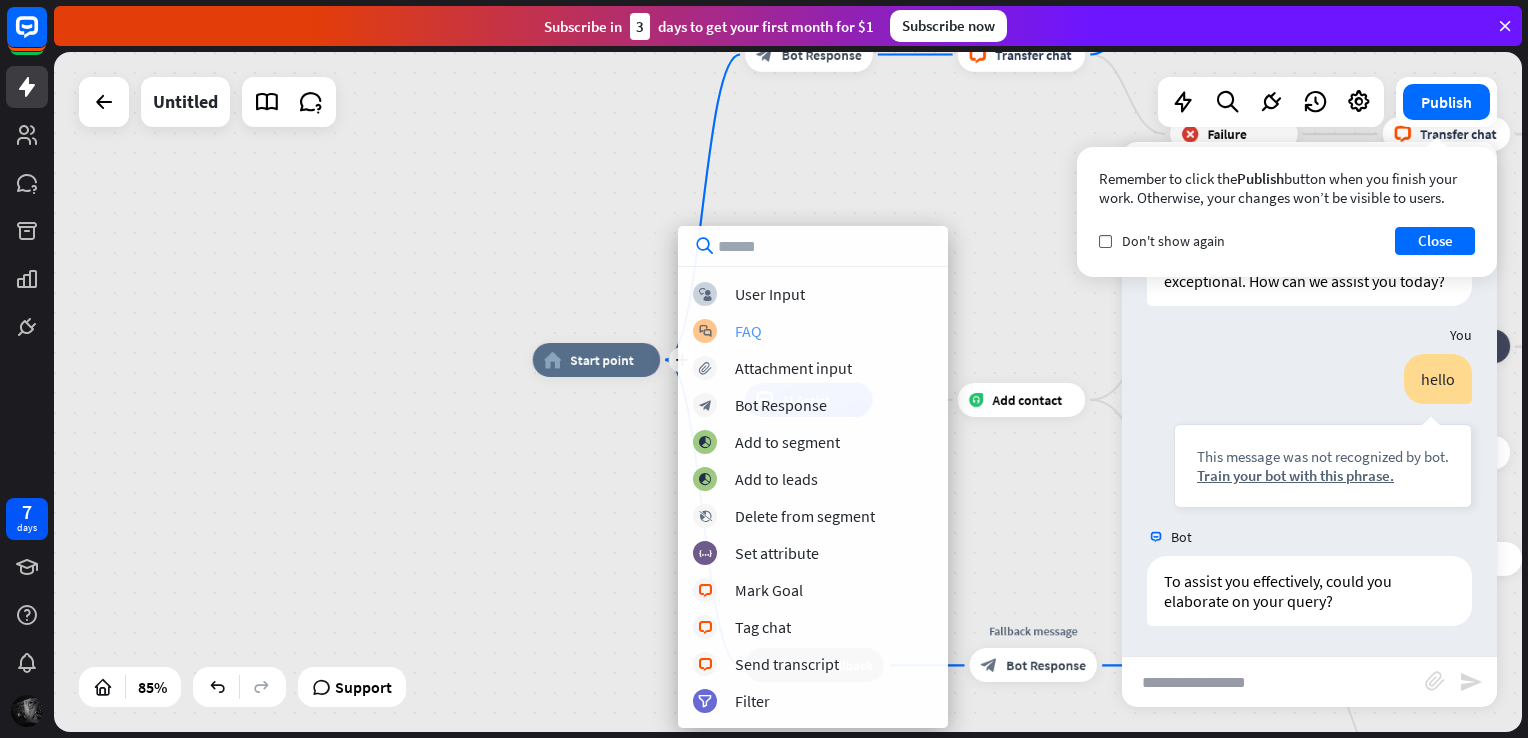 click on "FAQ" at bounding box center [748, 331] 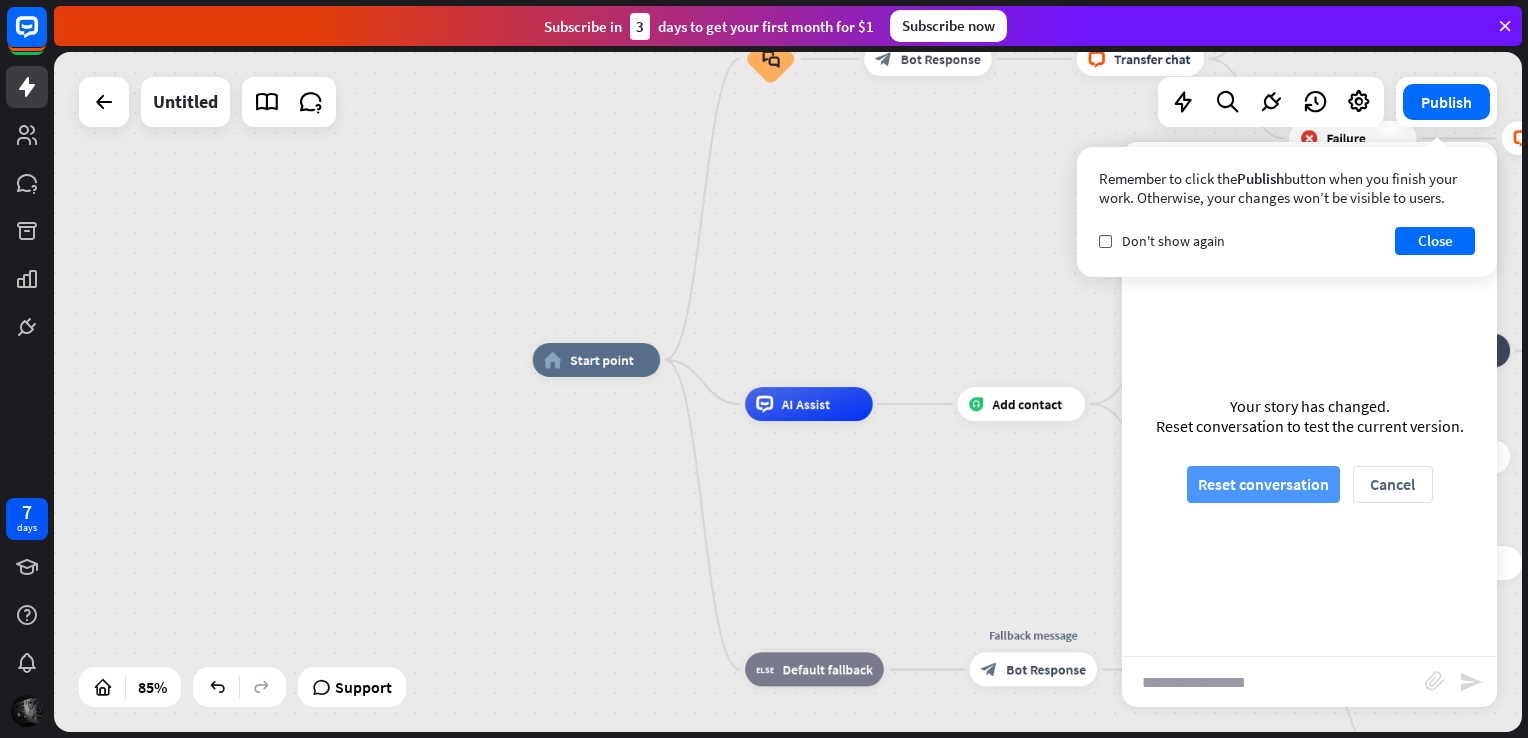 click on "Reset conversation" at bounding box center (1263, 484) 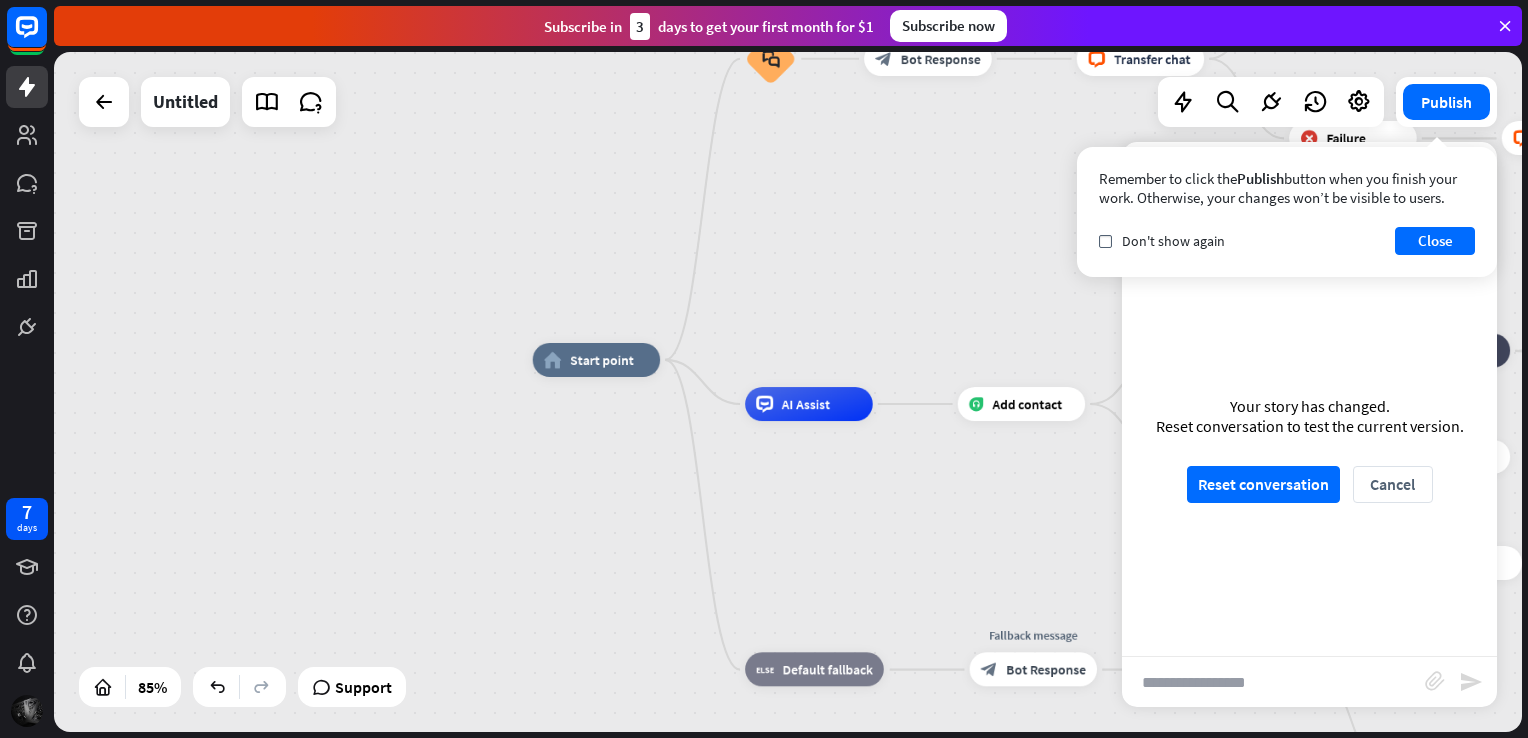 scroll, scrollTop: 0, scrollLeft: 0, axis: both 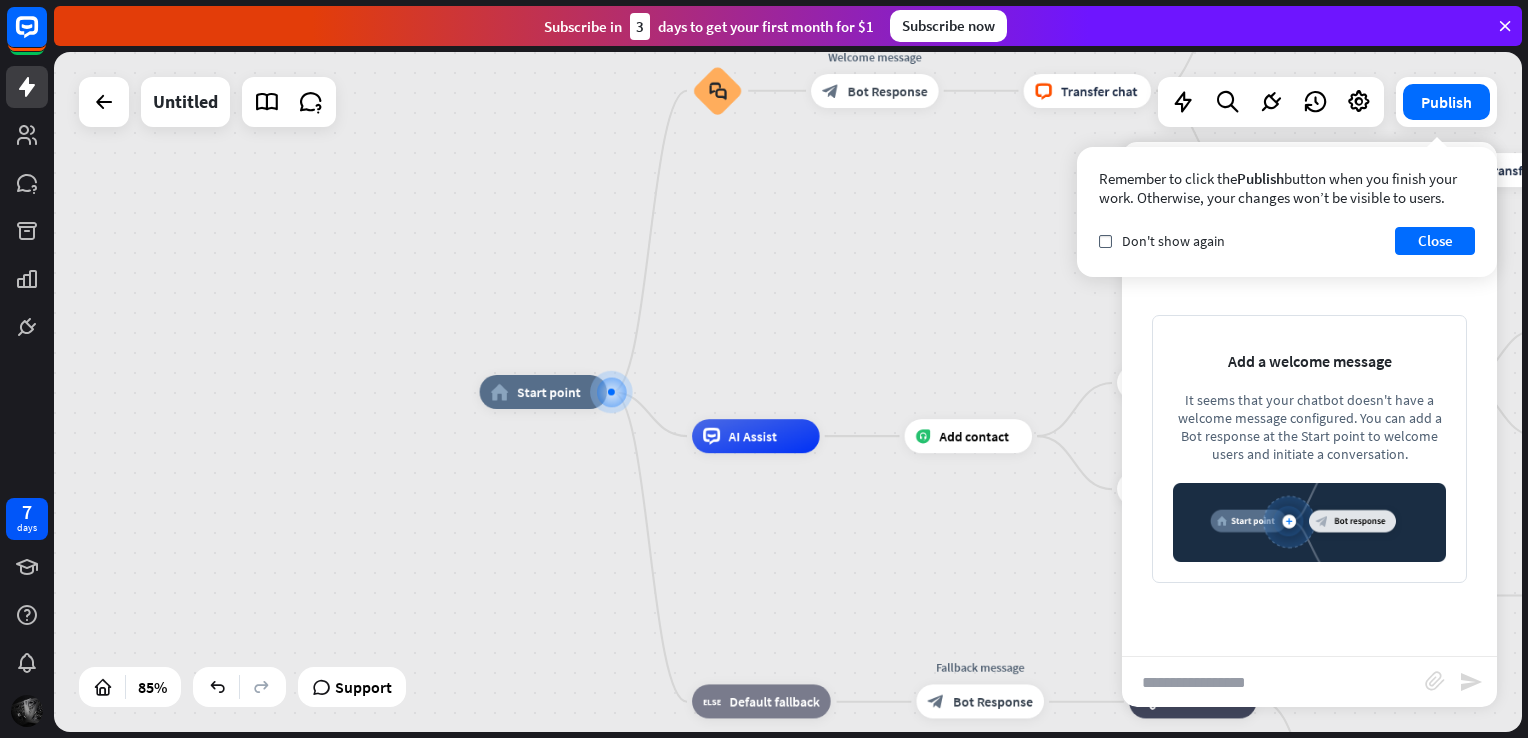 click at bounding box center [1273, 682] 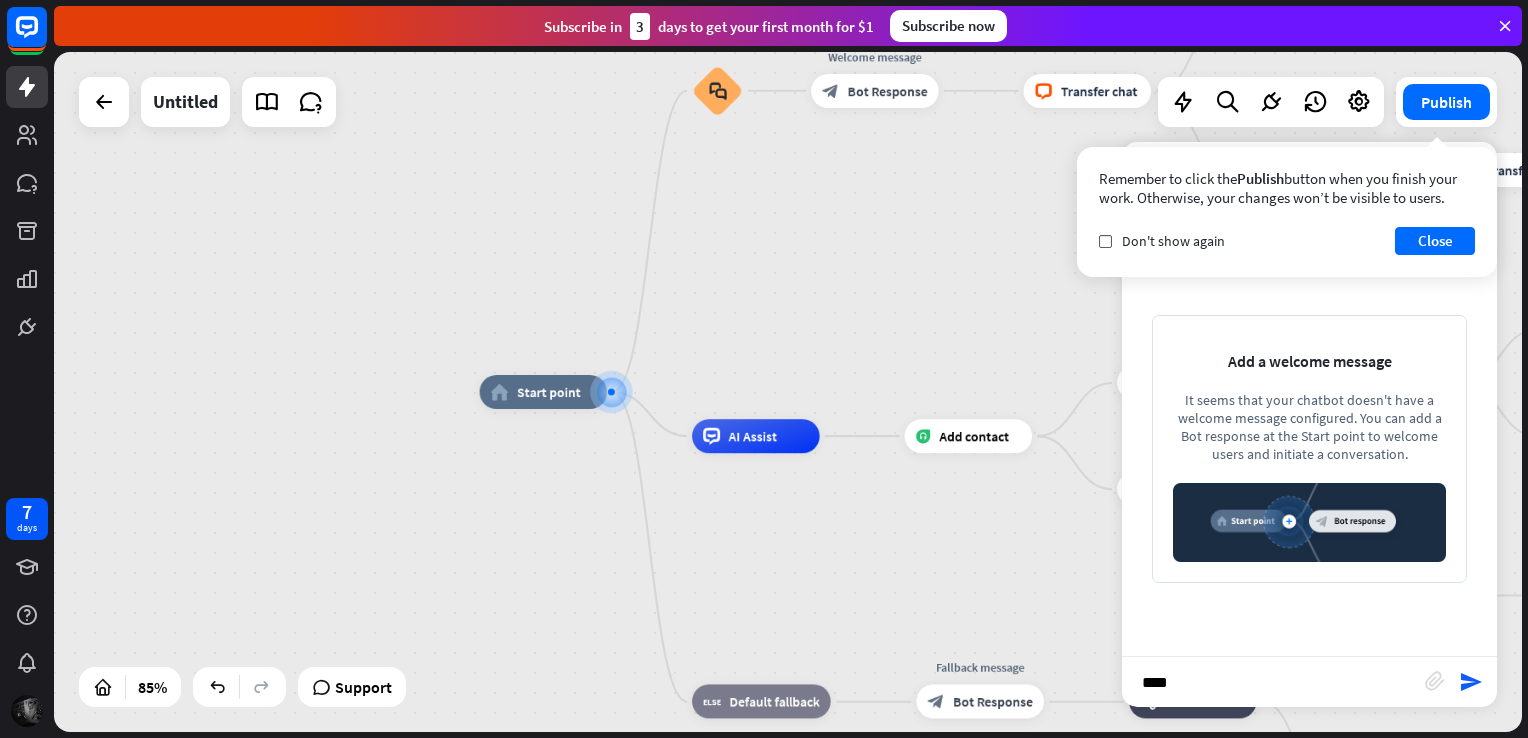 type on "*****" 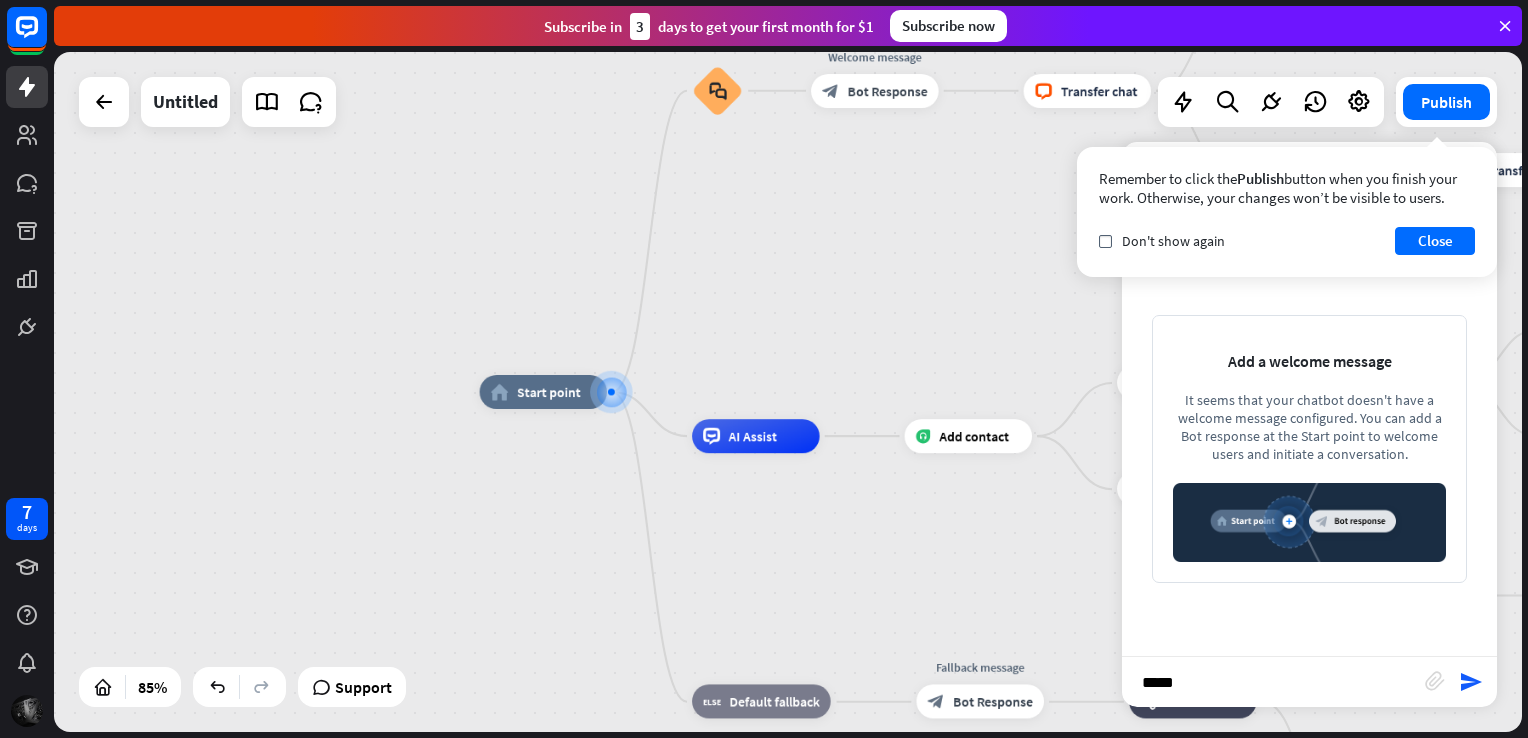 type 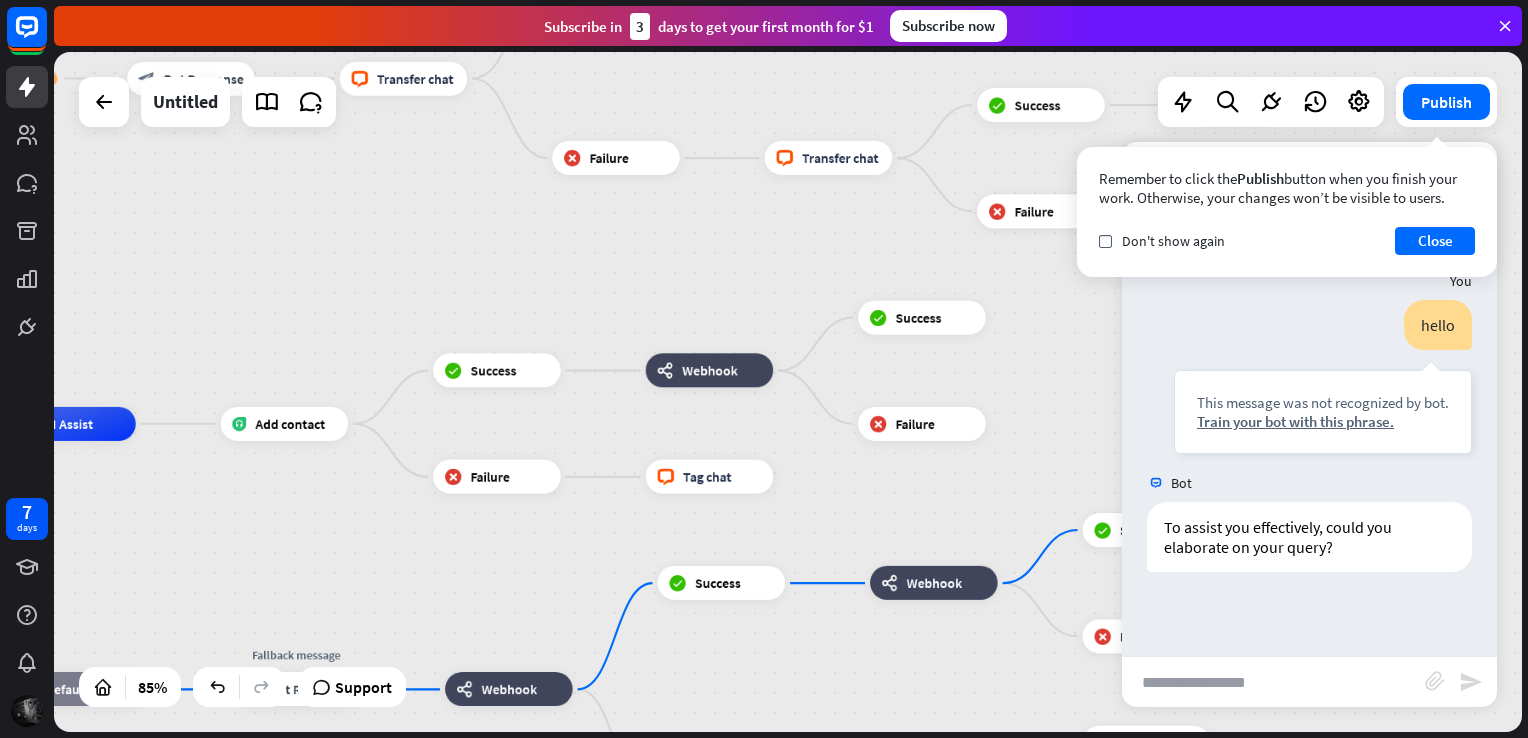 drag, startPoint x: 633, startPoint y: 543, endPoint x: 1128, endPoint y: 602, distance: 498.50375 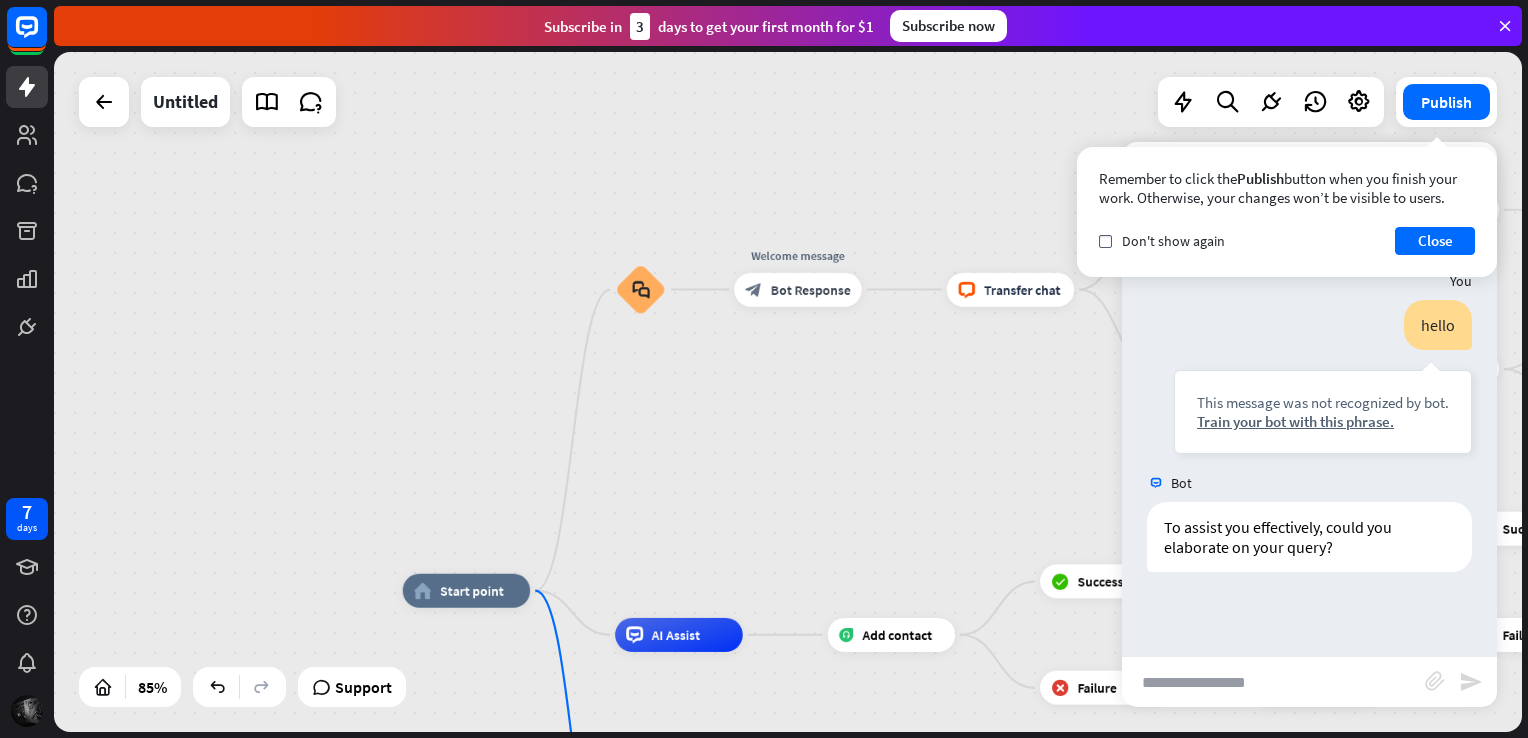 drag, startPoint x: 633, startPoint y: 530, endPoint x: 948, endPoint y: 713, distance: 364.29932 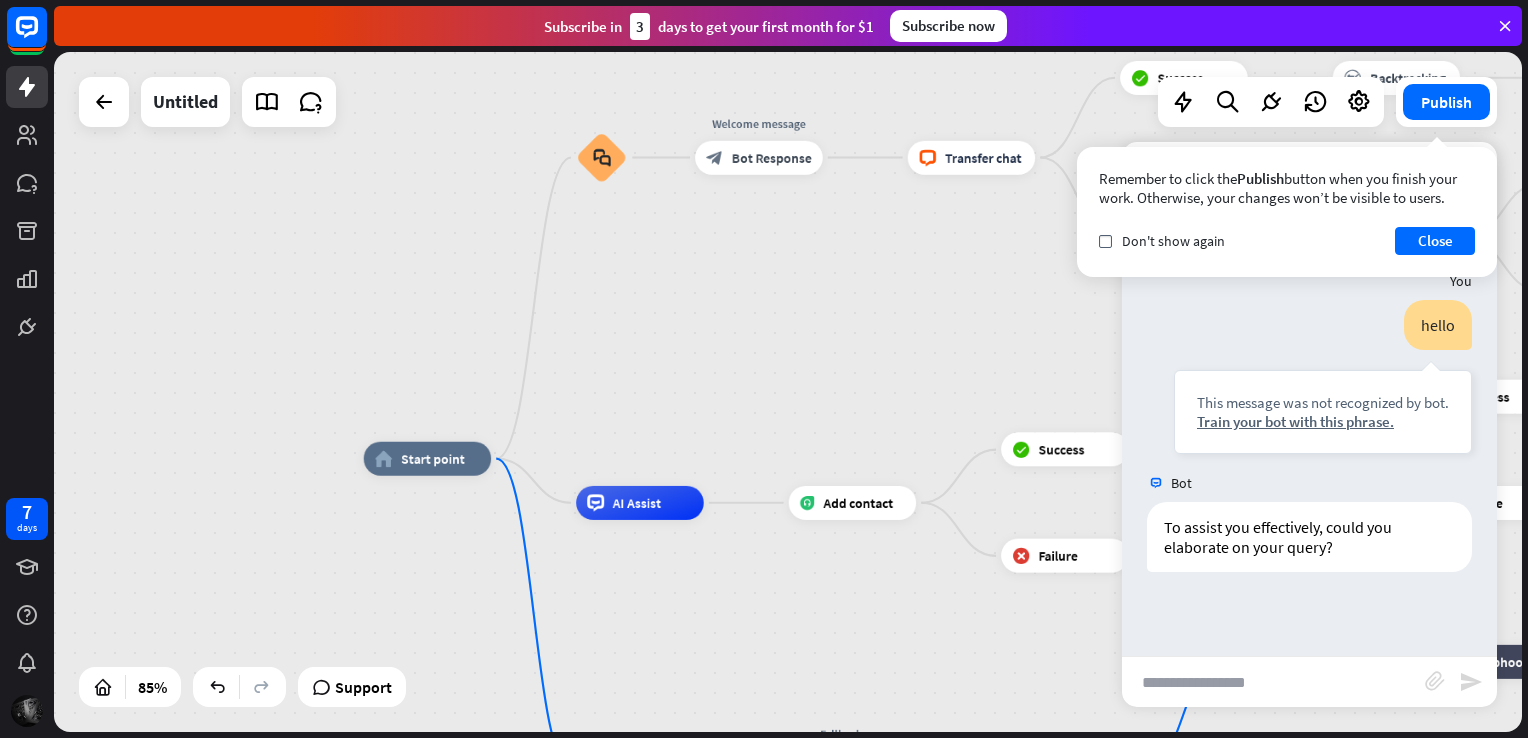 drag, startPoint x: 877, startPoint y: 701, endPoint x: 820, endPoint y: 558, distance: 153.94154 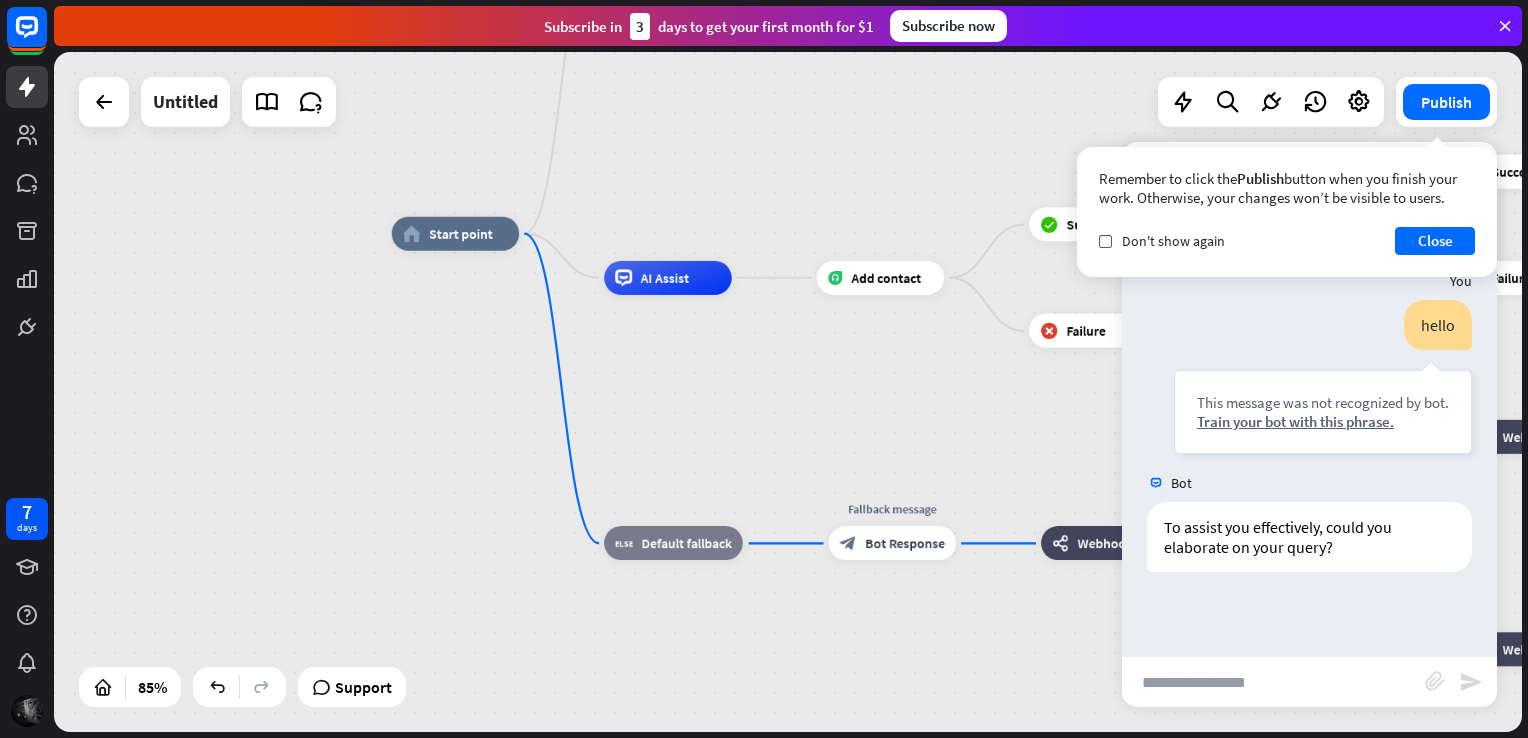 drag, startPoint x: 471, startPoint y: 536, endPoint x: 521, endPoint y: 325, distance: 216.84326 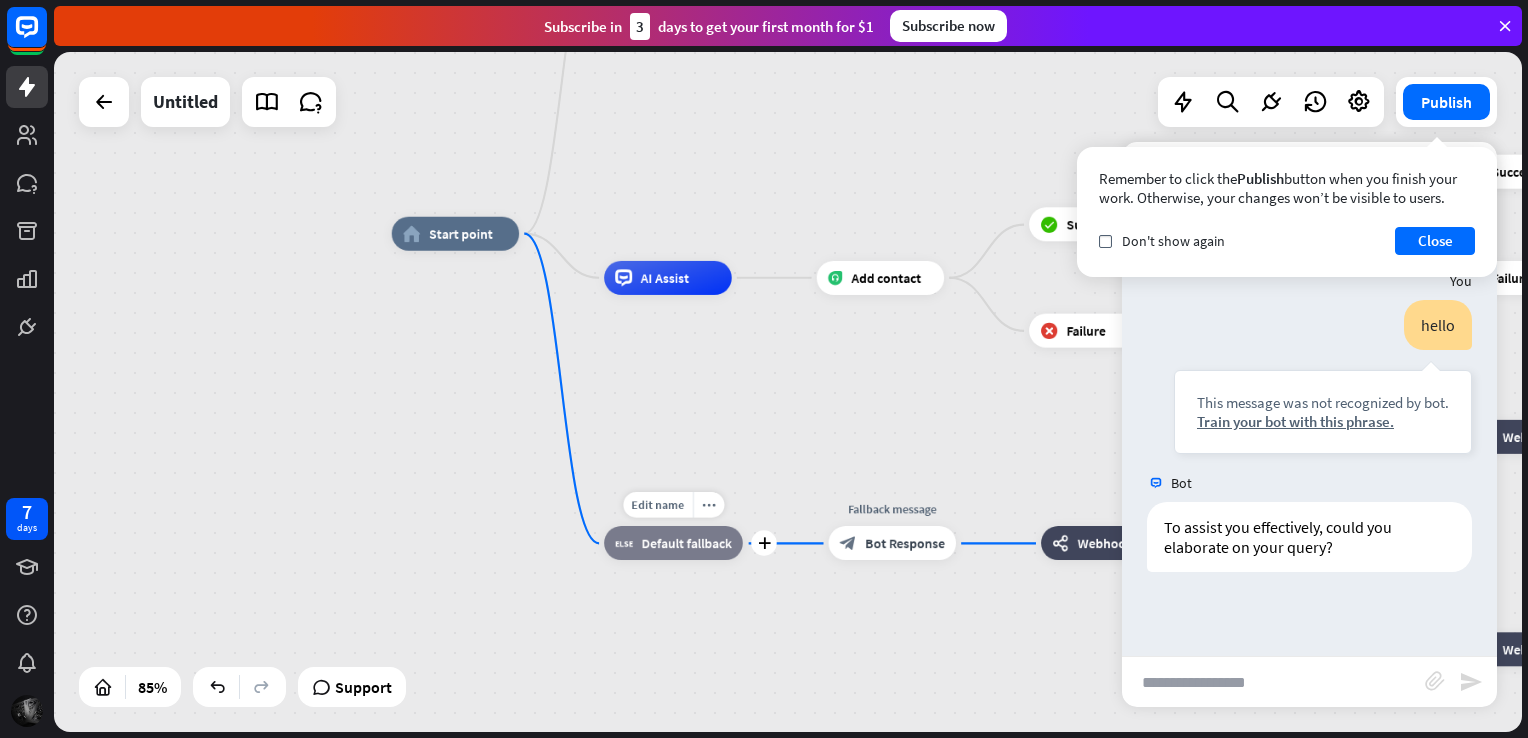 click on "block_fallback   Default fallback" at bounding box center (673, 543) 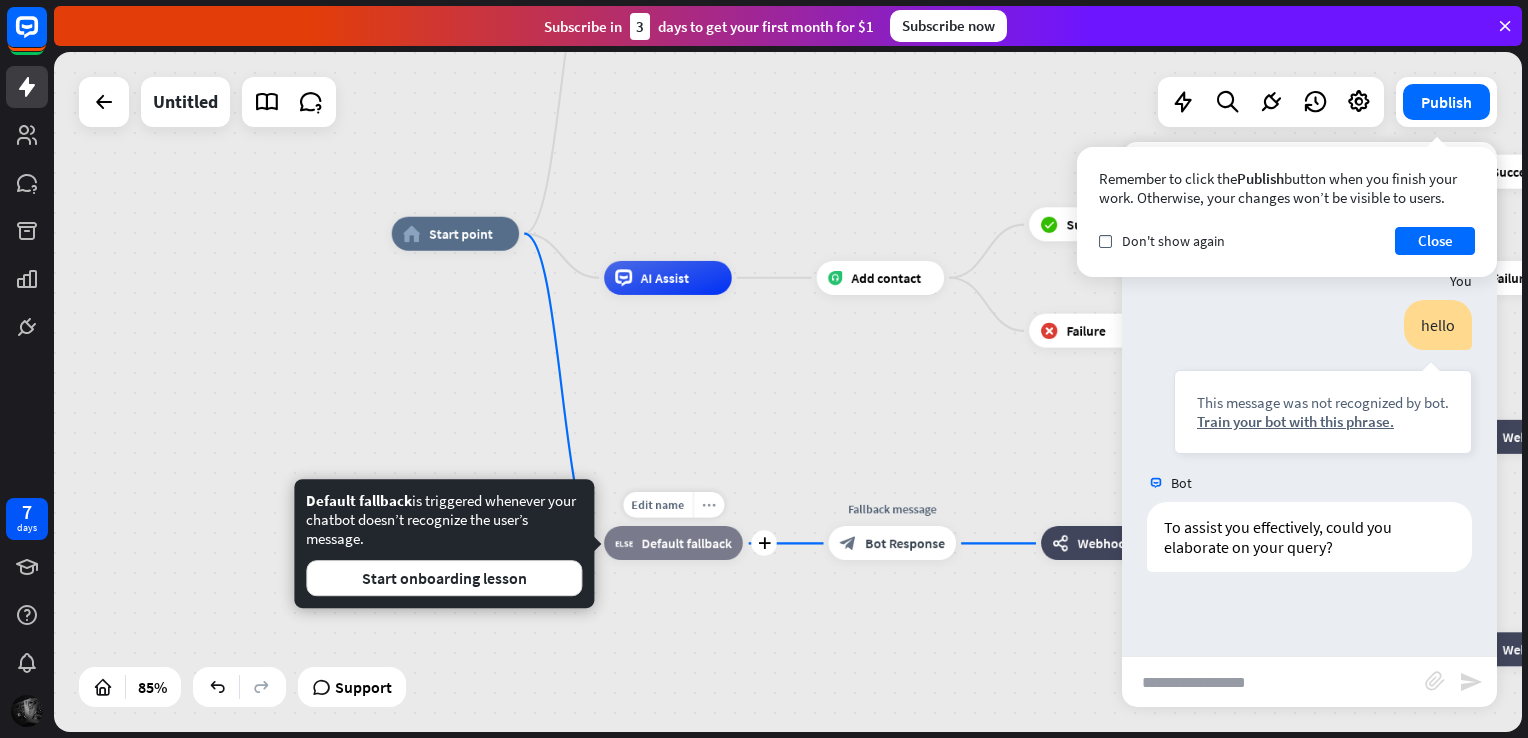click on "Edit name   more_horiz         plus     block_fallback   Default fallback" at bounding box center [673, 543] 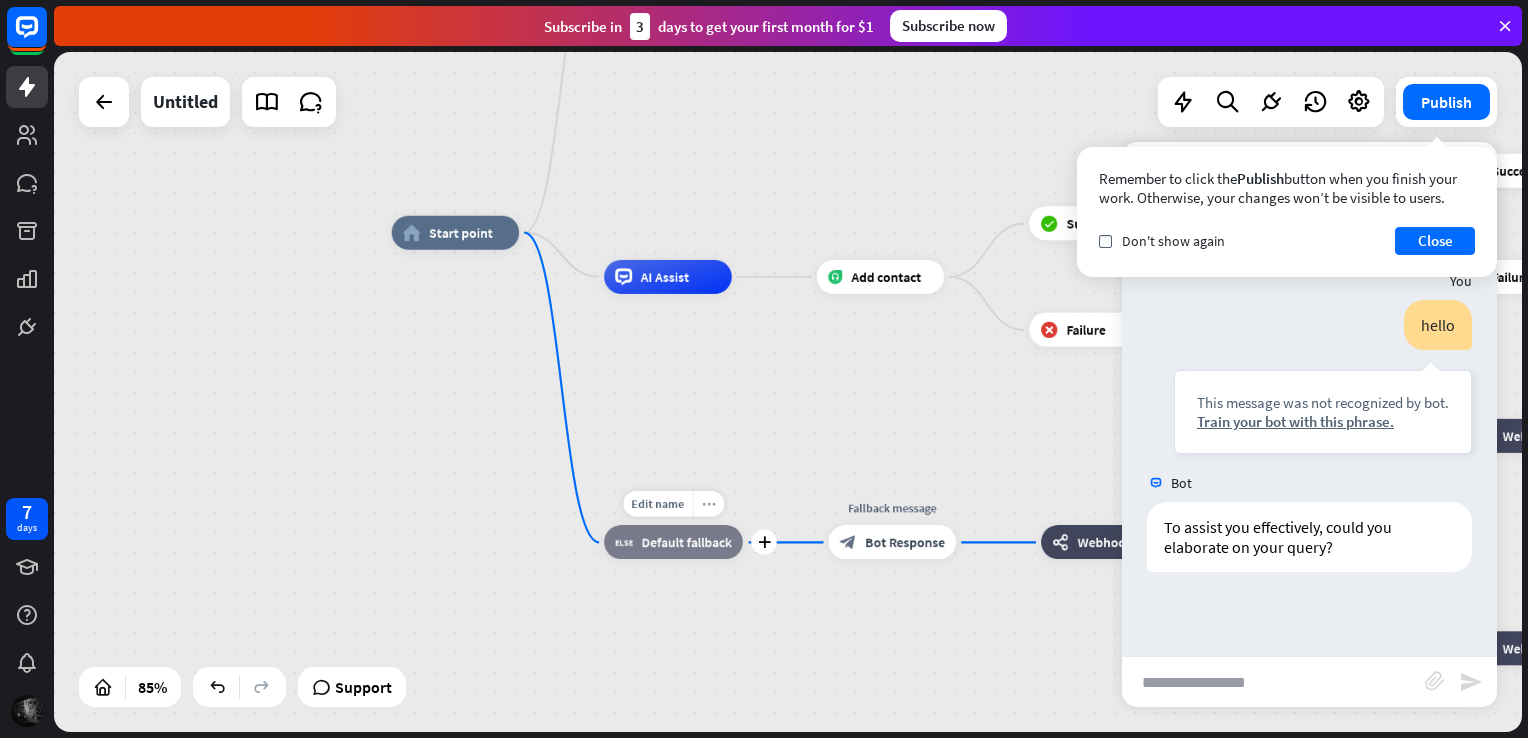 click on "more_horiz" at bounding box center [708, 504] 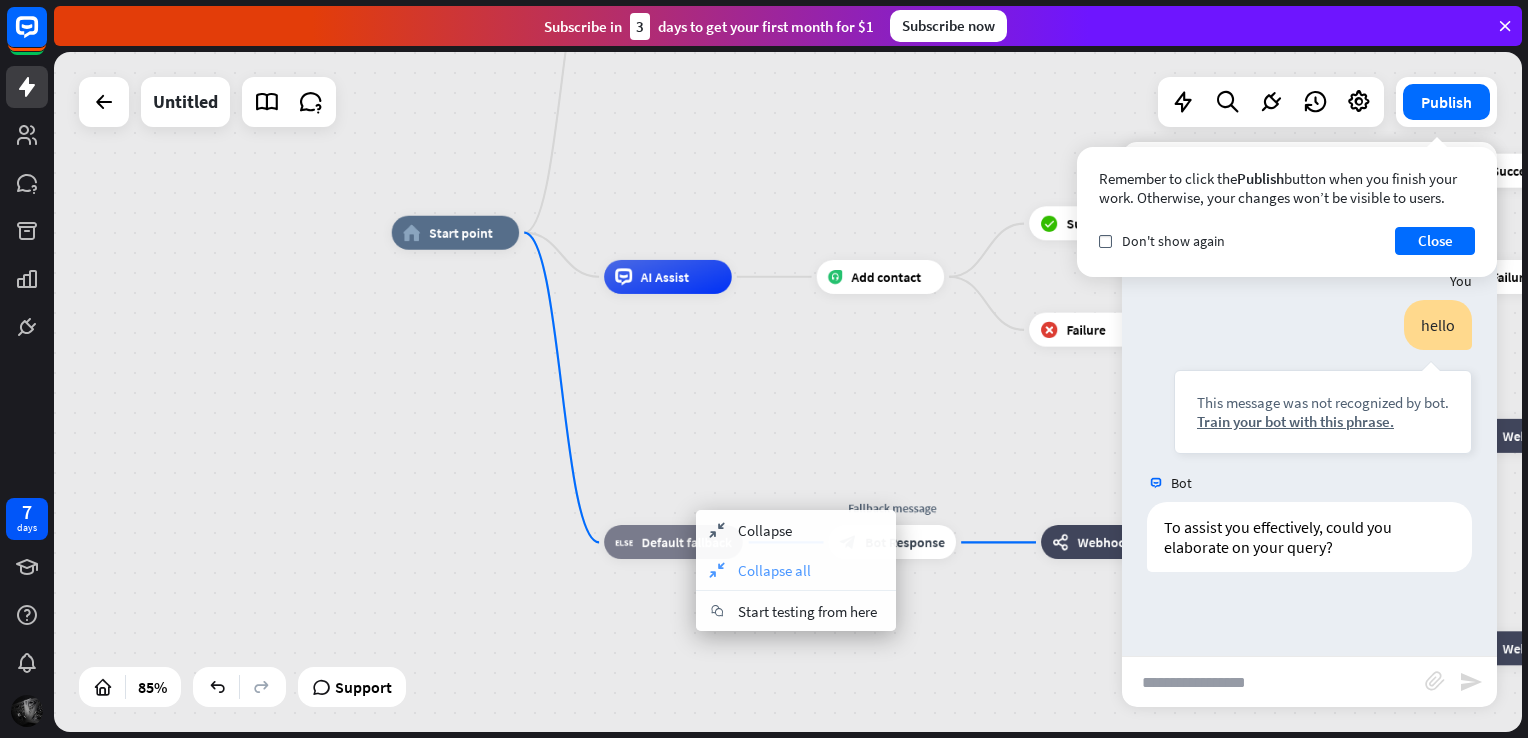 click on "collapse   Collapse all" at bounding box center (796, 570) 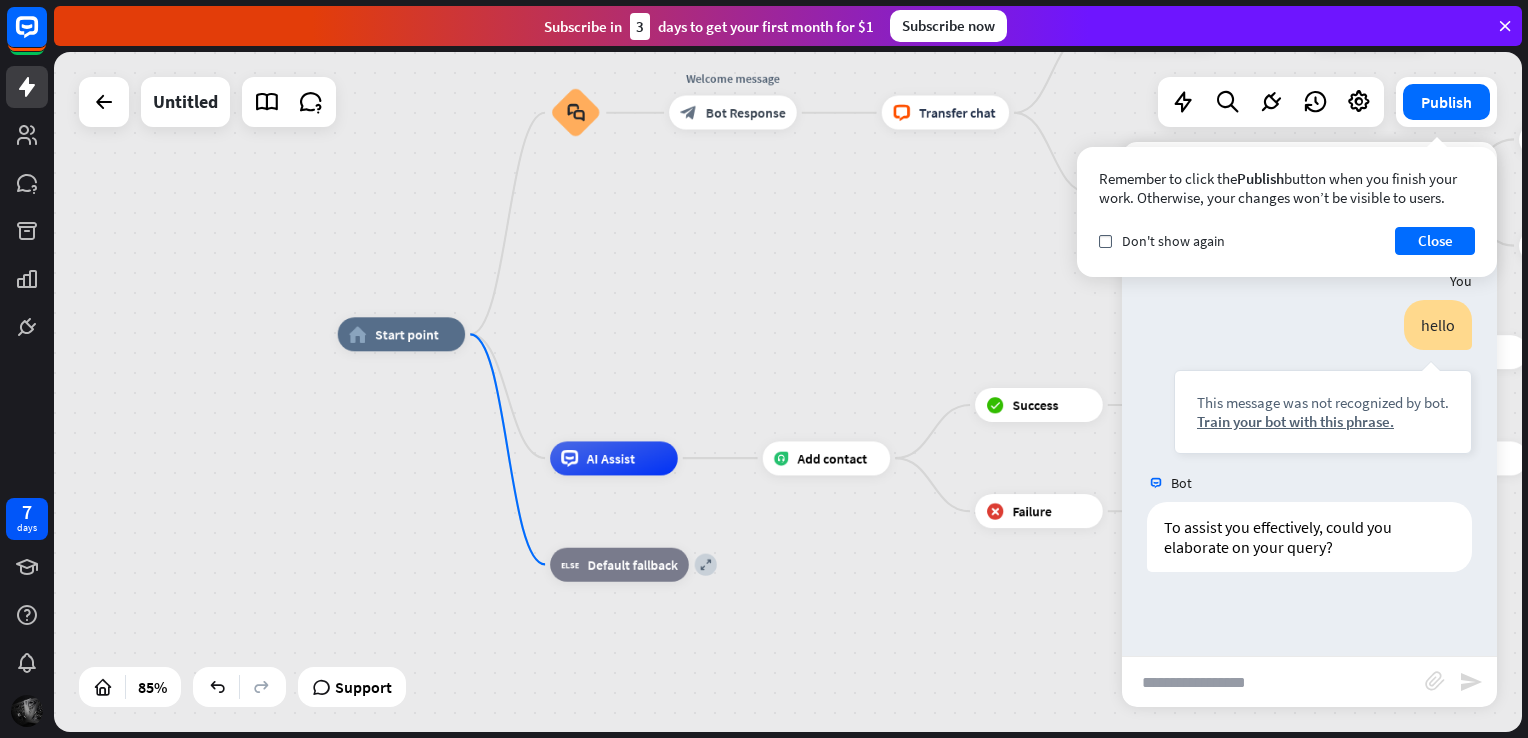 drag, startPoint x: 876, startPoint y: 554, endPoint x: 788, endPoint y: 562, distance: 88.362885 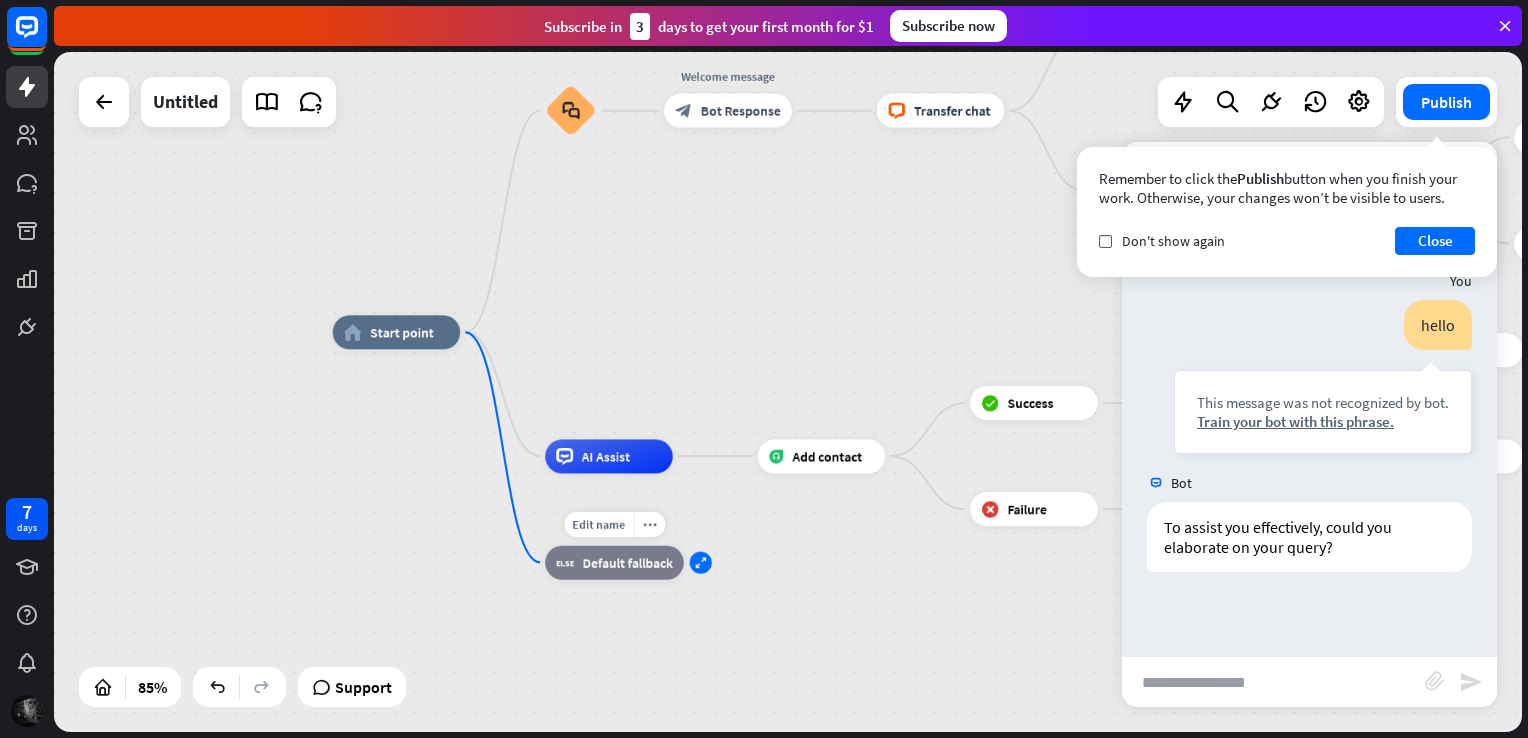 click on "expand" at bounding box center [701, 562] 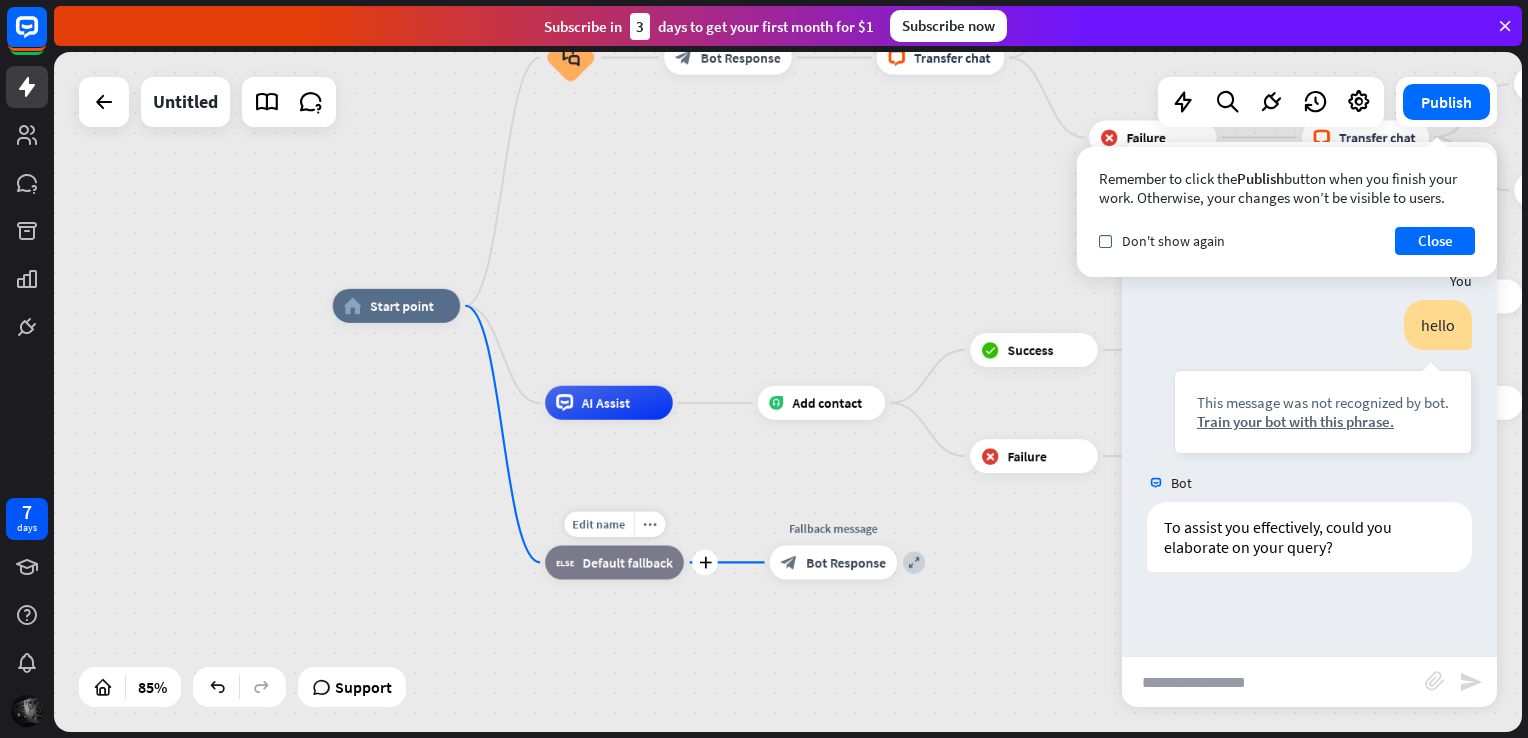 click on "more_horiz" at bounding box center [650, 524] 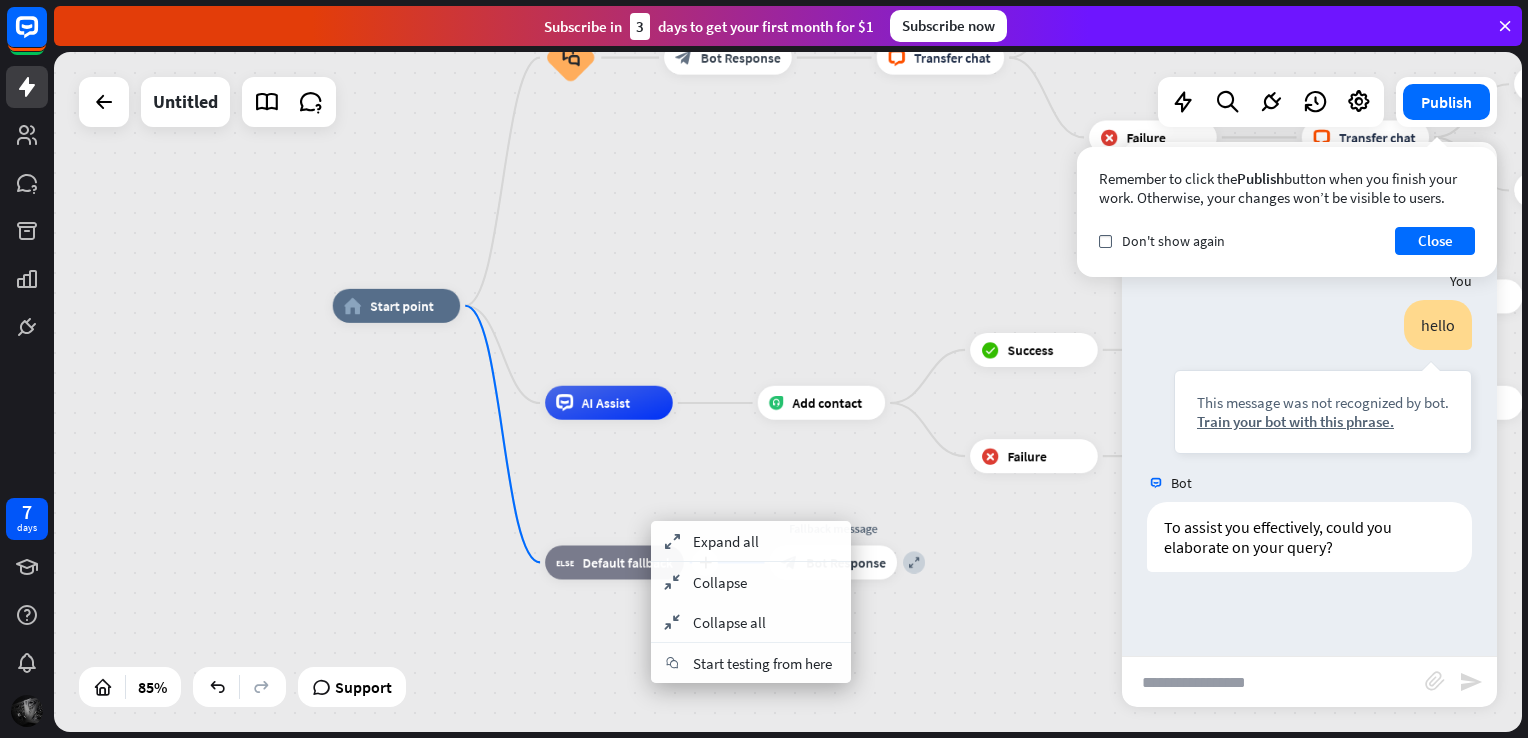 click on "Default fallback" at bounding box center (628, 562) 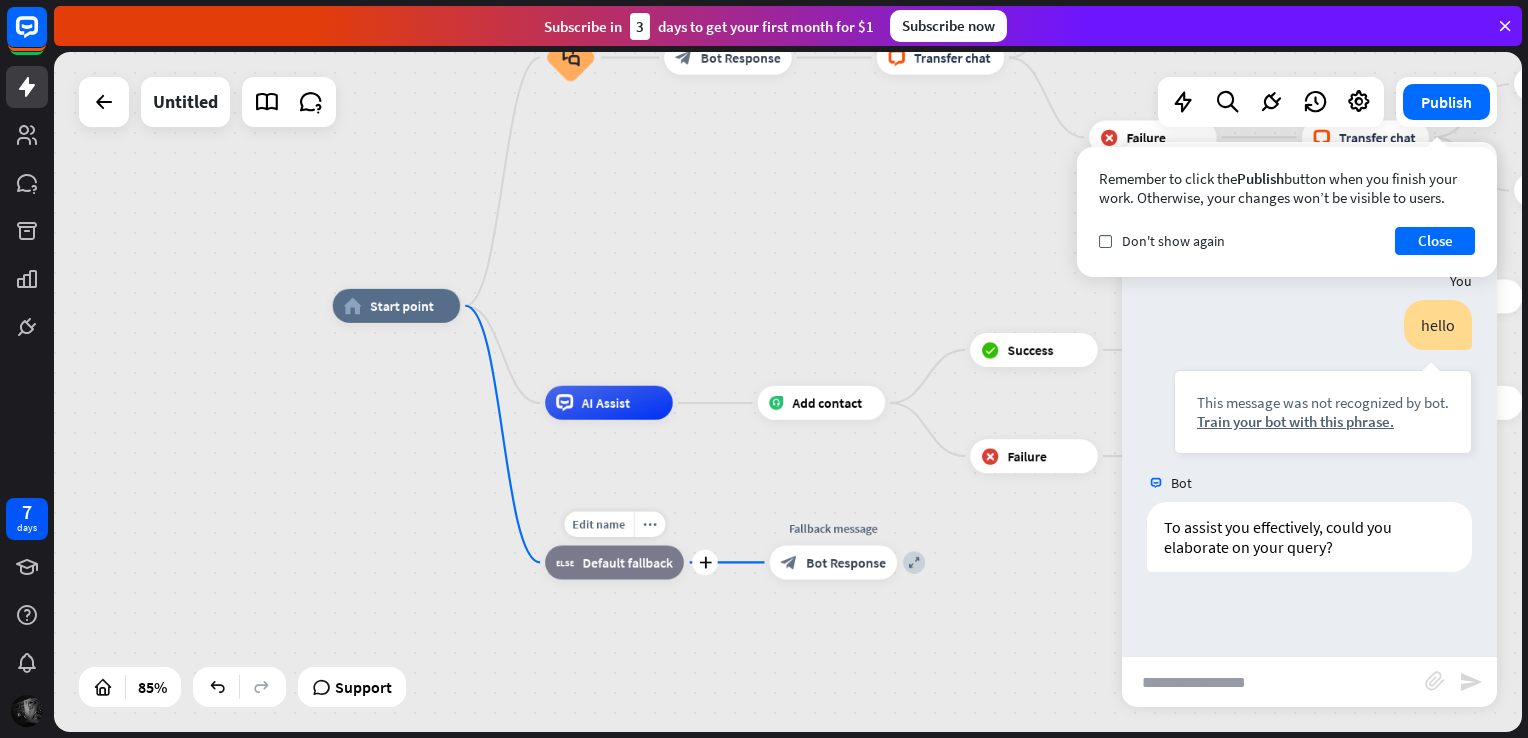 drag, startPoint x: 612, startPoint y: 564, endPoint x: 588, endPoint y: 581, distance: 29.410883 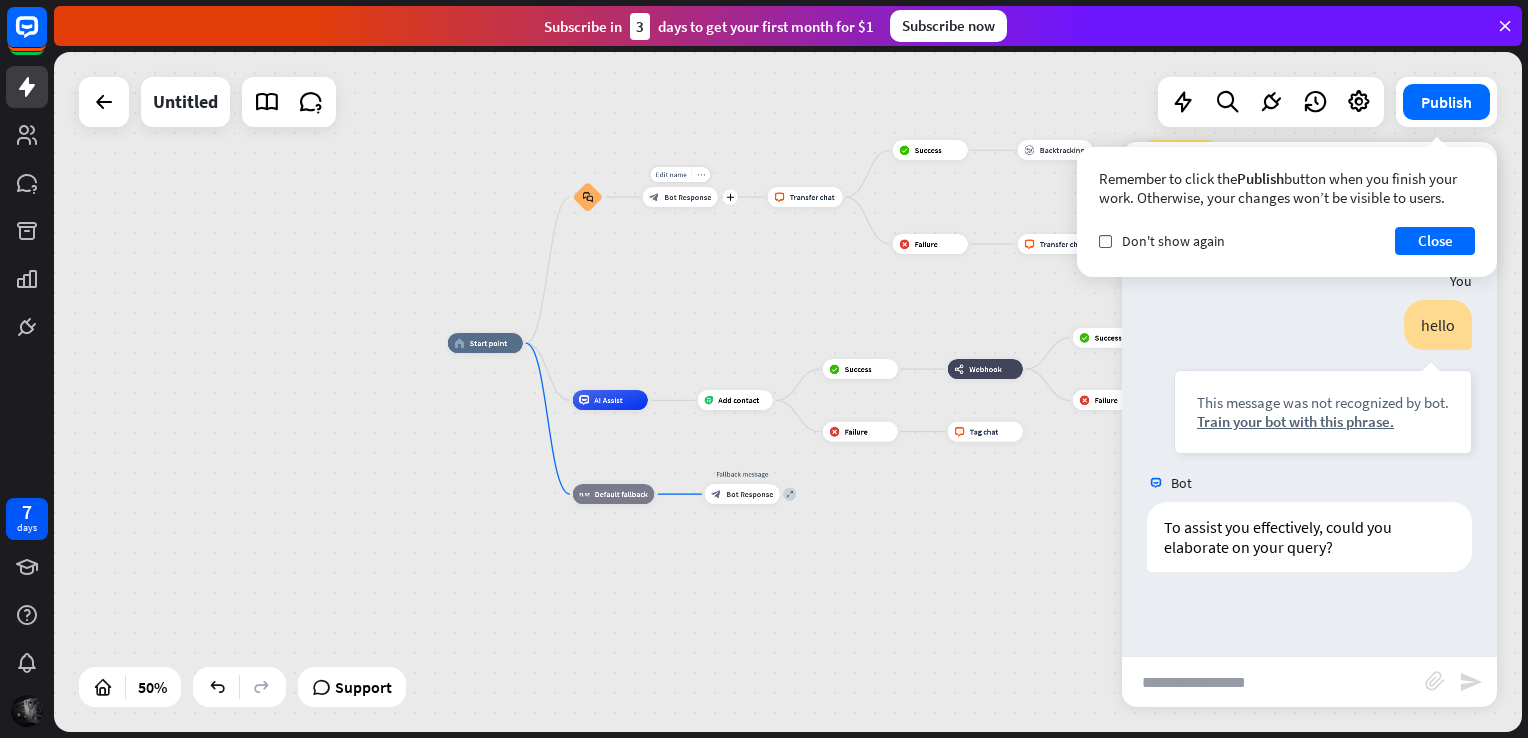 click on "more_horiz" at bounding box center (701, 174) 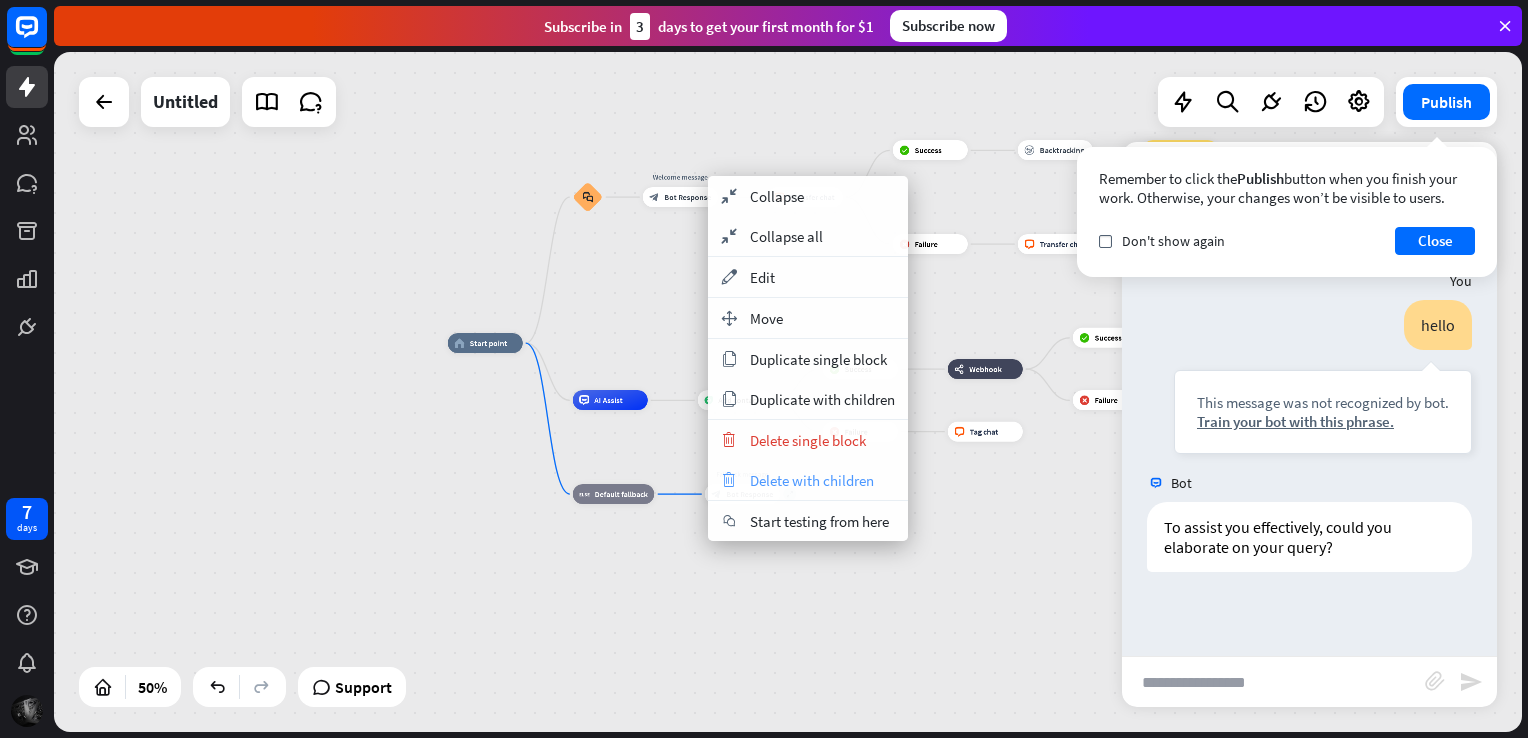 click on "Delete with children" at bounding box center (812, 480) 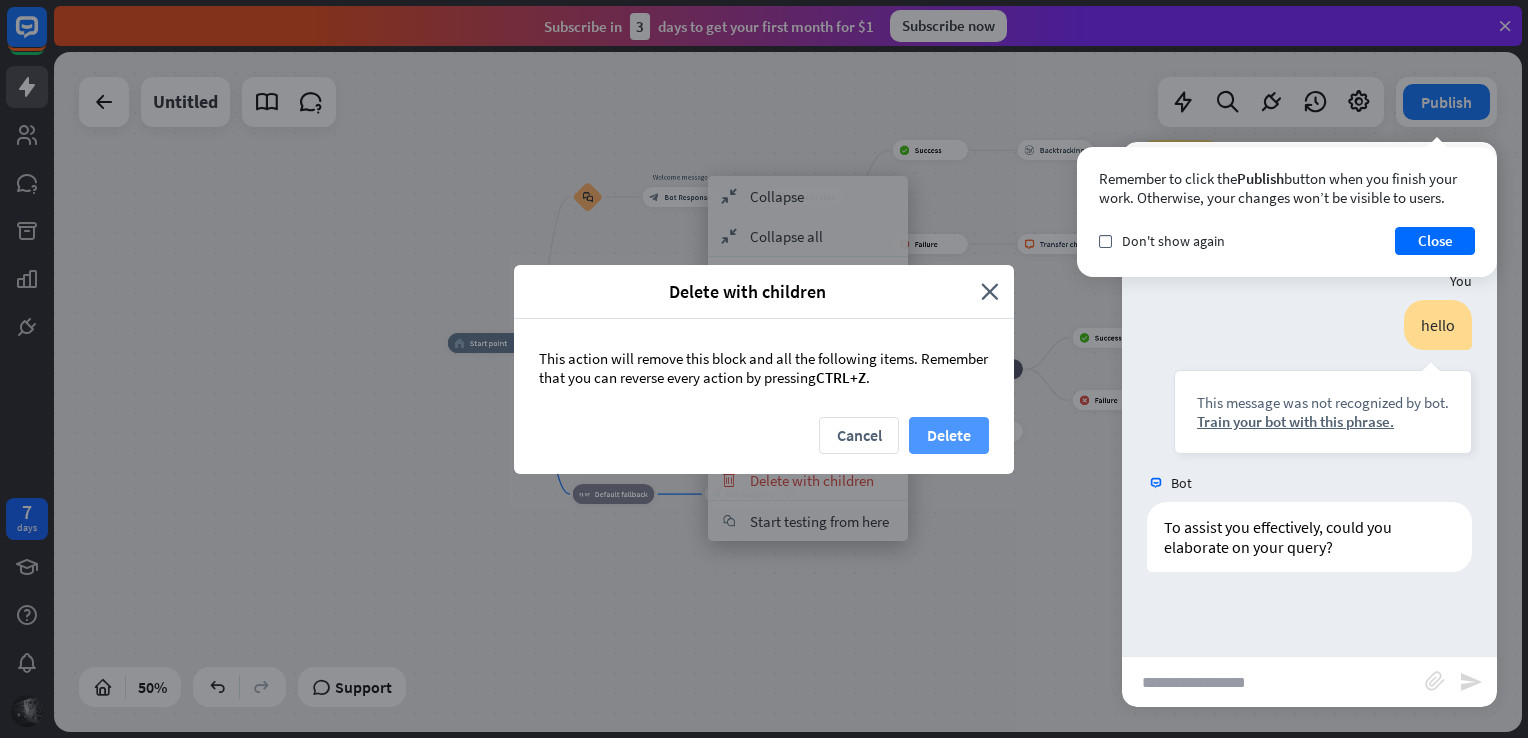click on "Delete" at bounding box center (949, 435) 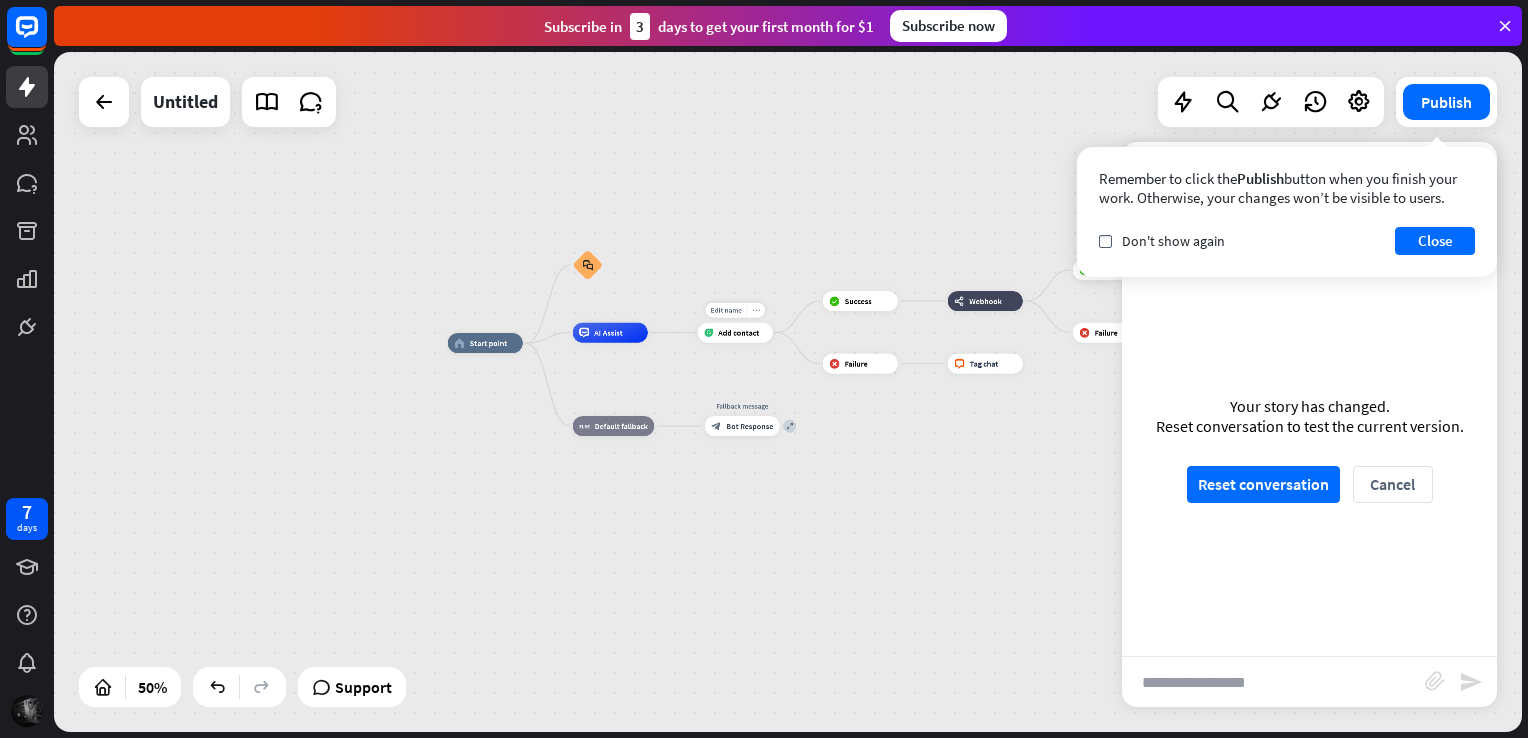 click on "more_horiz" at bounding box center [756, 309] 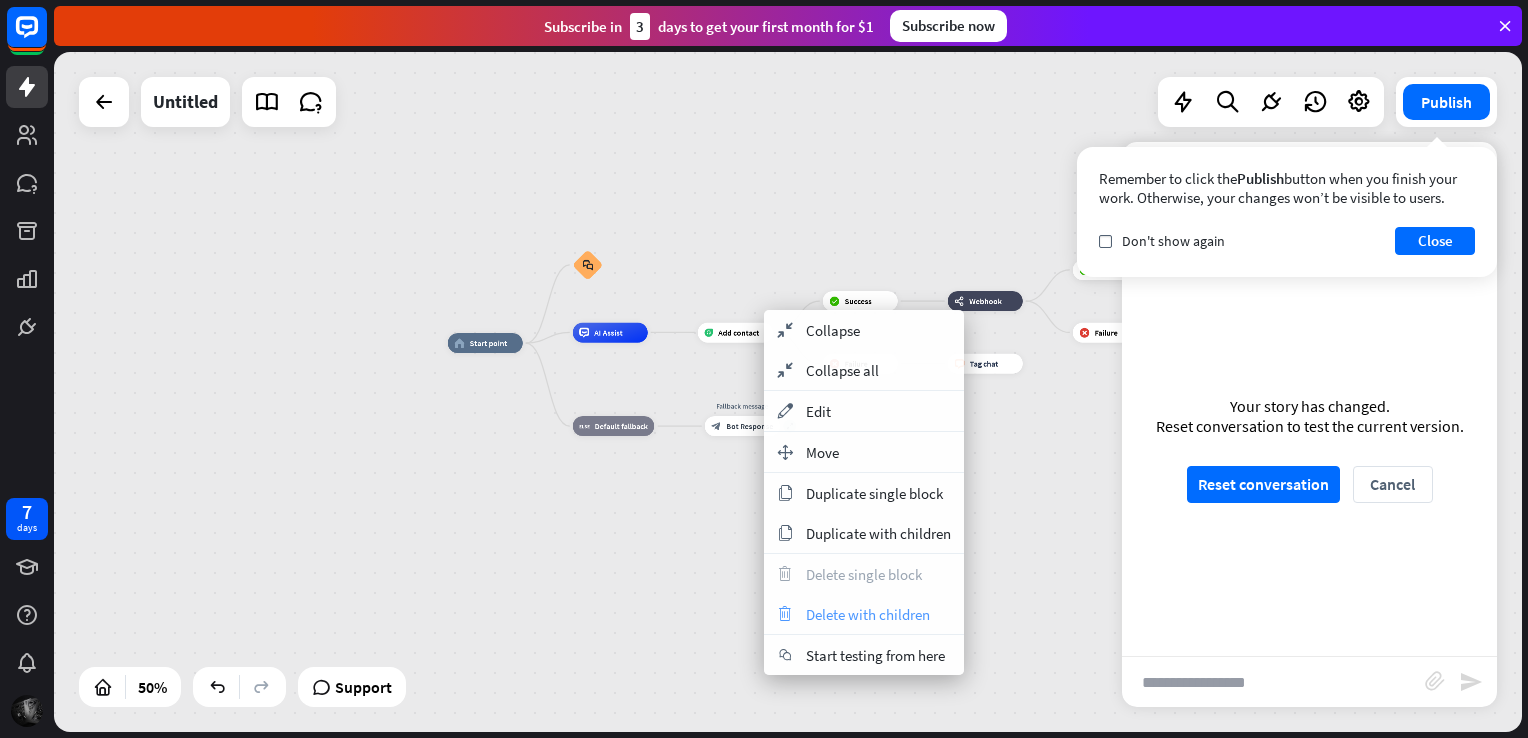 click on "trash   Delete with children" at bounding box center [864, 614] 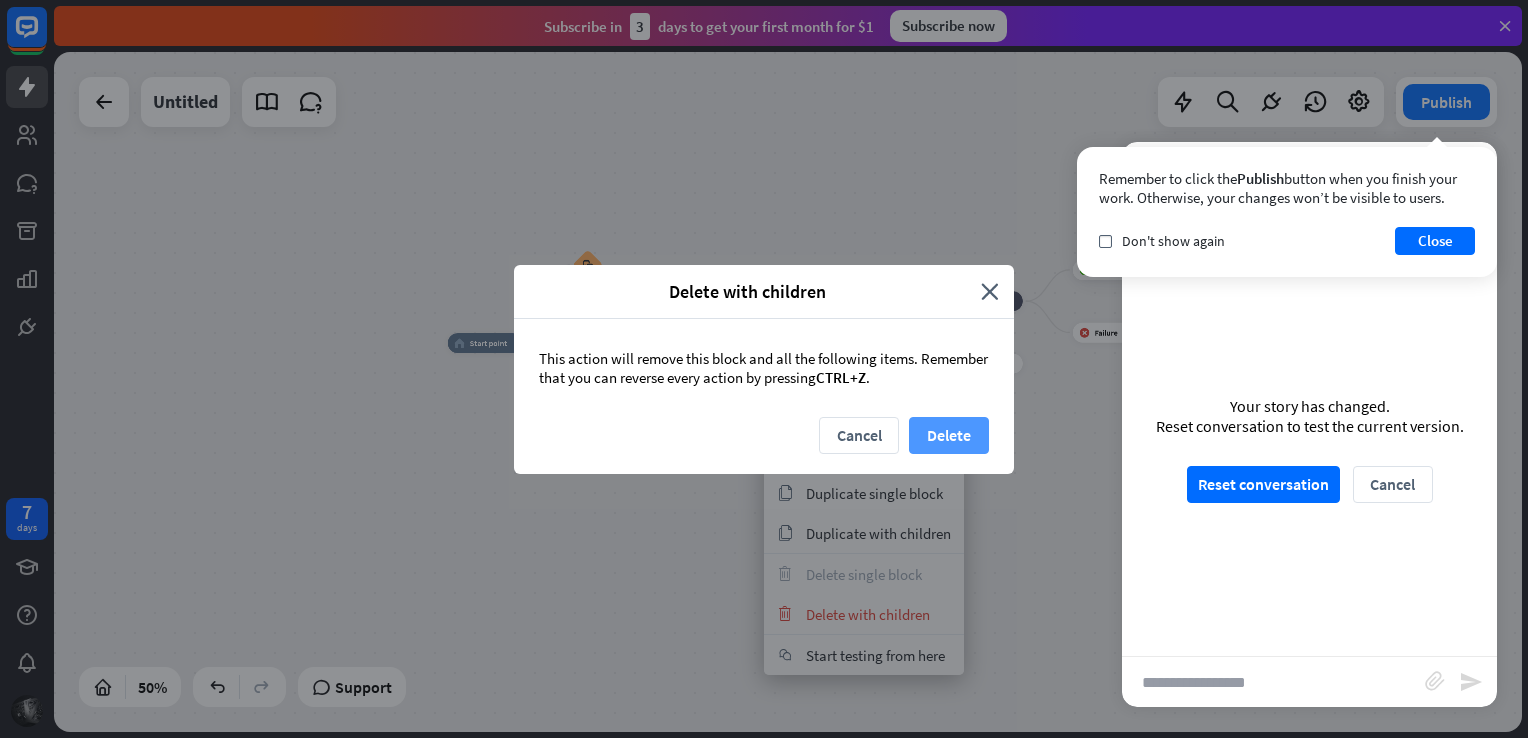 click on "Delete" at bounding box center (949, 435) 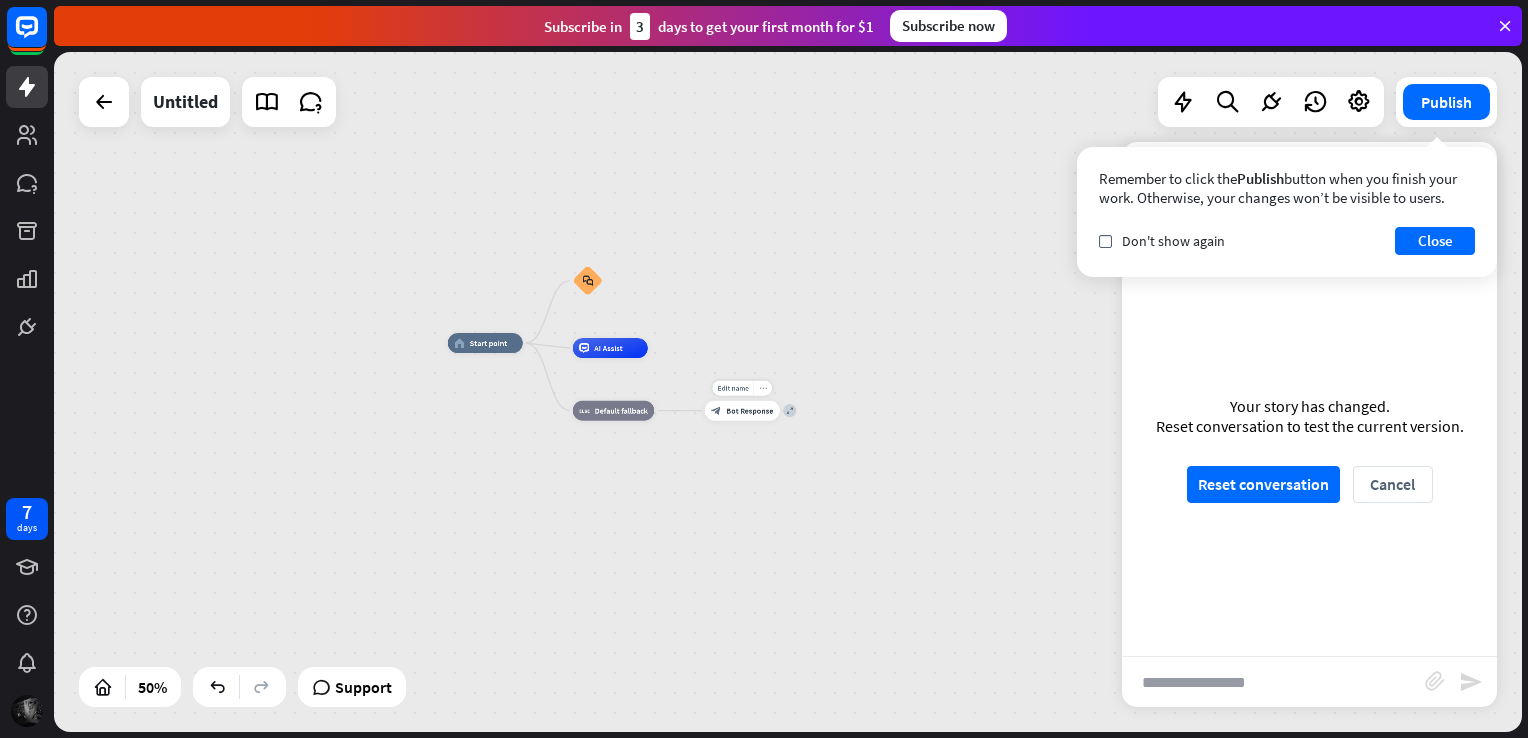 click on "more_horiz" at bounding box center (763, 388) 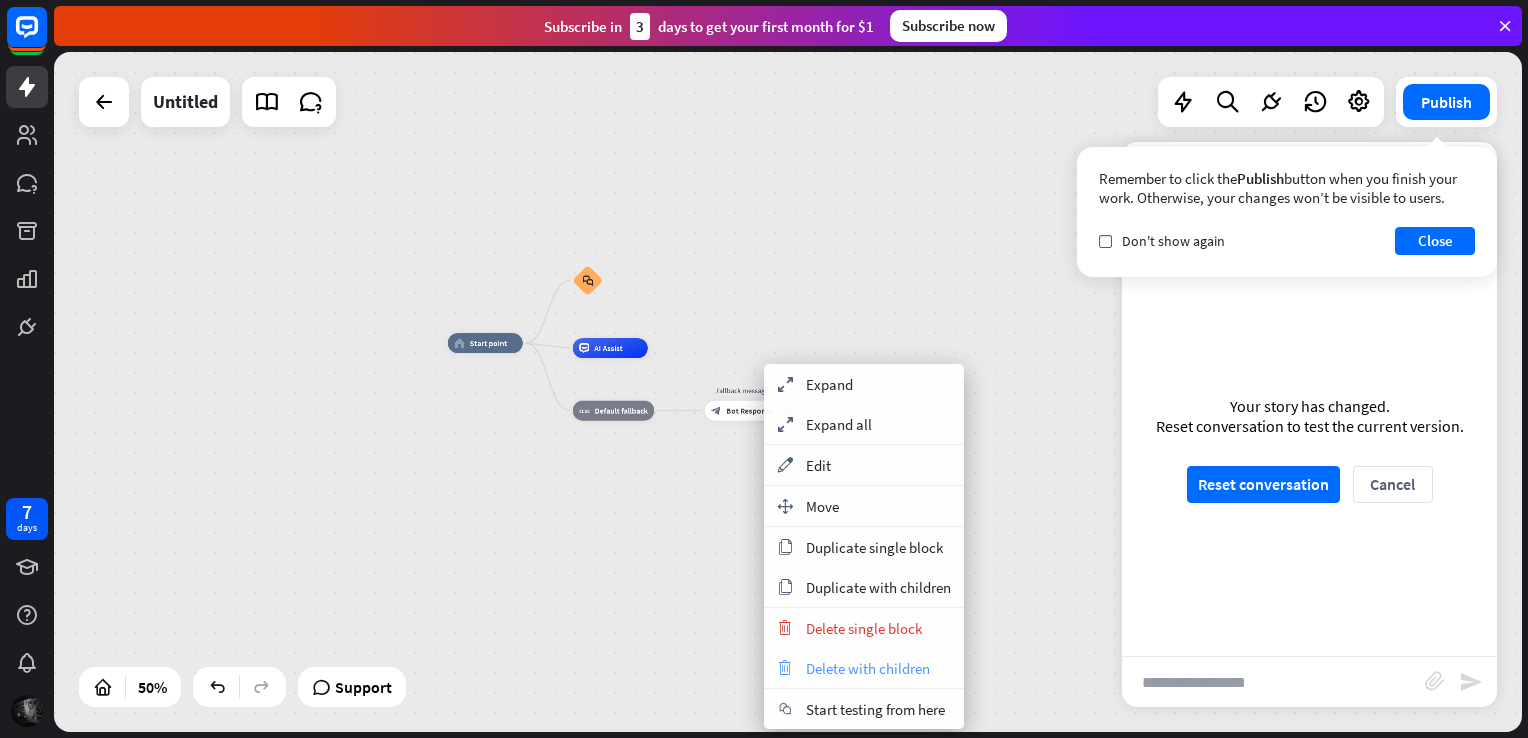 click on "Delete with children" at bounding box center [868, 668] 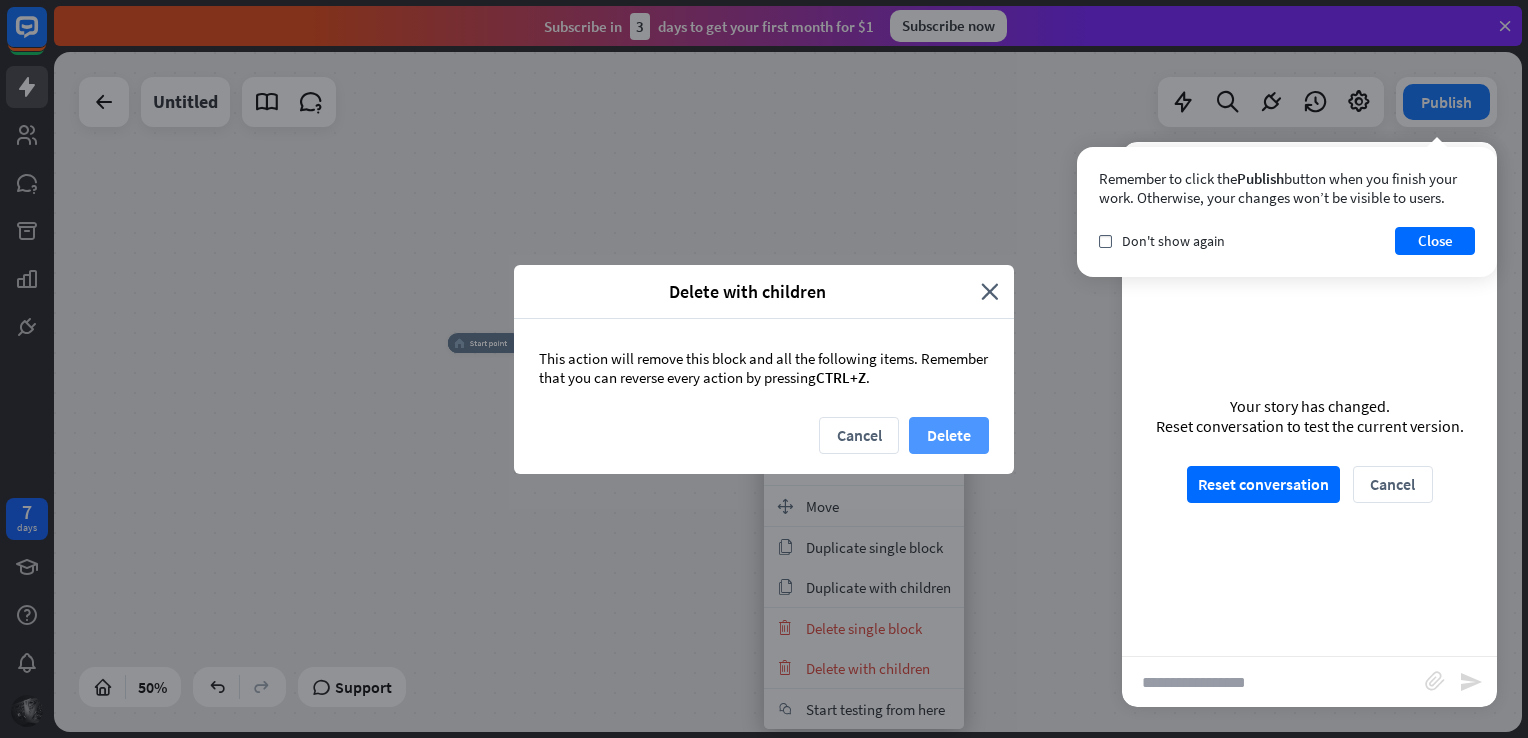 click on "Delete" at bounding box center [949, 435] 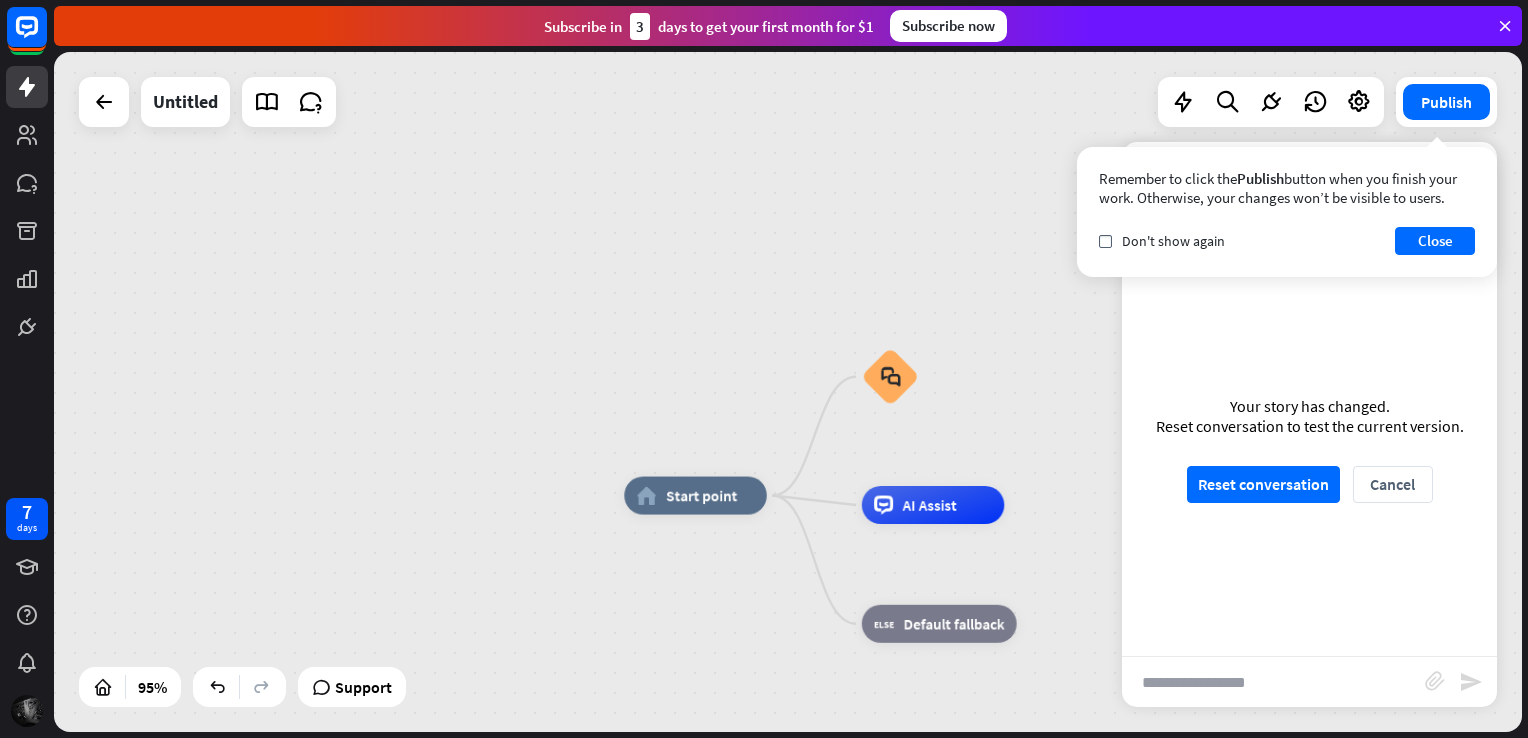 drag, startPoint x: 718, startPoint y: 406, endPoint x: 1195, endPoint y: 591, distance: 511.619 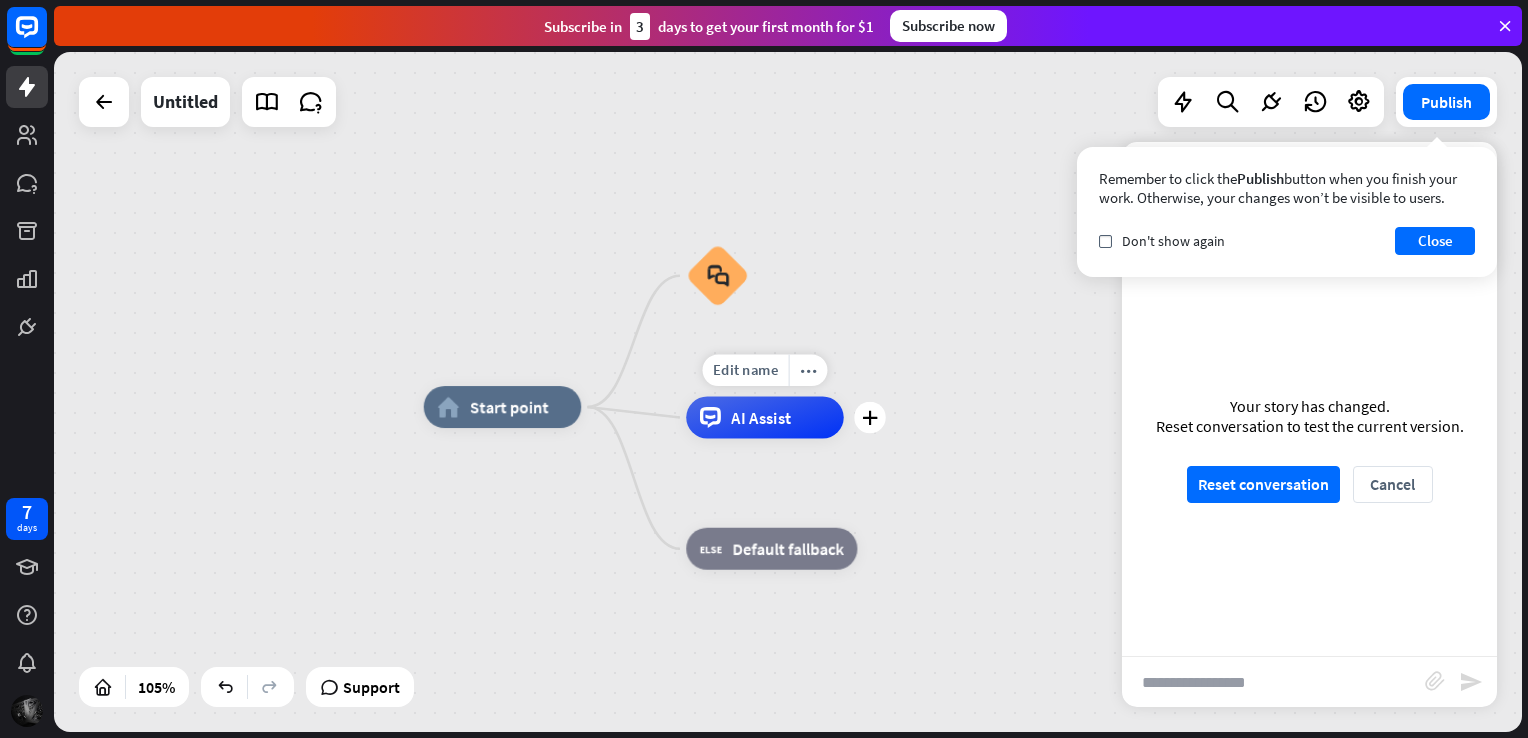 drag, startPoint x: 776, startPoint y: 480, endPoint x: 689, endPoint y: 370, distance: 140.24622 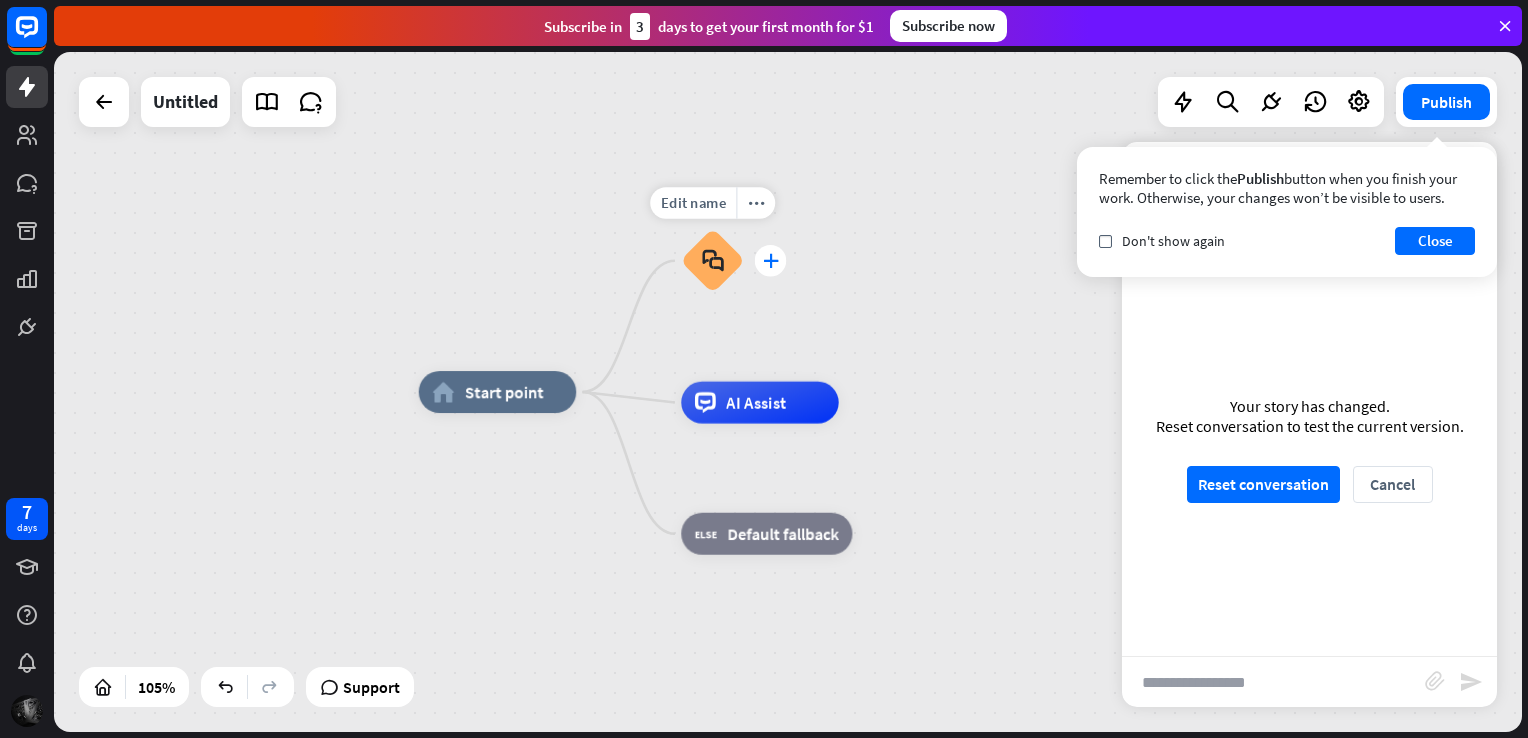 click on "plus" at bounding box center [771, 261] 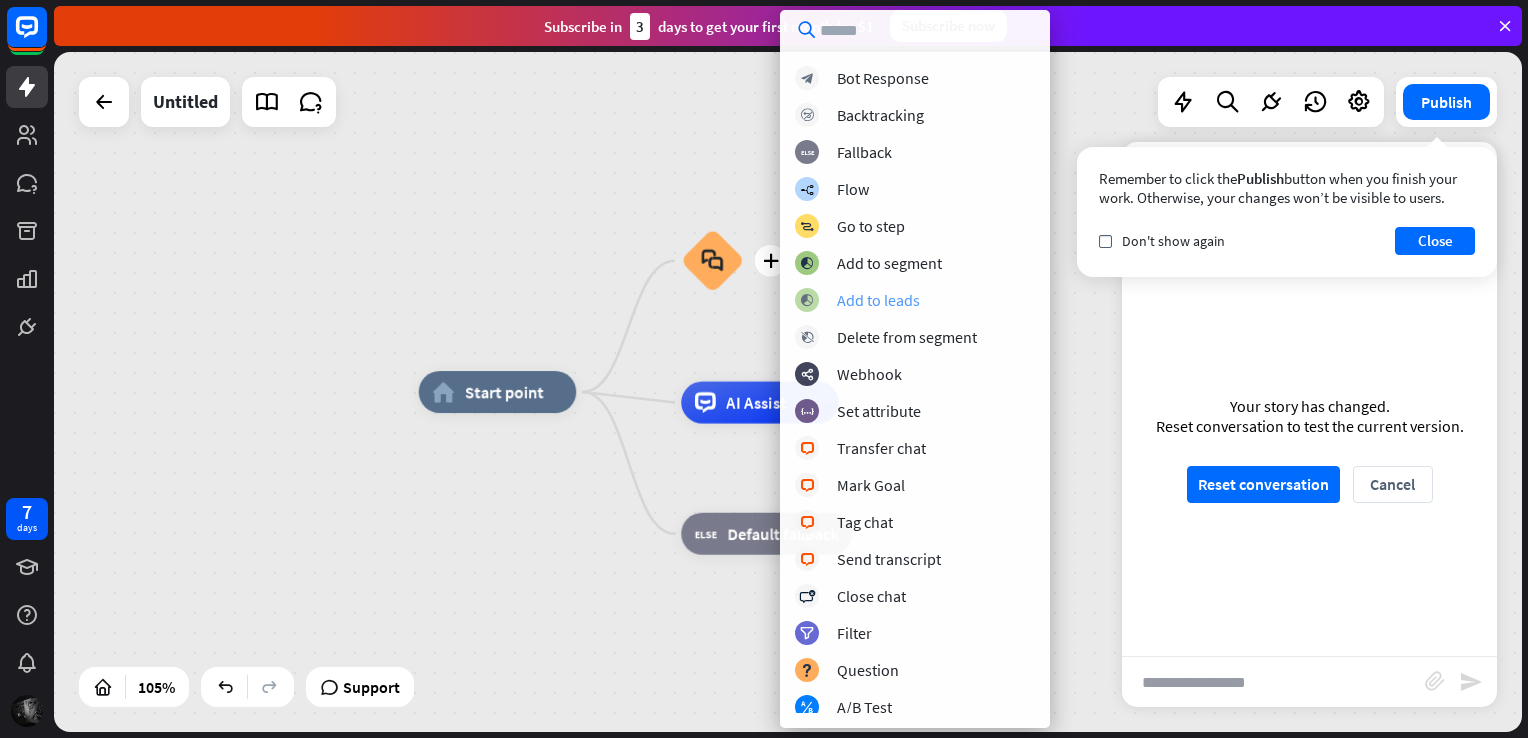 click on "block_add_to_segment
Add to leads" at bounding box center (915, 300) 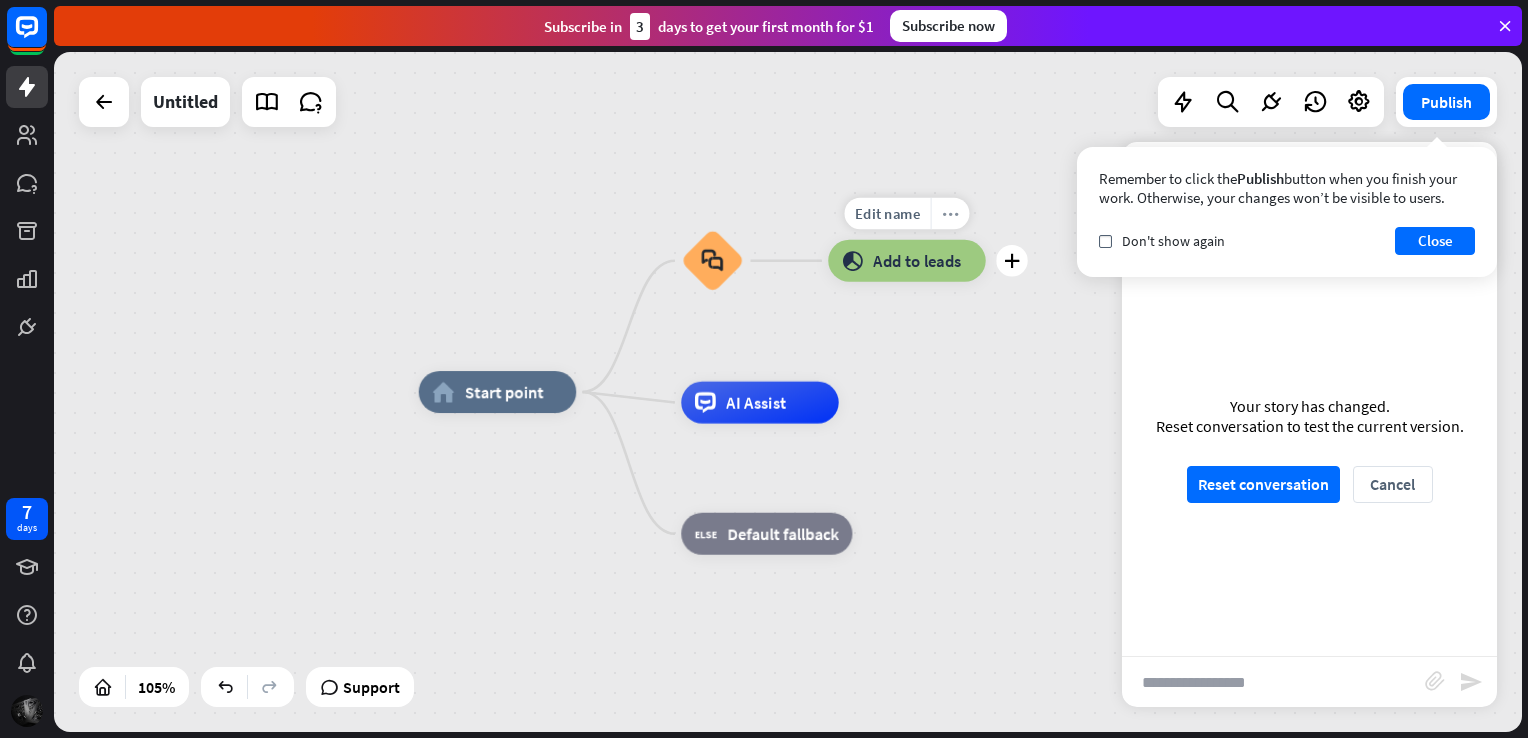 click on "more_horiz" at bounding box center [950, 214] 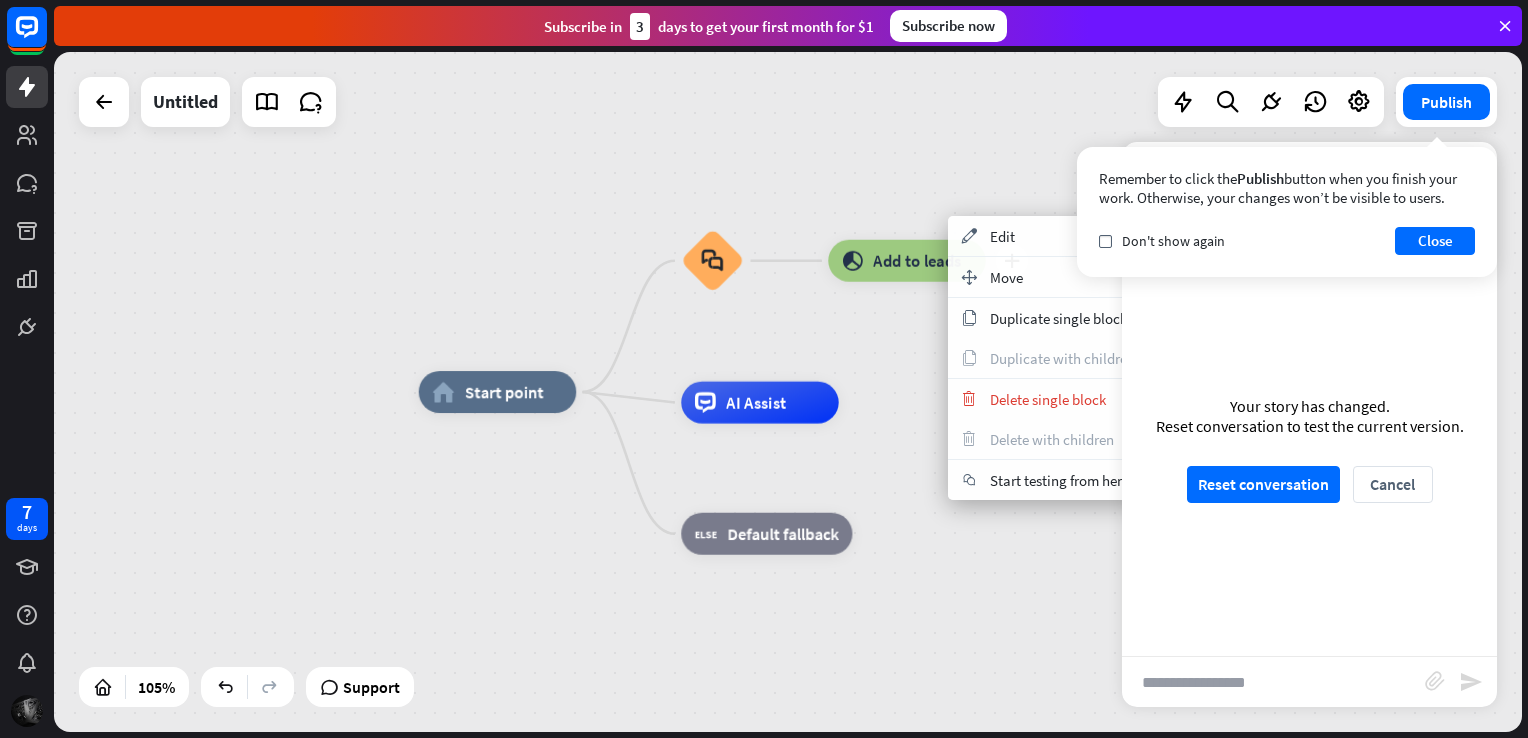 click on "plus     block_add_to_segment   Add to leads" at bounding box center [907, 261] 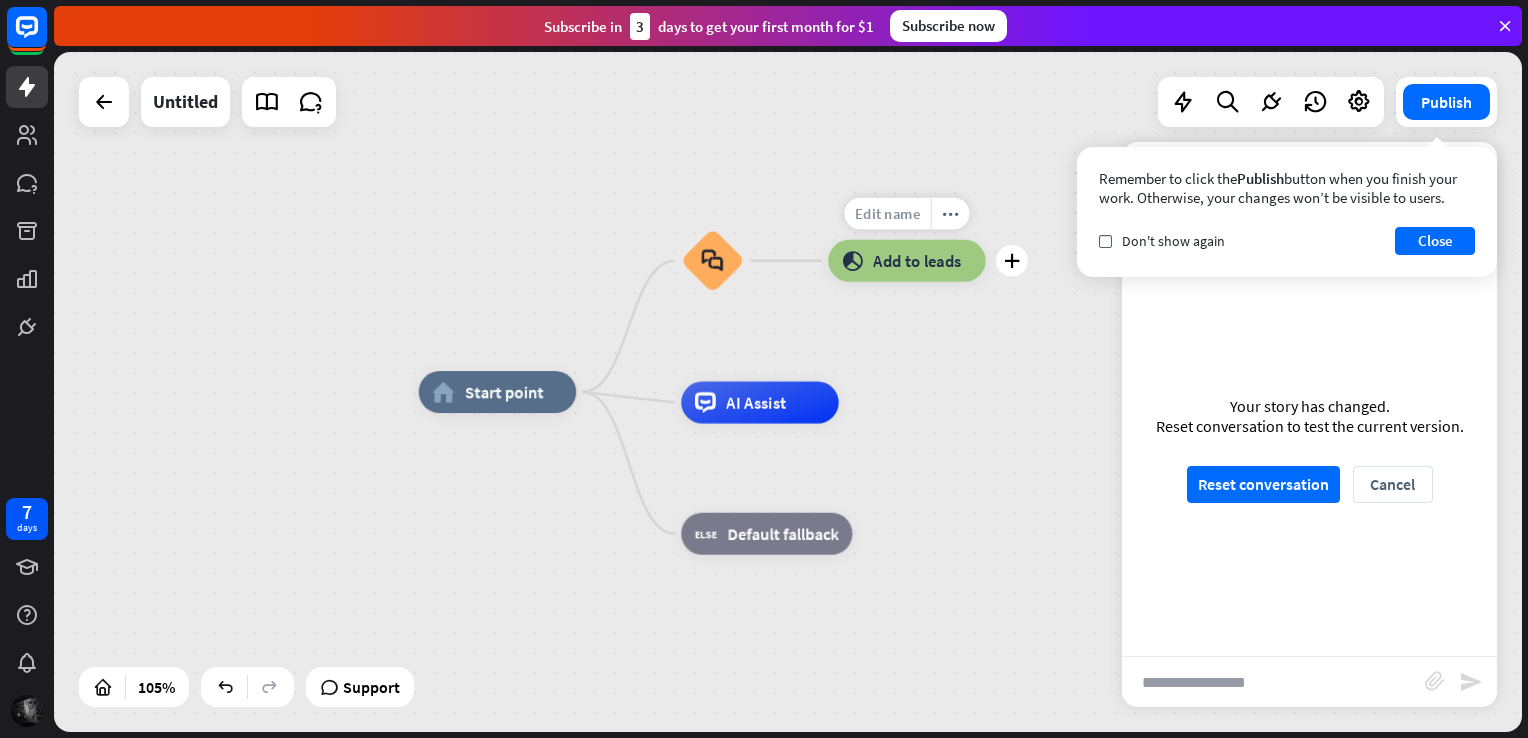 click on "Edit name" at bounding box center [887, 213] 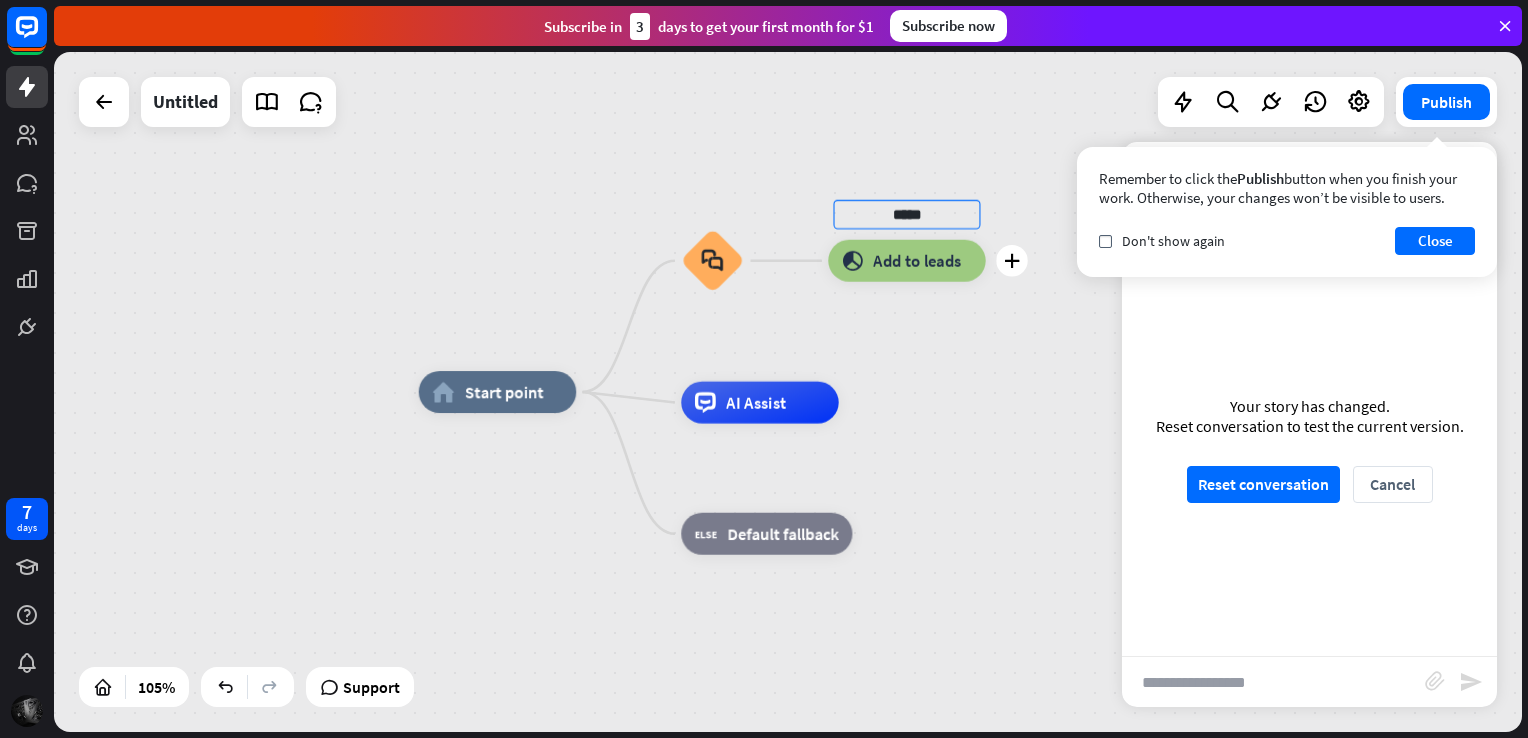 type on "*****" 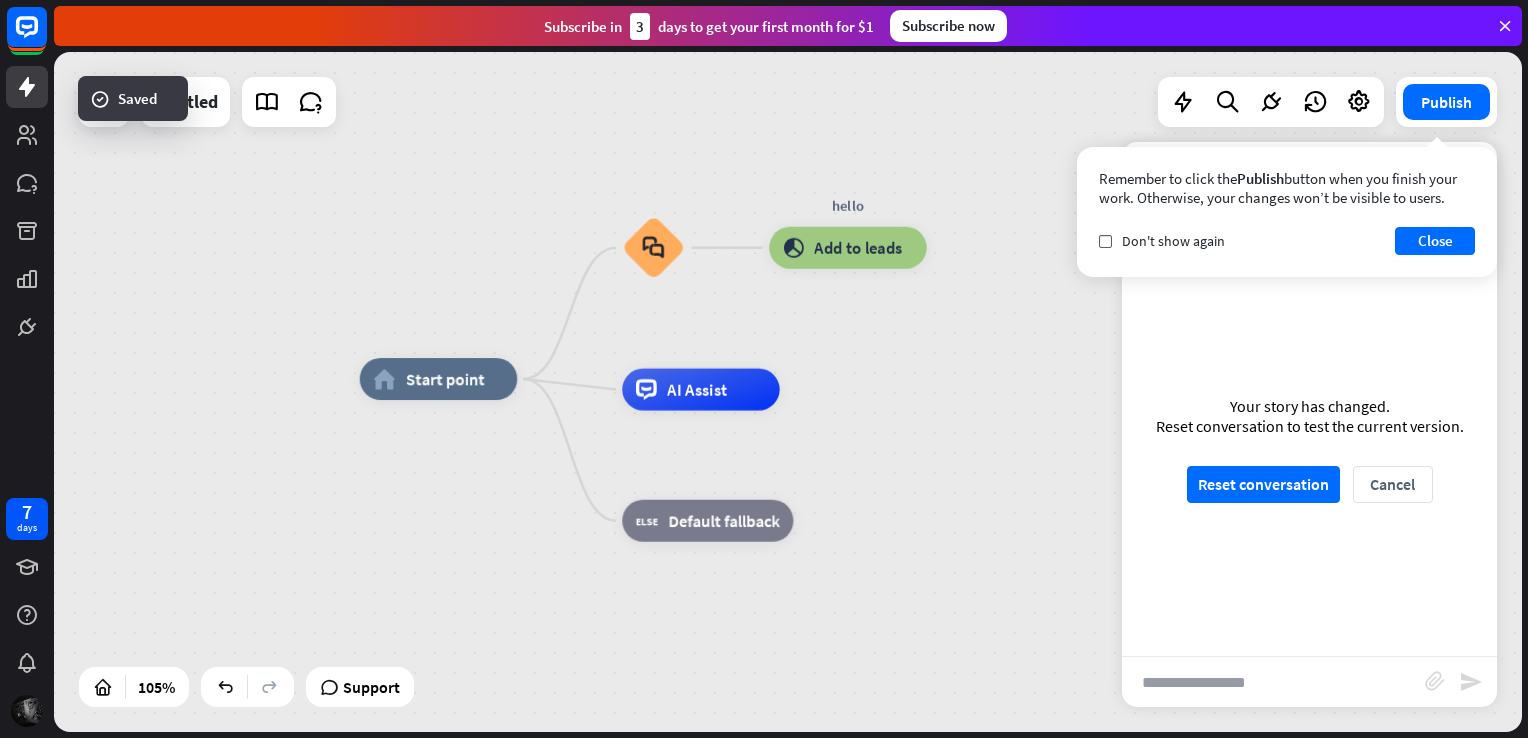 drag, startPoint x: 961, startPoint y: 381, endPoint x: 796, endPoint y: 340, distance: 170.01764 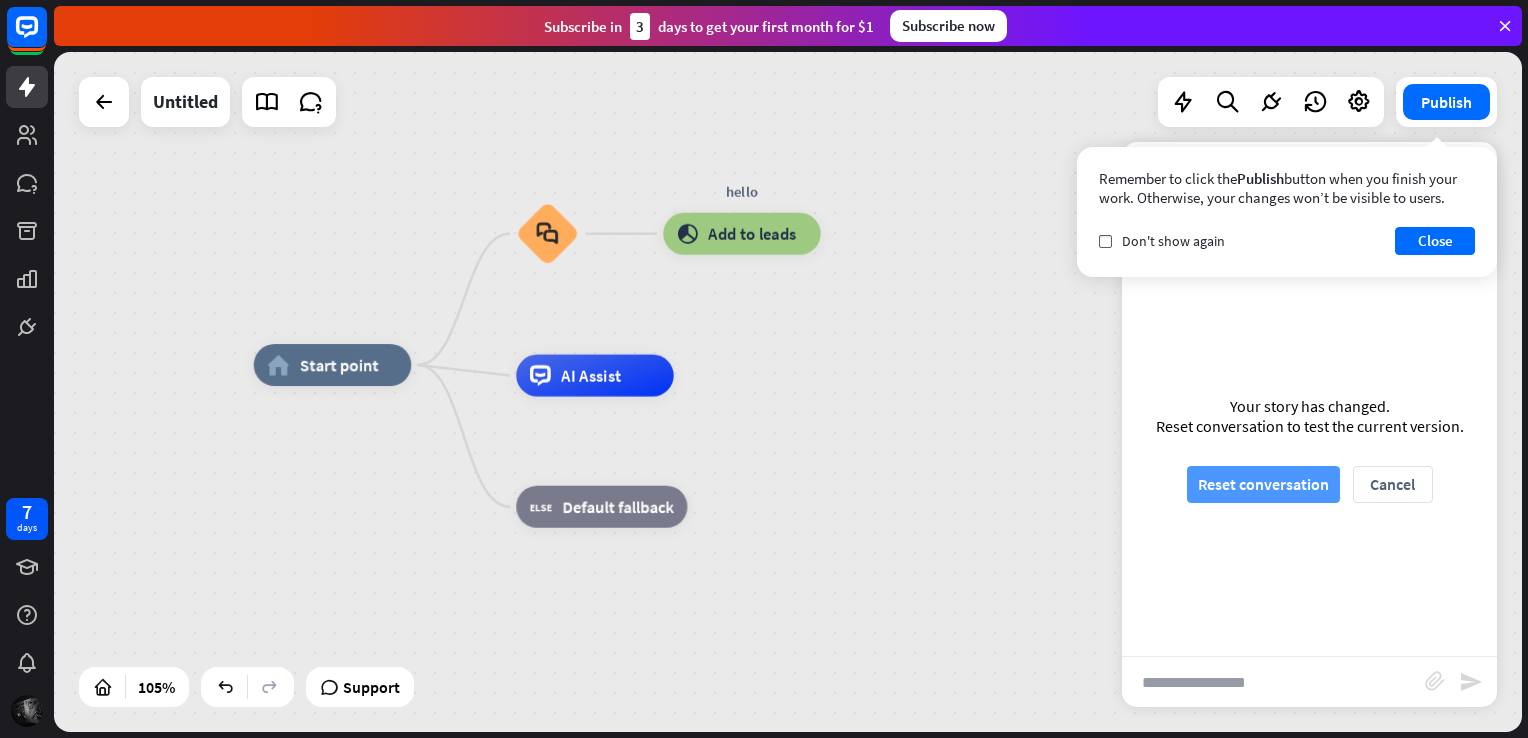 click on "Reset conversation" at bounding box center [1263, 484] 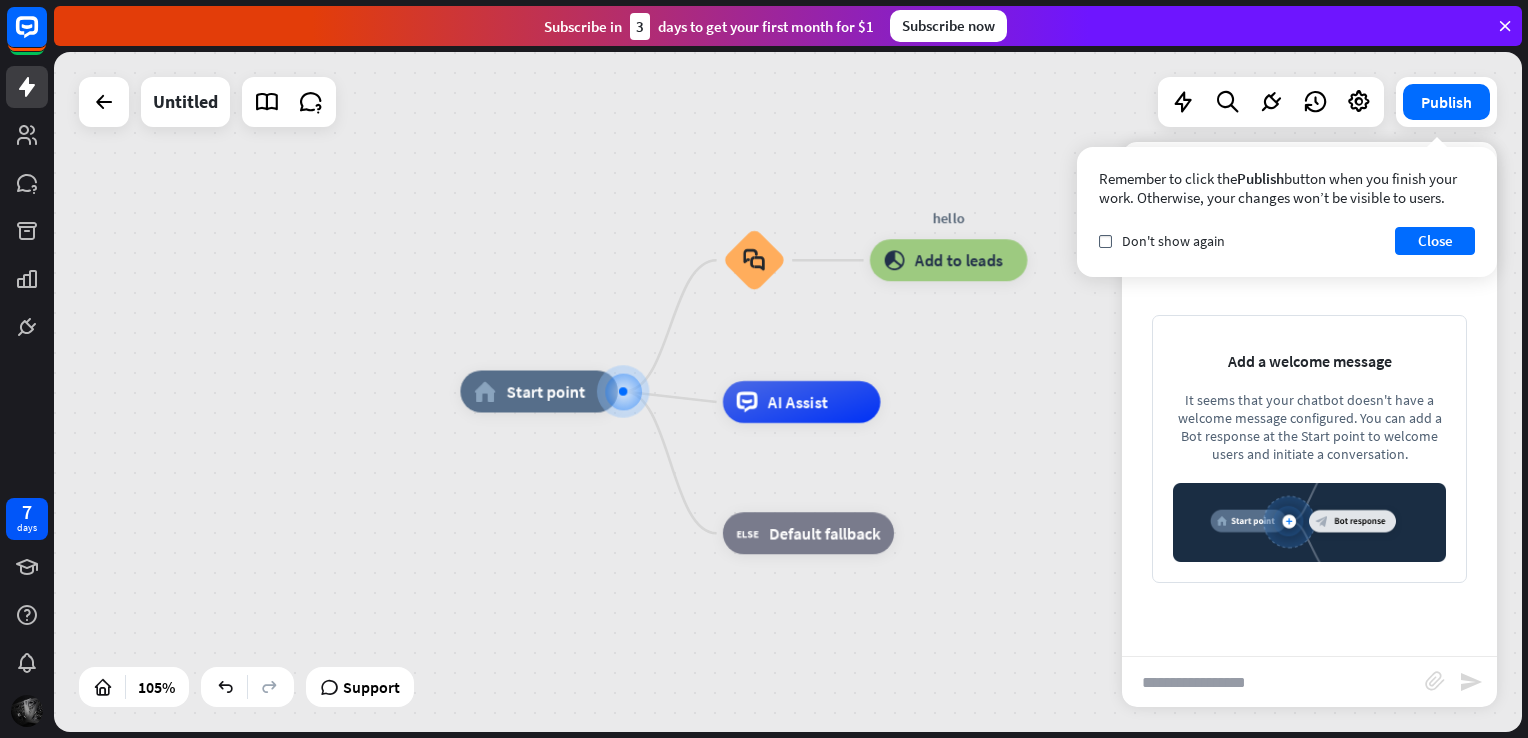 click at bounding box center (1273, 682) 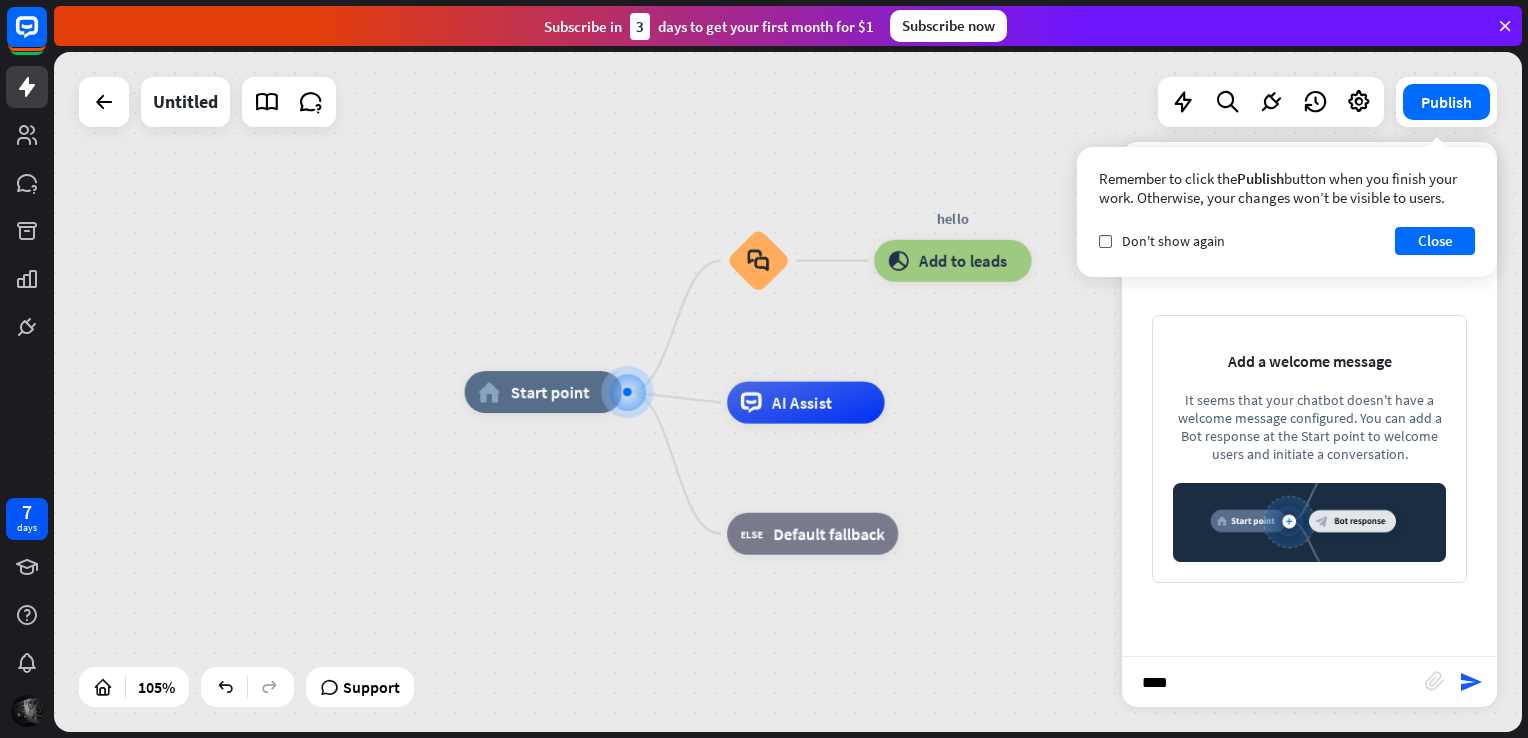 type on "*****" 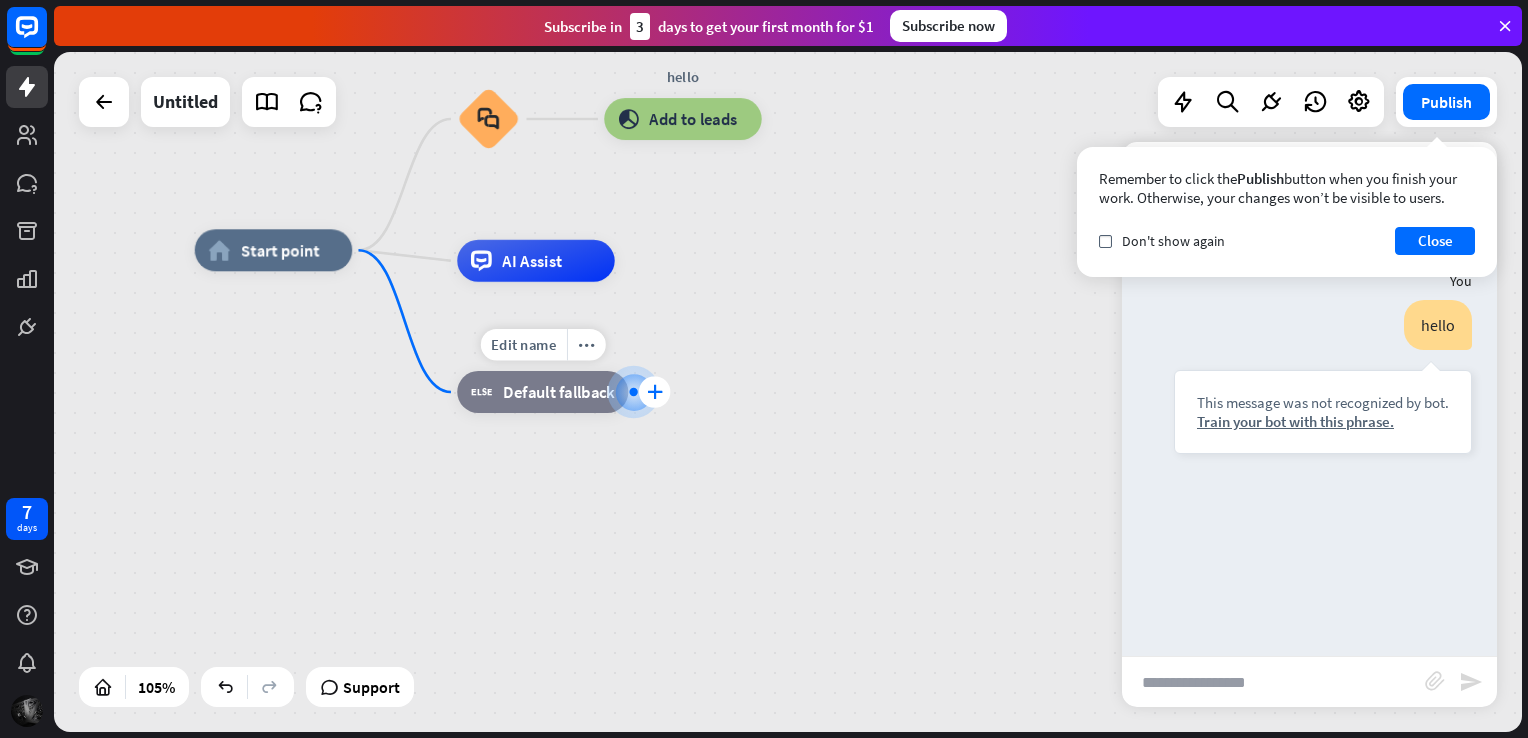 click on "plus" at bounding box center [655, 392] 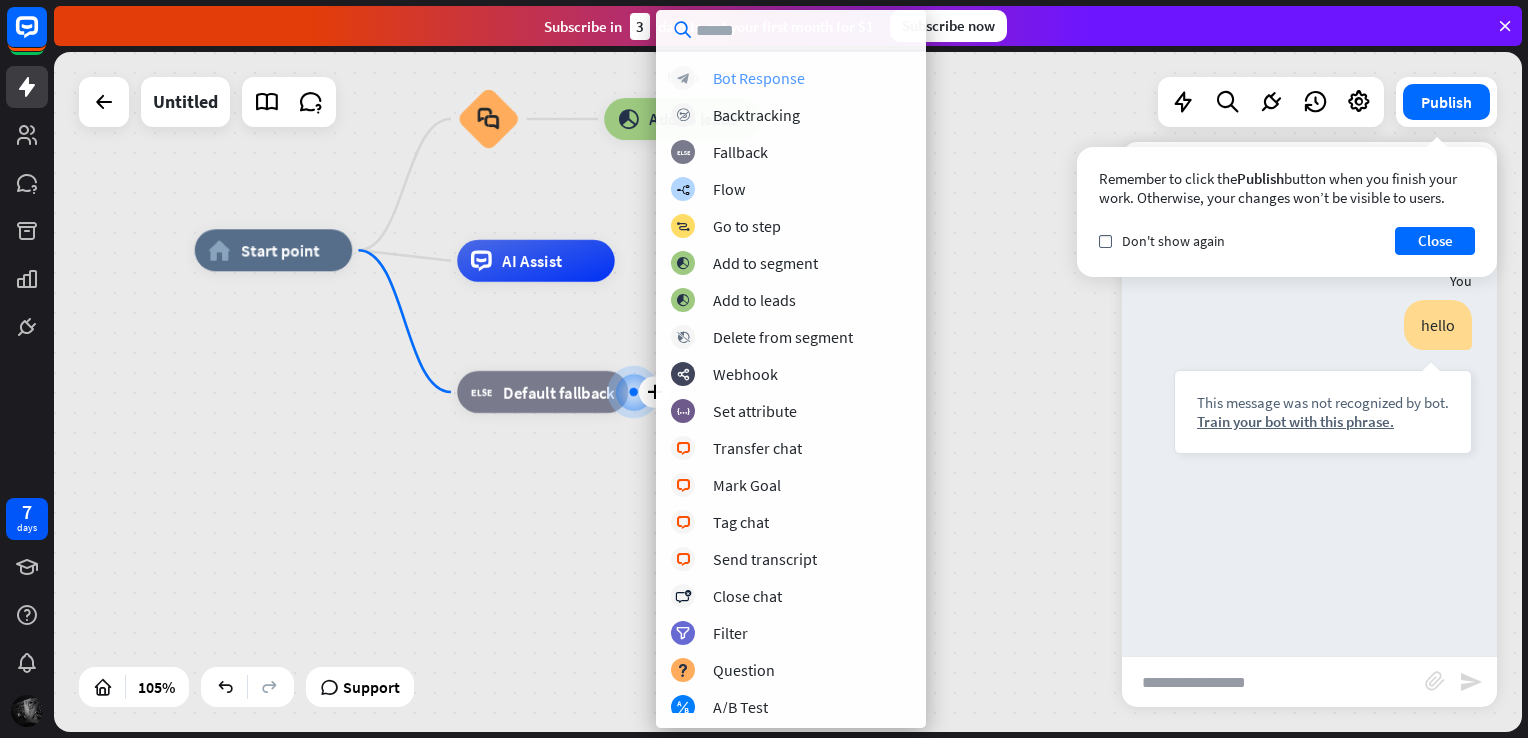 click on "Bot Response" at bounding box center [759, 78] 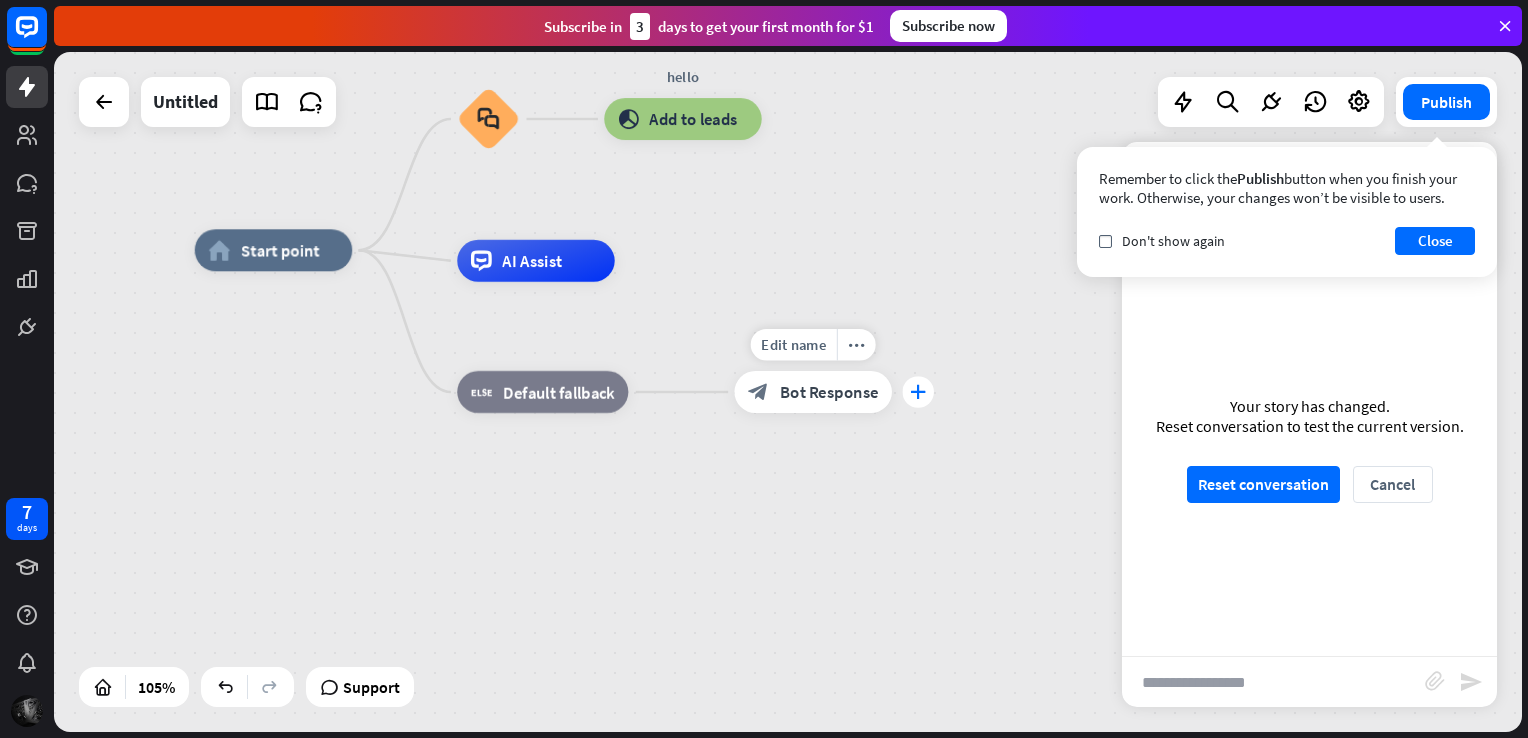 click on "plus" at bounding box center (918, 392) 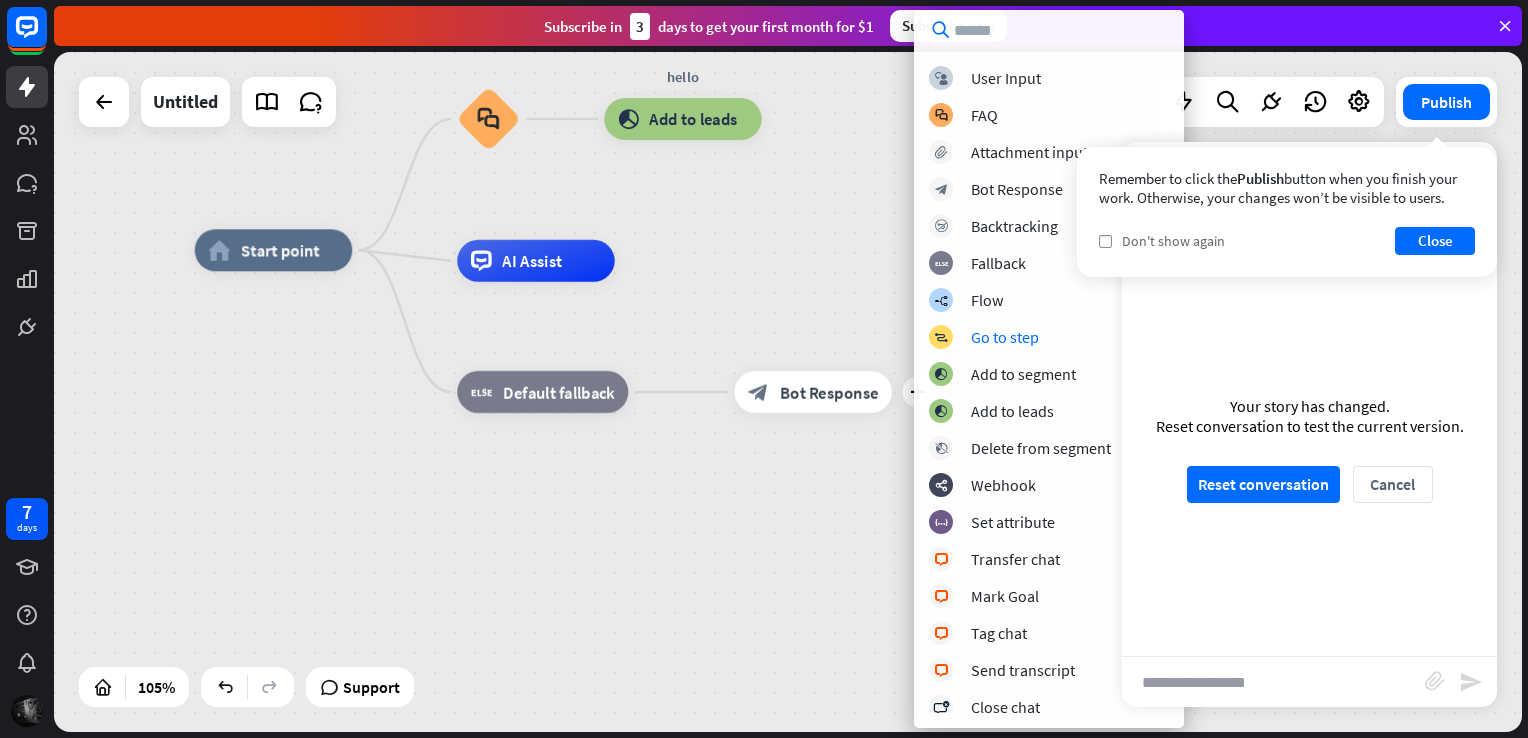 click on "check   Don't show again" at bounding box center [1162, 241] 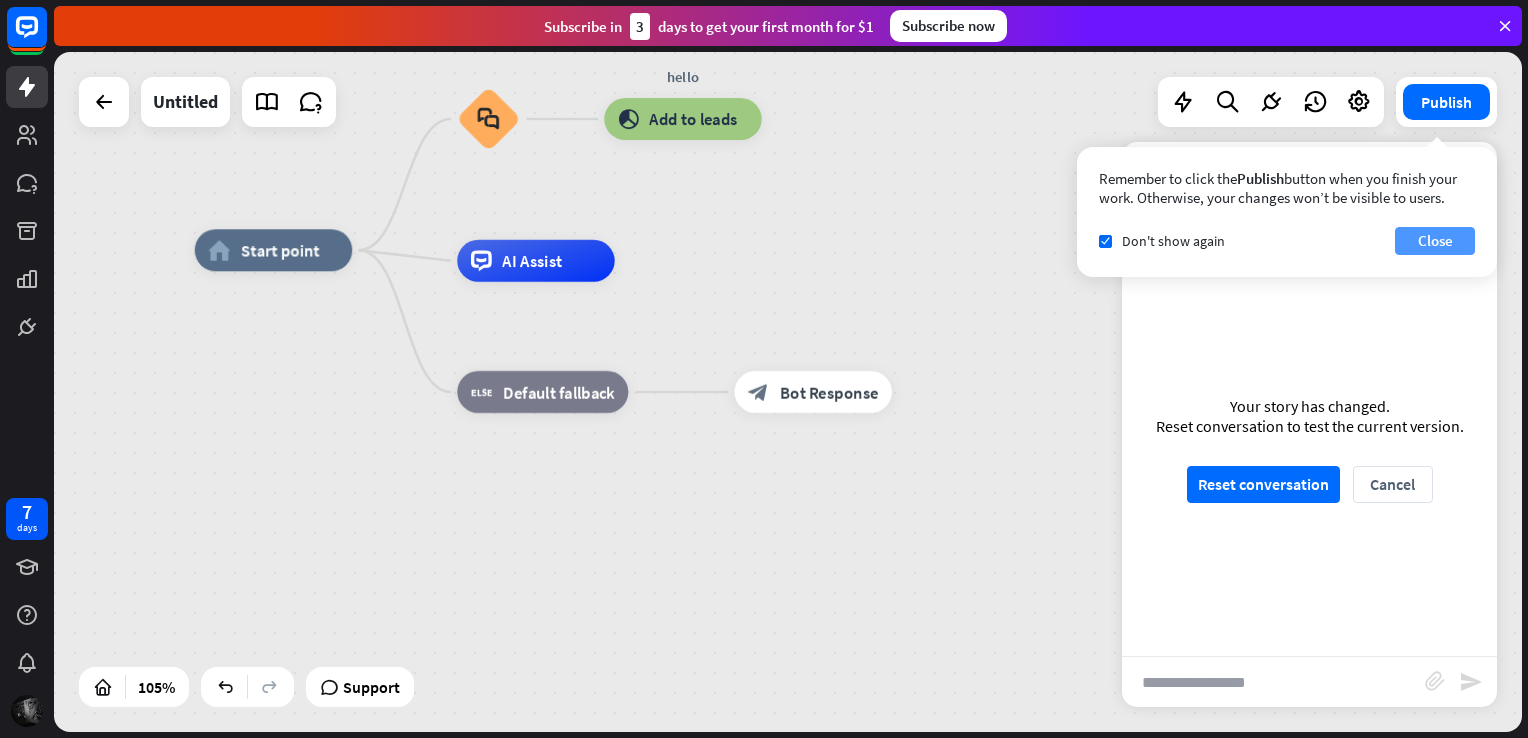 click on "Close" at bounding box center [1435, 241] 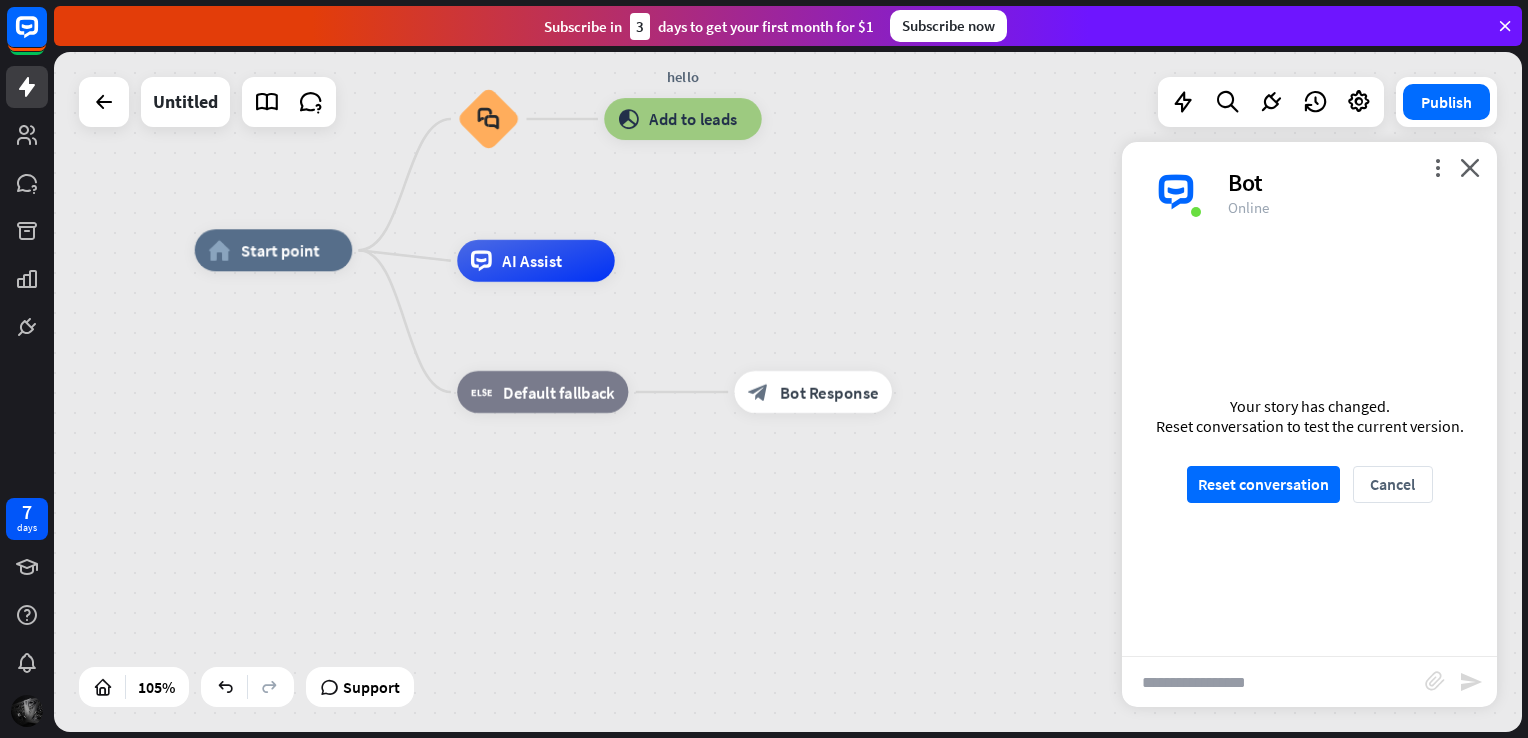 click on "Bot" at bounding box center (1350, 182) 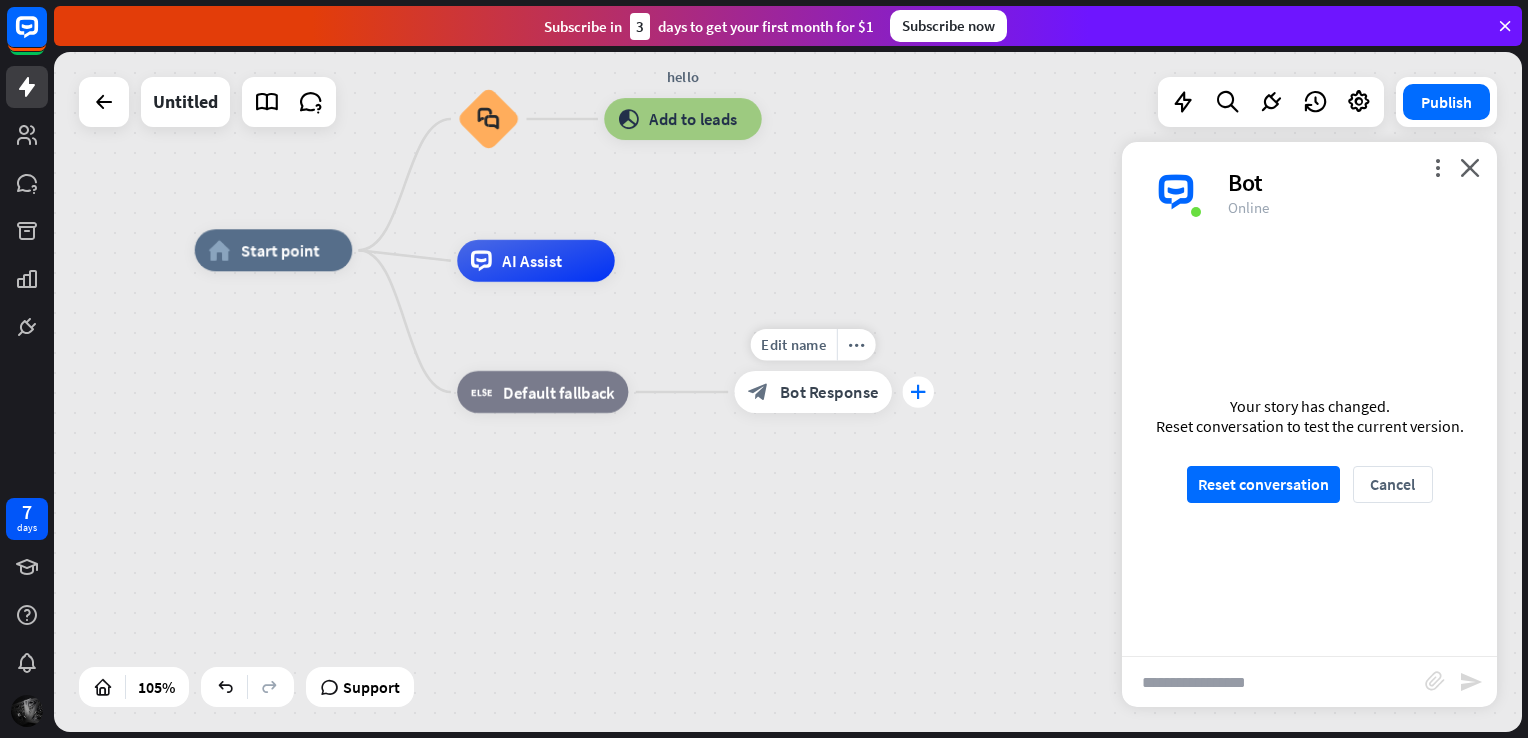 click on "plus" at bounding box center [918, 392] 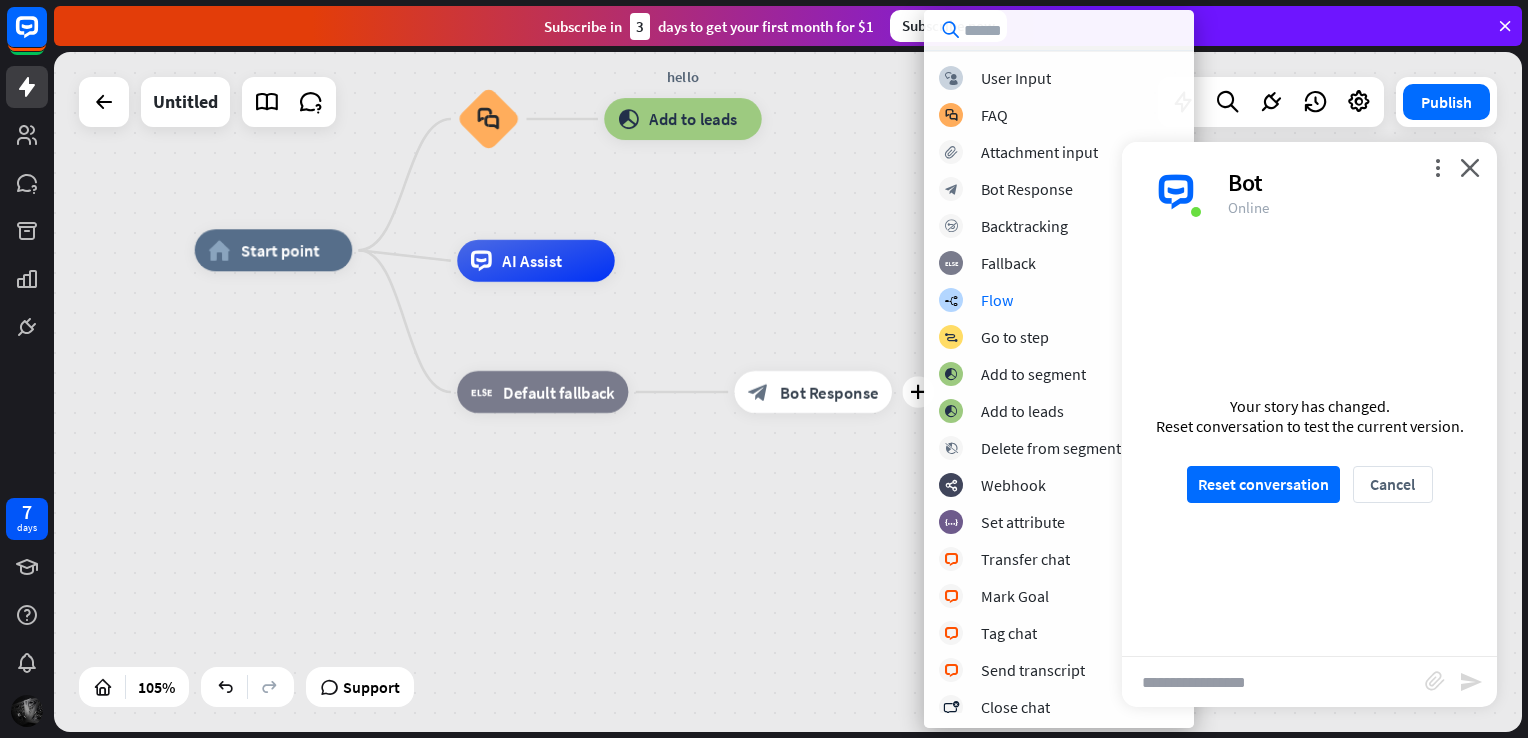 scroll, scrollTop: 200, scrollLeft: 0, axis: vertical 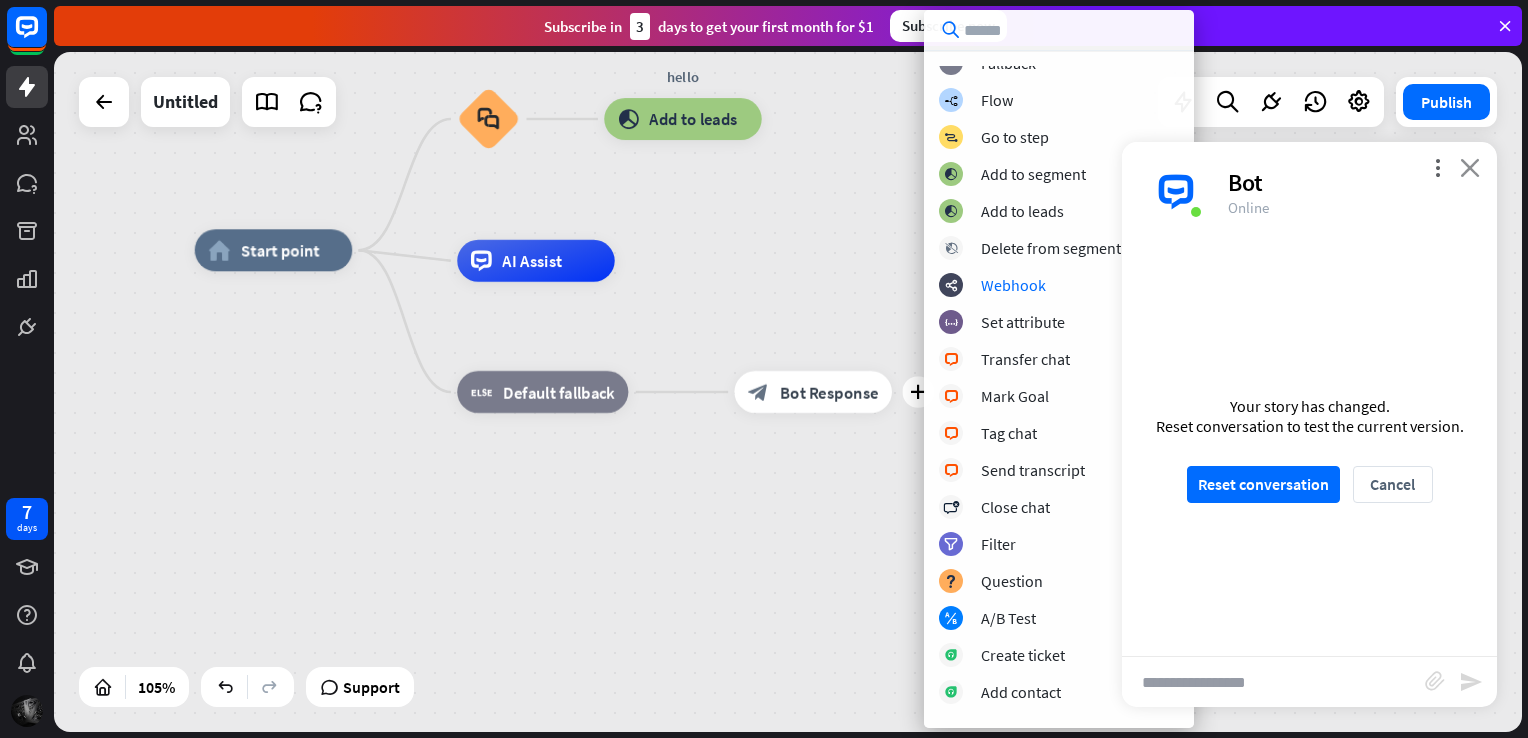click on "close" at bounding box center [1470, 167] 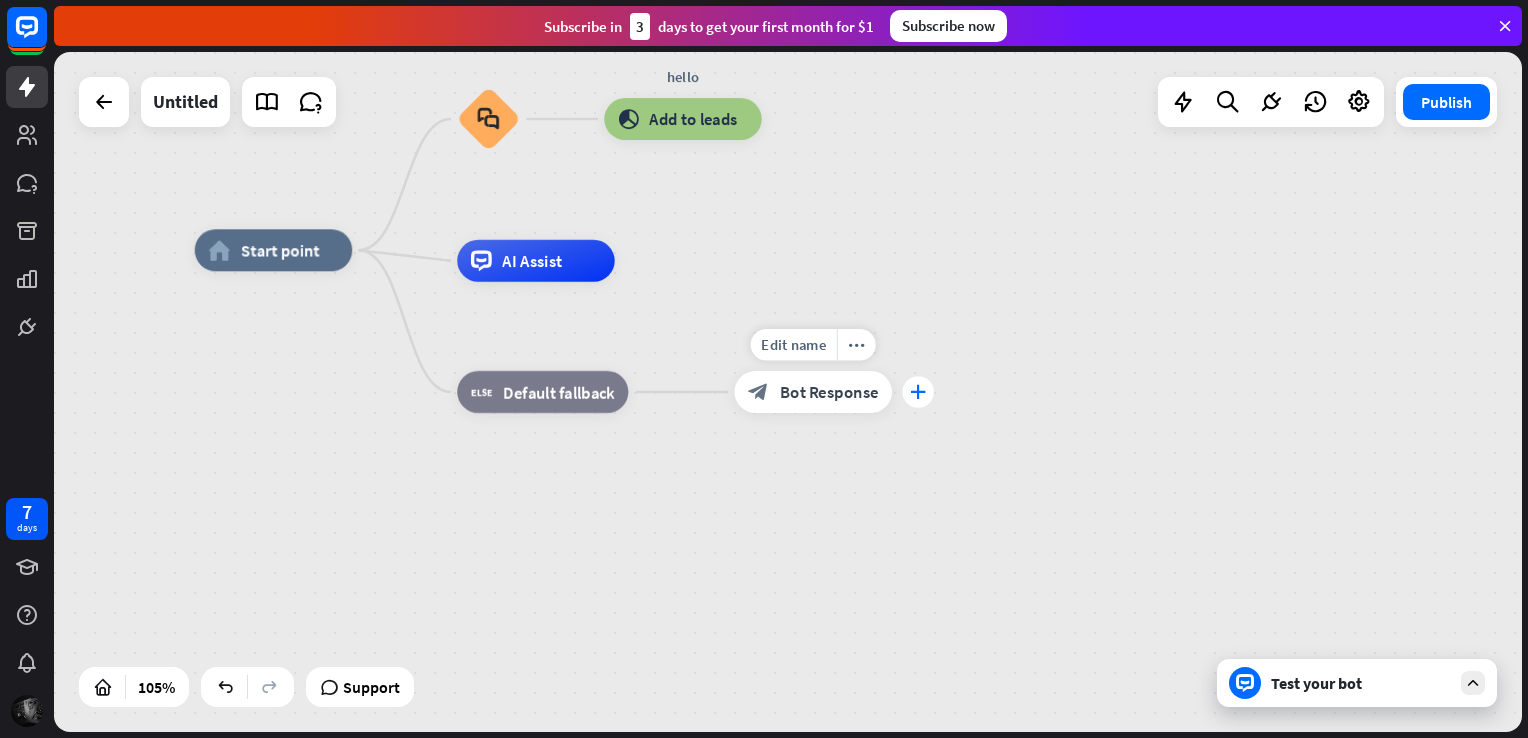 click on "plus" at bounding box center [918, 392] 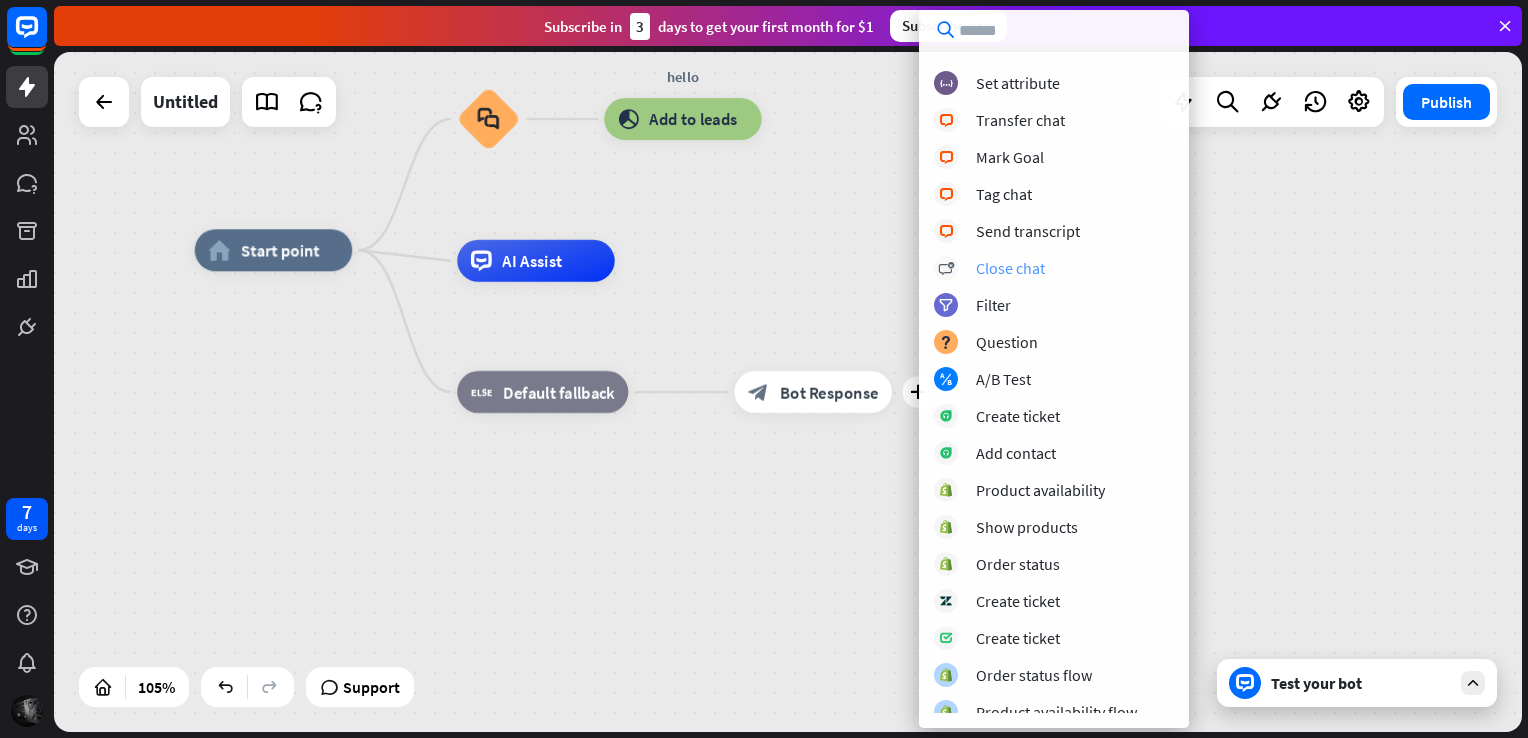 scroll, scrollTop: 449, scrollLeft: 0, axis: vertical 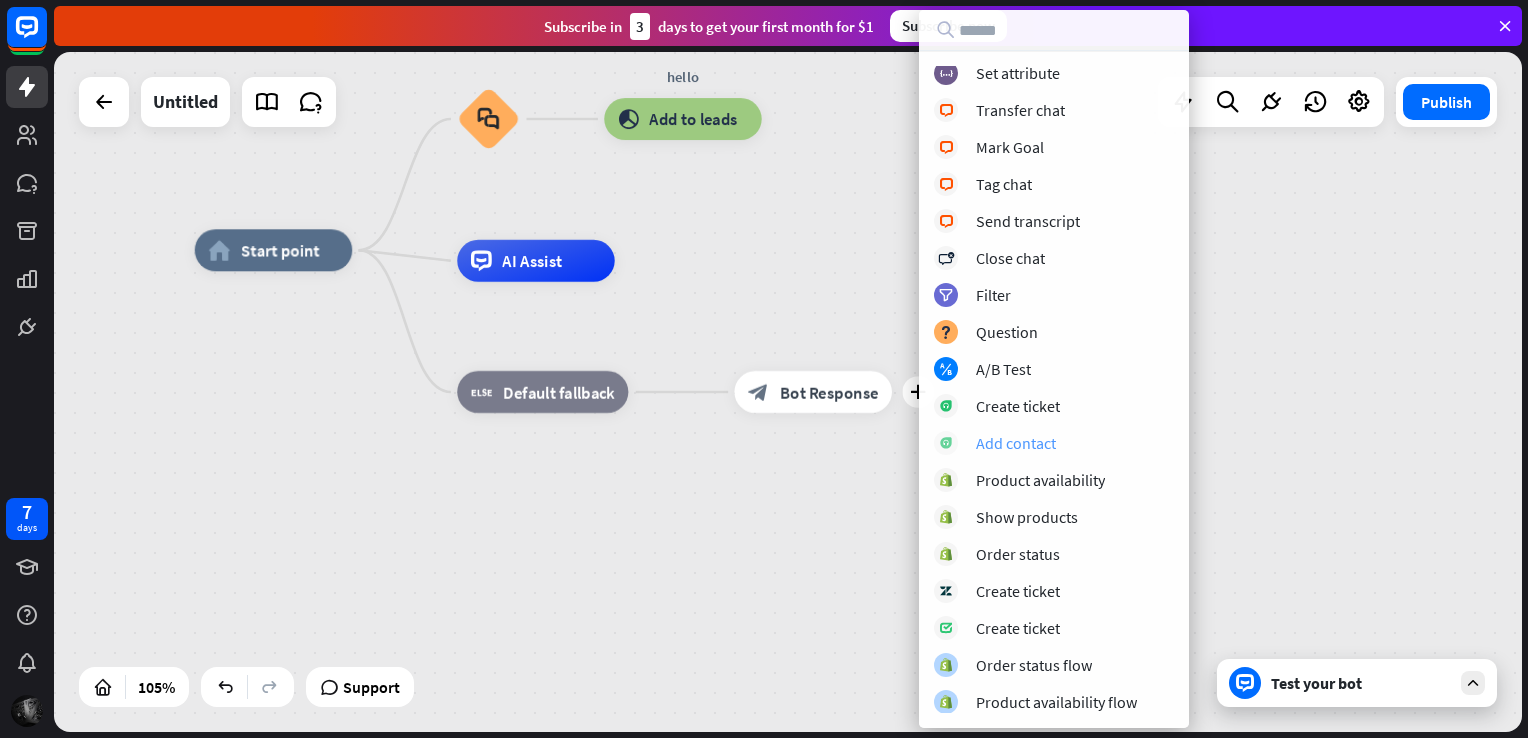 click on "Add contact" at bounding box center (1054, 443) 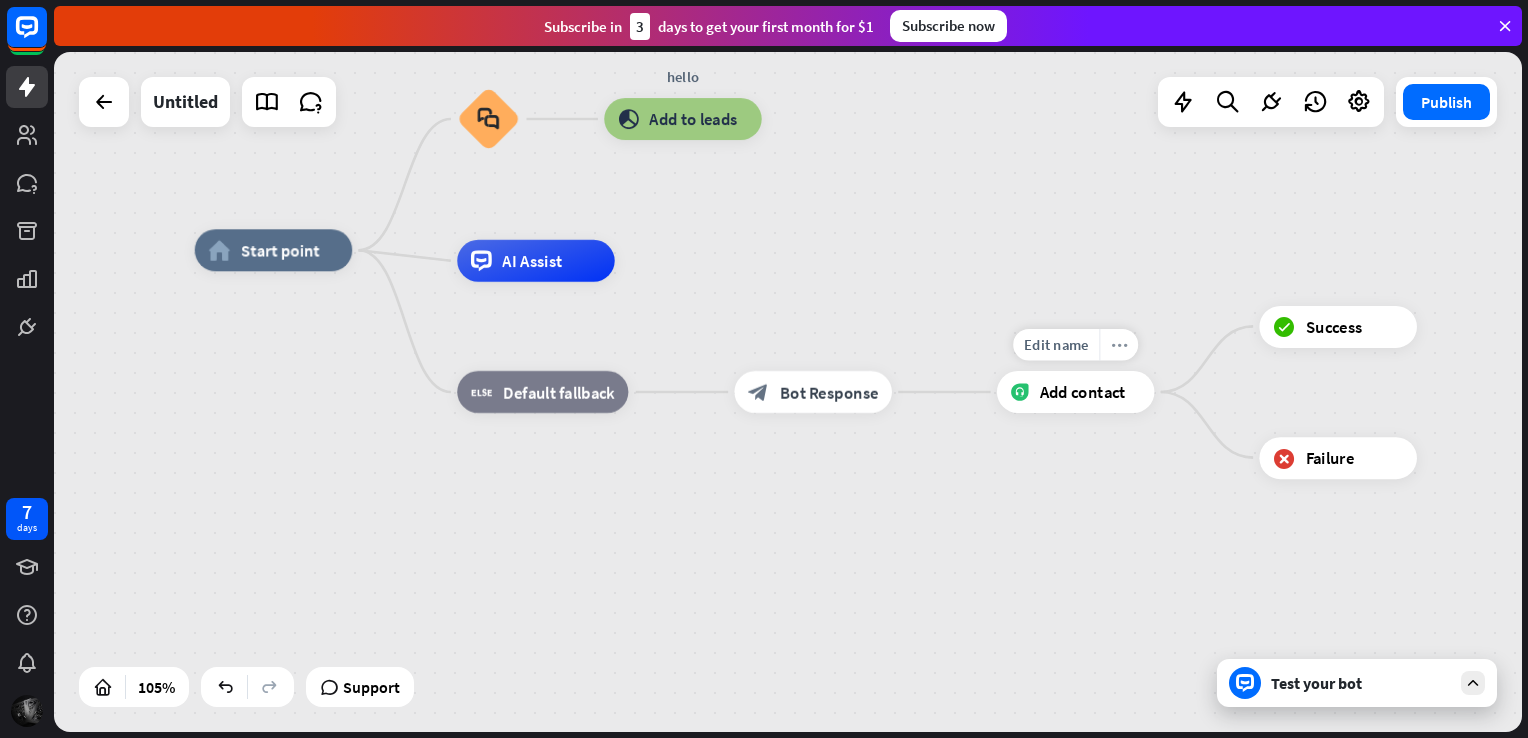 click on "more_horiz" at bounding box center (1119, 345) 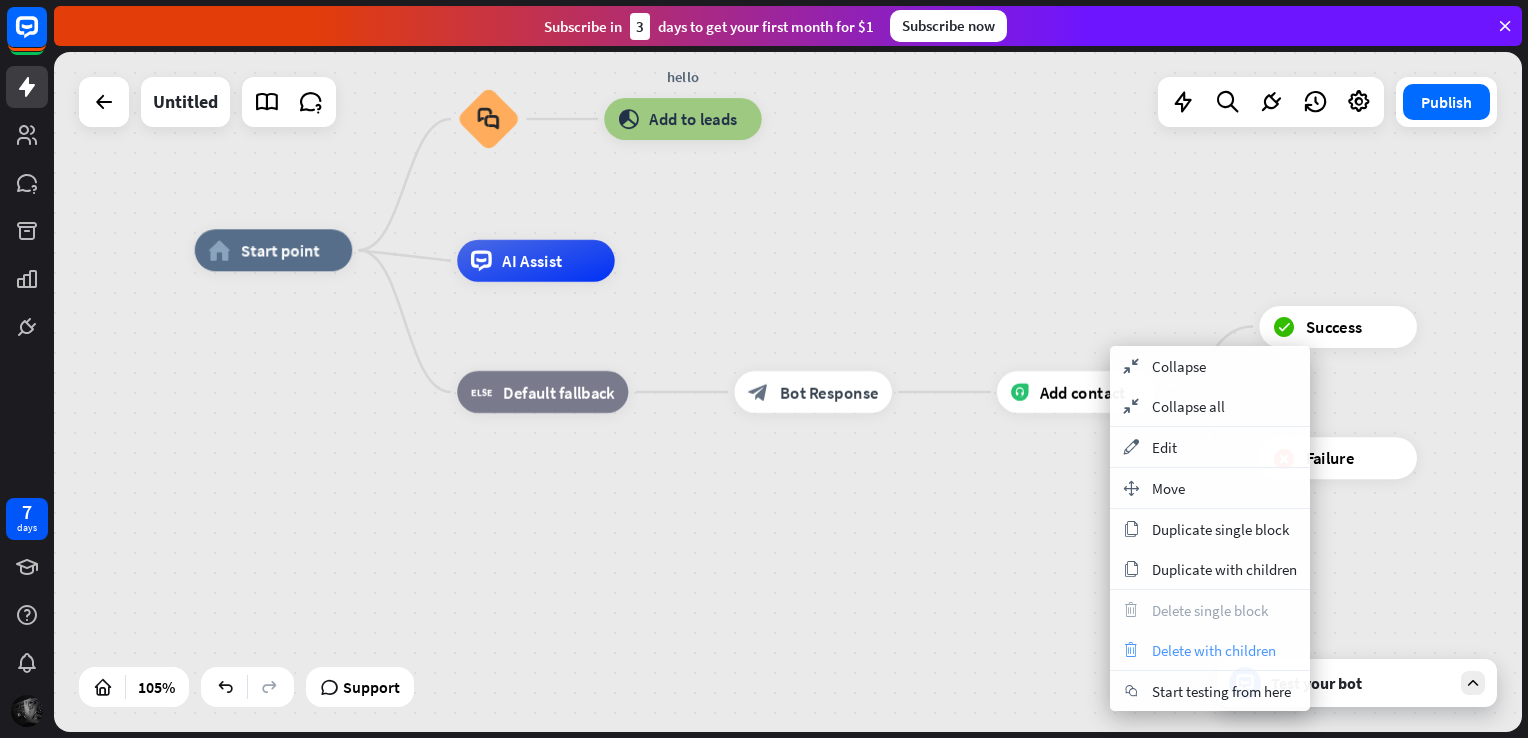 click on "Delete with children" at bounding box center [1214, 650] 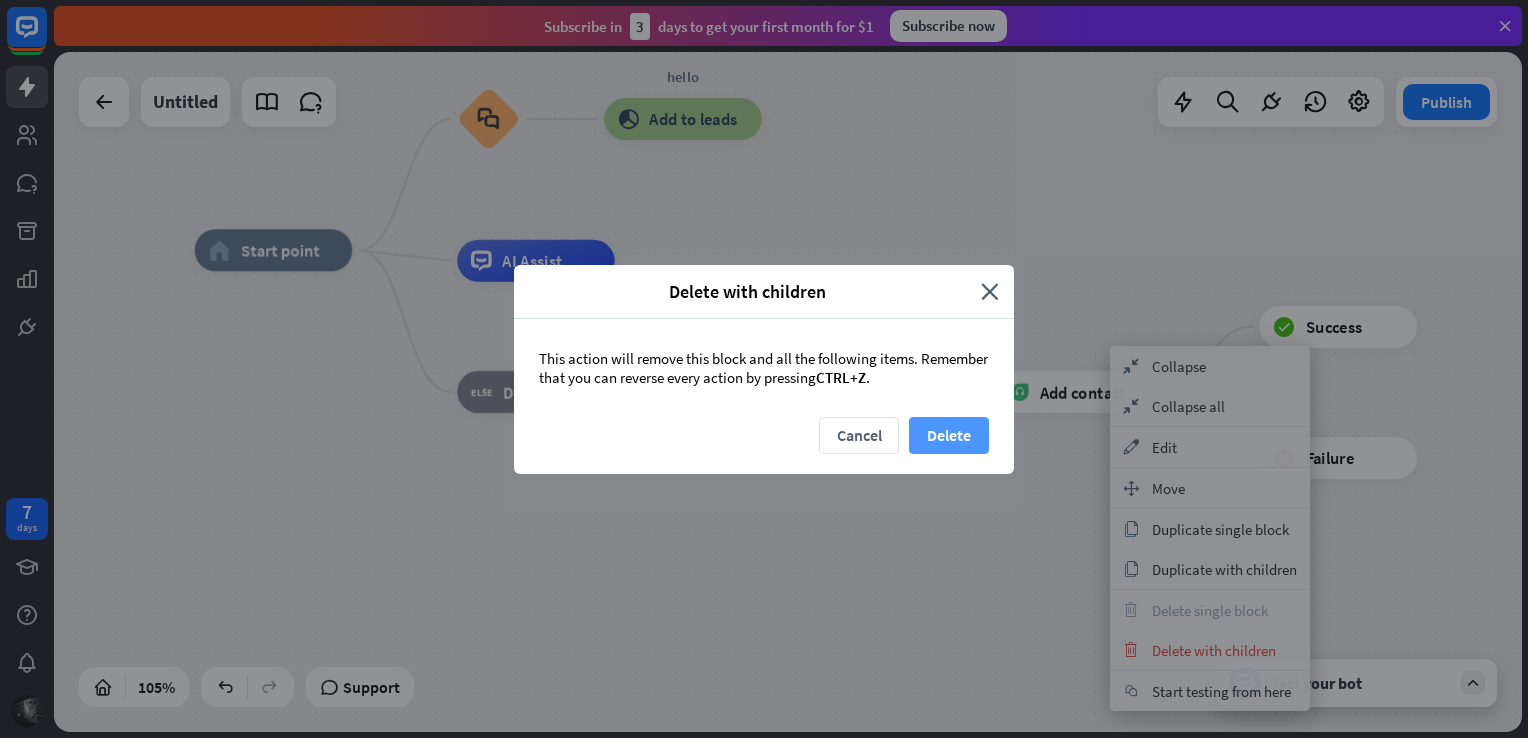 click on "Delete" at bounding box center (949, 435) 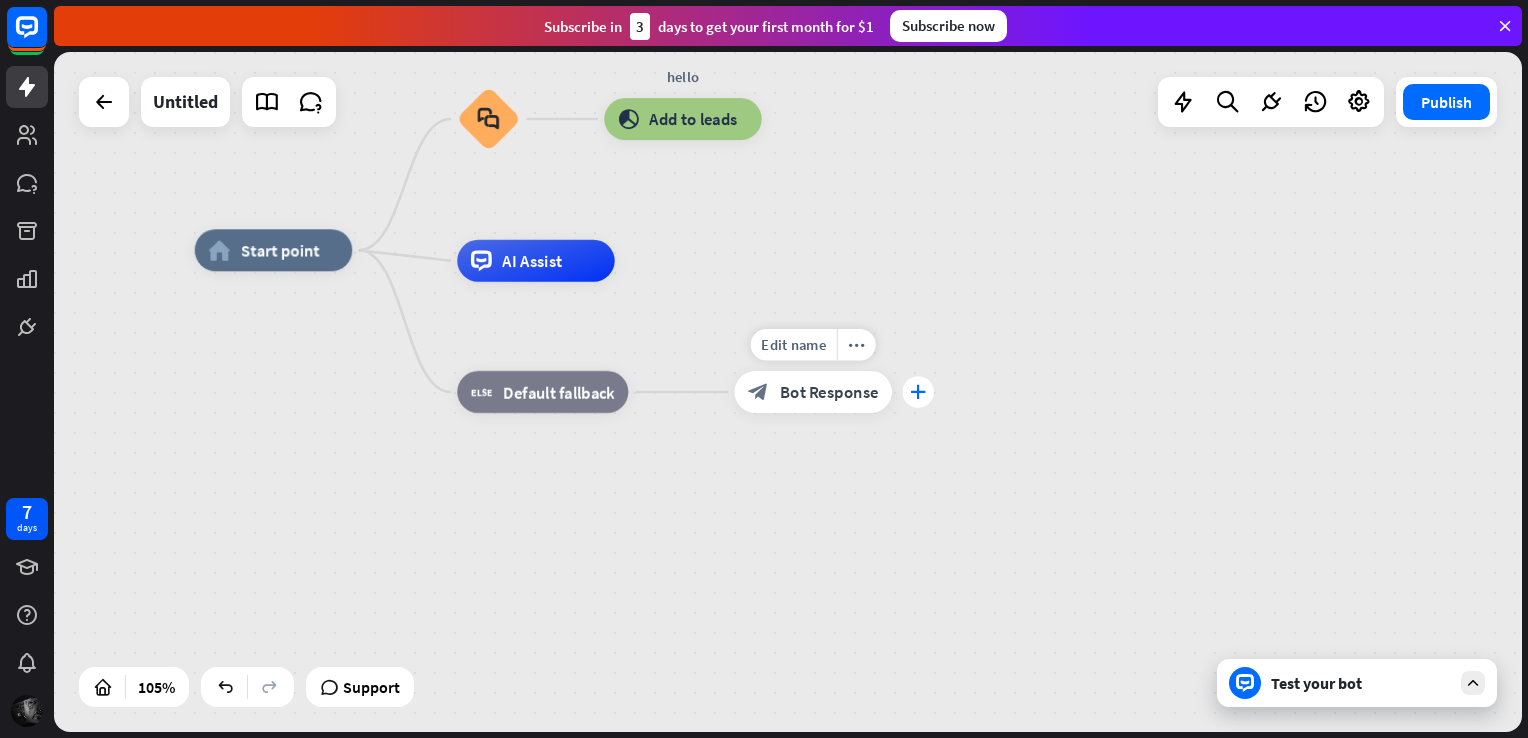 click on "plus" at bounding box center (918, 392) 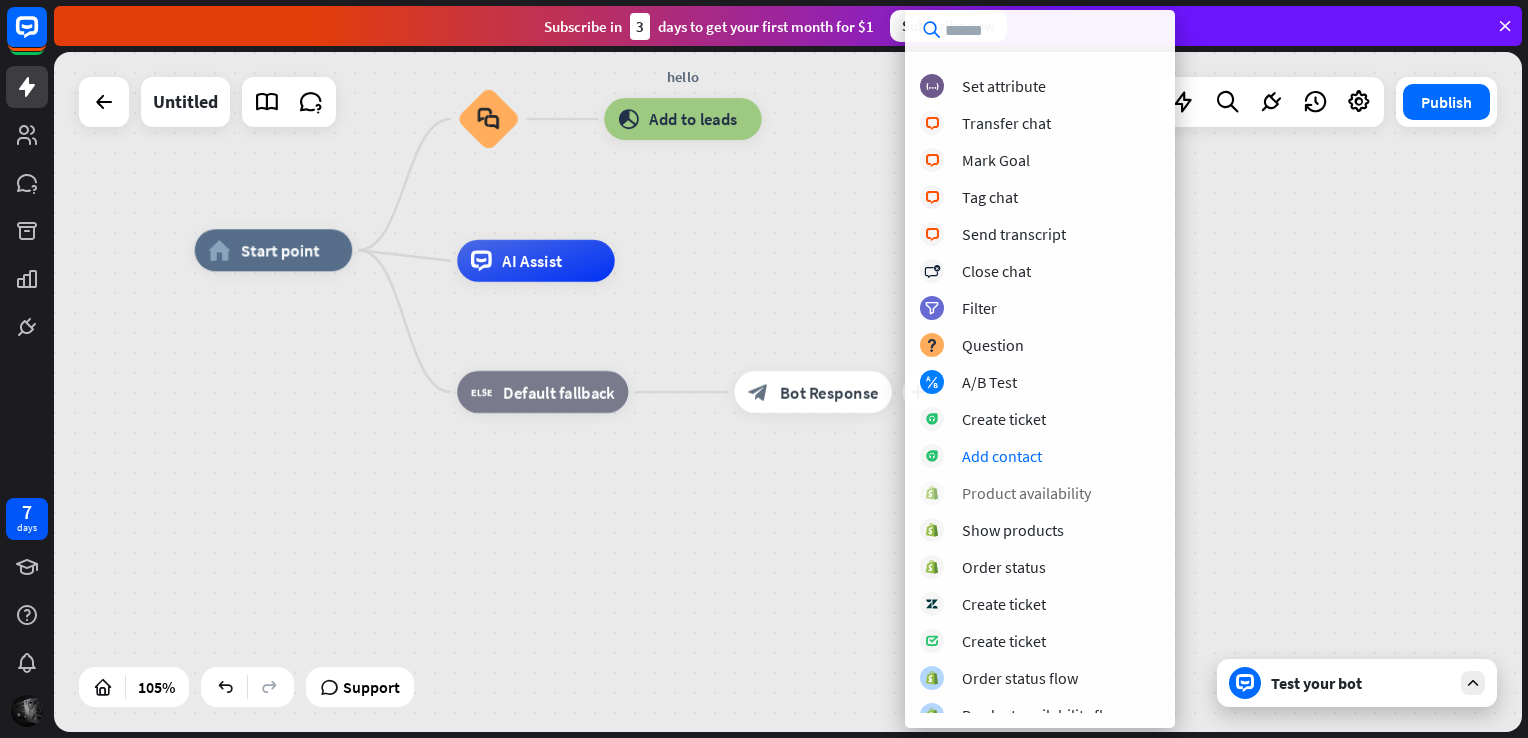 scroll, scrollTop: 449, scrollLeft: 0, axis: vertical 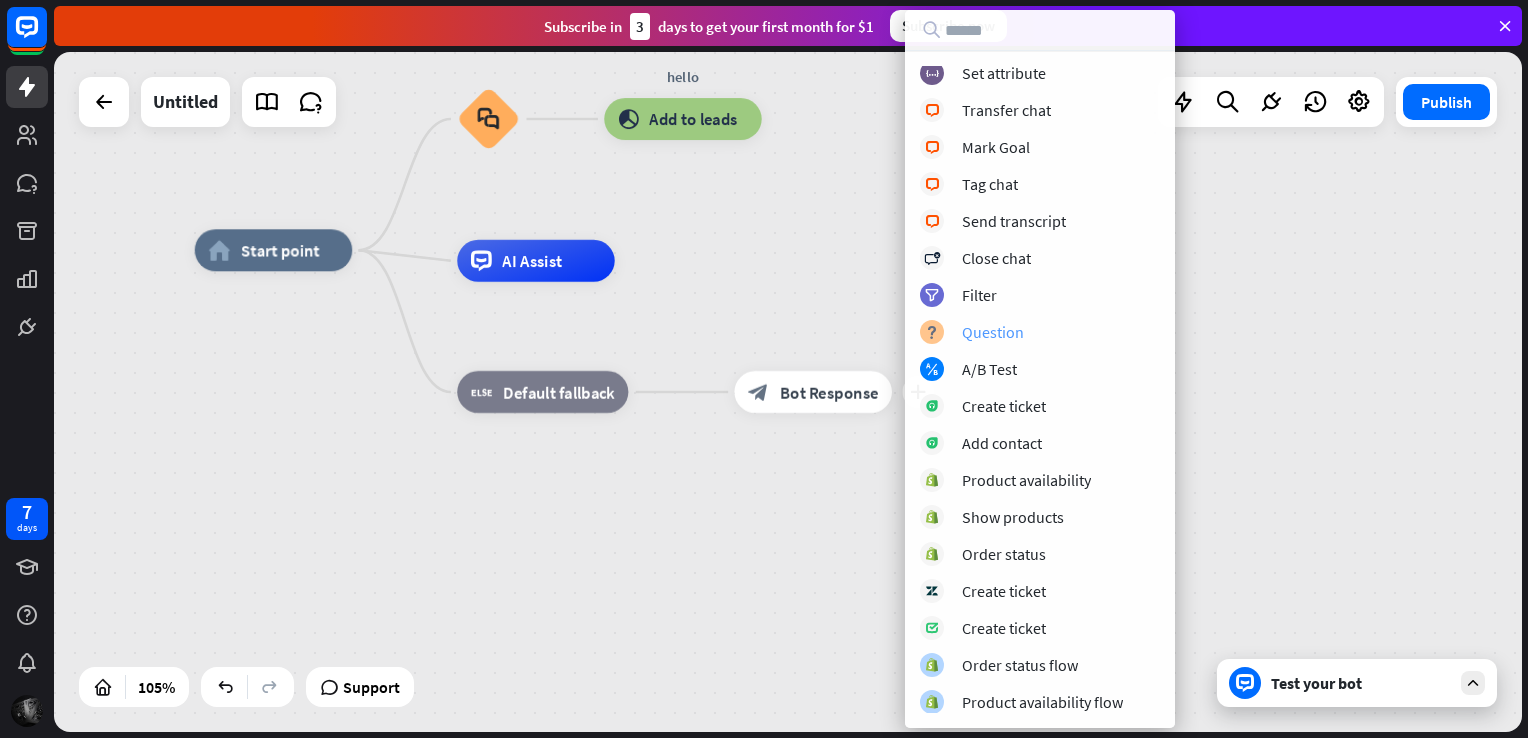 click on "Question" at bounding box center [993, 332] 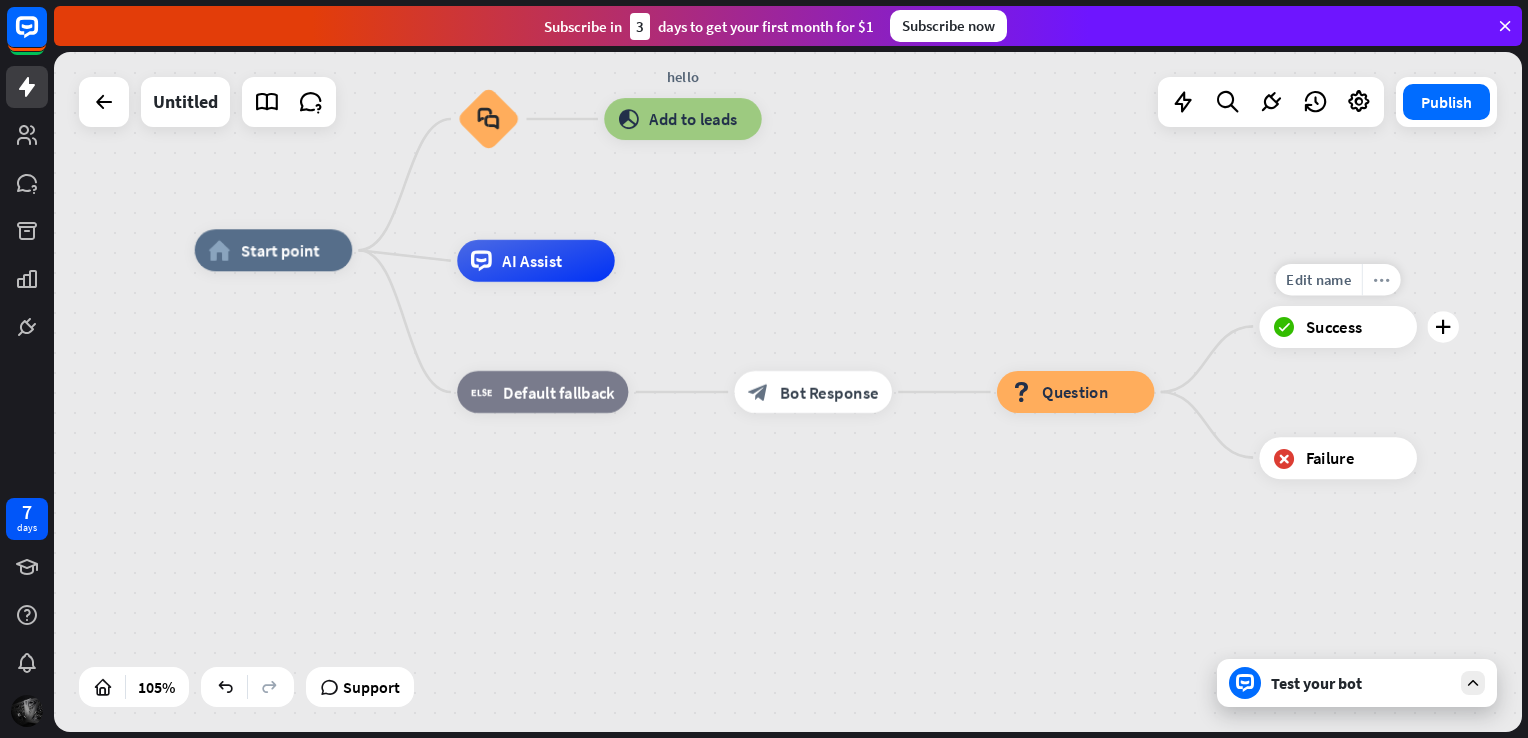 click on "more_horiz" at bounding box center [1381, 279] 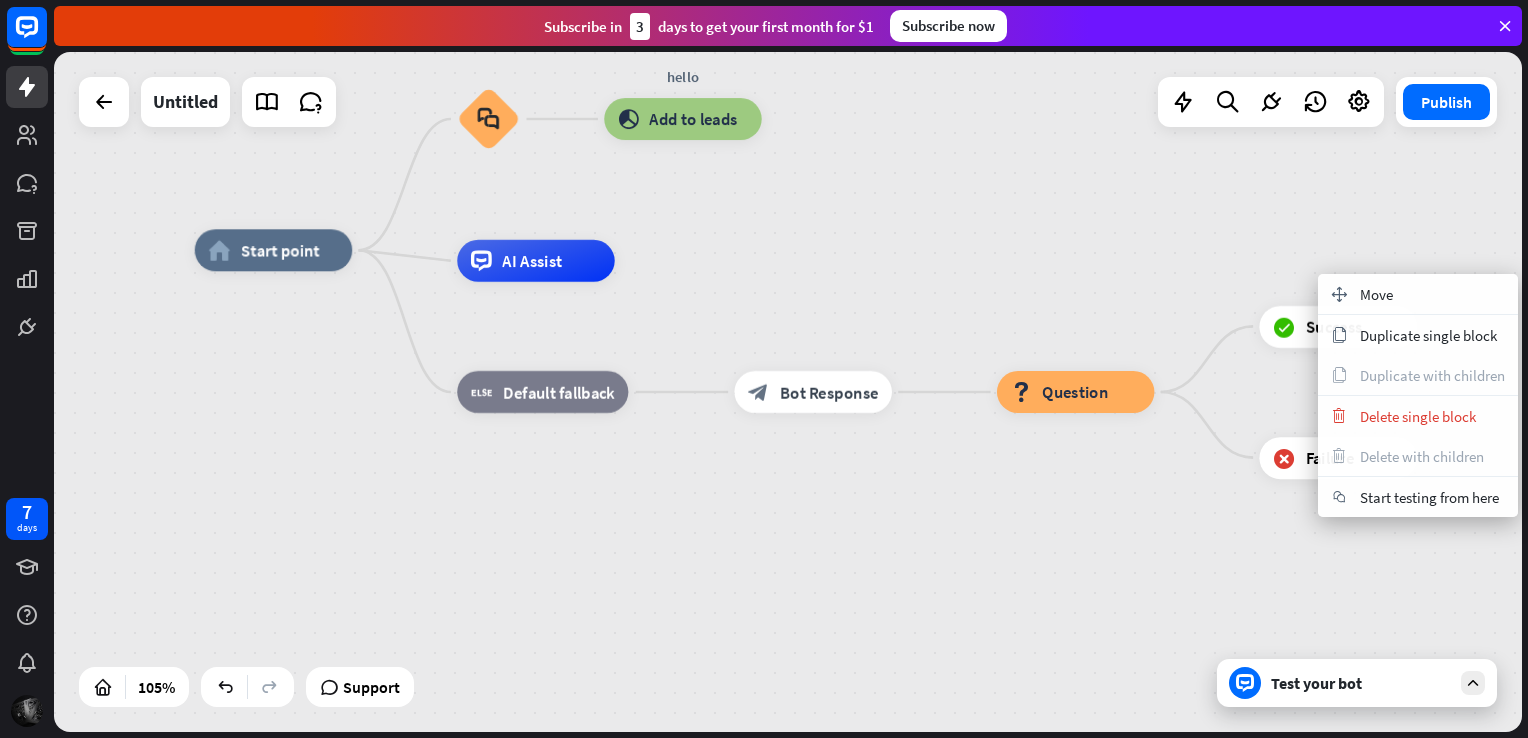 click on "home_2   Start point                   block_faq                 hello   block_add_to_segment   Add to leads                     AI Assist                   block_fallback   Default fallback                   block_bot_response   Bot Response                   block_question   Question                   block_success   Success                   block_failure   Failure" at bounding box center (788, 392) 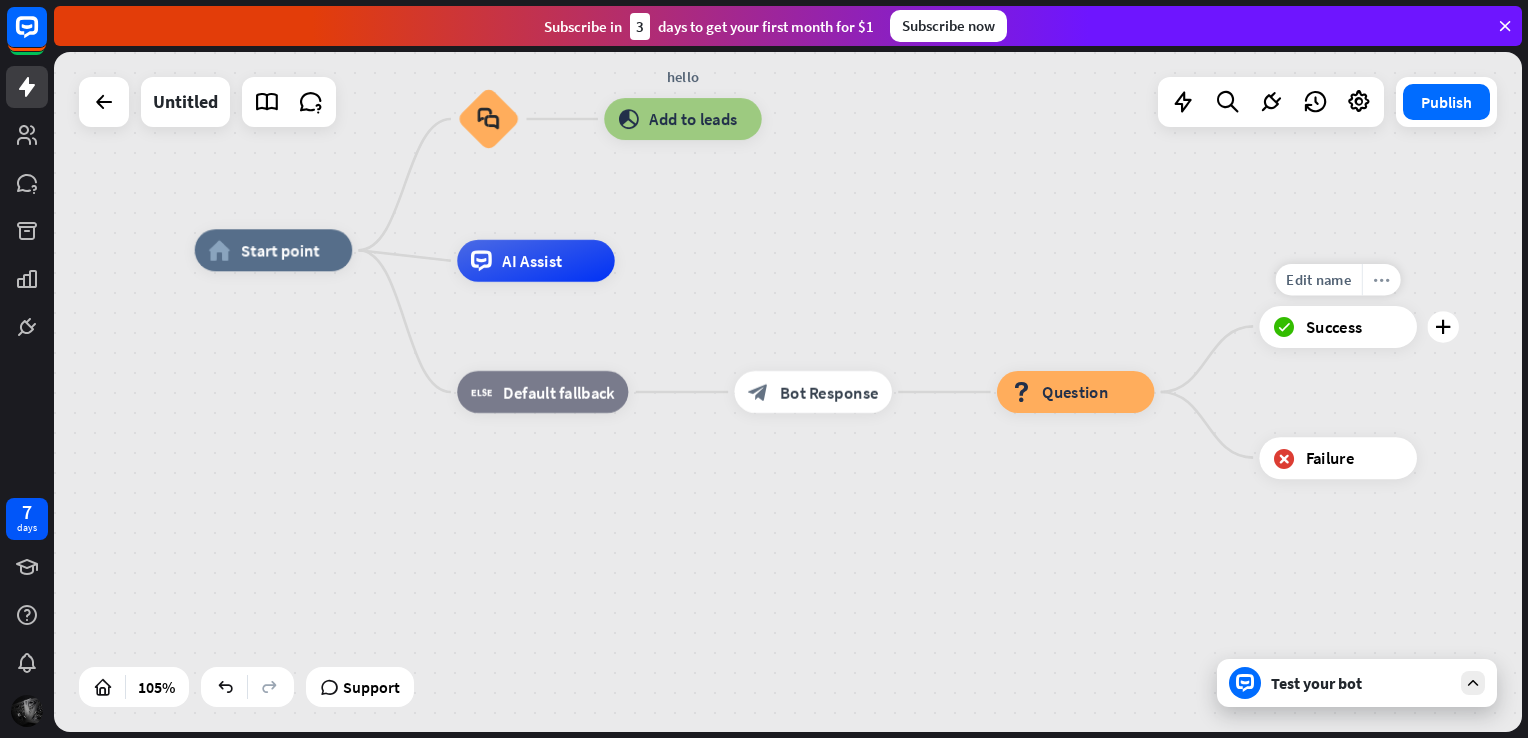 click on "more_horiz" at bounding box center [1381, 279] 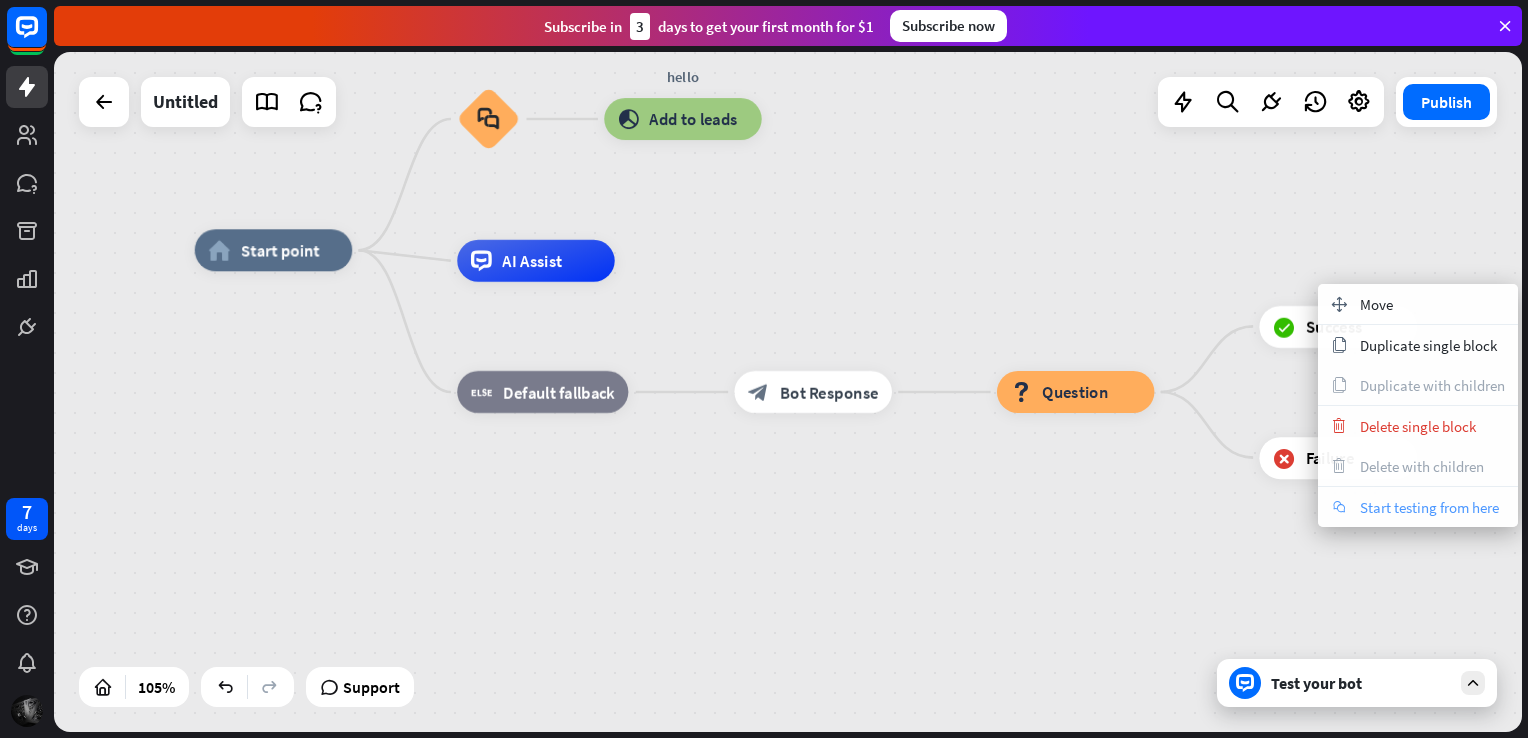 click on "Start testing from here" at bounding box center (1429, 507) 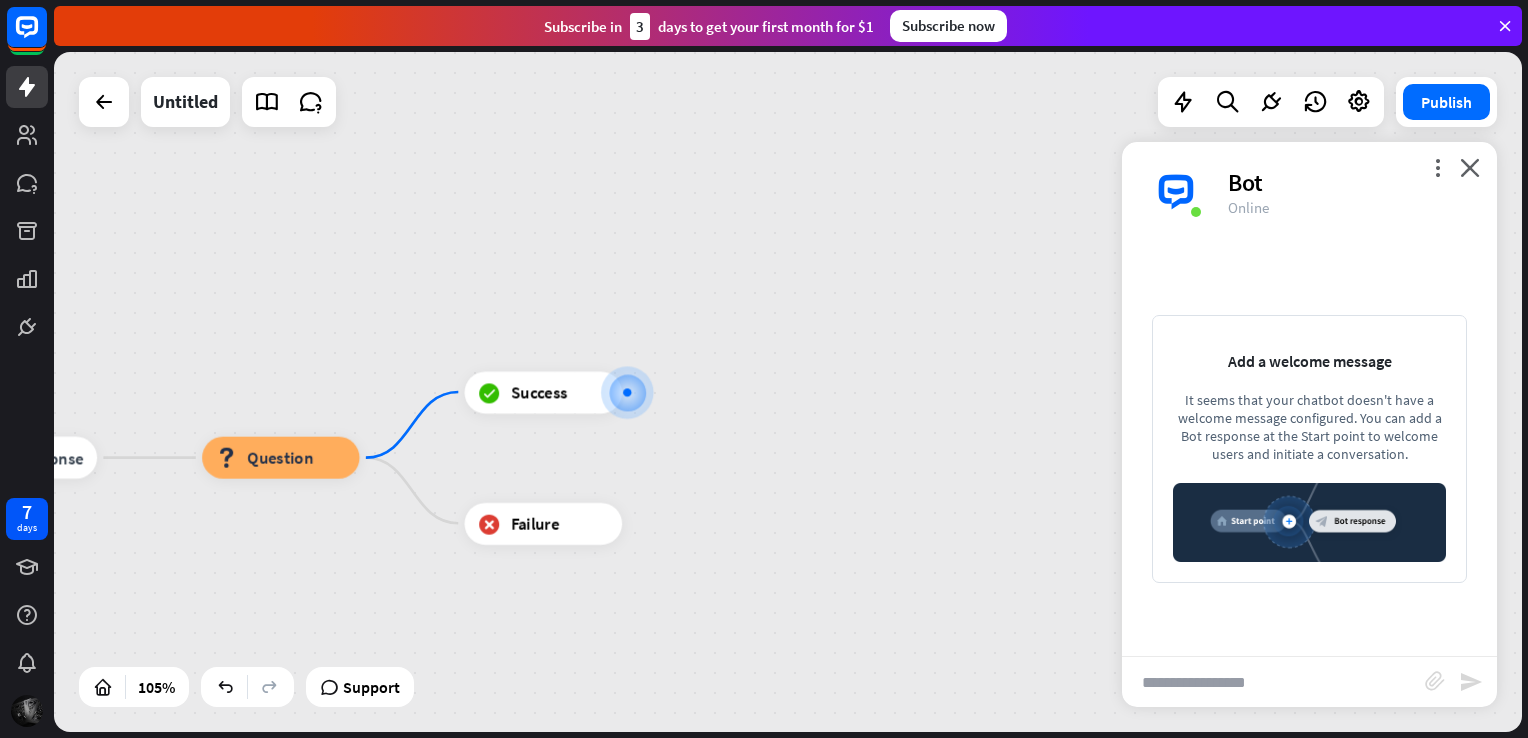 click on "more_vert
close
Bot
Online" at bounding box center [1309, 192] 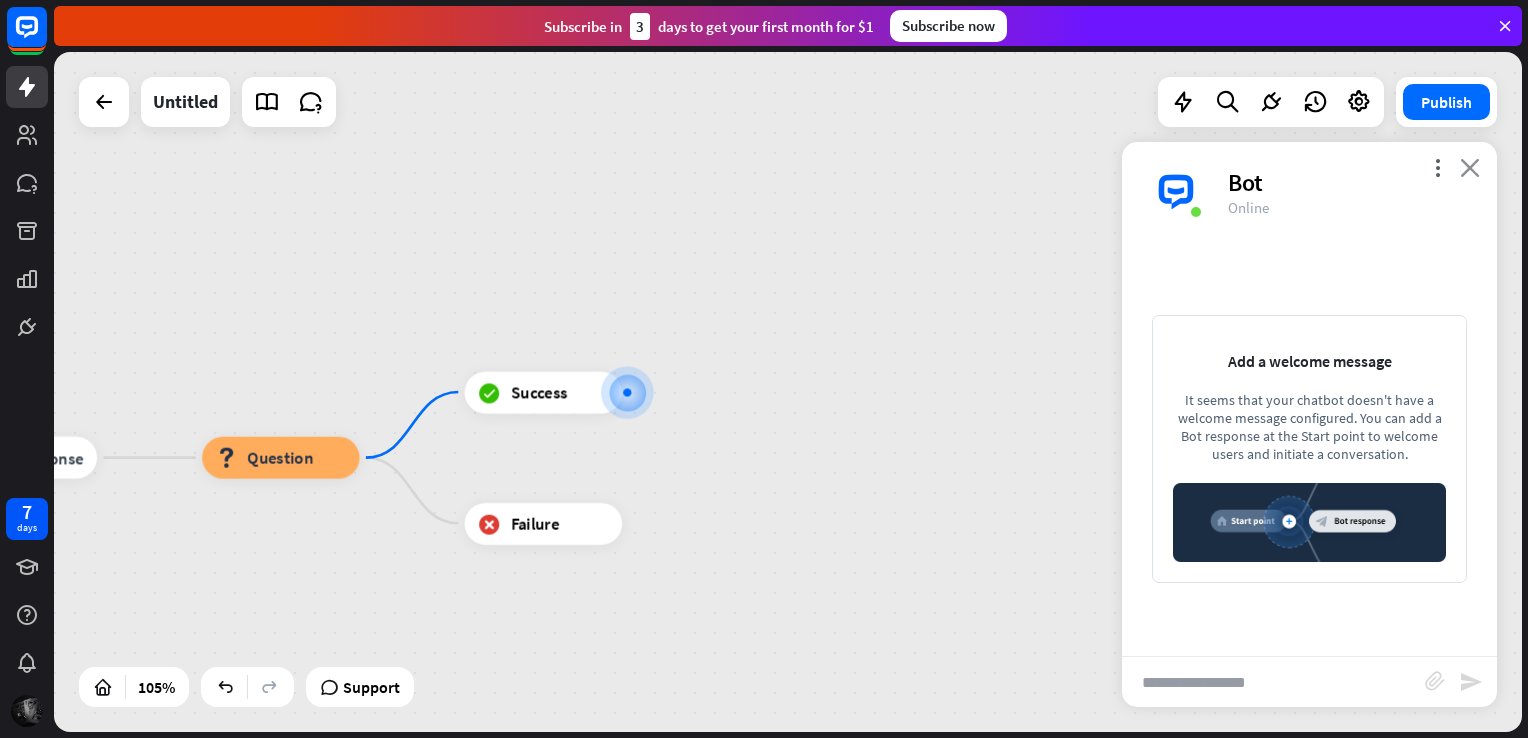 click on "close" at bounding box center (1470, 167) 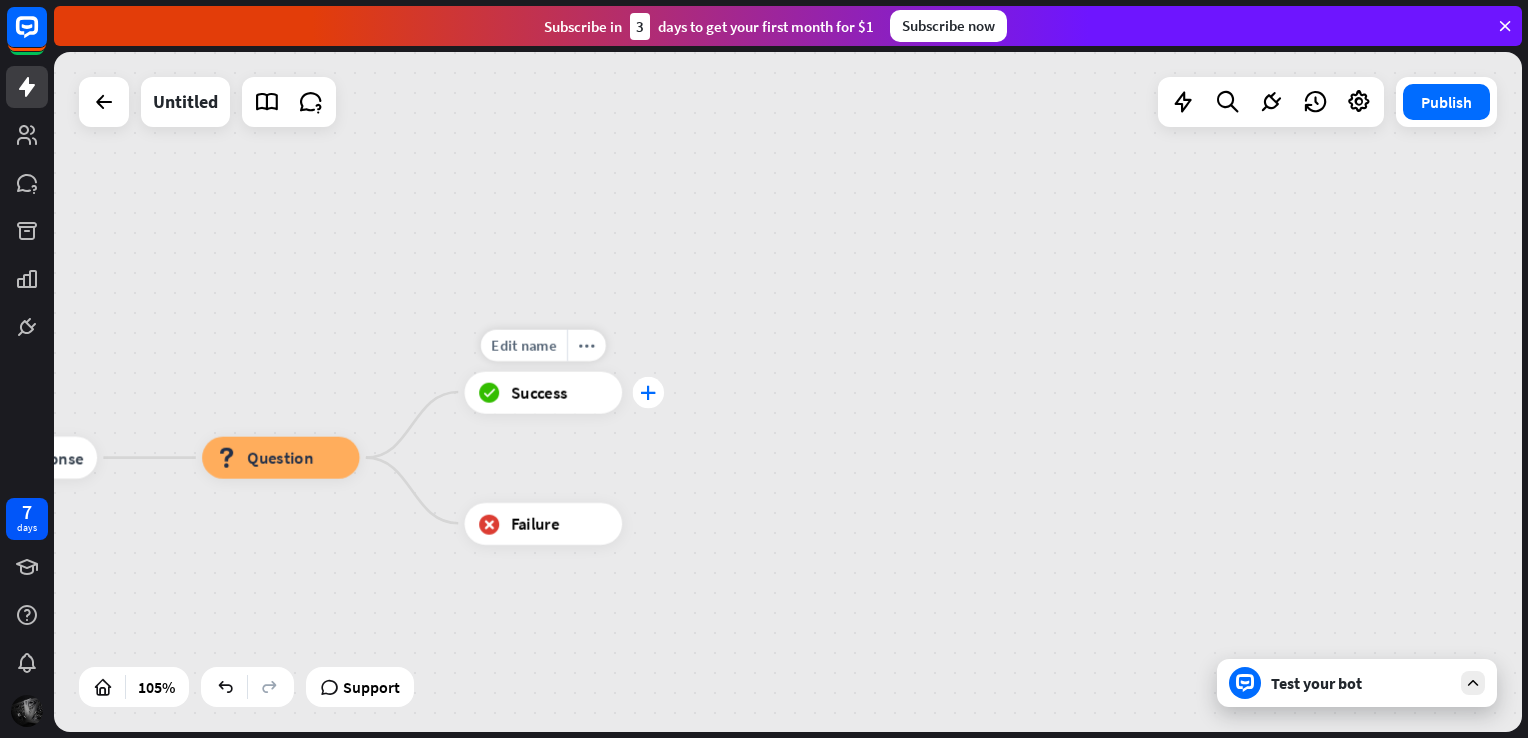 click on "plus" at bounding box center [648, 392] 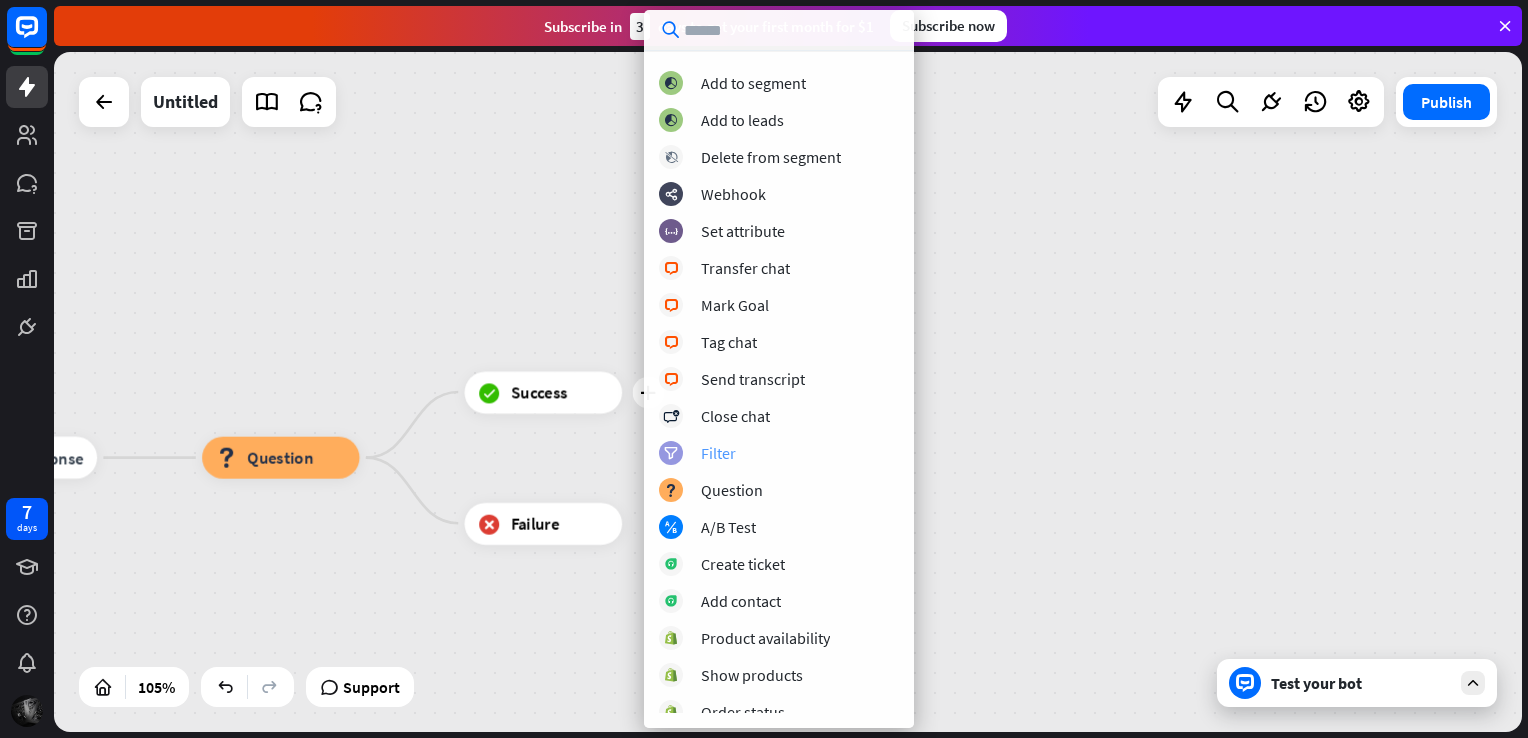 scroll, scrollTop: 200, scrollLeft: 0, axis: vertical 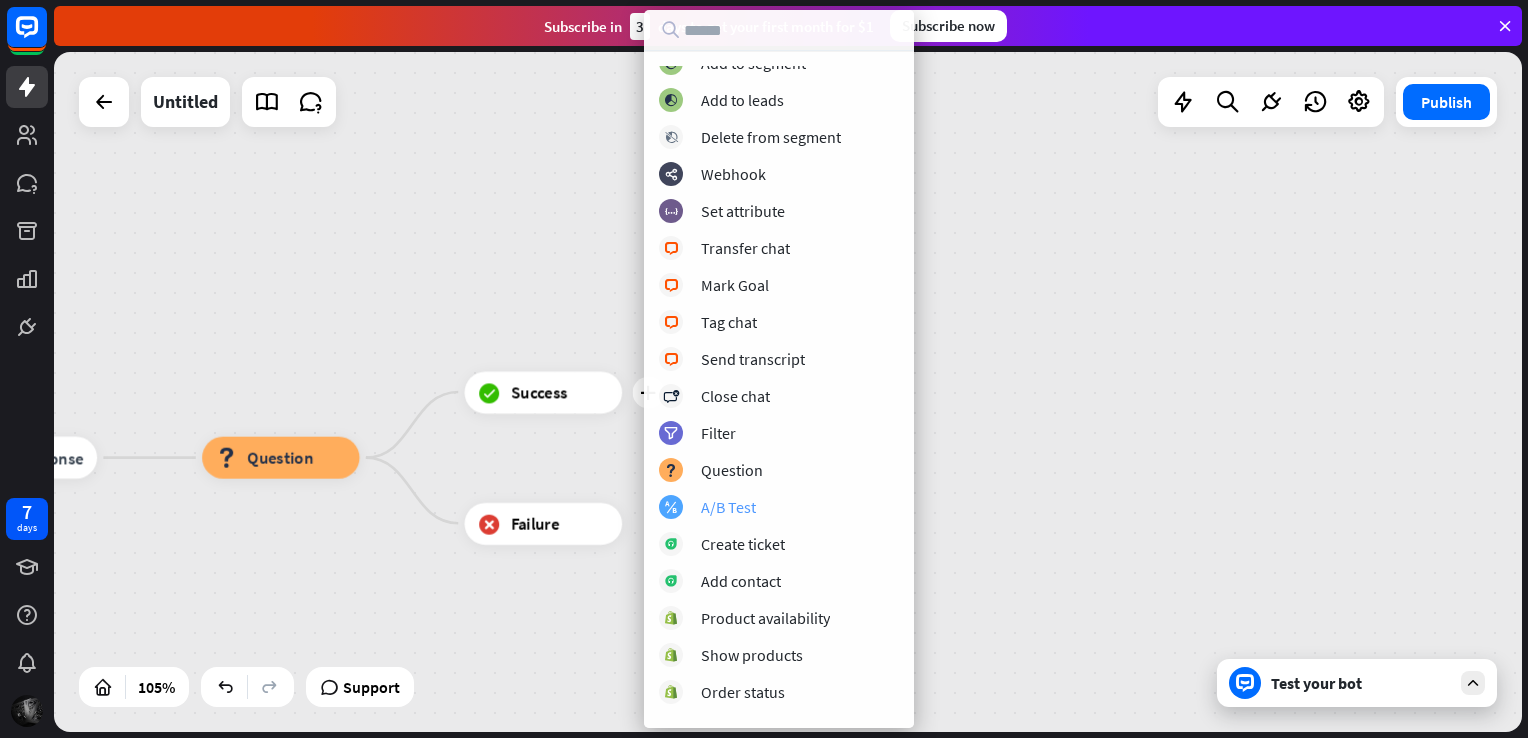 click on "A/B Test" at bounding box center (728, 507) 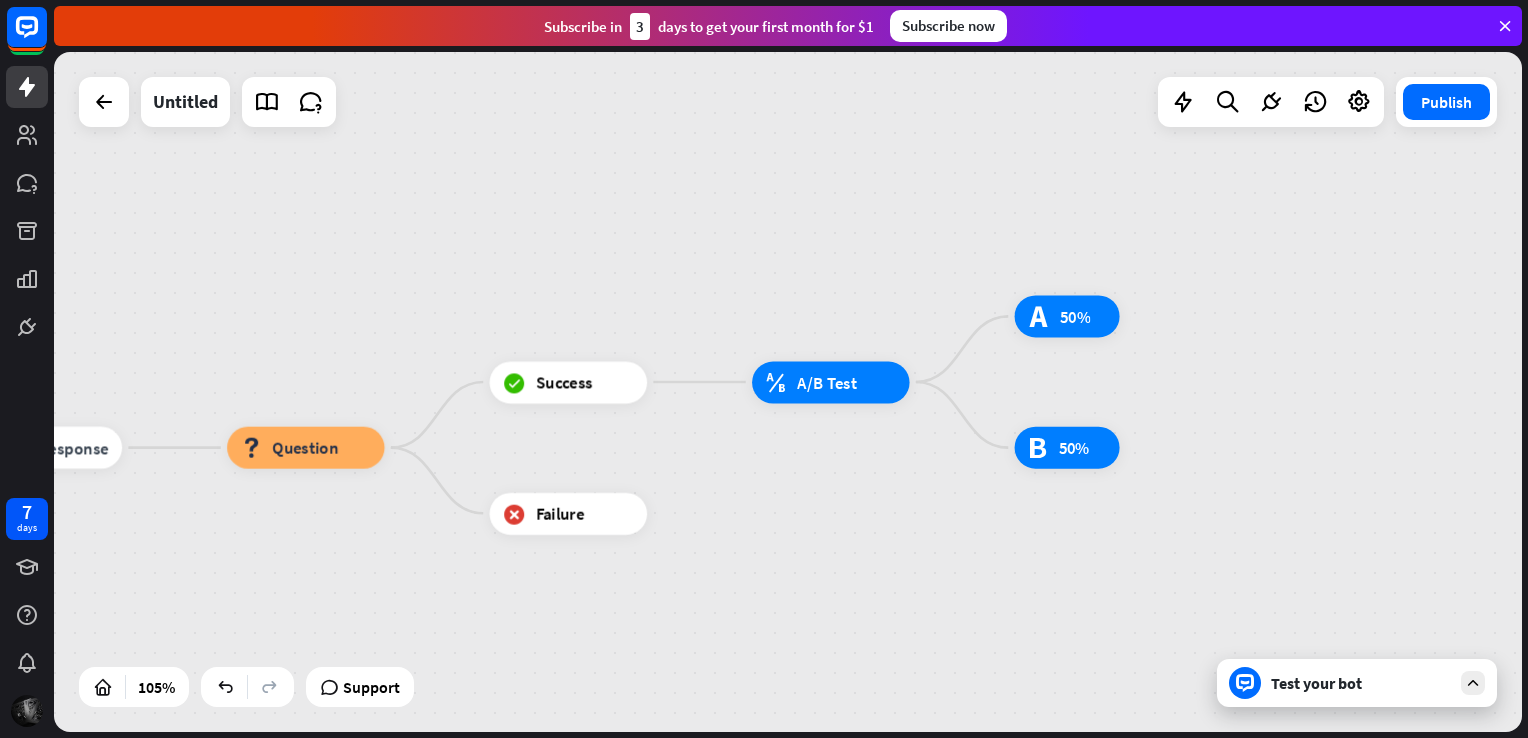drag, startPoint x: 721, startPoint y: 512, endPoint x: 746, endPoint y: 502, distance: 26.925823 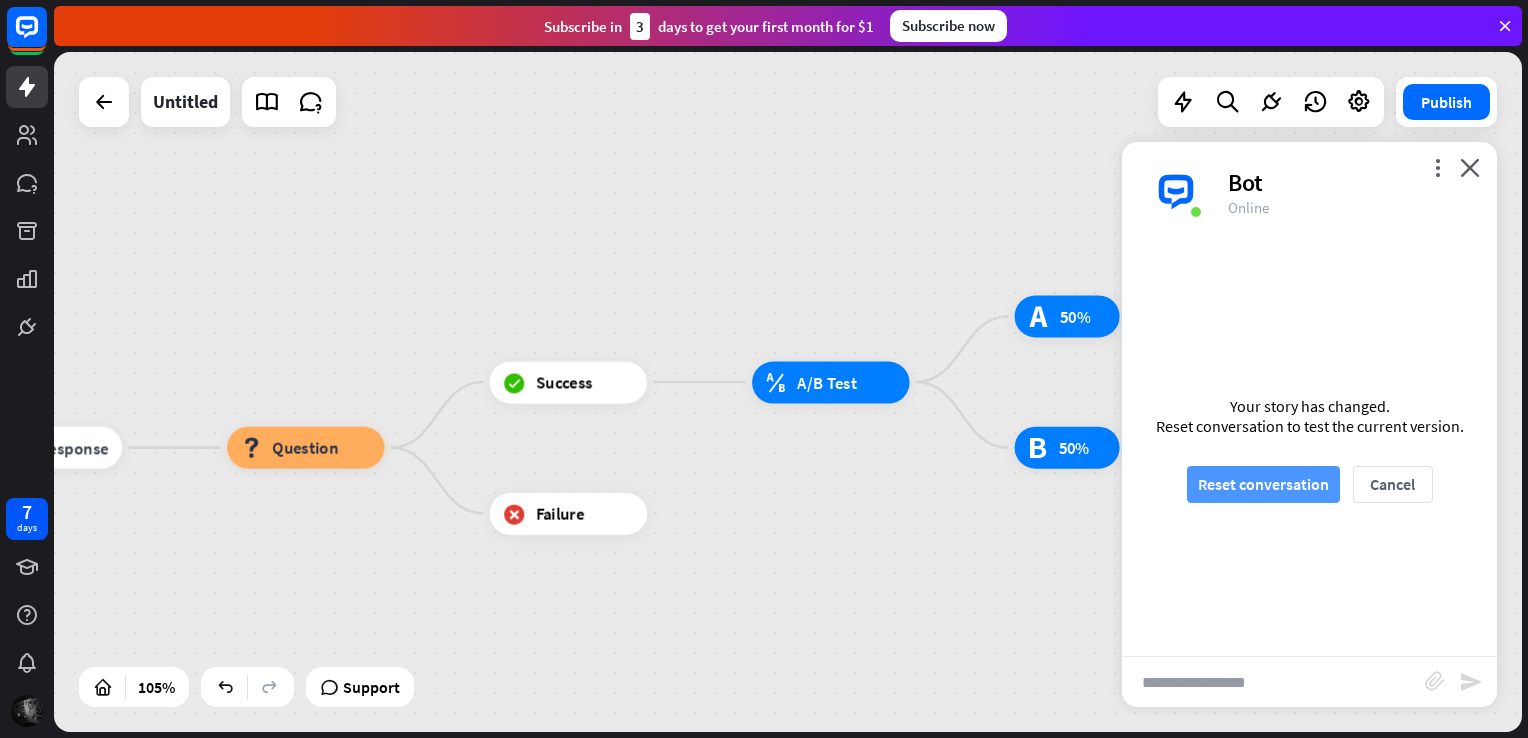 click on "Reset conversation" at bounding box center [1263, 484] 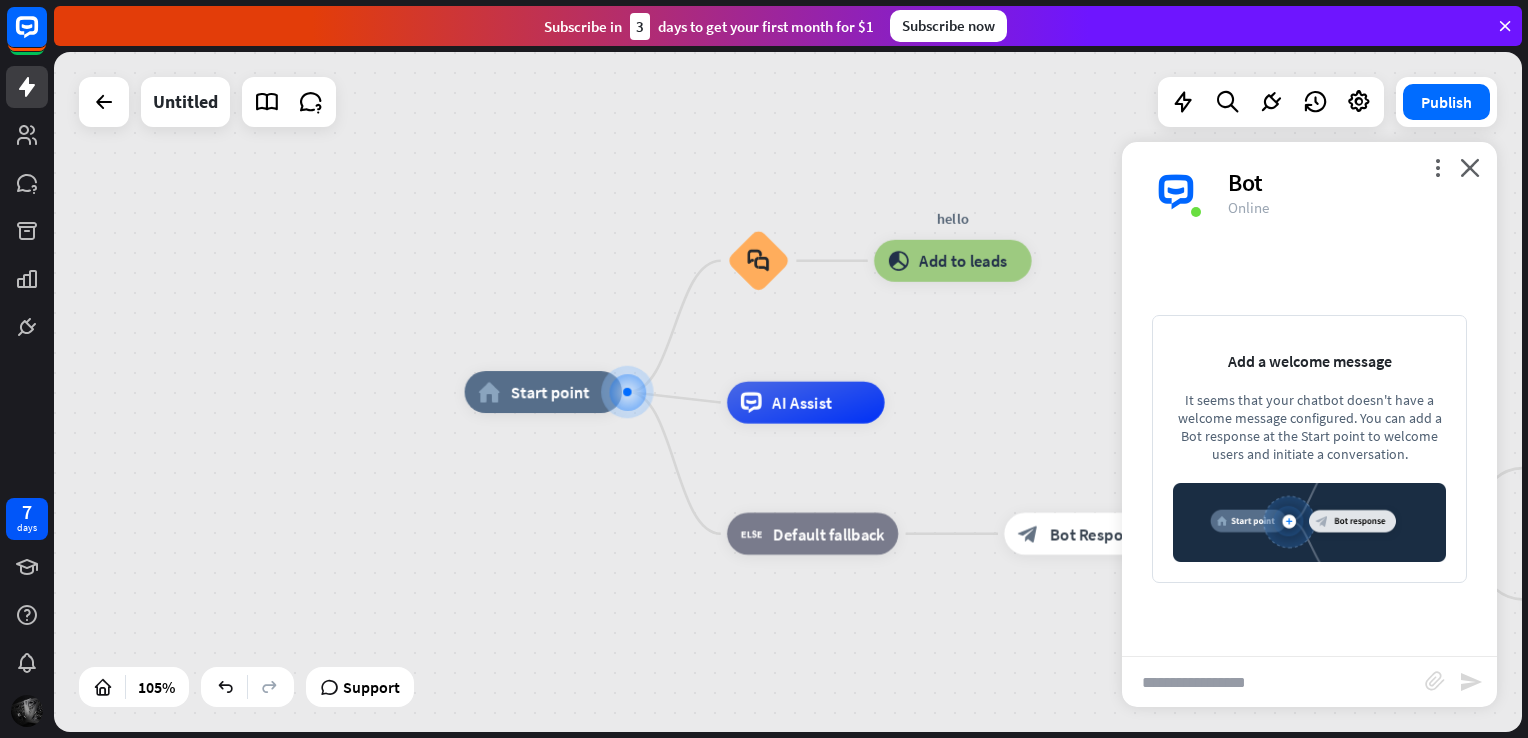 click at bounding box center (1273, 682) 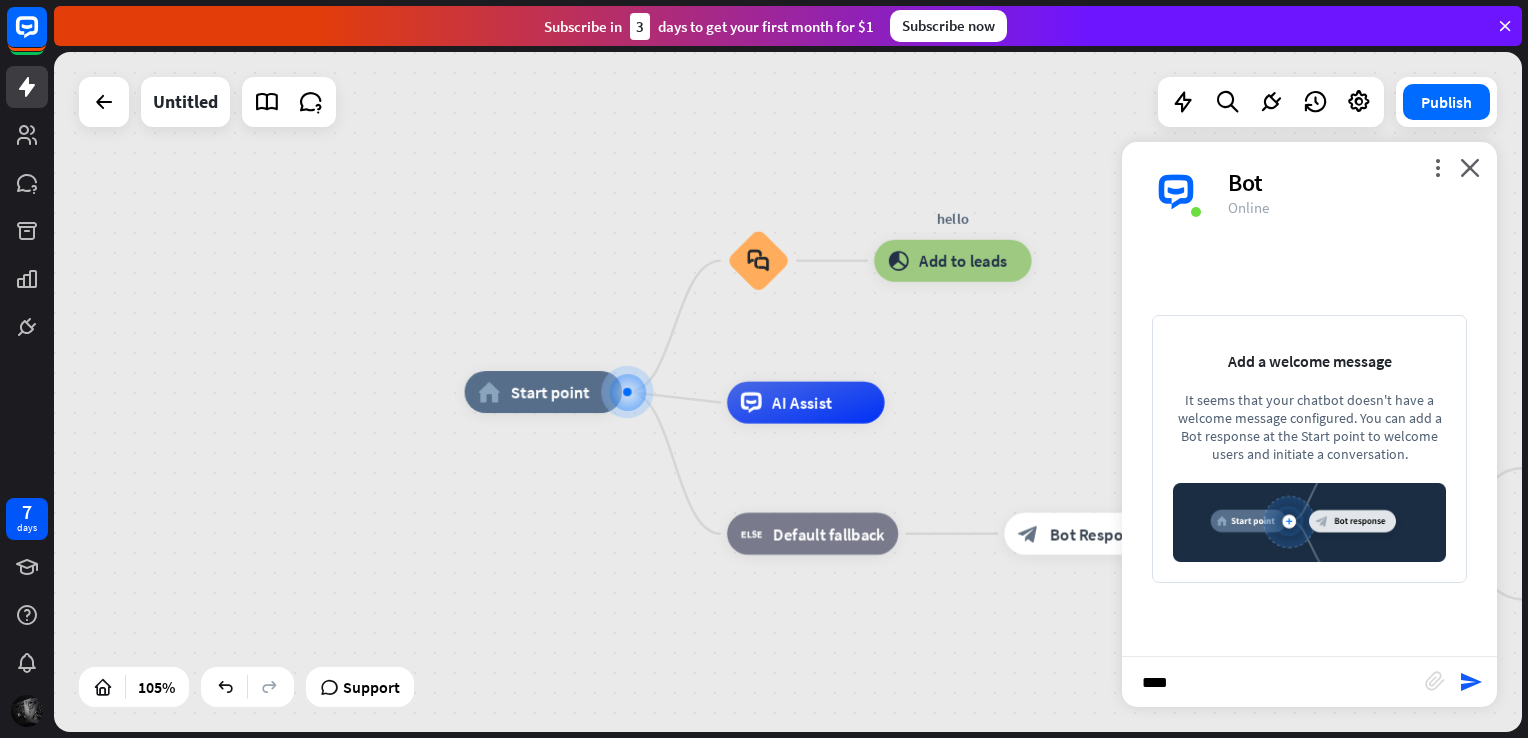 type on "*****" 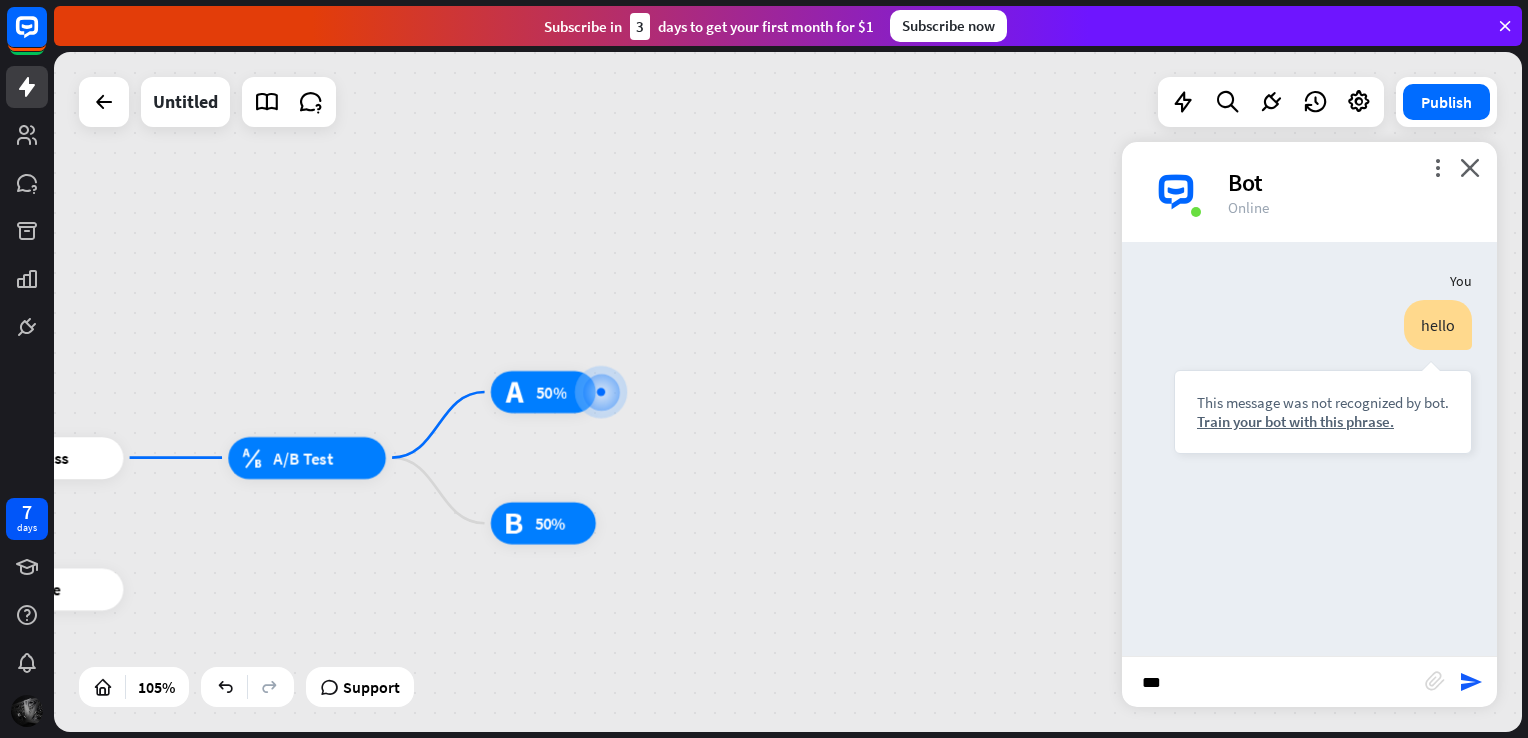 type on "***" 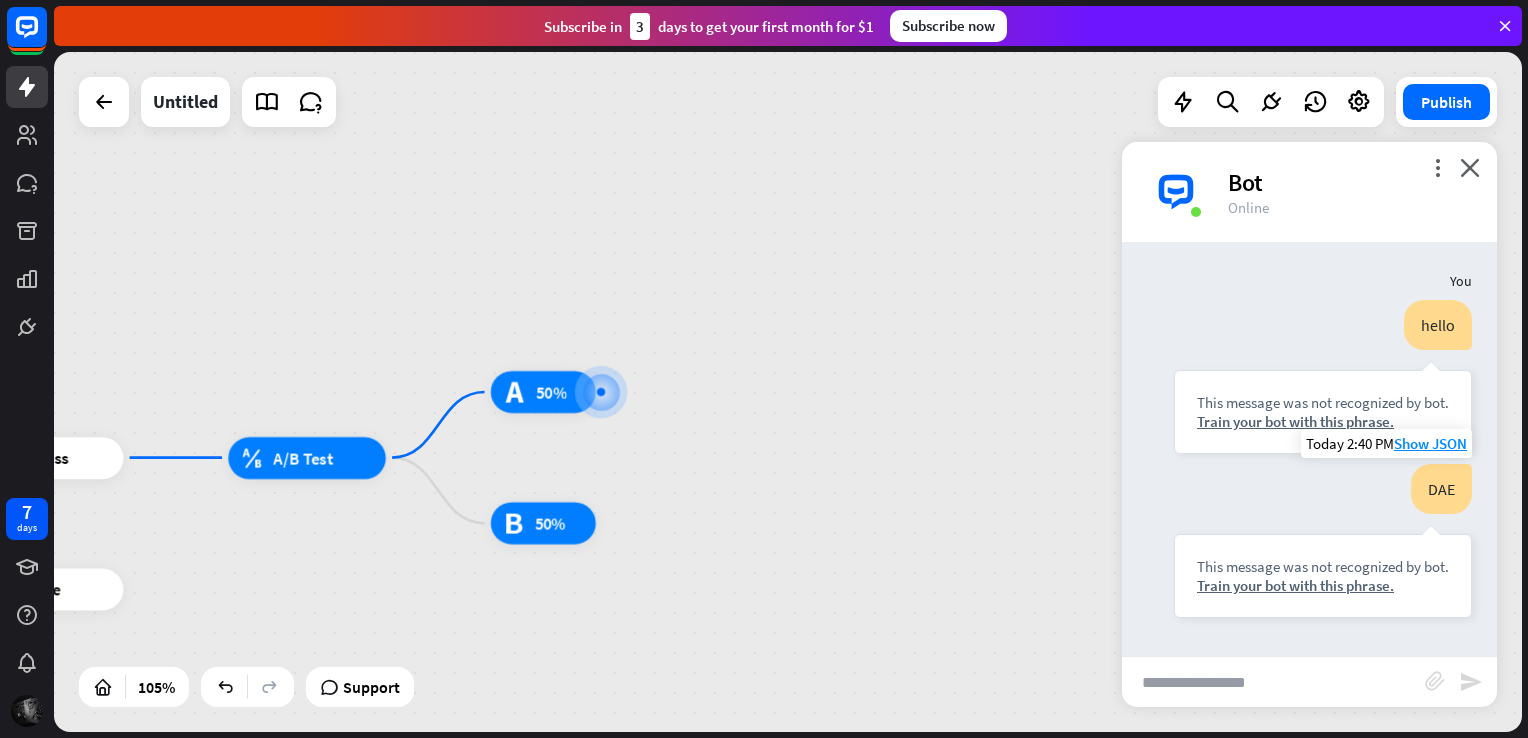 click on "This message was not recognized by bot." at bounding box center (1323, 566) 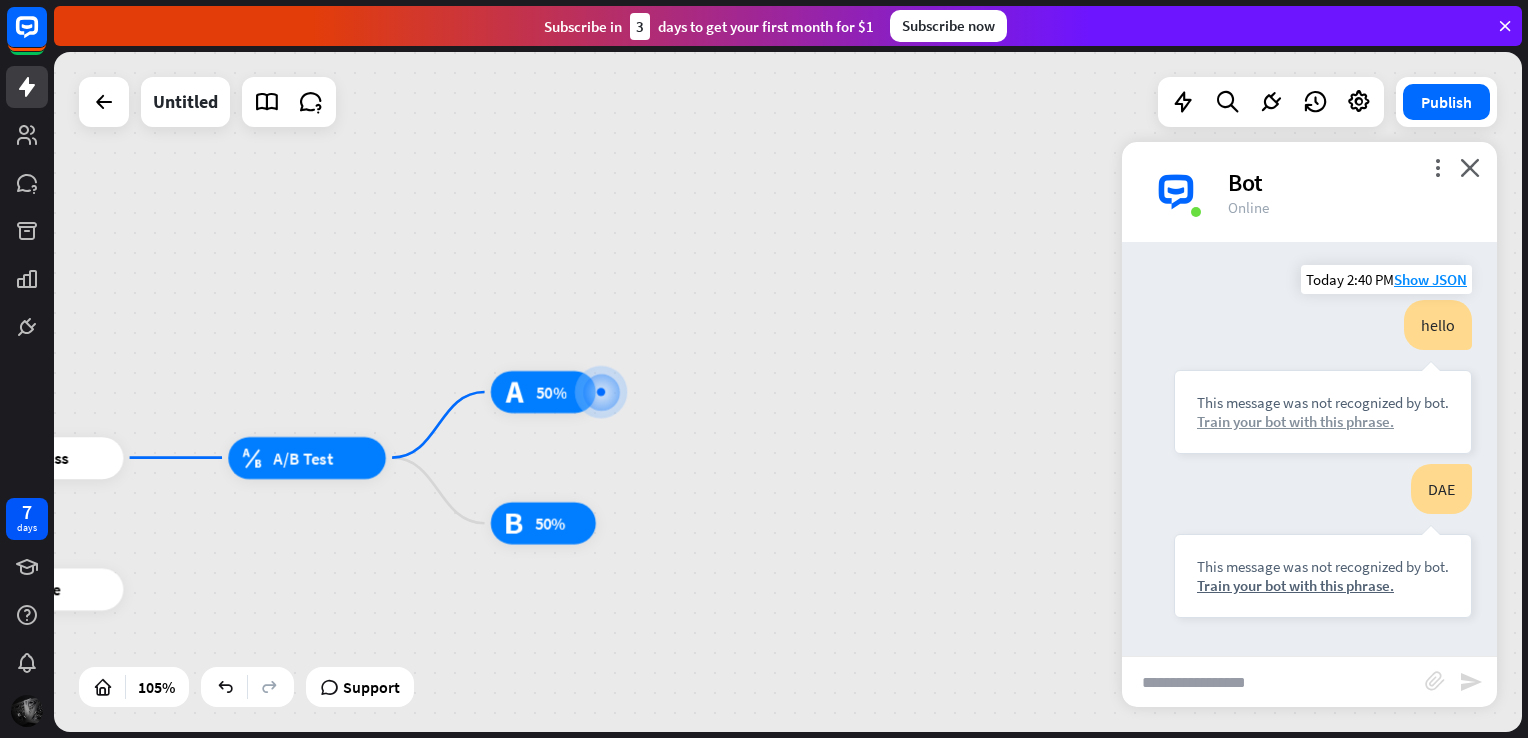 click on "Train your bot with this phrase." at bounding box center (1323, 421) 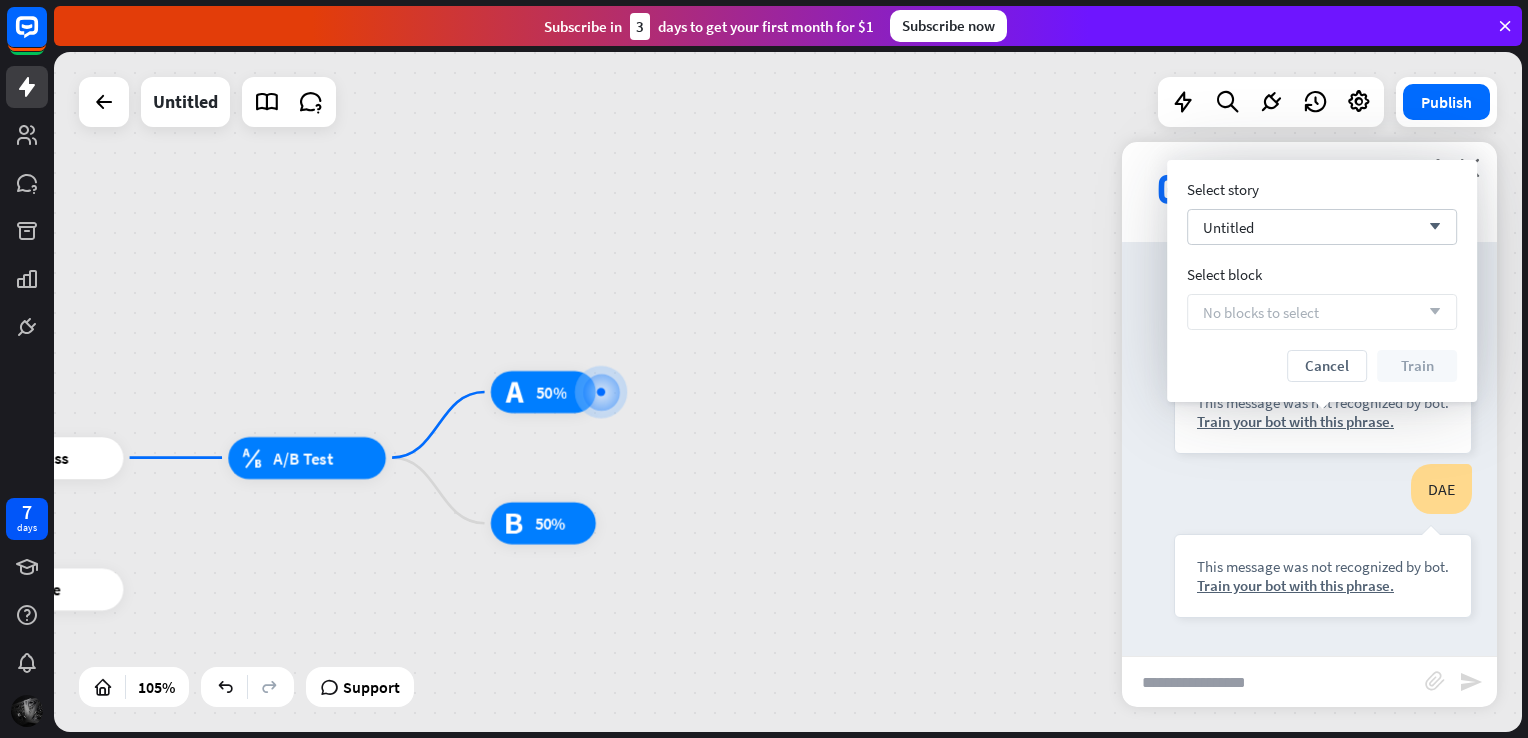 click on "No blocks to select
arrow_down" at bounding box center (1322, 312) 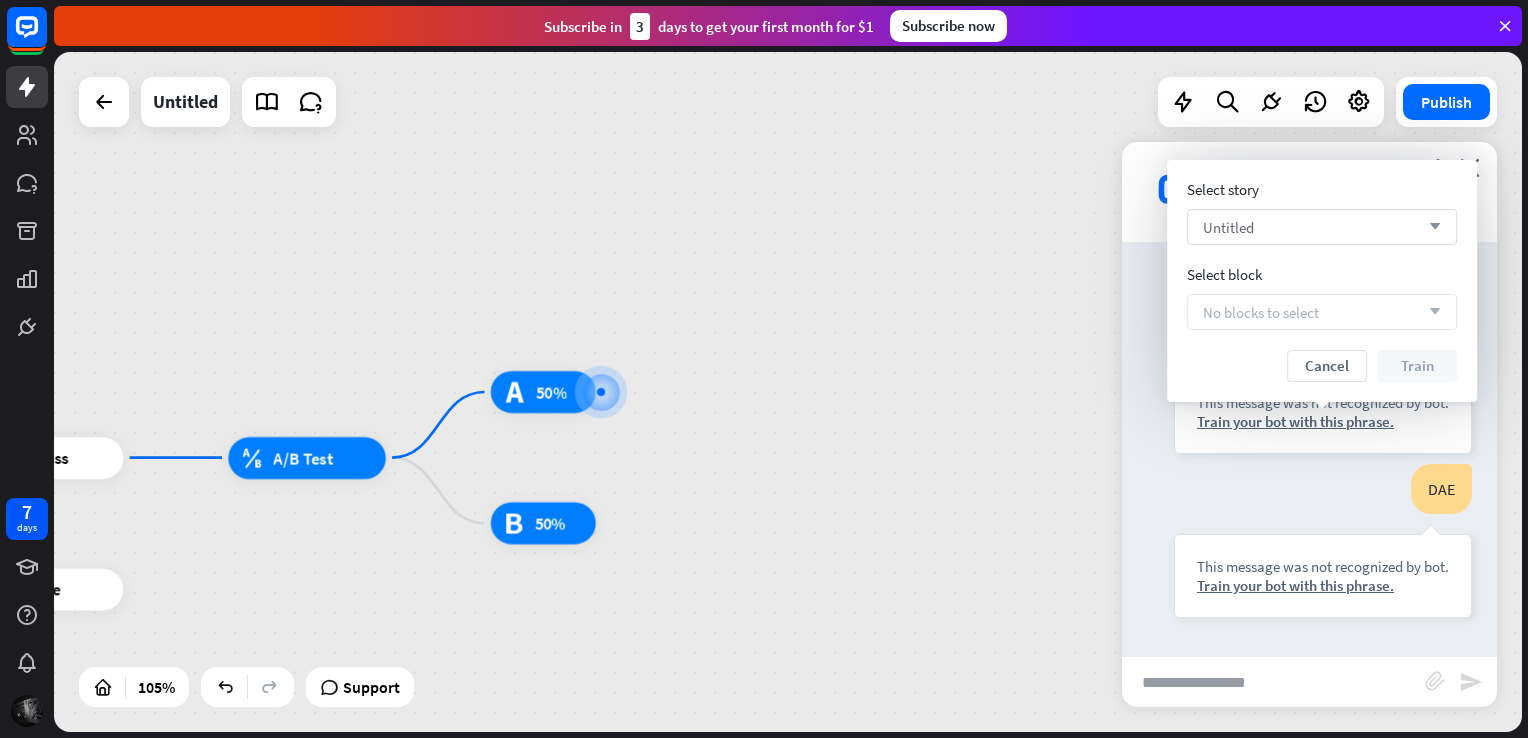 click on "Untitled
arrow_down" at bounding box center [1322, 227] 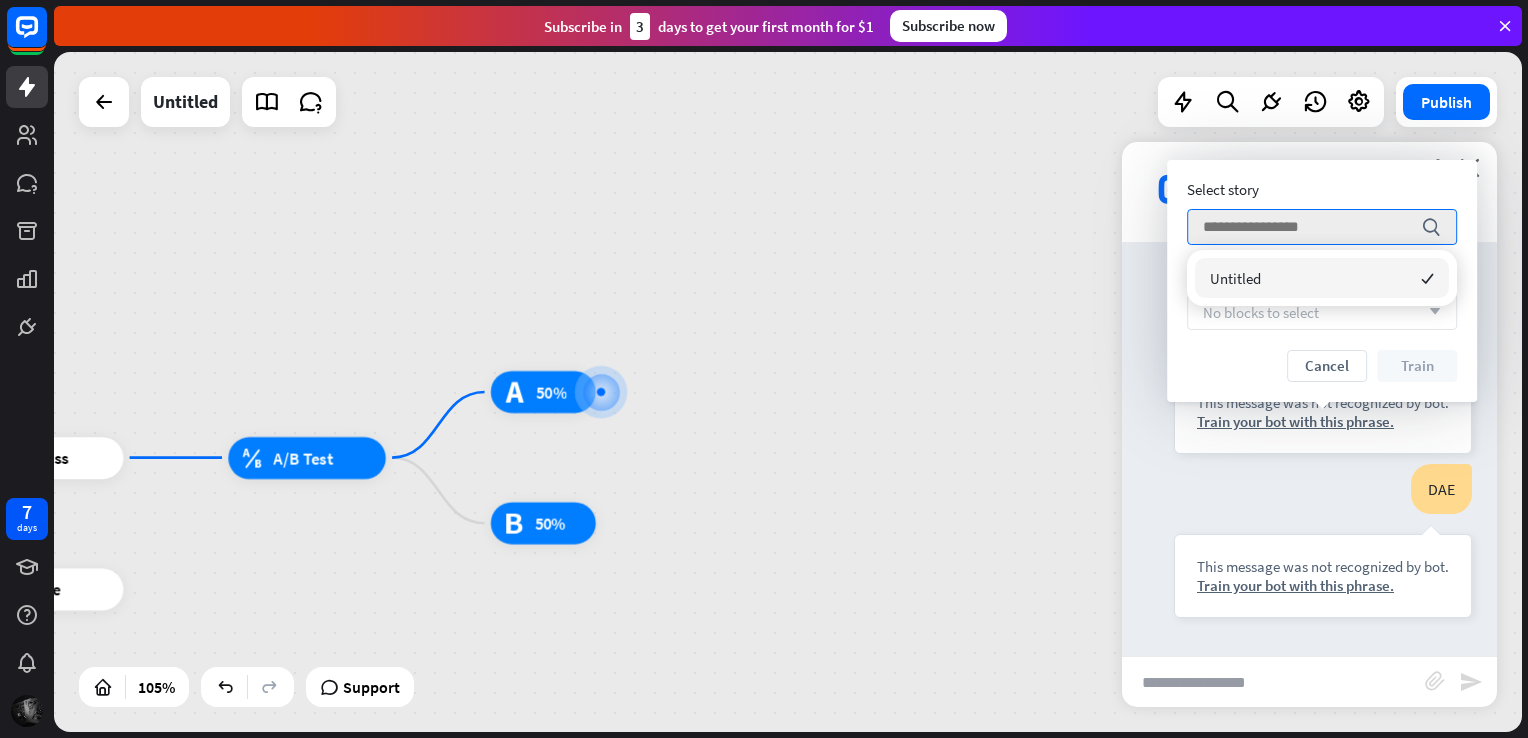 click on "Untitled
checked" at bounding box center (1322, 278) 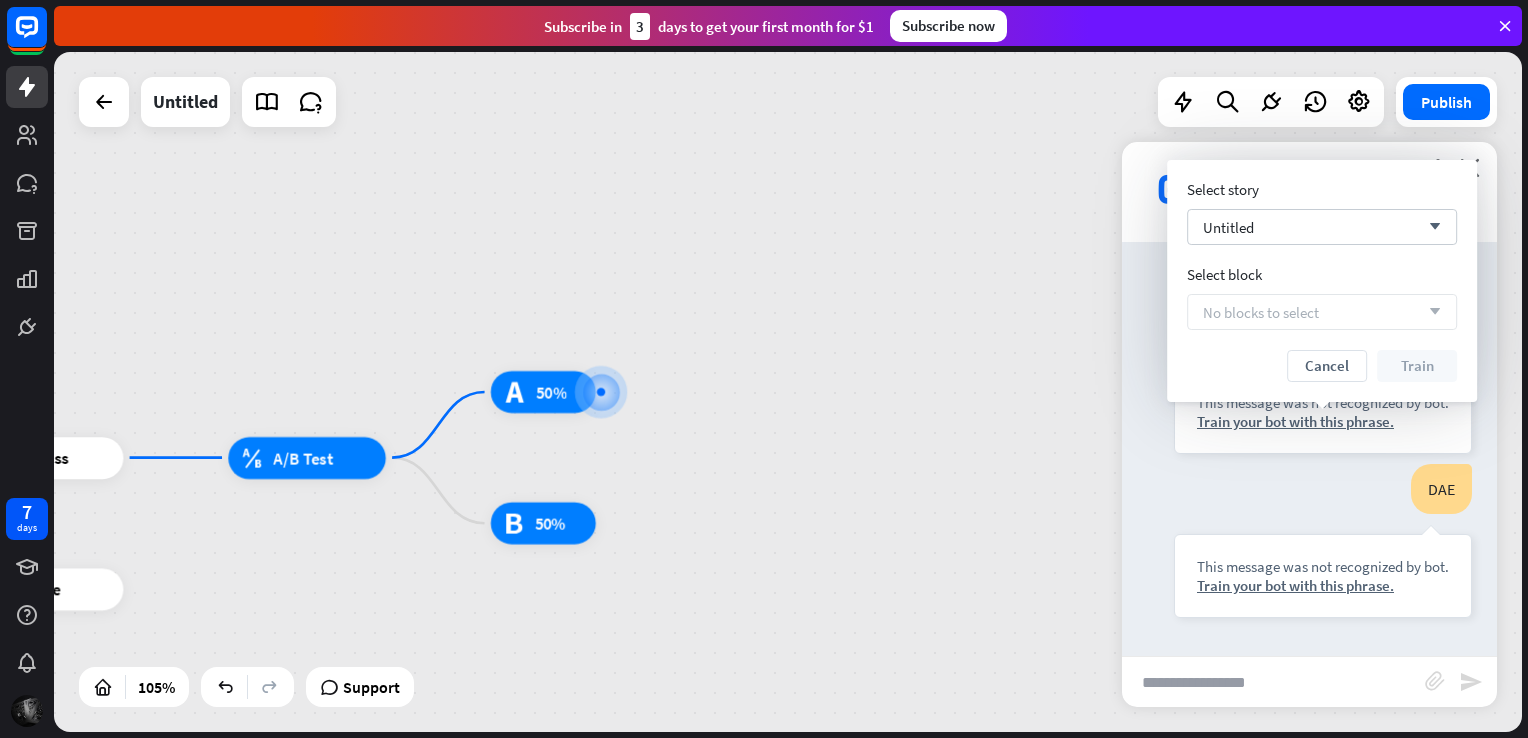 click on "No blocks to select
arrow_down" at bounding box center (1322, 312) 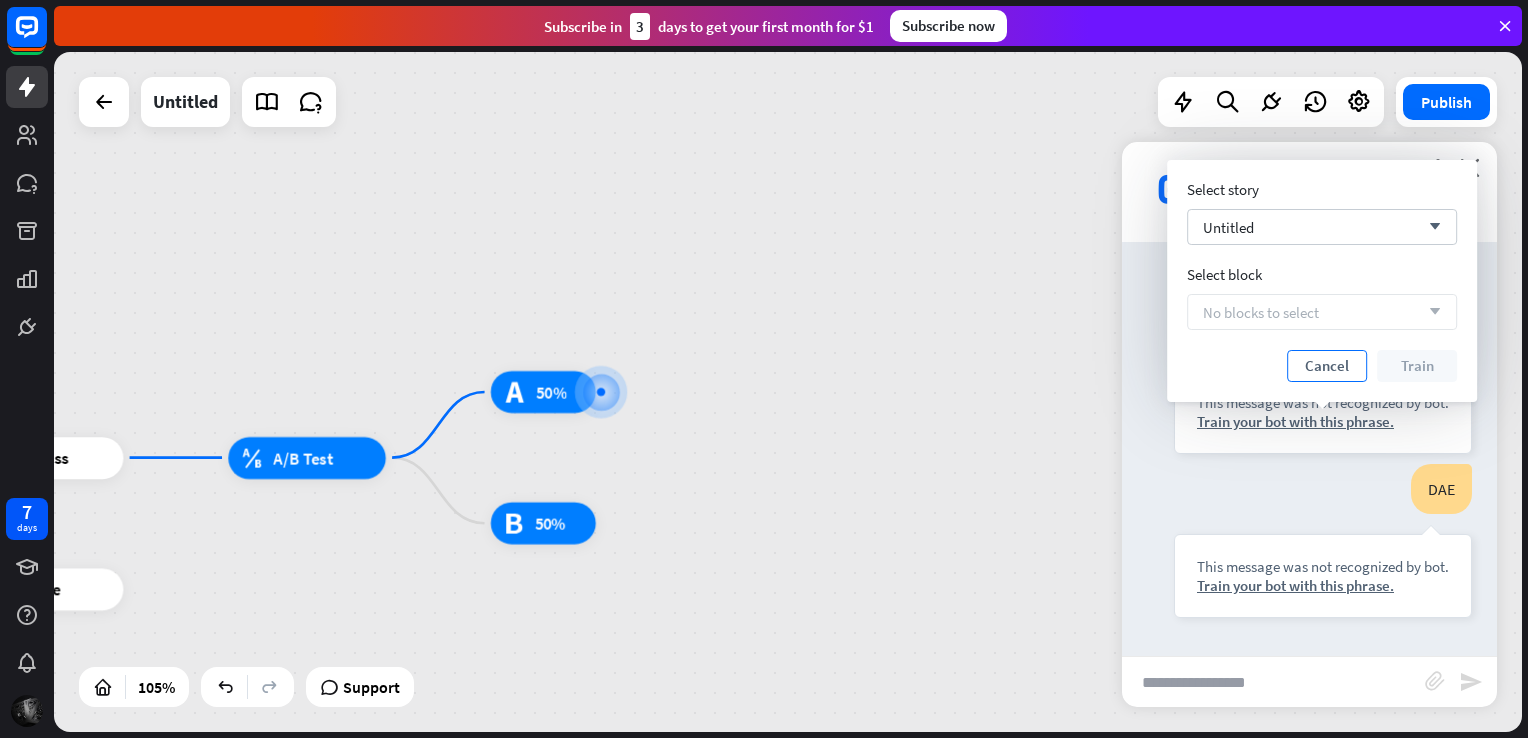 click on "Cancel" at bounding box center (1327, 366) 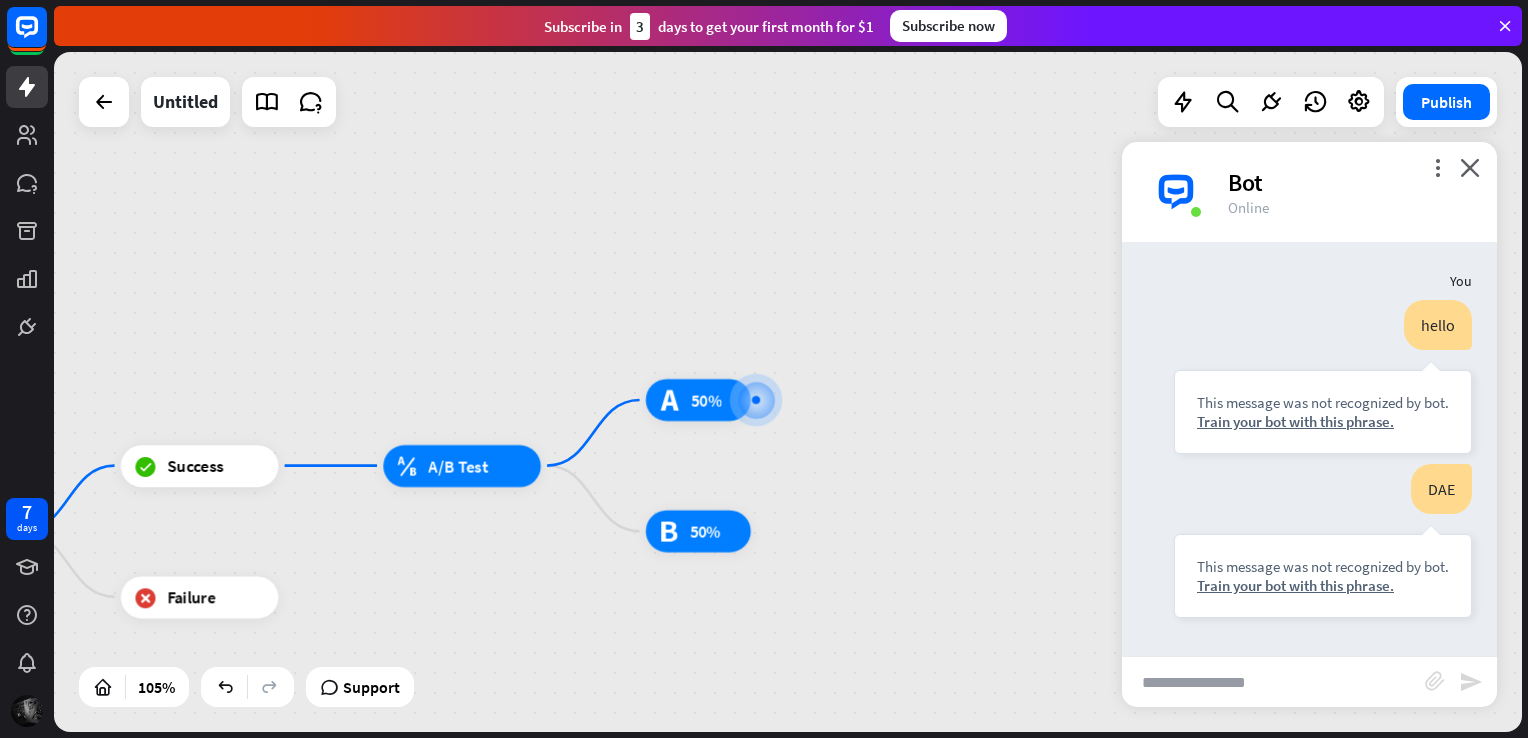 drag, startPoint x: 902, startPoint y: 382, endPoint x: 964, endPoint y: 362, distance: 65.14599 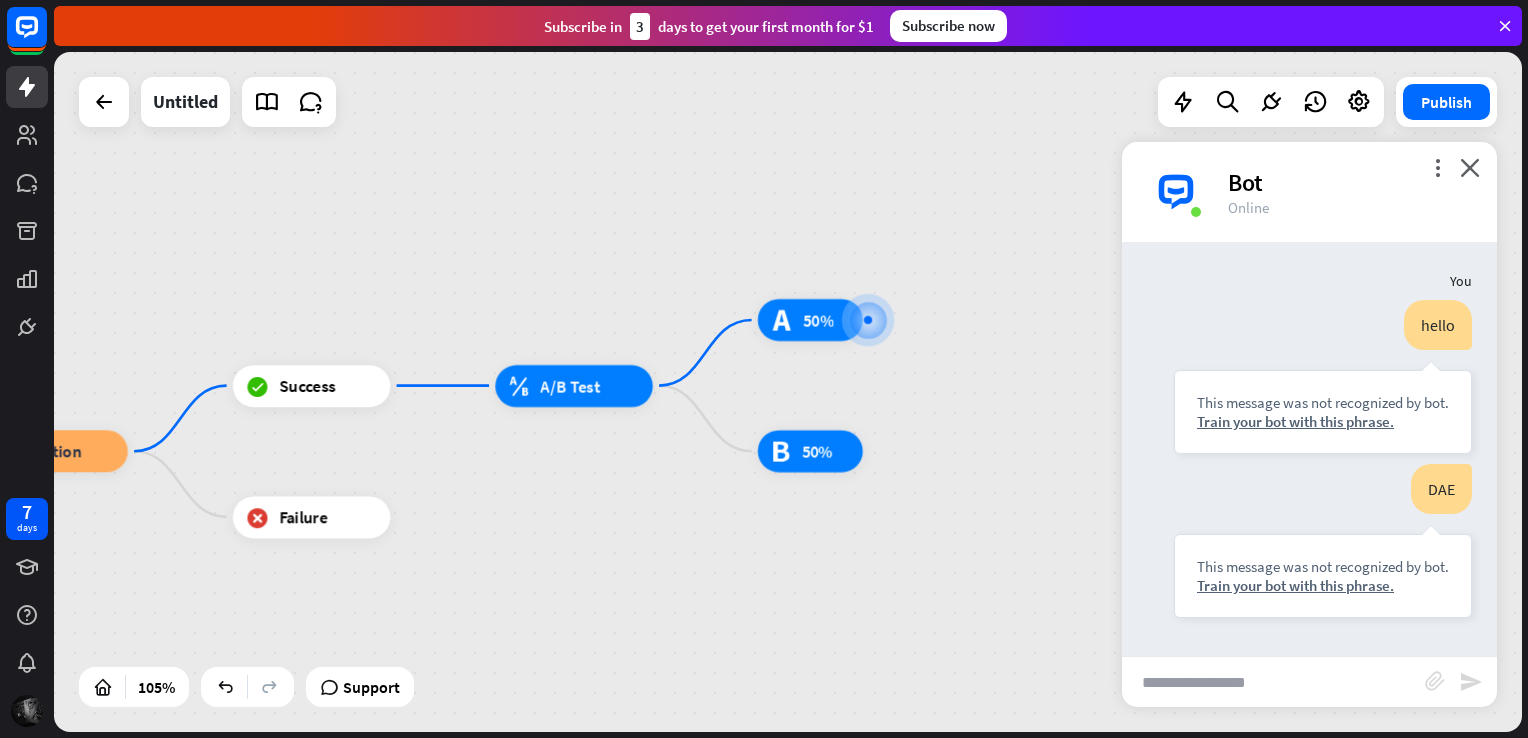 drag, startPoint x: 953, startPoint y: 349, endPoint x: 1054, endPoint y: 274, distance: 125.80143 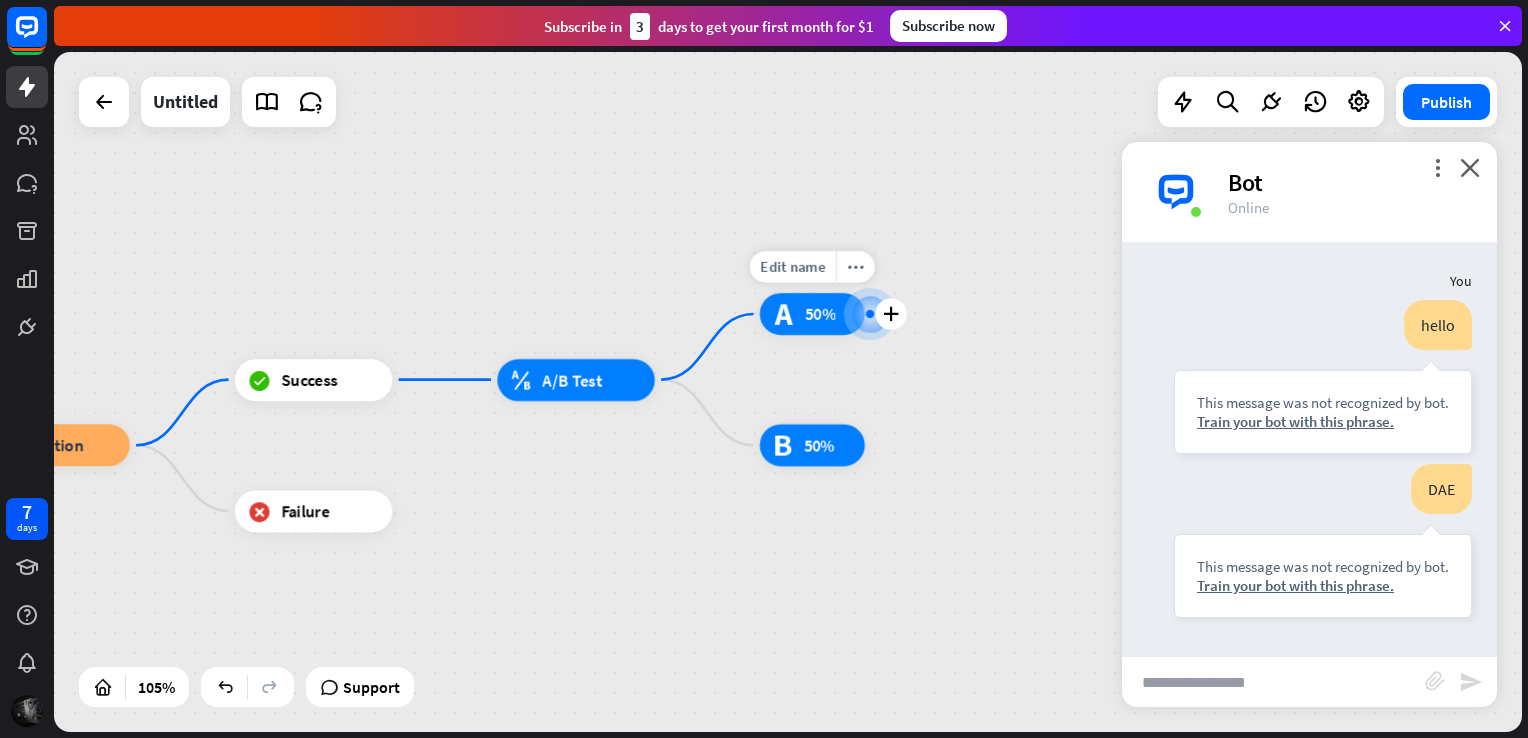 click at bounding box center (870, 314) 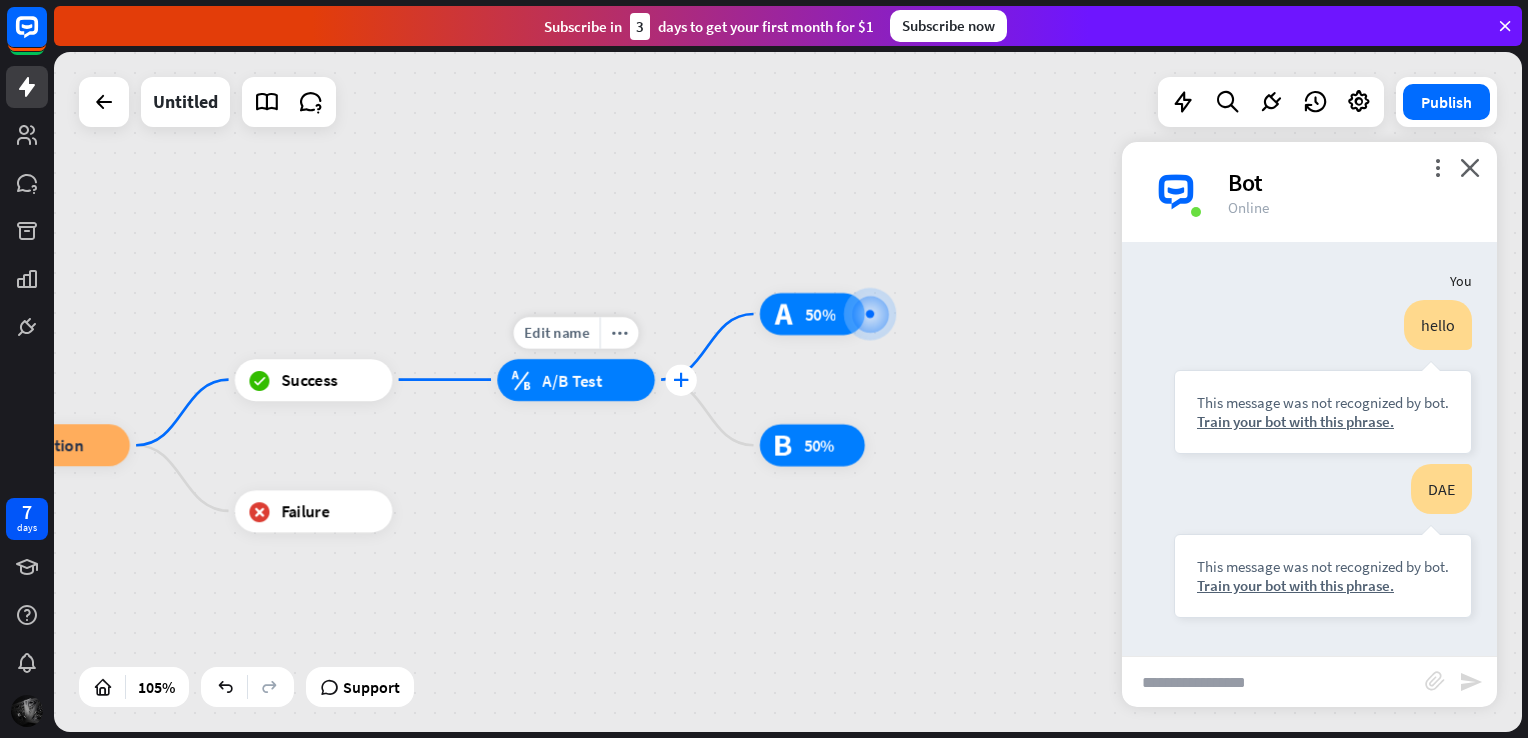 click on "plus" at bounding box center (681, 379) 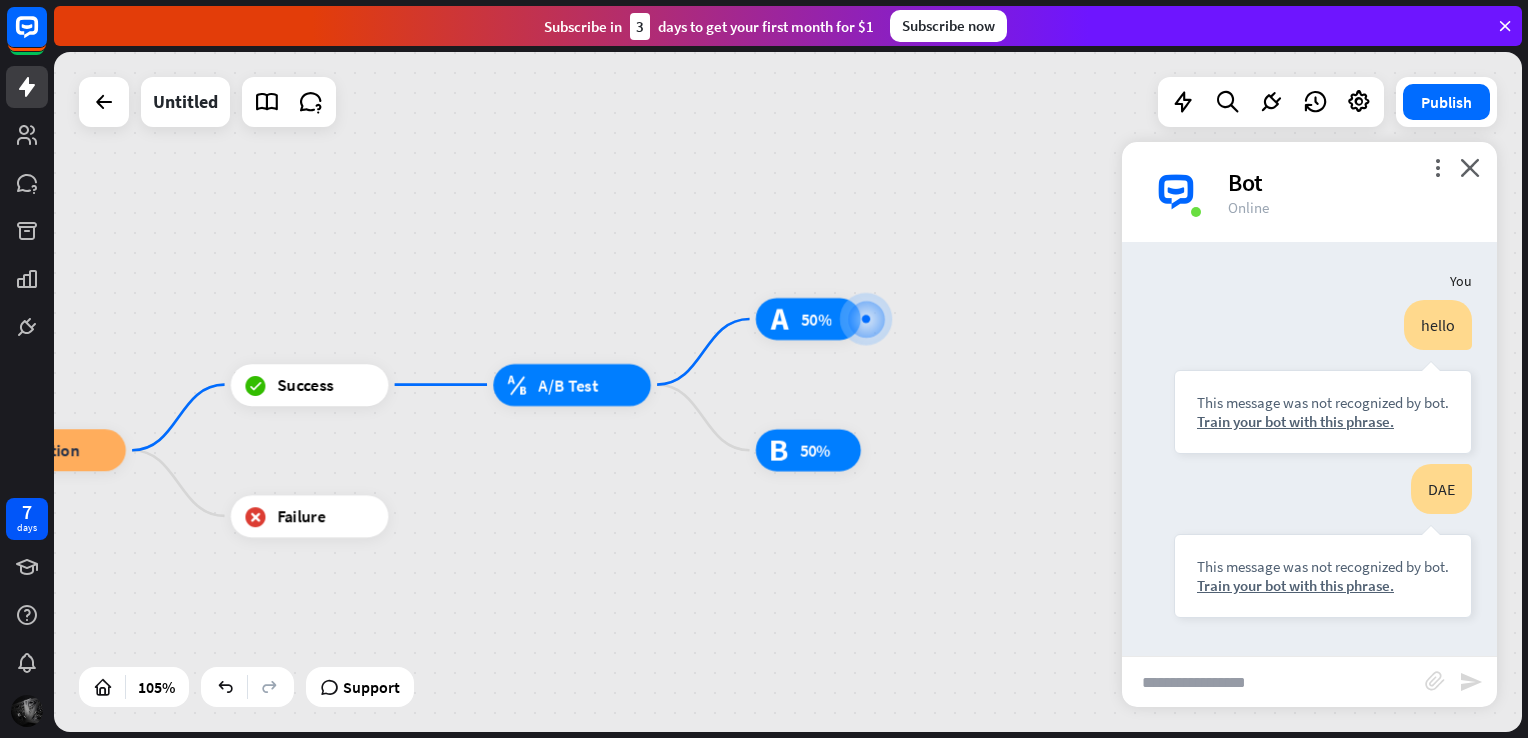 drag, startPoint x: 665, startPoint y: 496, endPoint x: 654, endPoint y: 437, distance: 60.016663 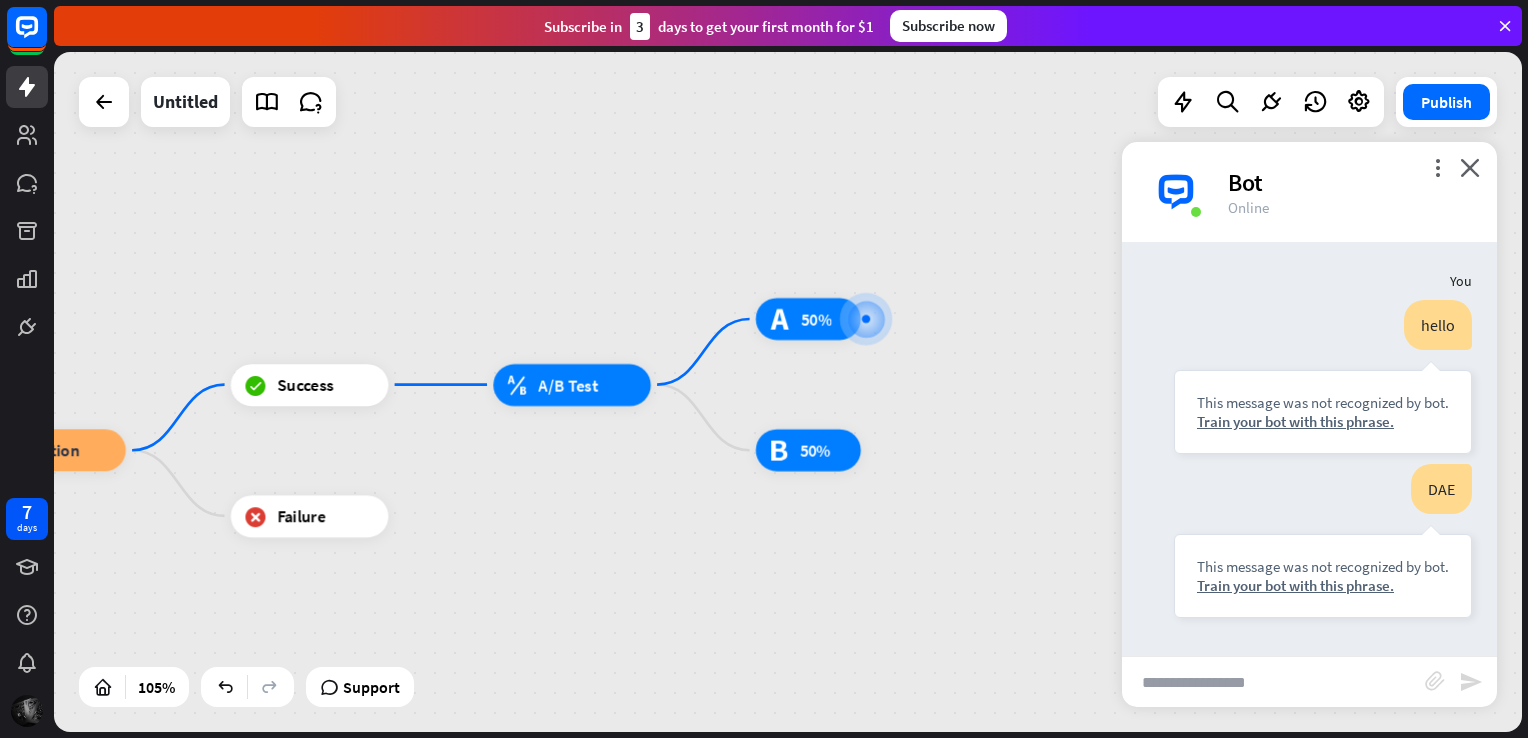 click on "home_2   Start point                   block_faq                 hello   block_add_to_segment   Add to leads                     AI Assist                   block_fallback   Default fallback                   block_bot_response   Bot Response                   block_question   Question                   block_success   Success                   block_ab_testing   A/B Test                   test_a   50%                       test_b   50%                   block_failure   Failure" at bounding box center (-64, 666) 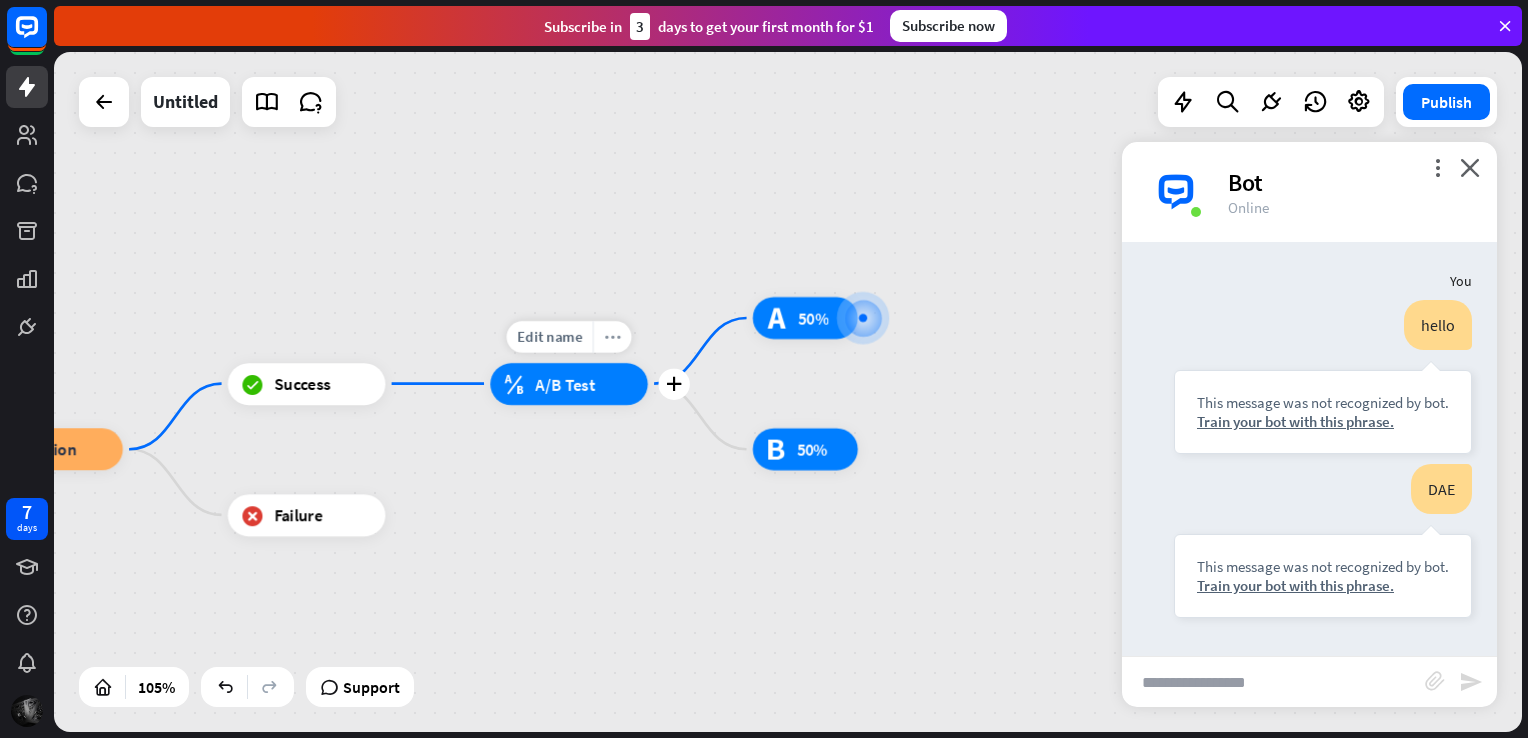 click on "more_horiz" at bounding box center [612, 337] 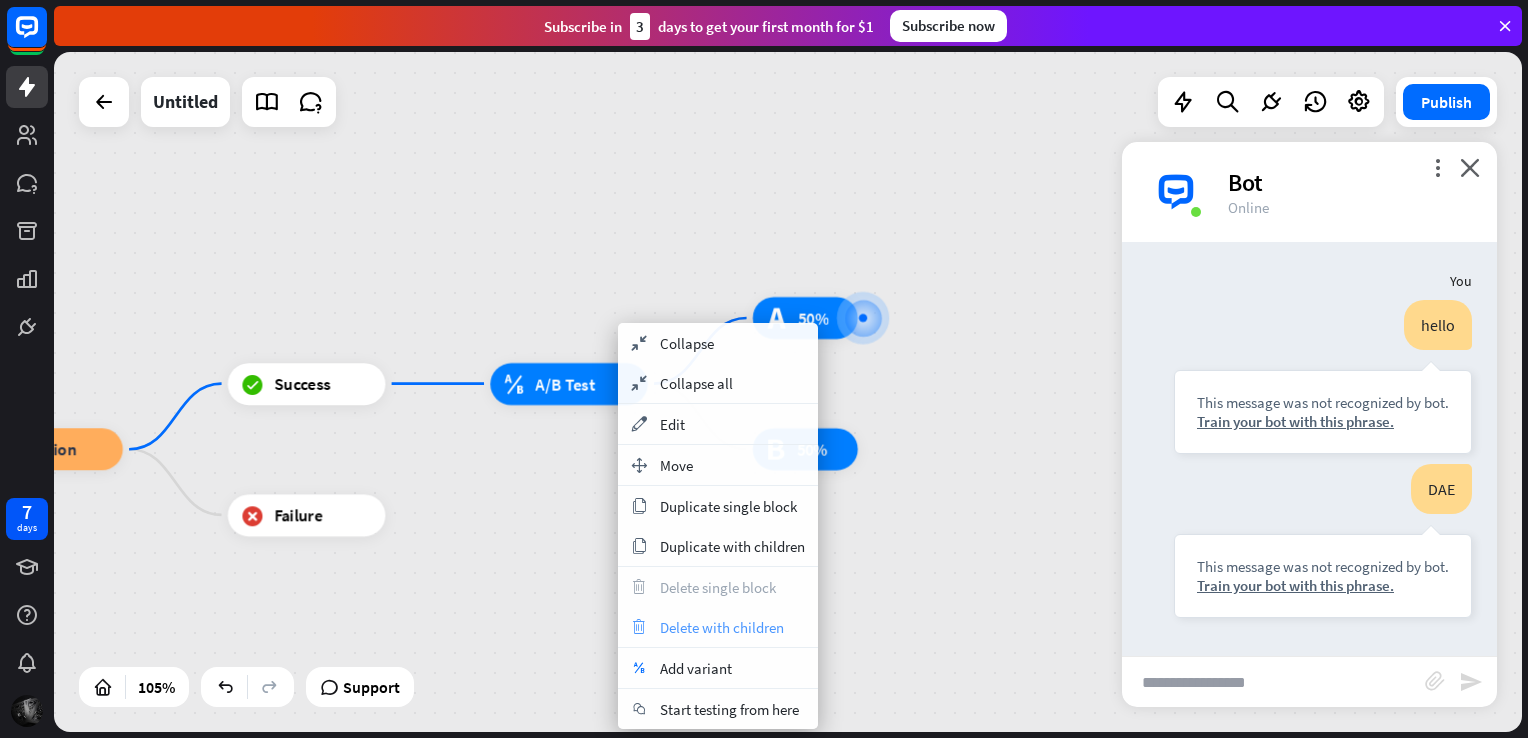 click on "Delete with children" at bounding box center (722, 627) 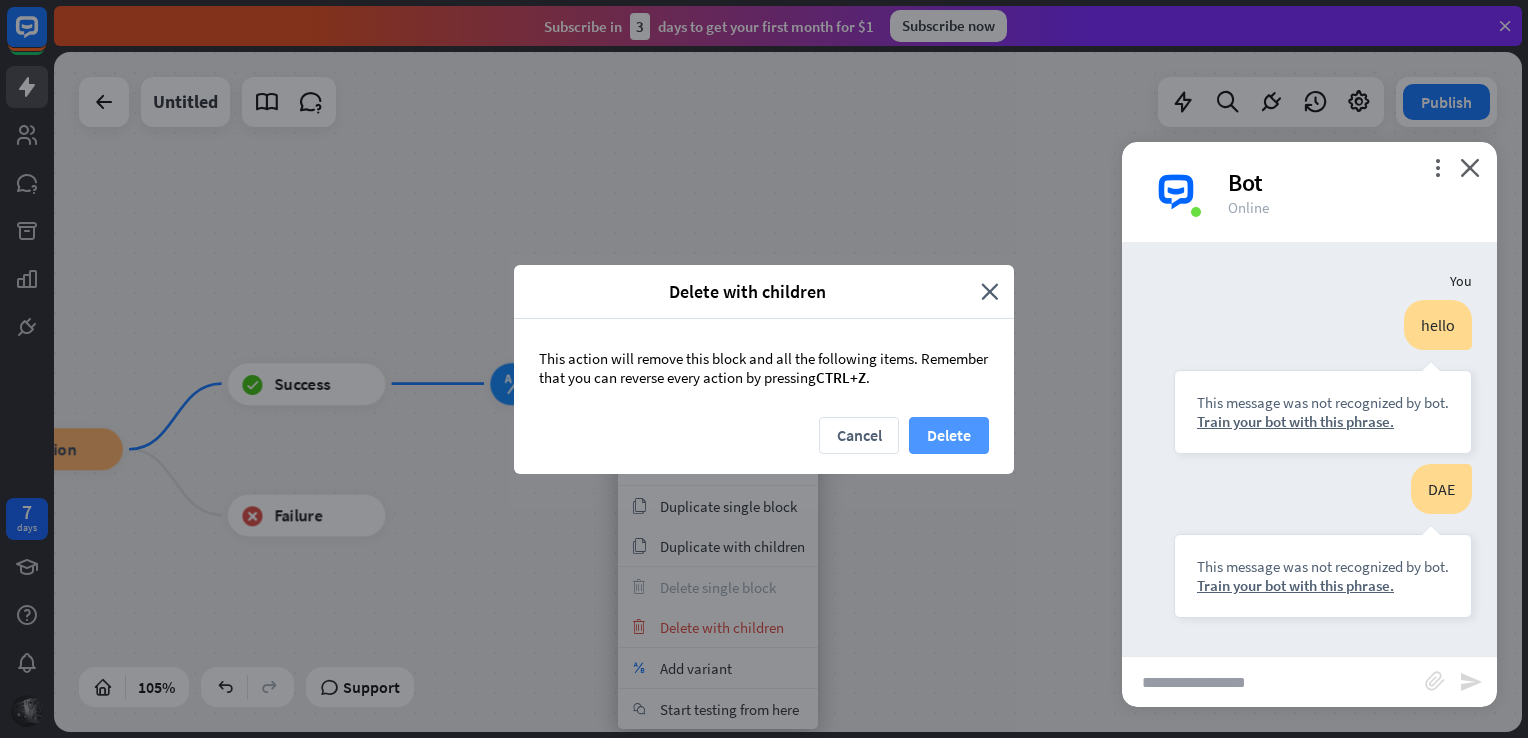 click on "Delete" at bounding box center (949, 435) 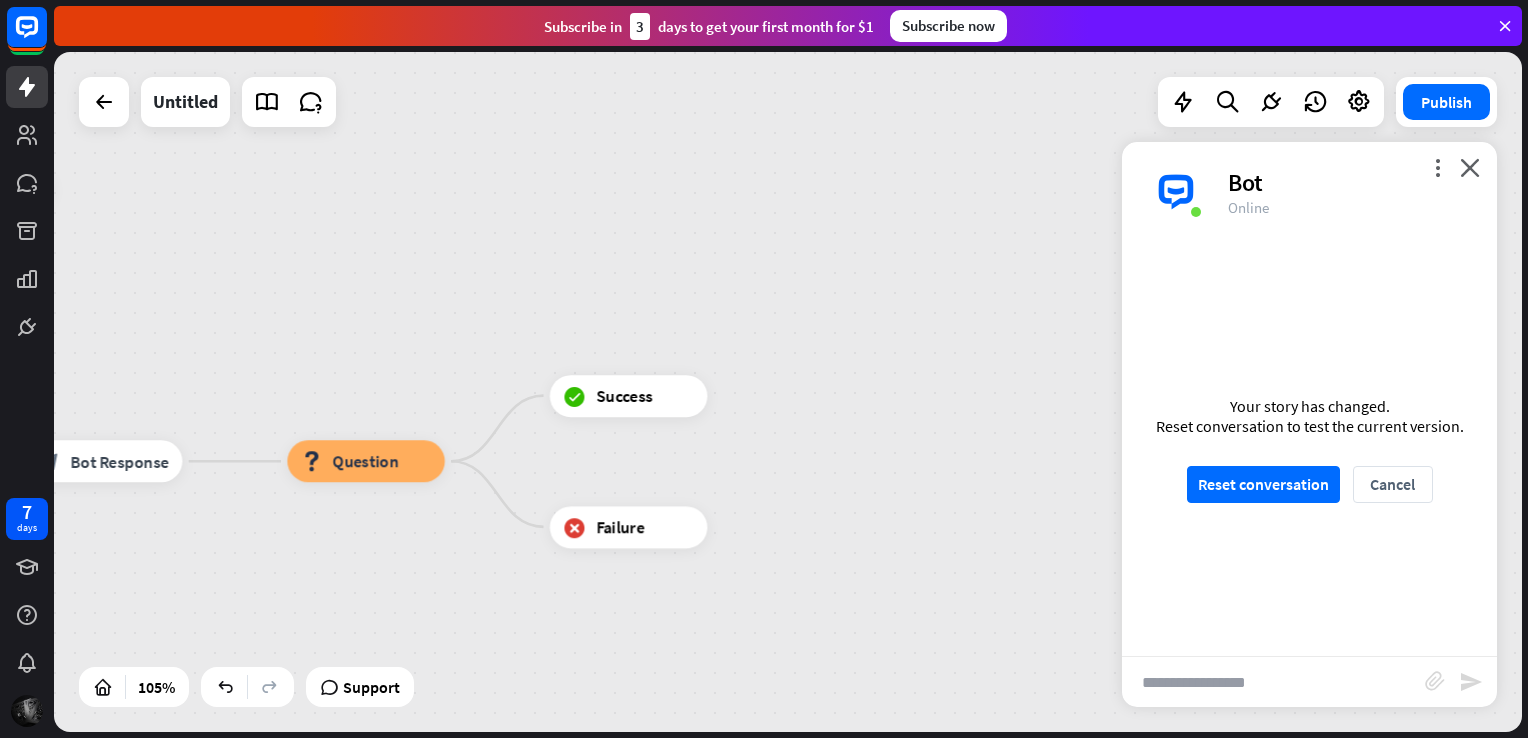 drag, startPoint x: 531, startPoint y: 469, endPoint x: 864, endPoint y: 419, distance: 336.73282 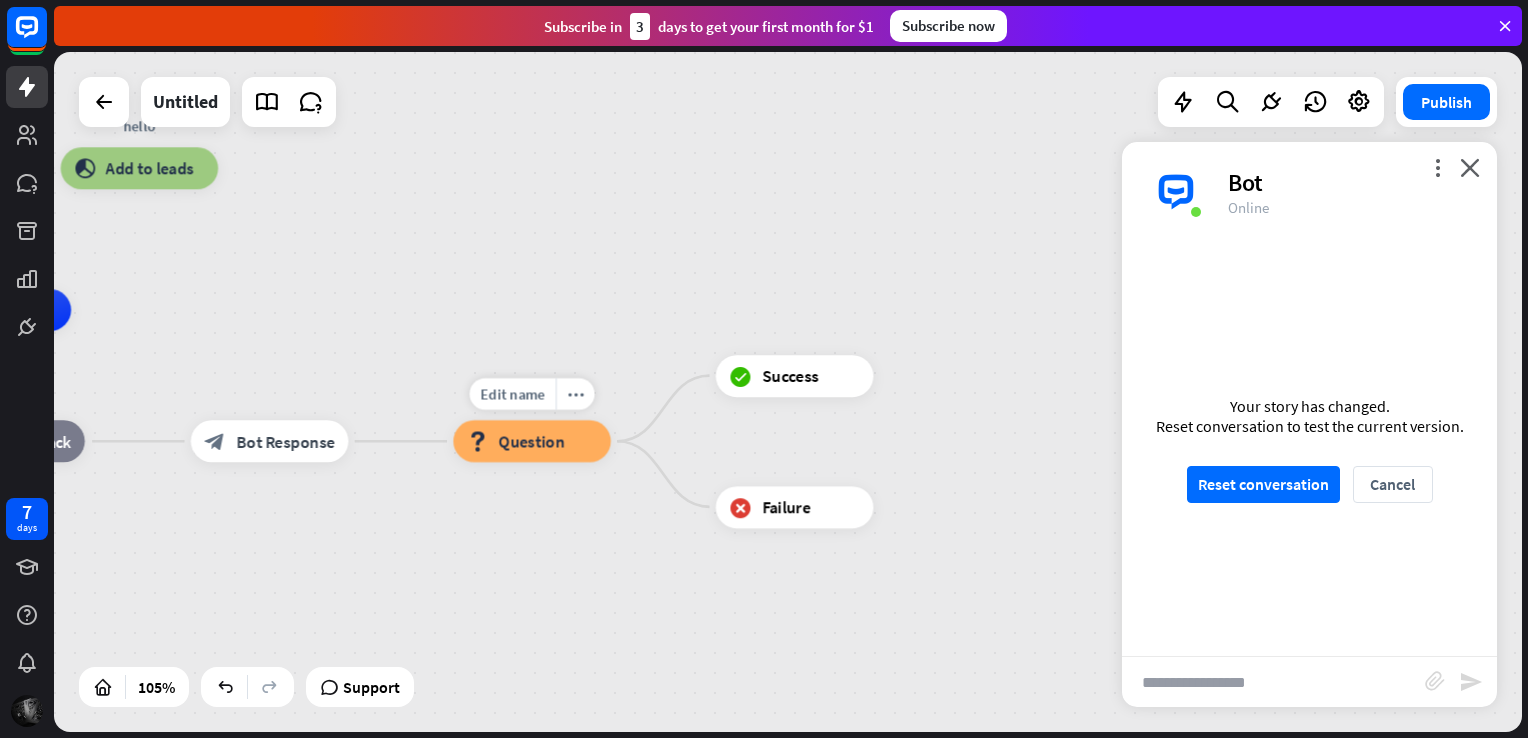 drag, startPoint x: 397, startPoint y: 488, endPoint x: 556, endPoint y: 478, distance: 159.31415 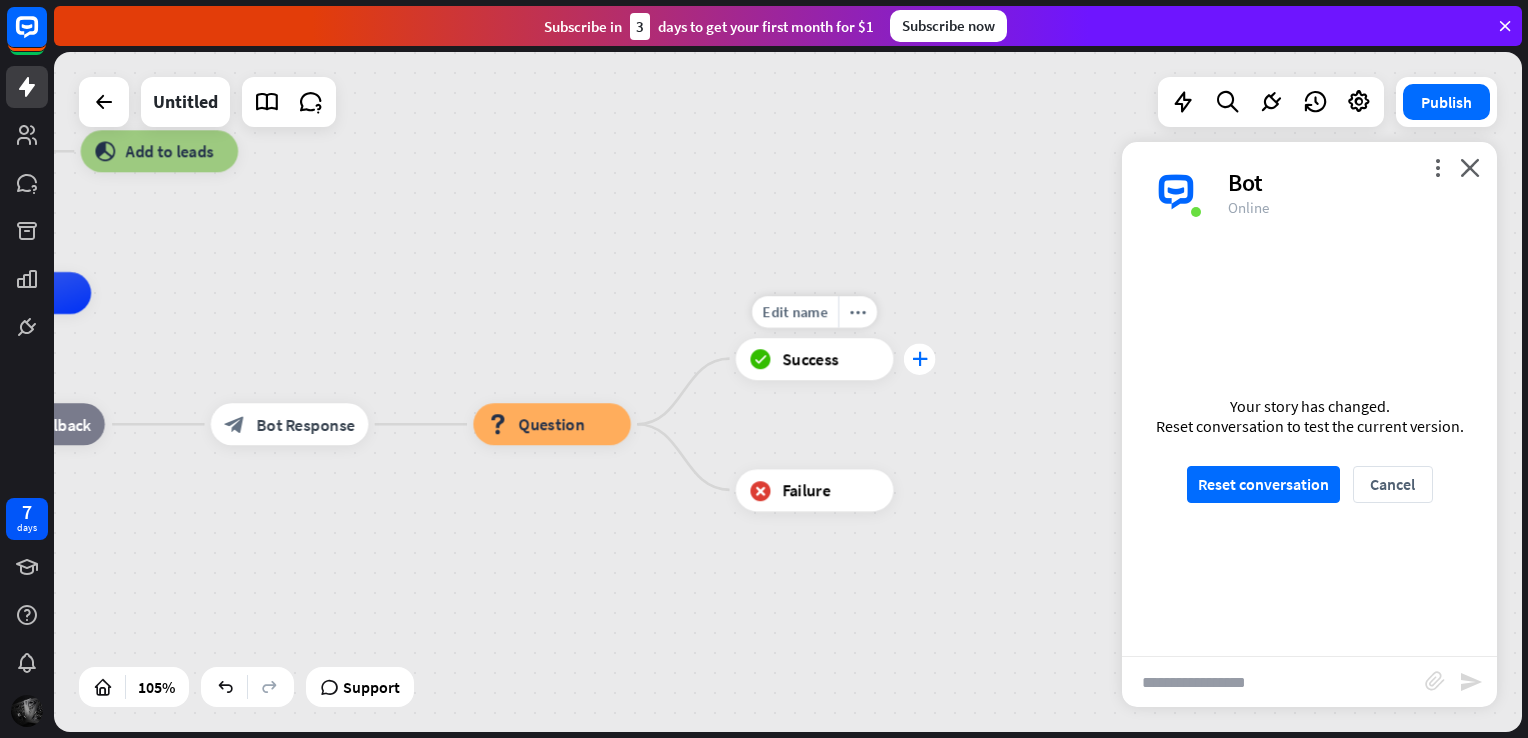 click on "plus" at bounding box center [920, 359] 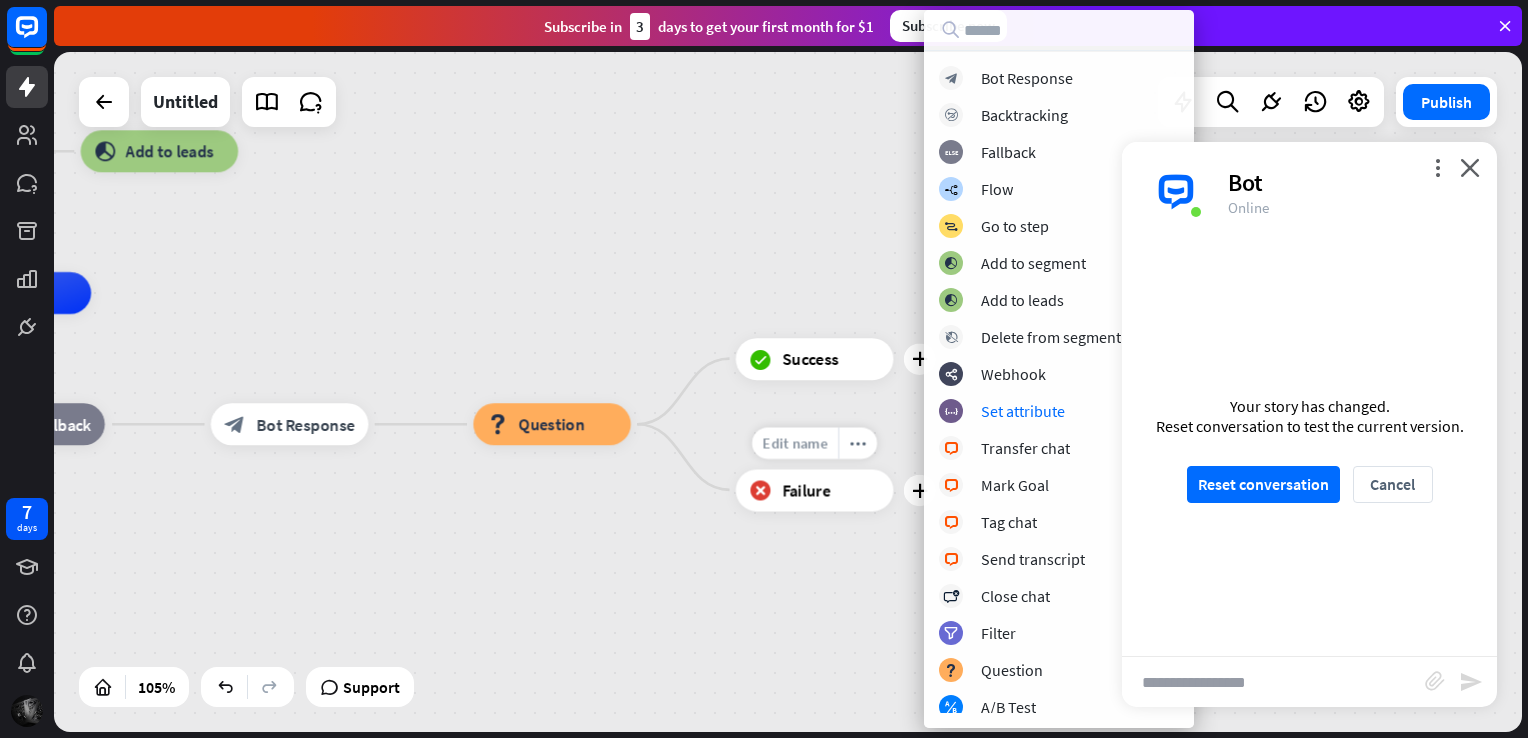 click on "Edit name" at bounding box center [795, 443] 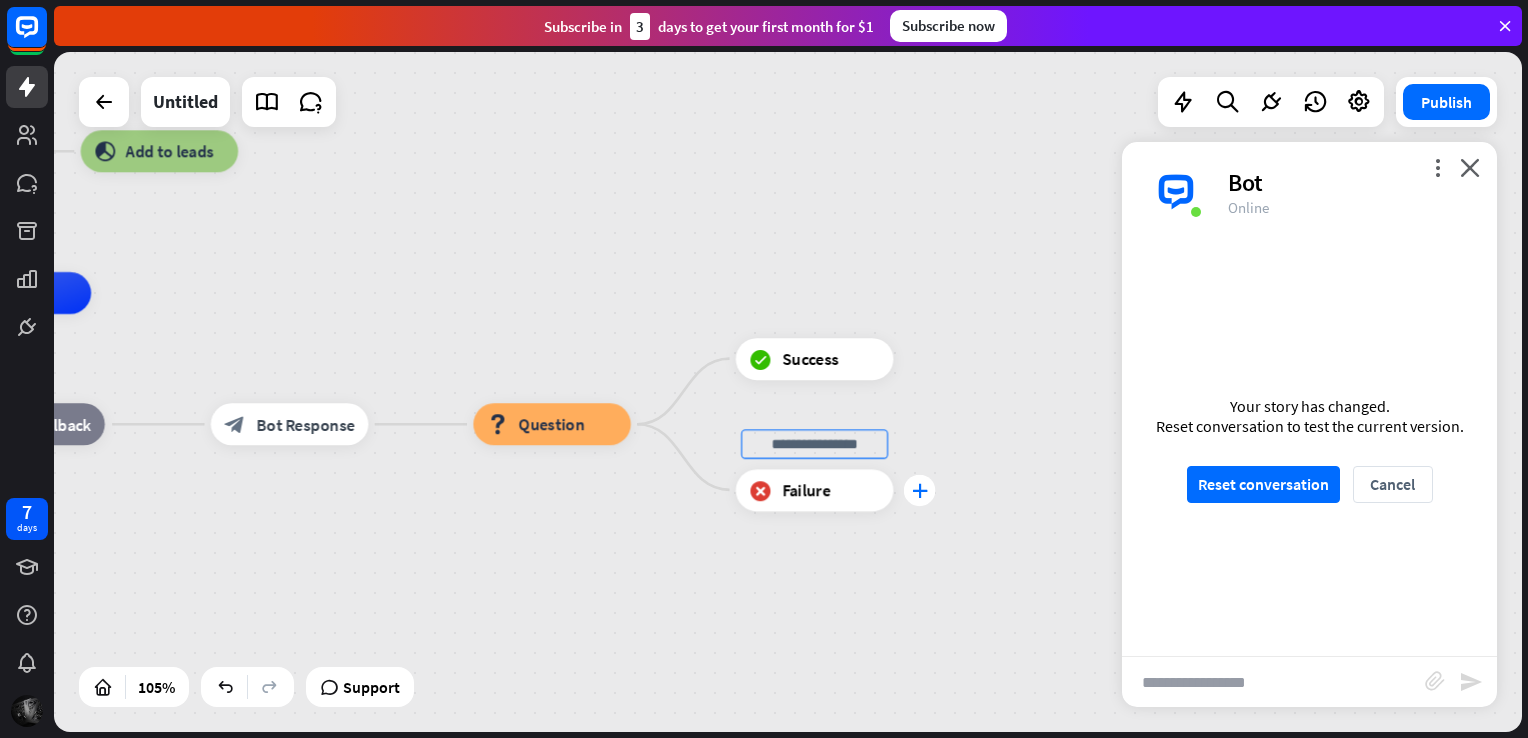 click on "plus" at bounding box center [920, 490] 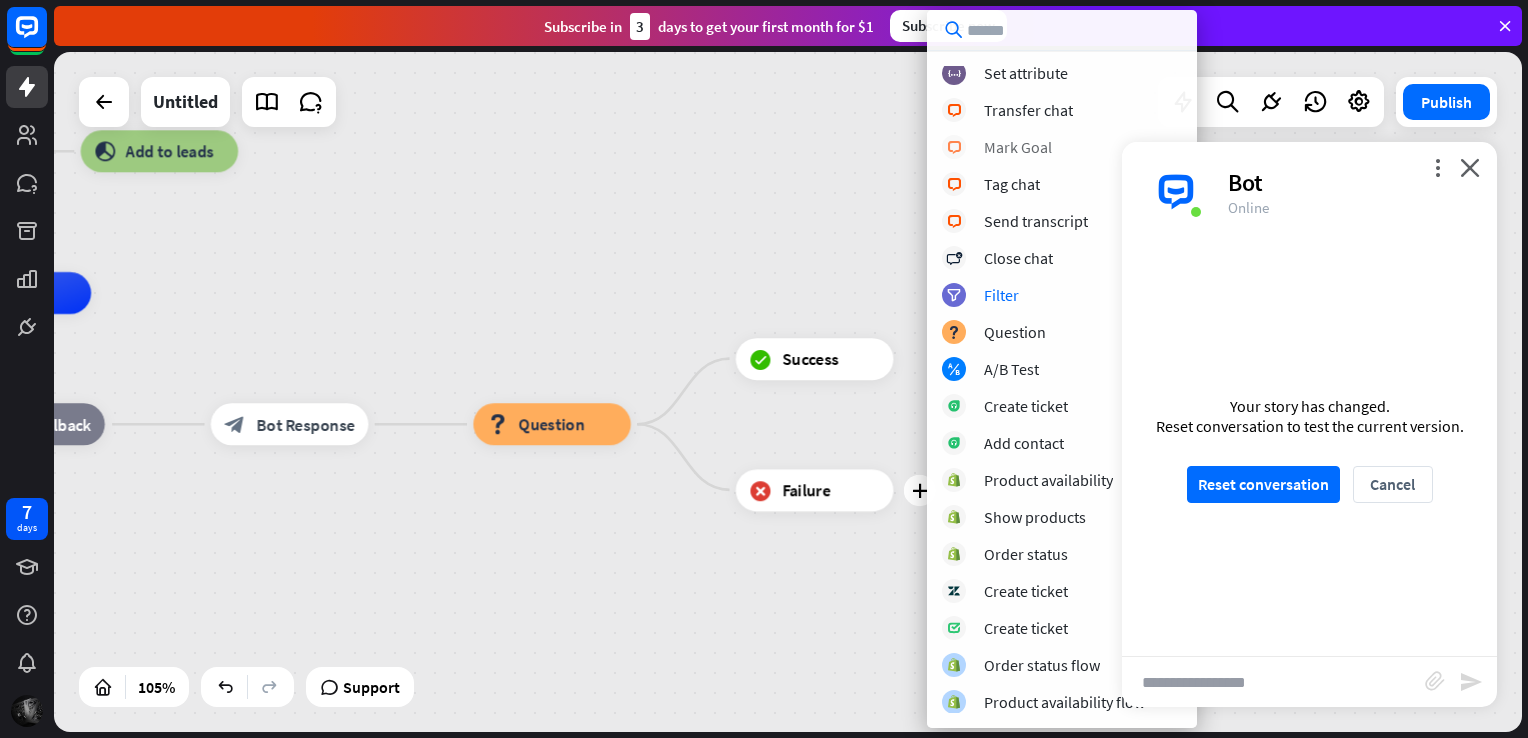scroll, scrollTop: 0, scrollLeft: 0, axis: both 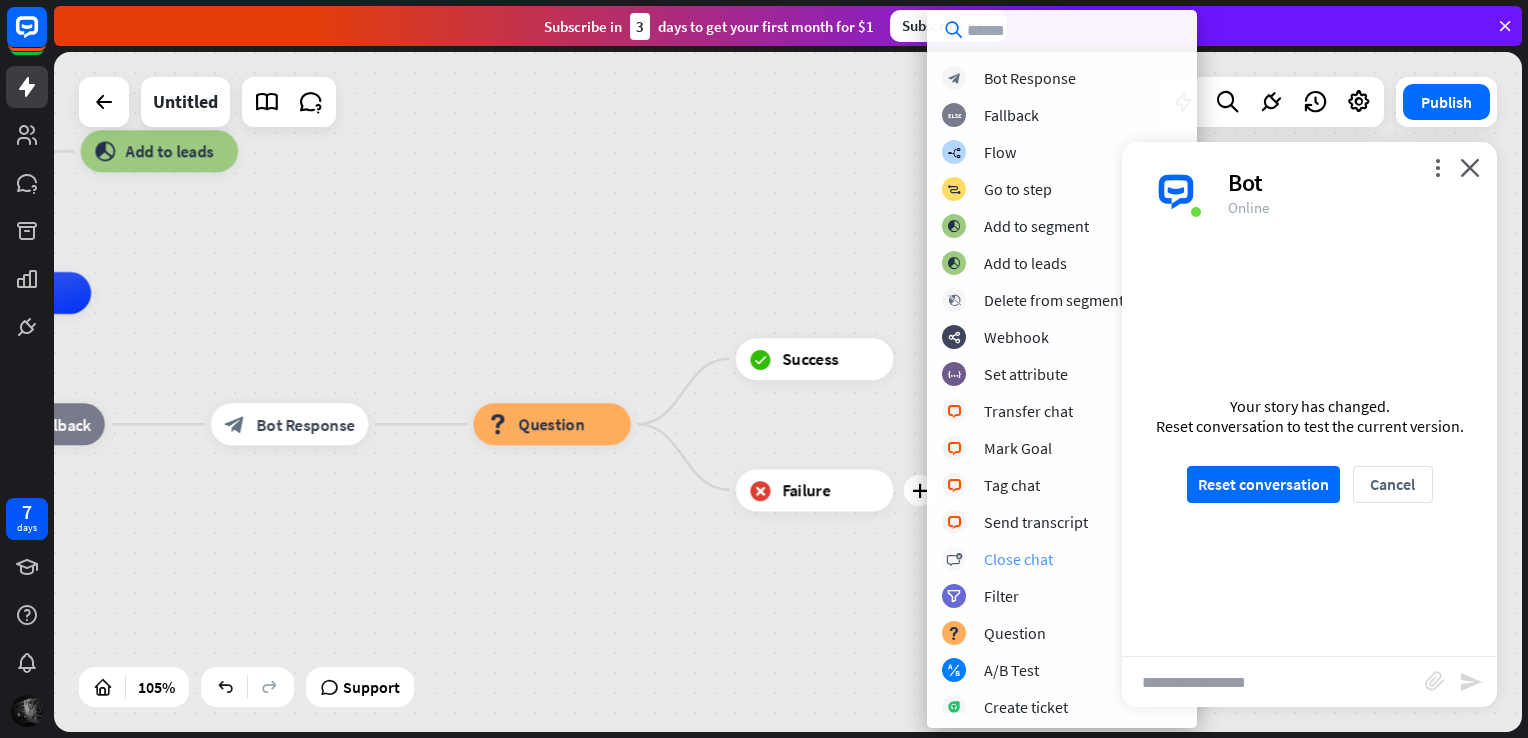 click on "Close chat" at bounding box center [1018, 559] 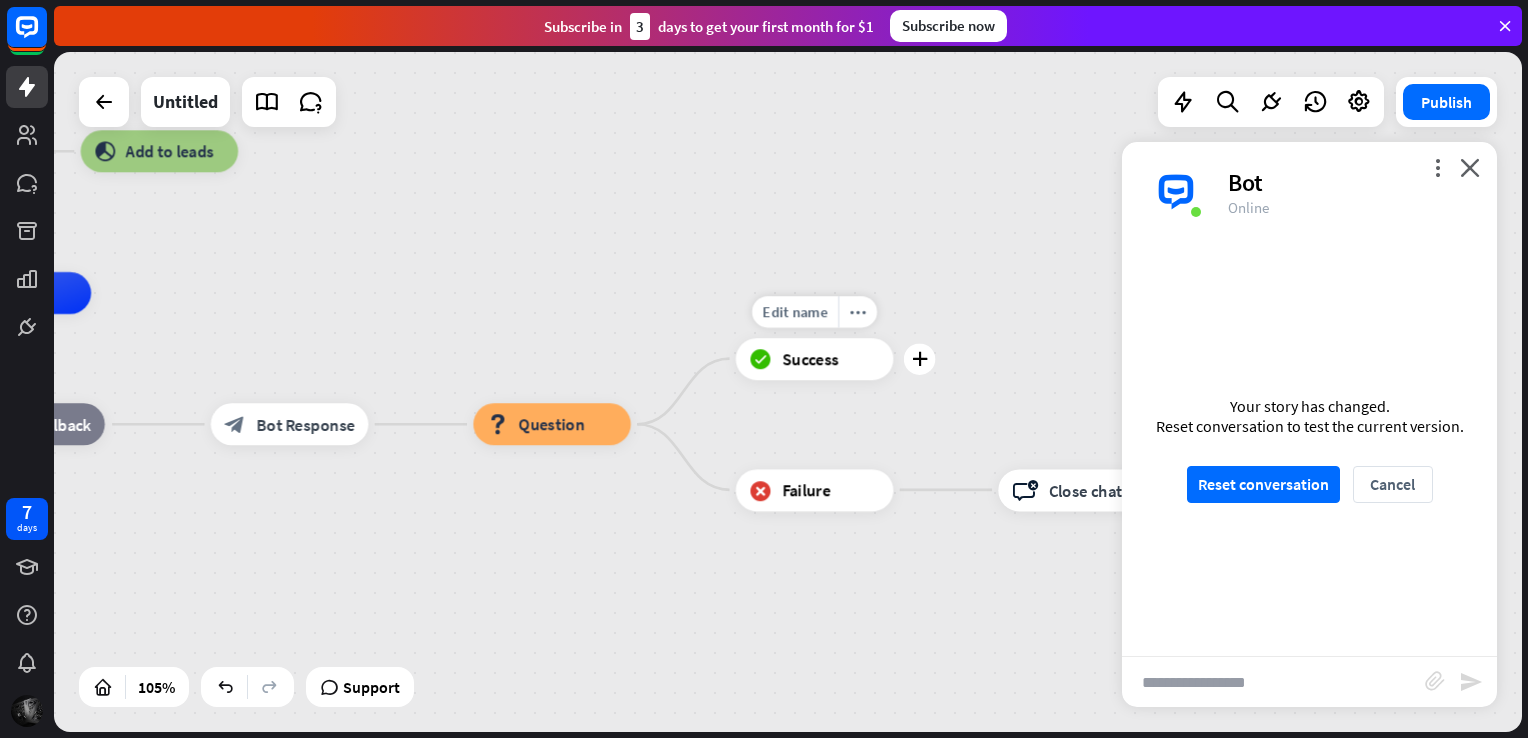 click on "Edit name   more_horiz         plus     block_success   Success" at bounding box center (815, 359) 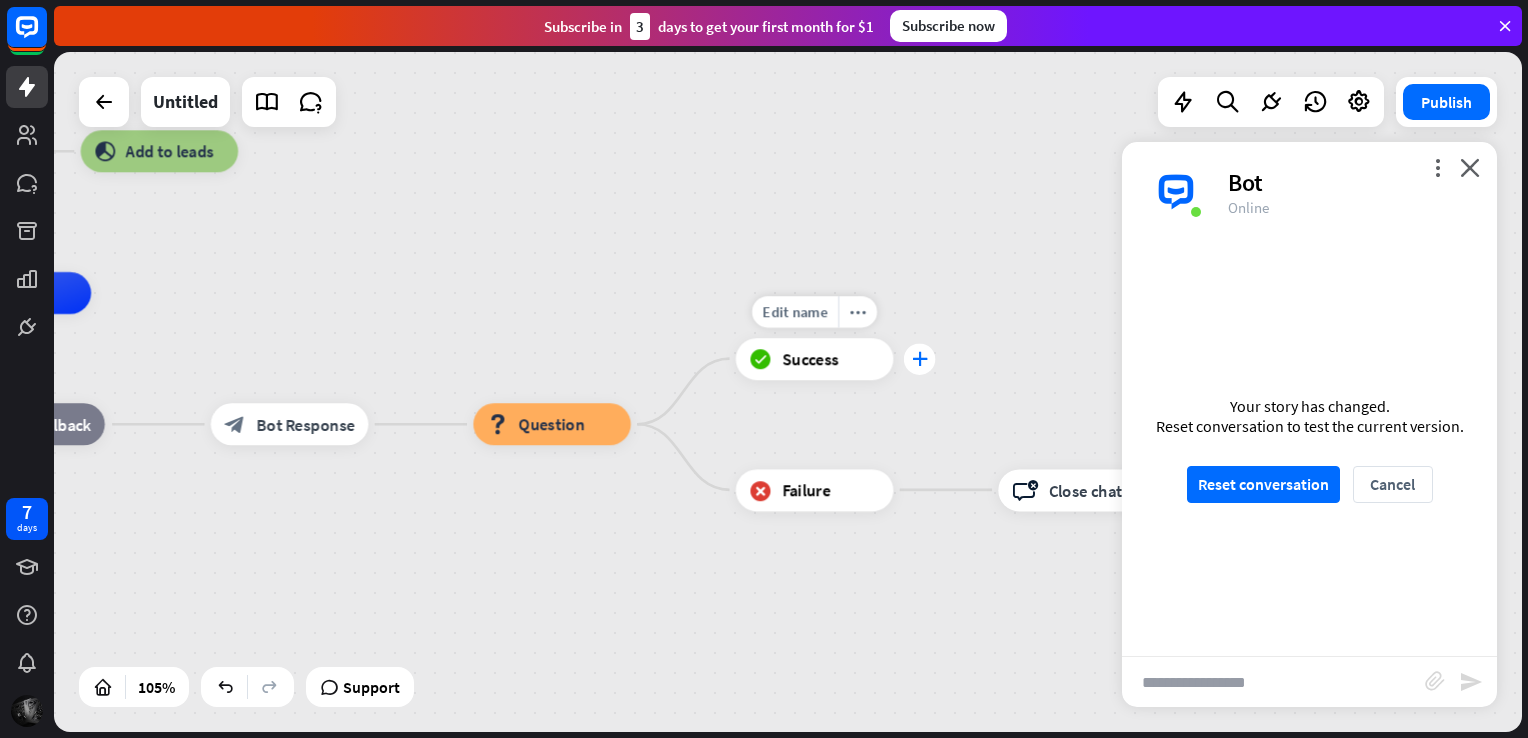 click on "plus" at bounding box center (920, 358) 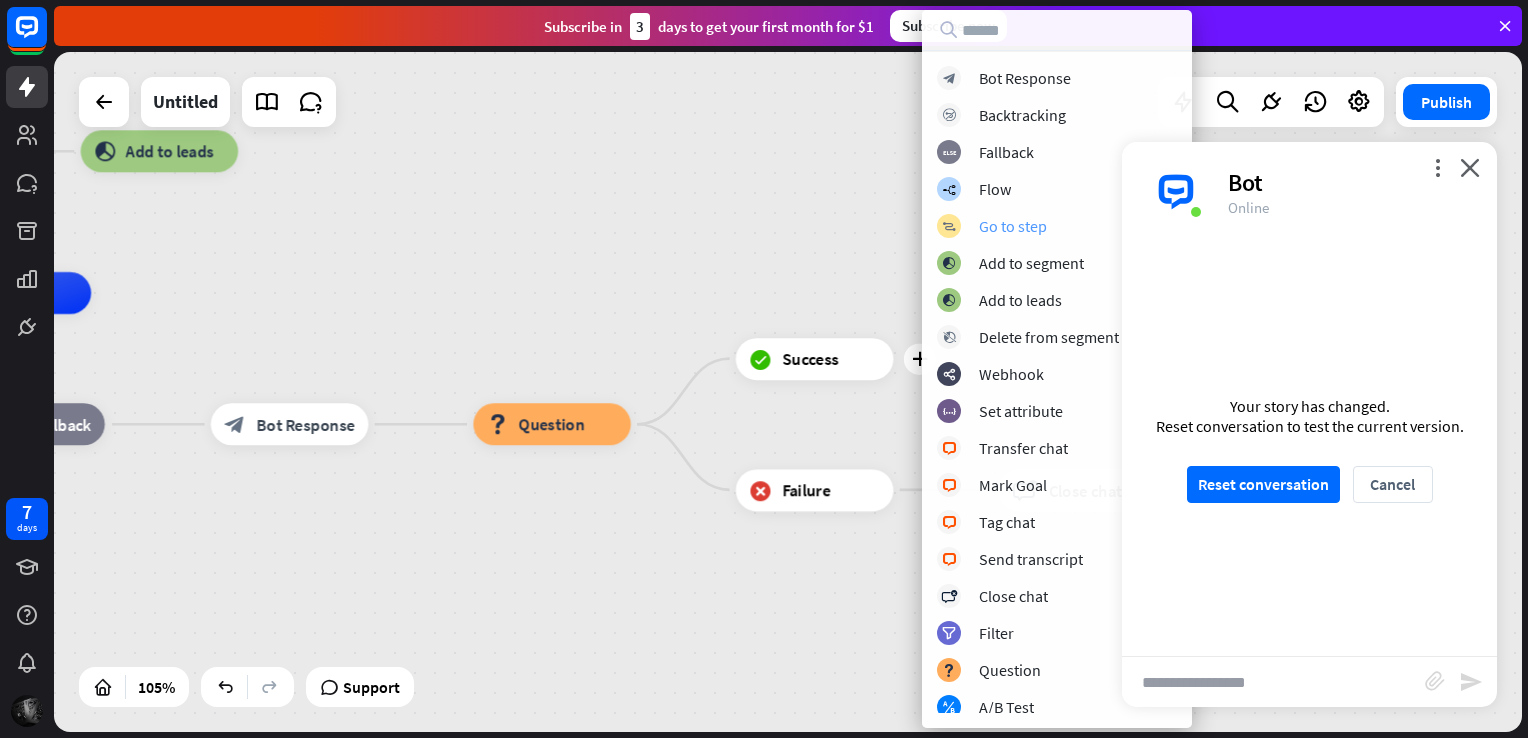click on "Go to step" at bounding box center (1013, 226) 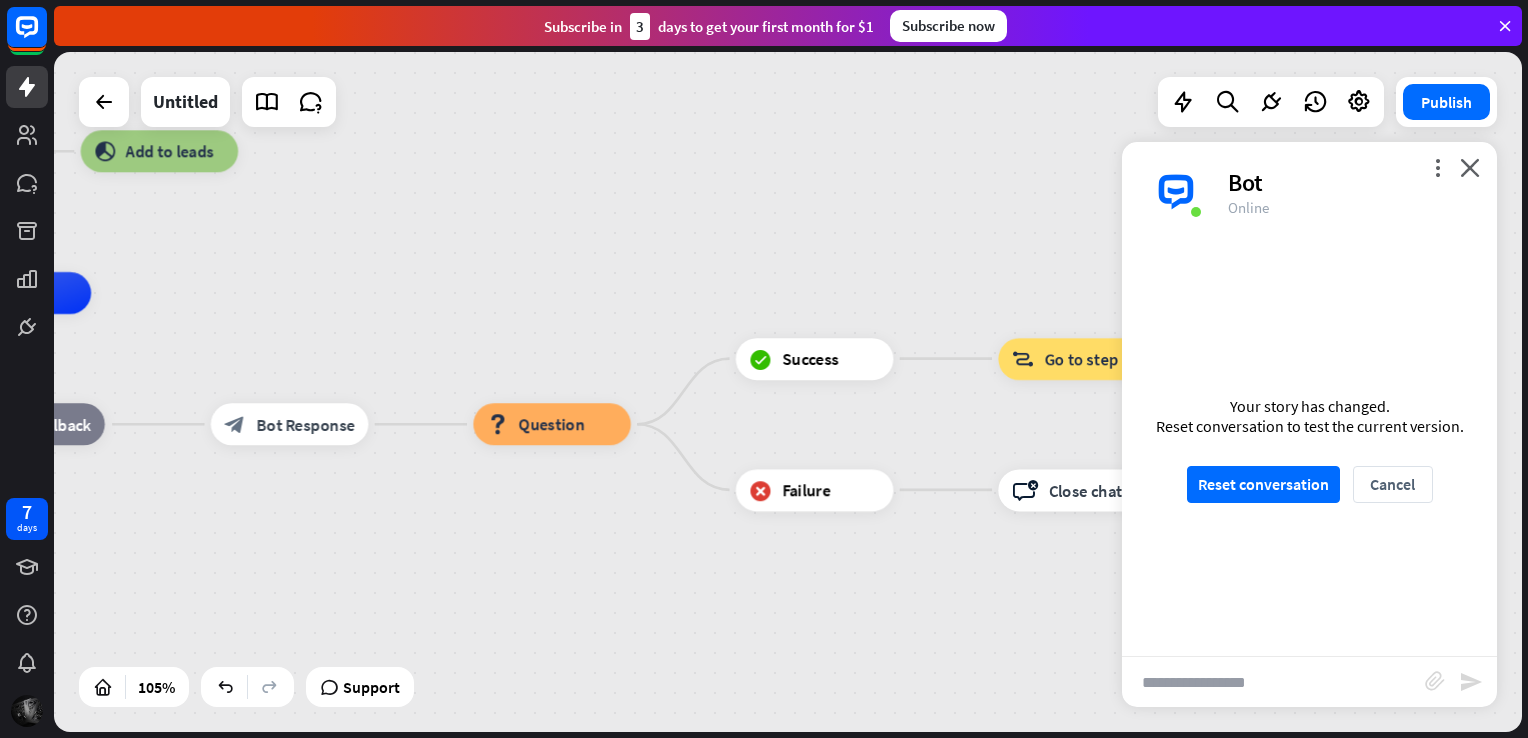 click on "home_2   Start point                   block_faq                 hello   block_add_to_segment   Add to leads                     AI Assist                   block_fallback   Default fallback                   block_bot_response   Bot Response                   block_question   Question                   block_success   Success                   block_goto   Go to step                   block_failure   Failure                   block_close_chat   Close chat" at bounding box center (441, 640) 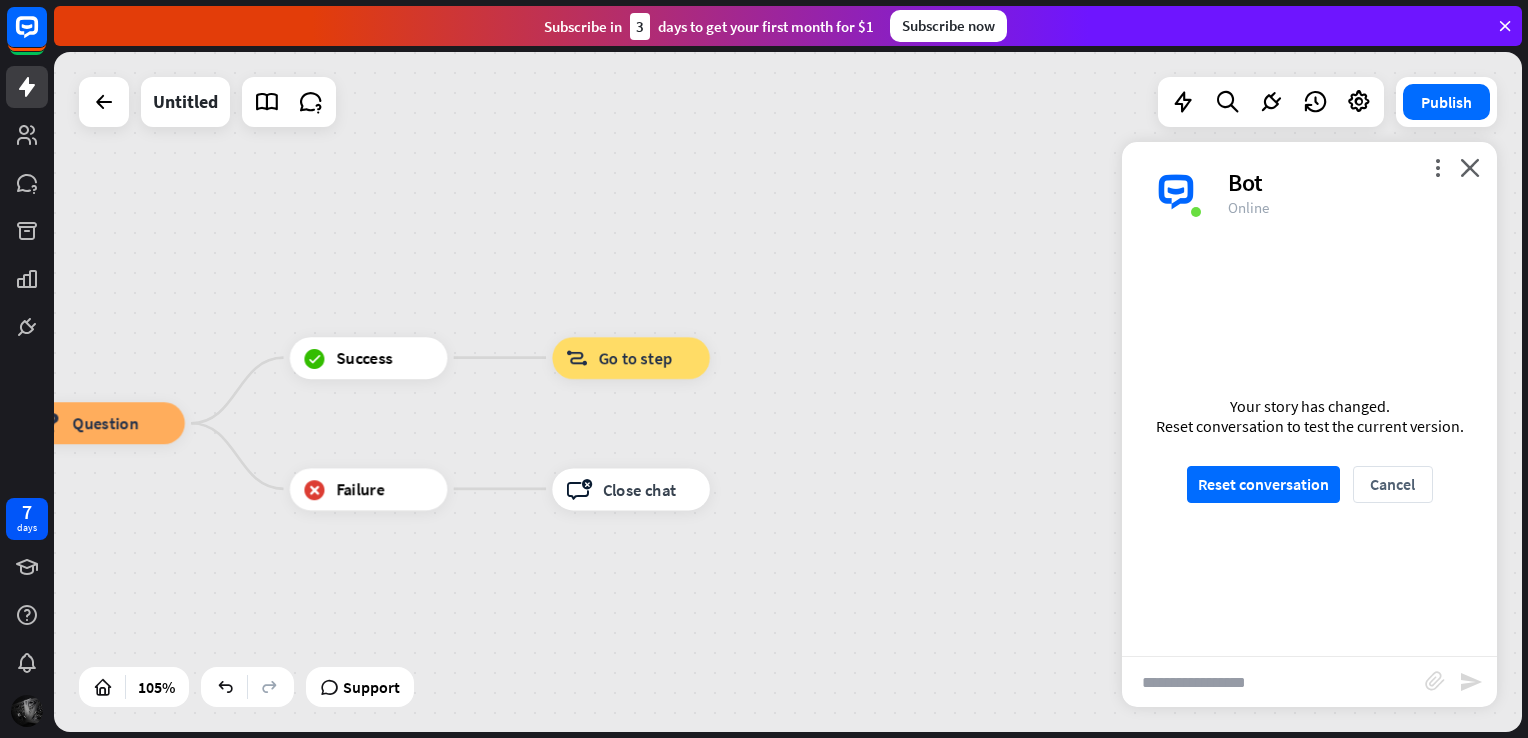 drag, startPoint x: 952, startPoint y: 439, endPoint x: 506, endPoint y: 438, distance: 446.00113 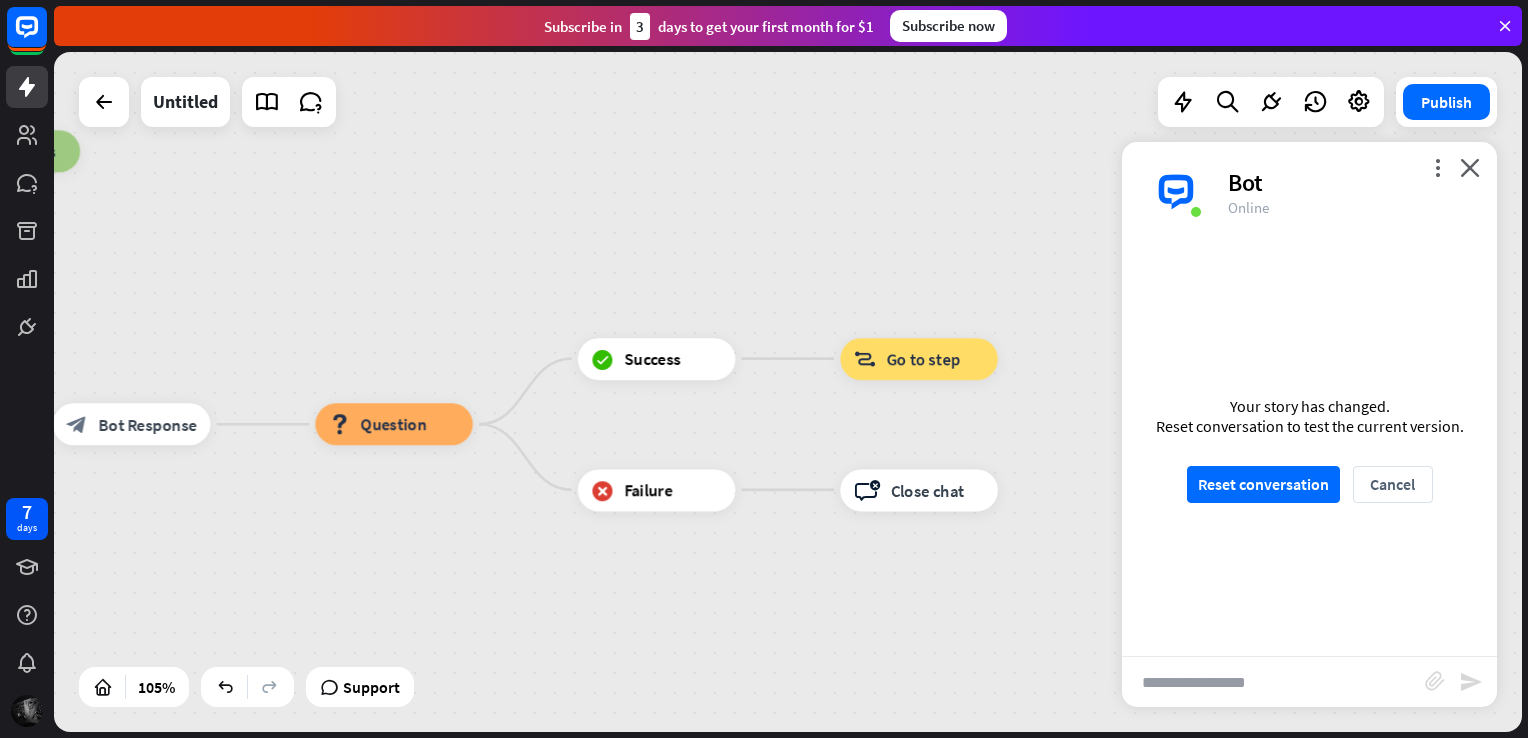 drag, startPoint x: 511, startPoint y: 425, endPoint x: 799, endPoint y: 426, distance: 288.00174 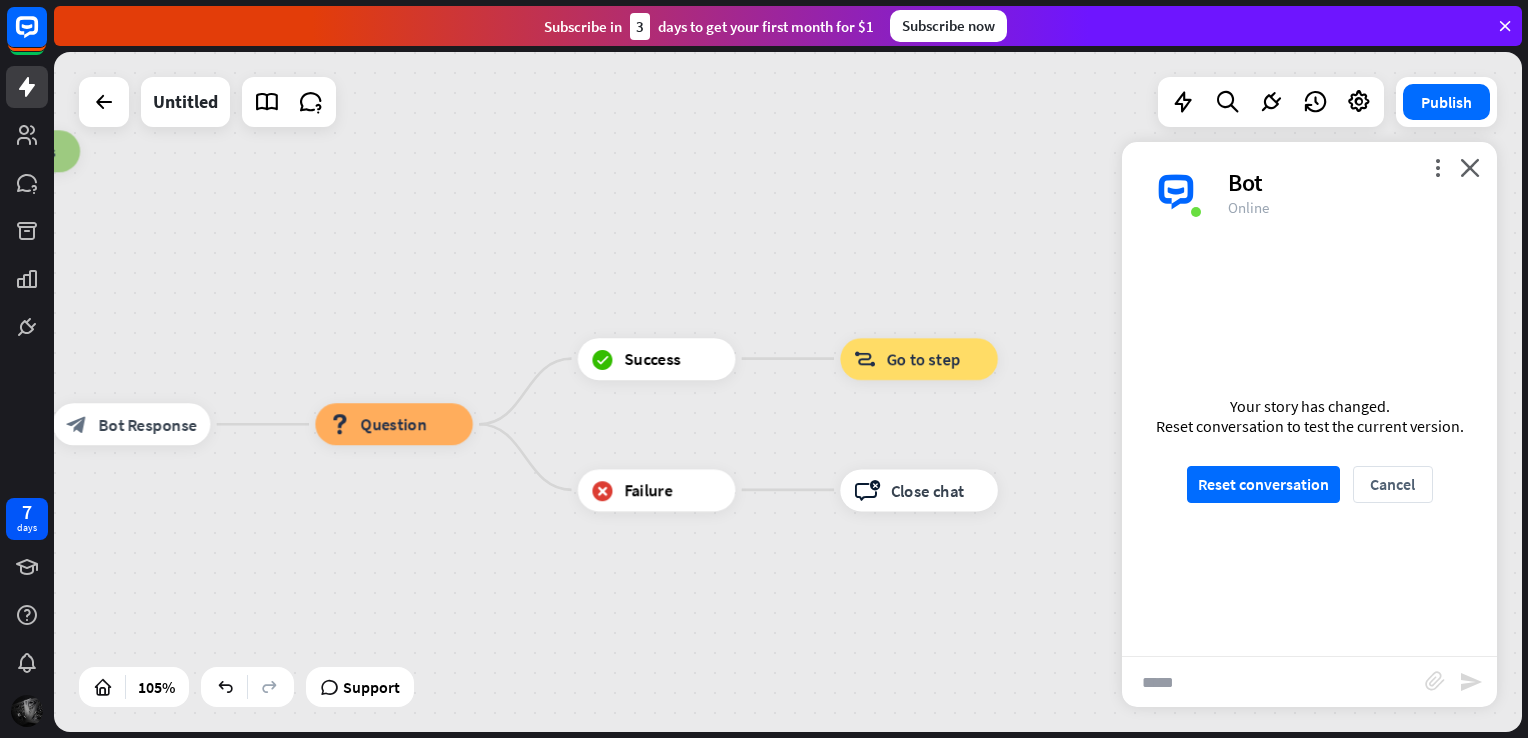 type on "*****" 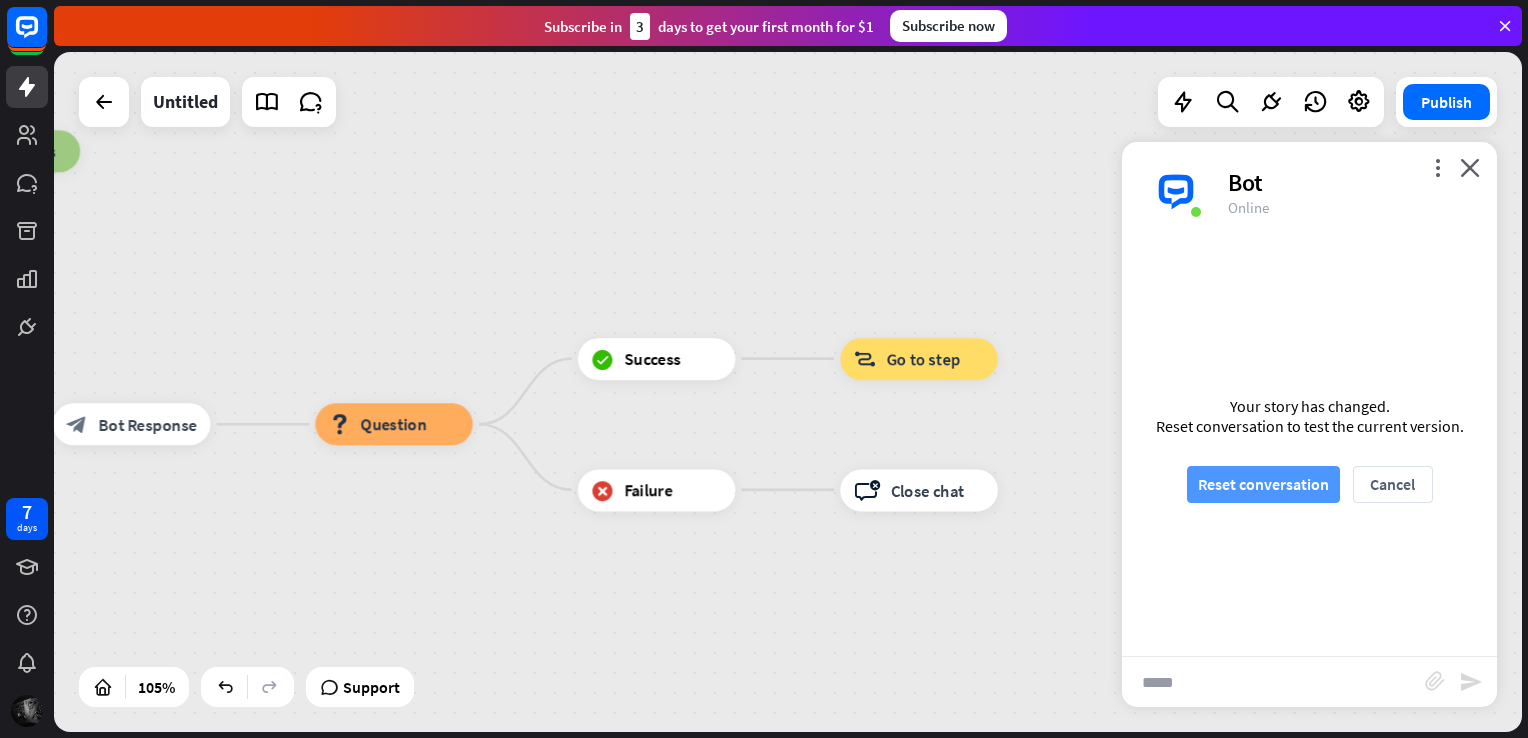 click on "Reset conversation" at bounding box center (1263, 484) 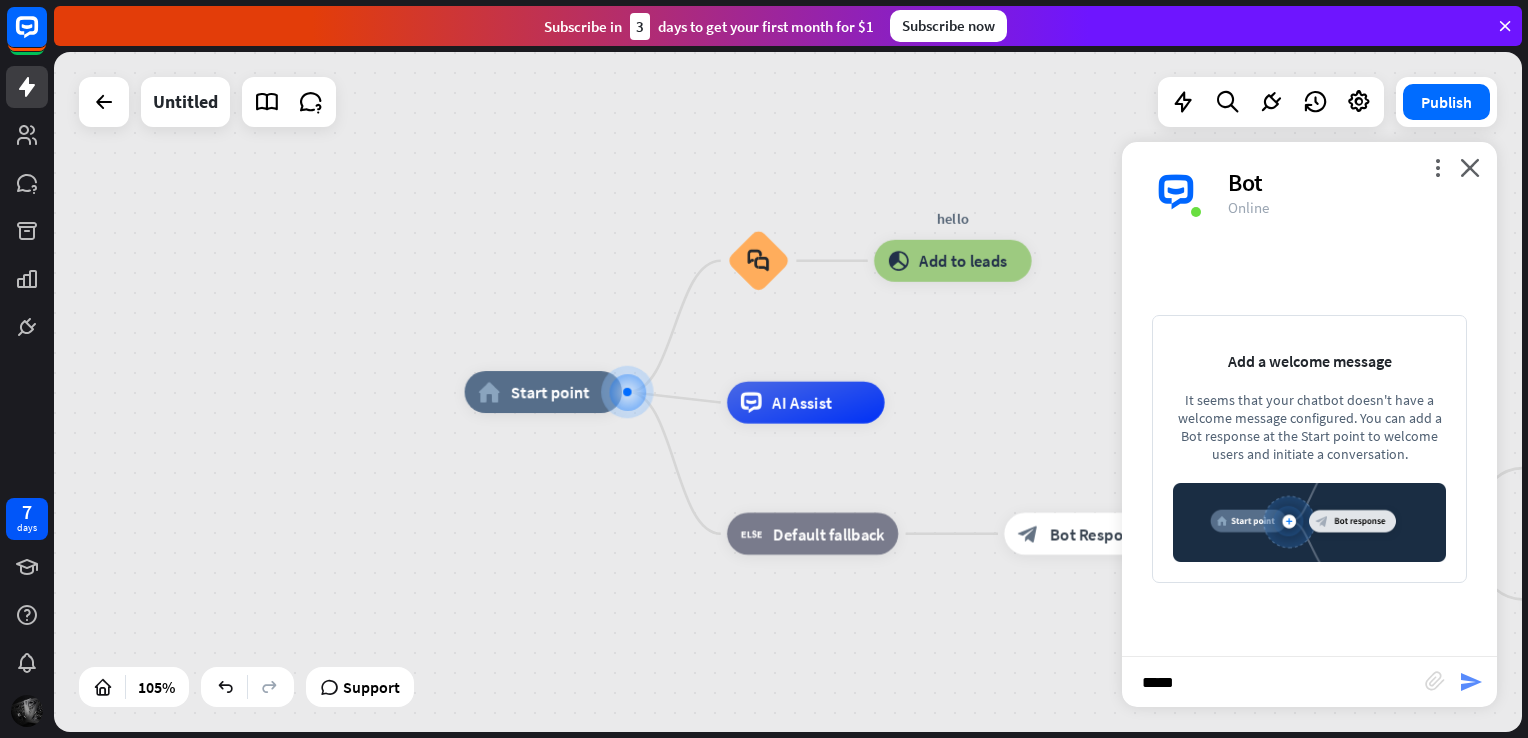 click on "send" at bounding box center [1471, 682] 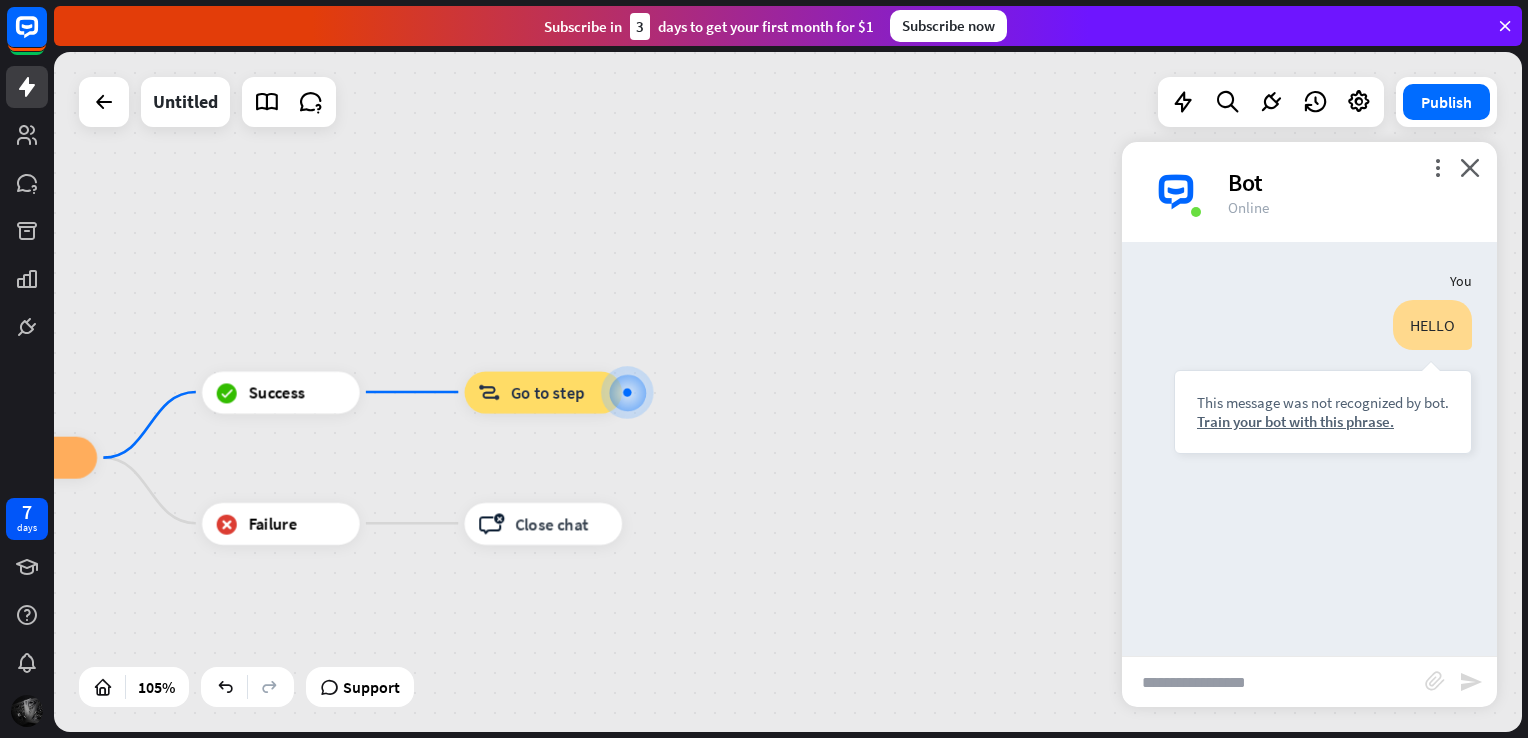 click at bounding box center [1273, 682] 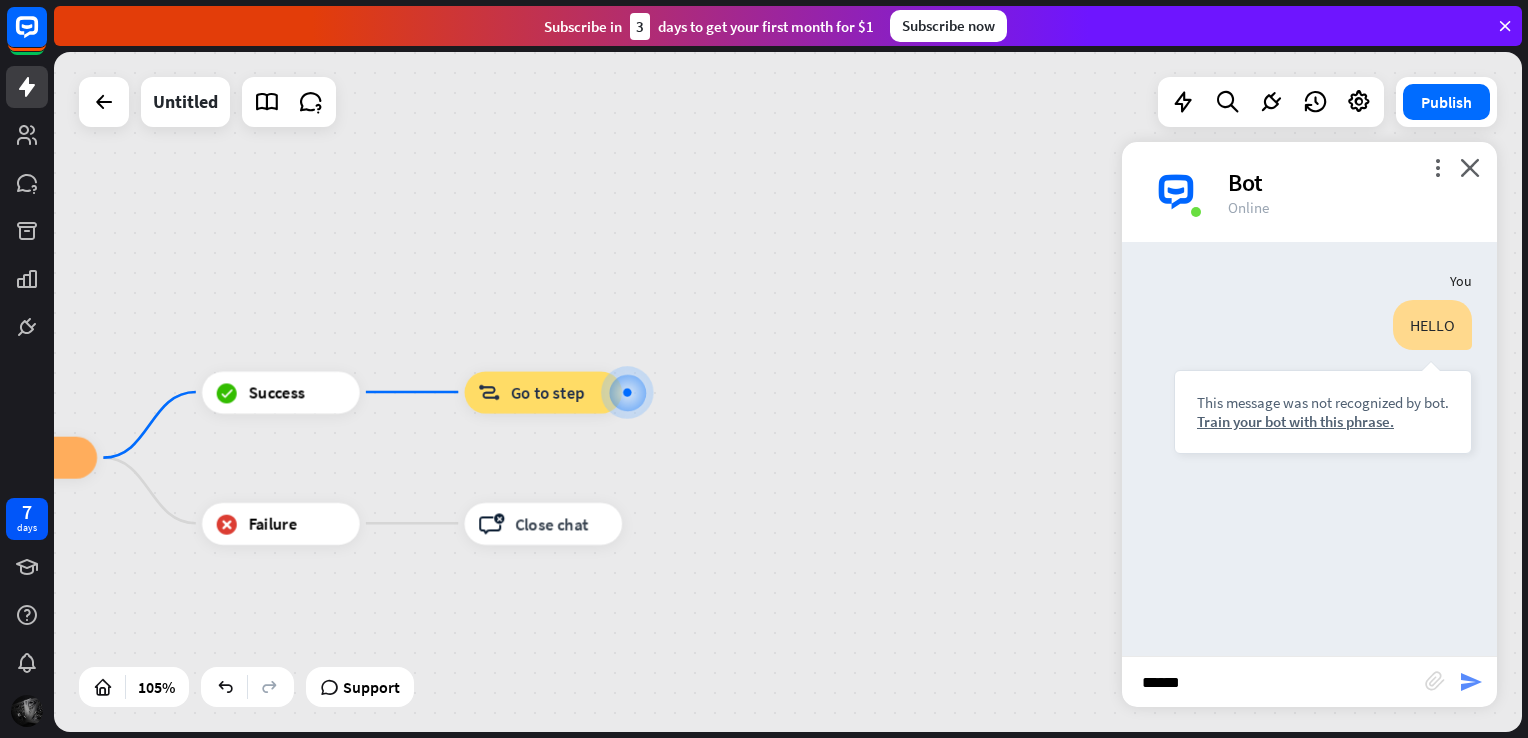 type on "******" 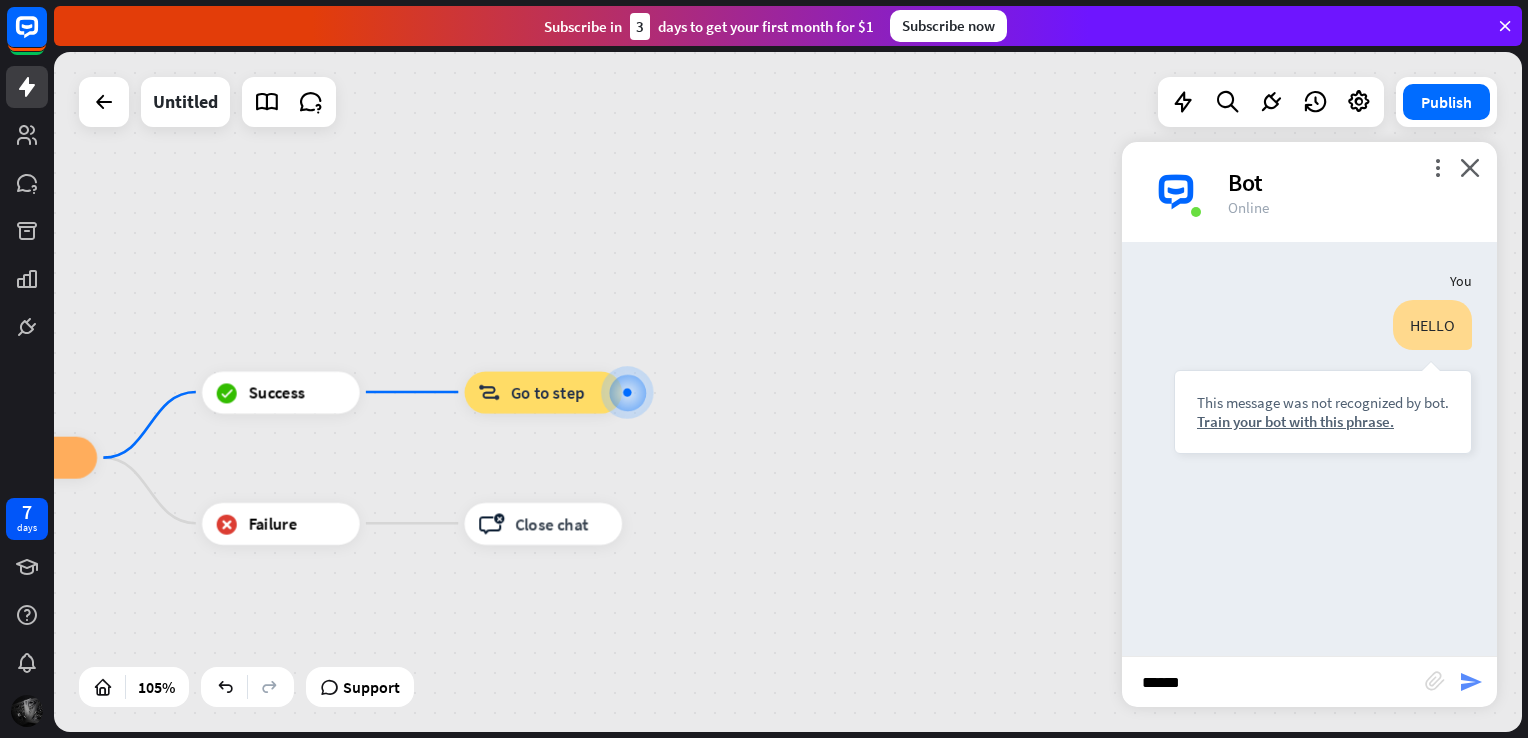 click on "send" at bounding box center (1471, 682) 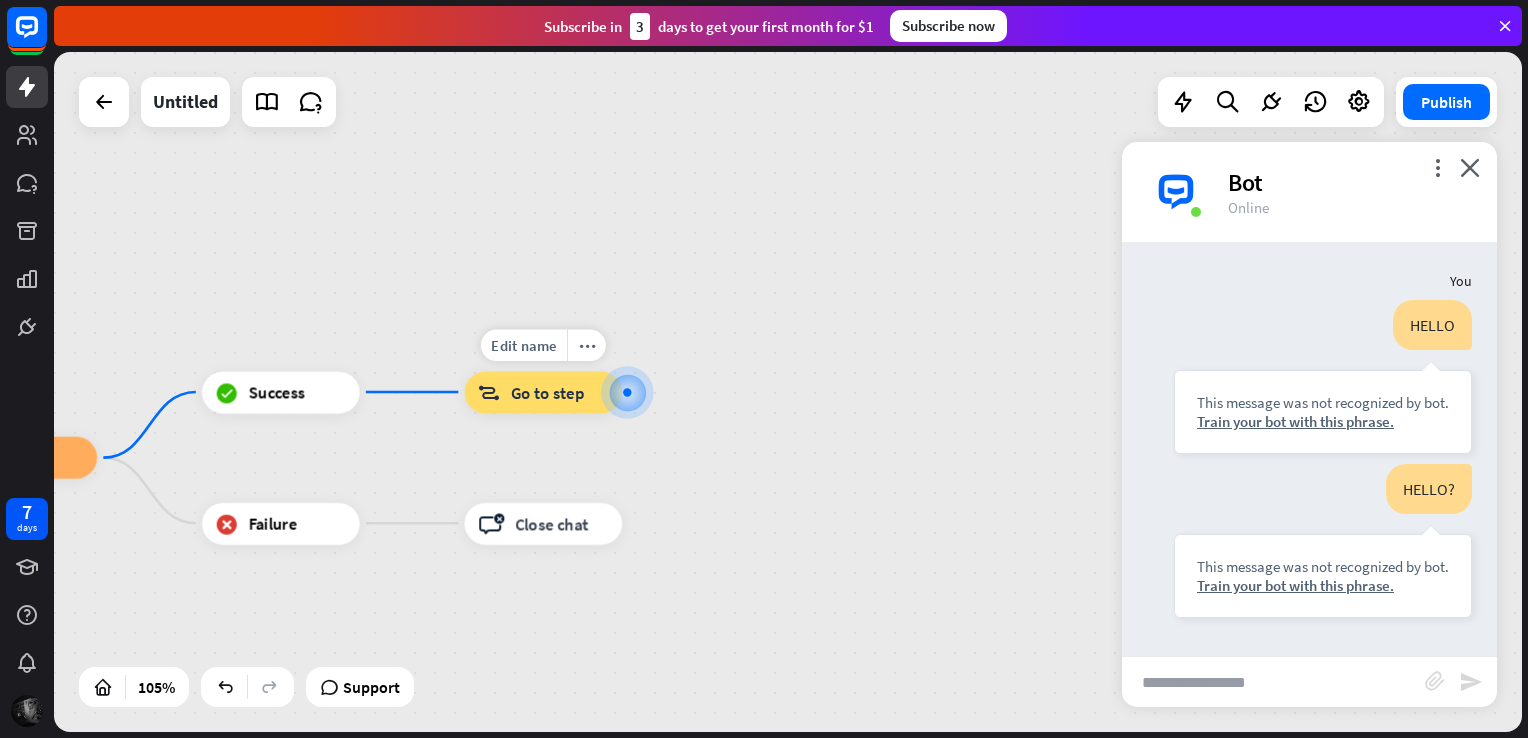 click at bounding box center [627, 392] 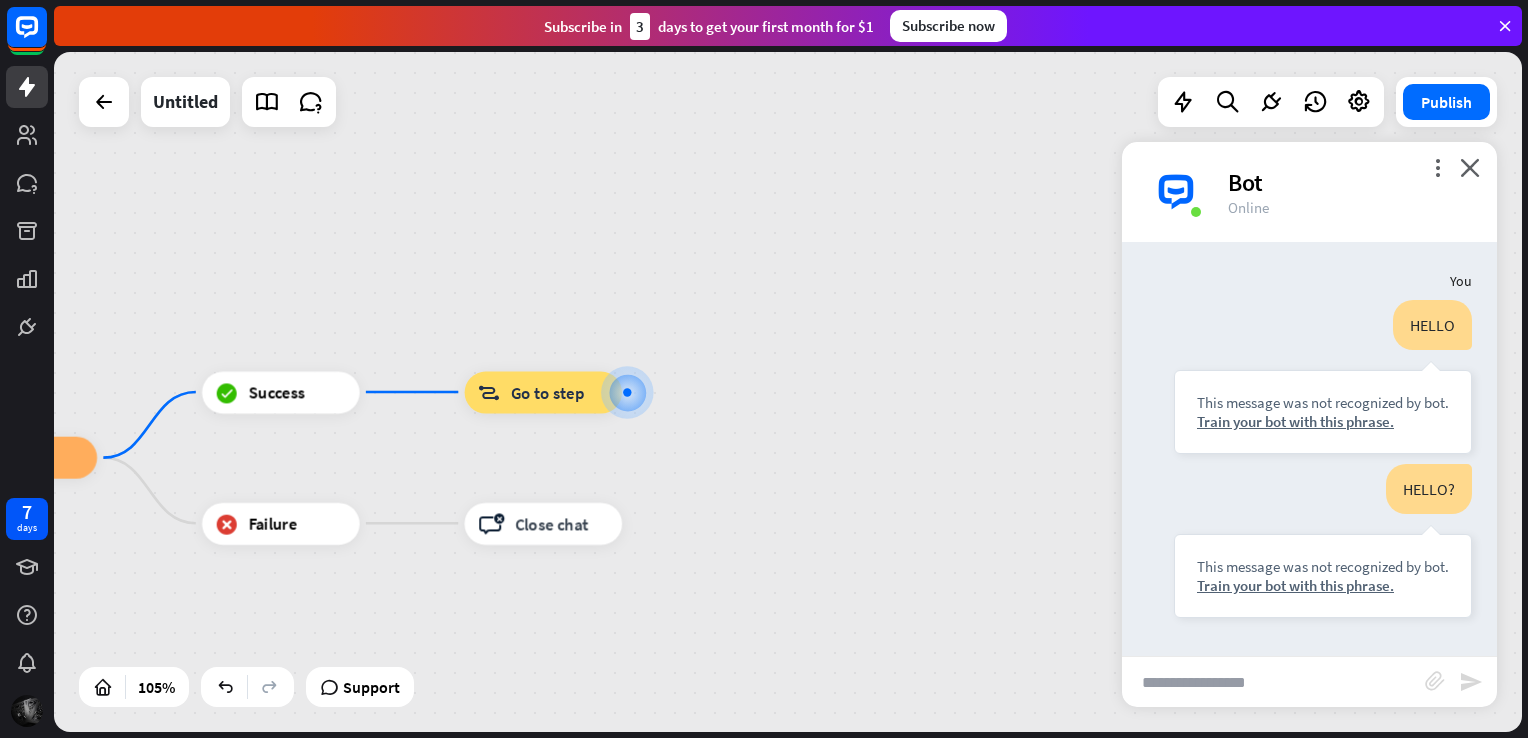 click on "home_2   Start point                   block_faq                 hello   block_add_to_segment   Add to leads                     AI Assist                   block_fallback   Default fallback                   block_bot_response   Bot Response                   block_question   Question                   block_success   Success       Edit name   more_horiz             block_goto   Go to step                       block_failure   Failure                   block_close_chat   Close chat" at bounding box center (788, 392) 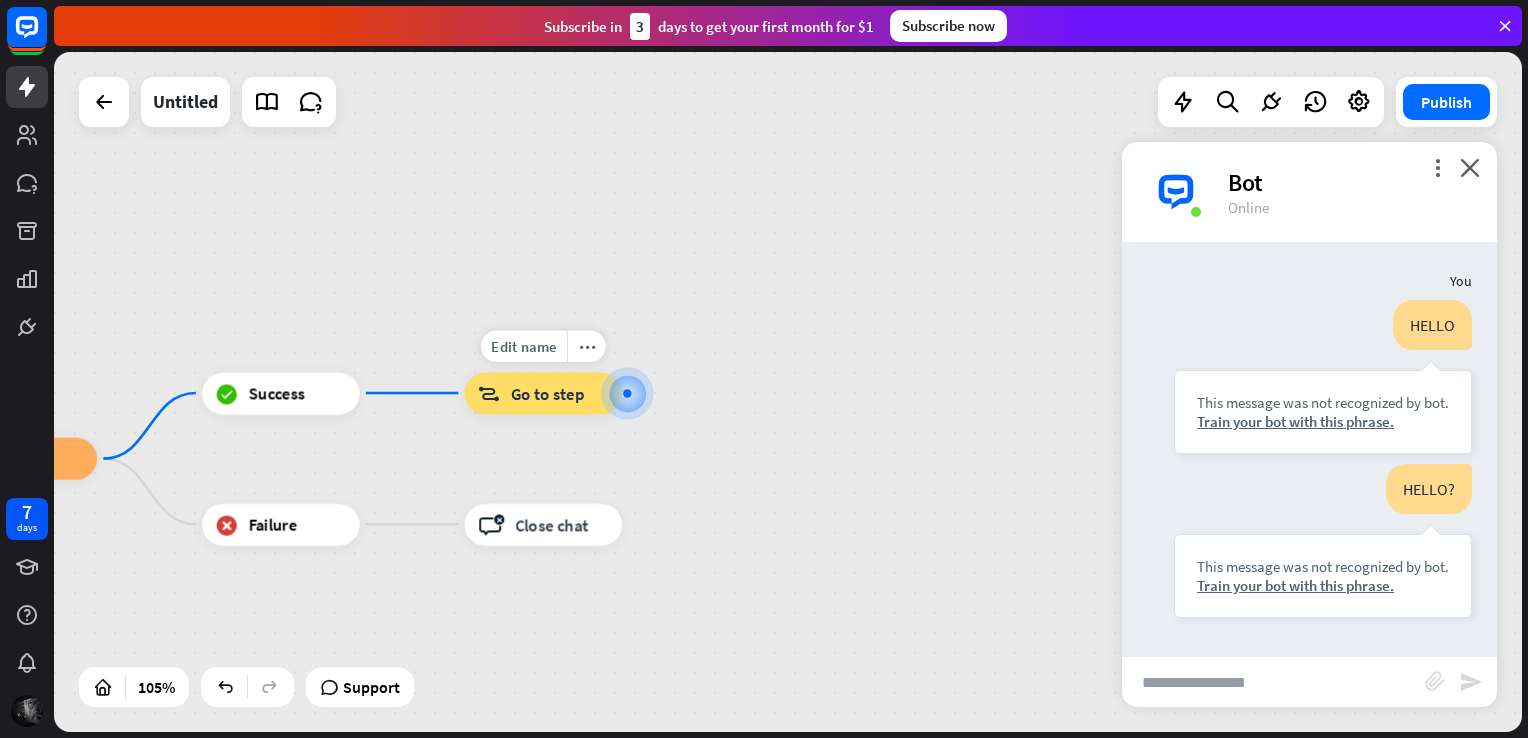 click at bounding box center [627, 393] 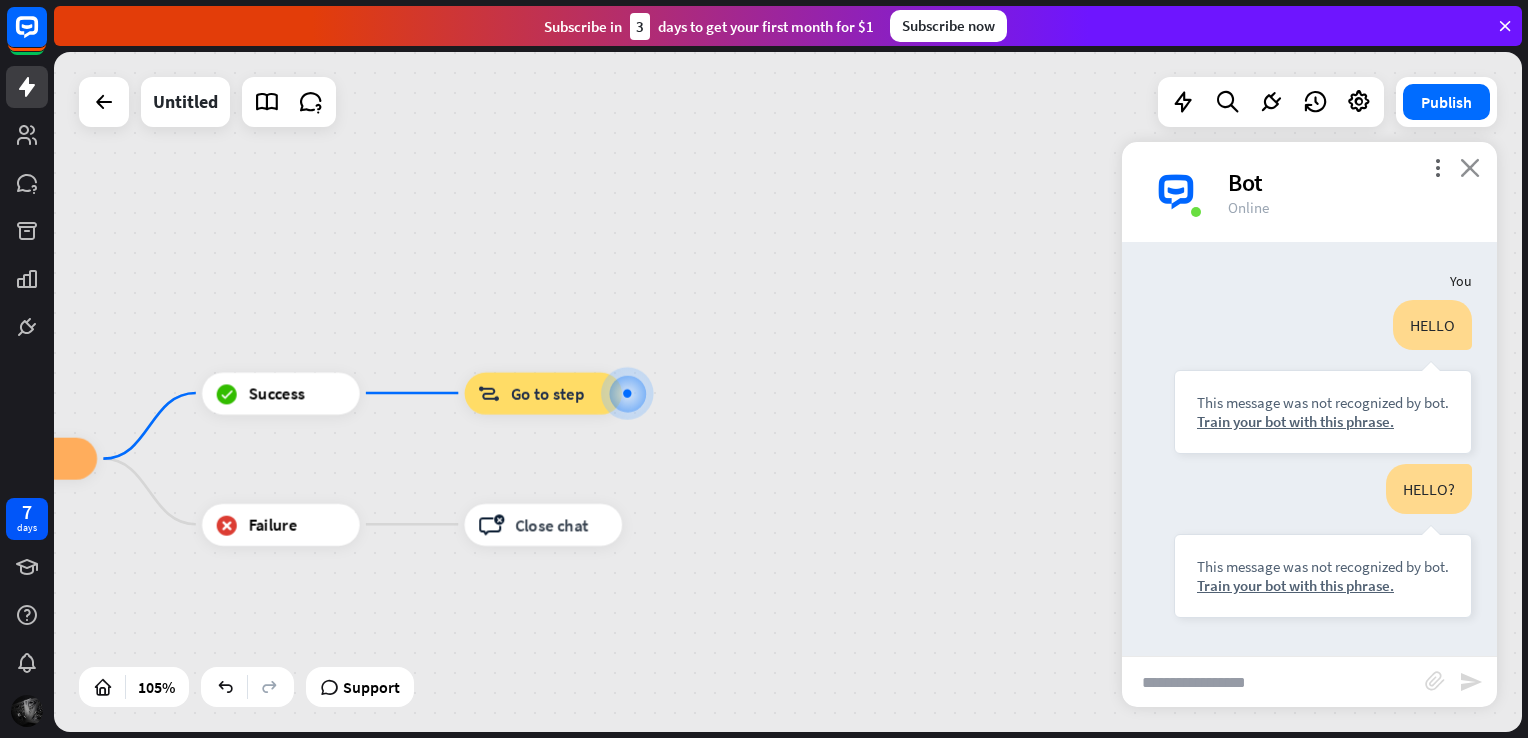 click on "close" at bounding box center (1470, 167) 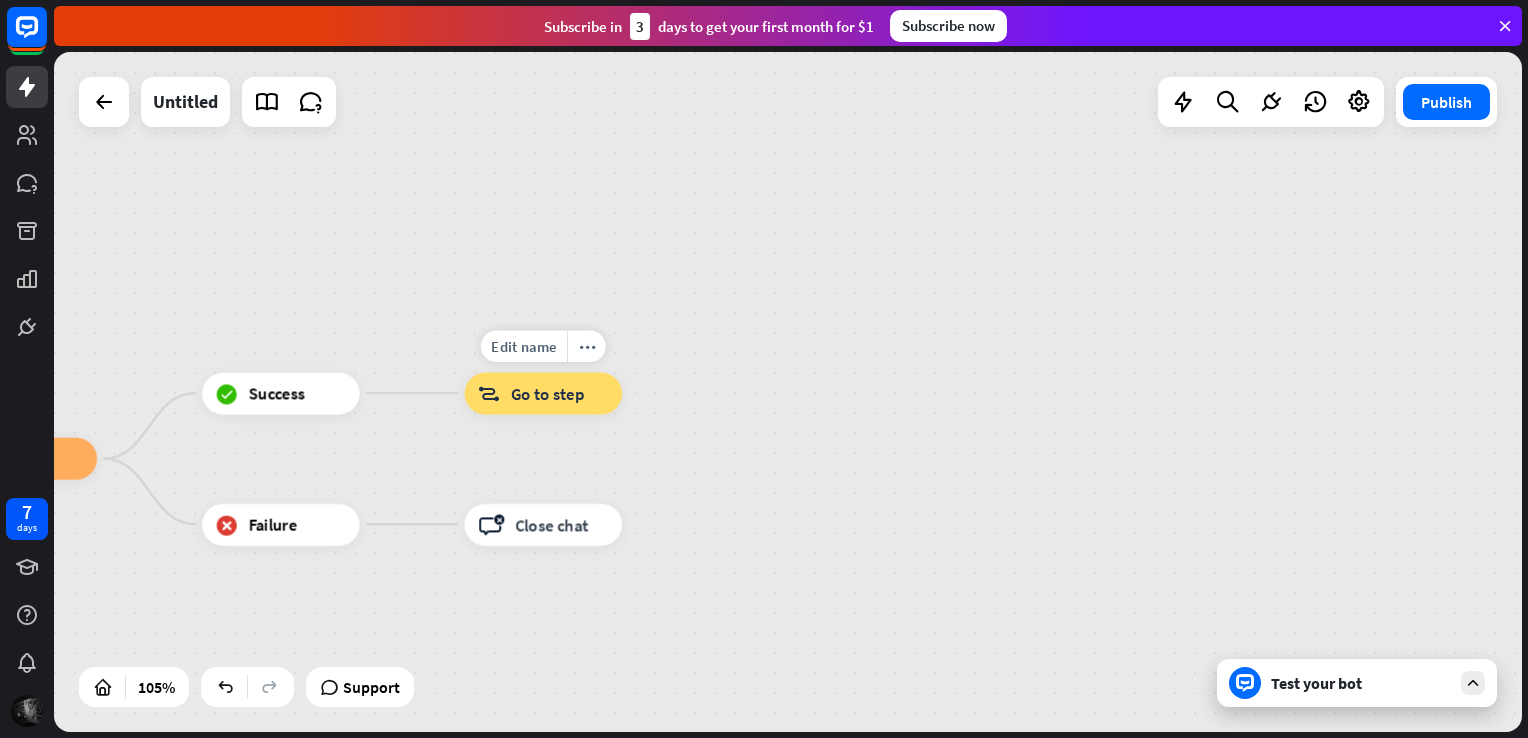 click on "Edit name   more_horiz             block_goto   Go to step" at bounding box center [544, 393] 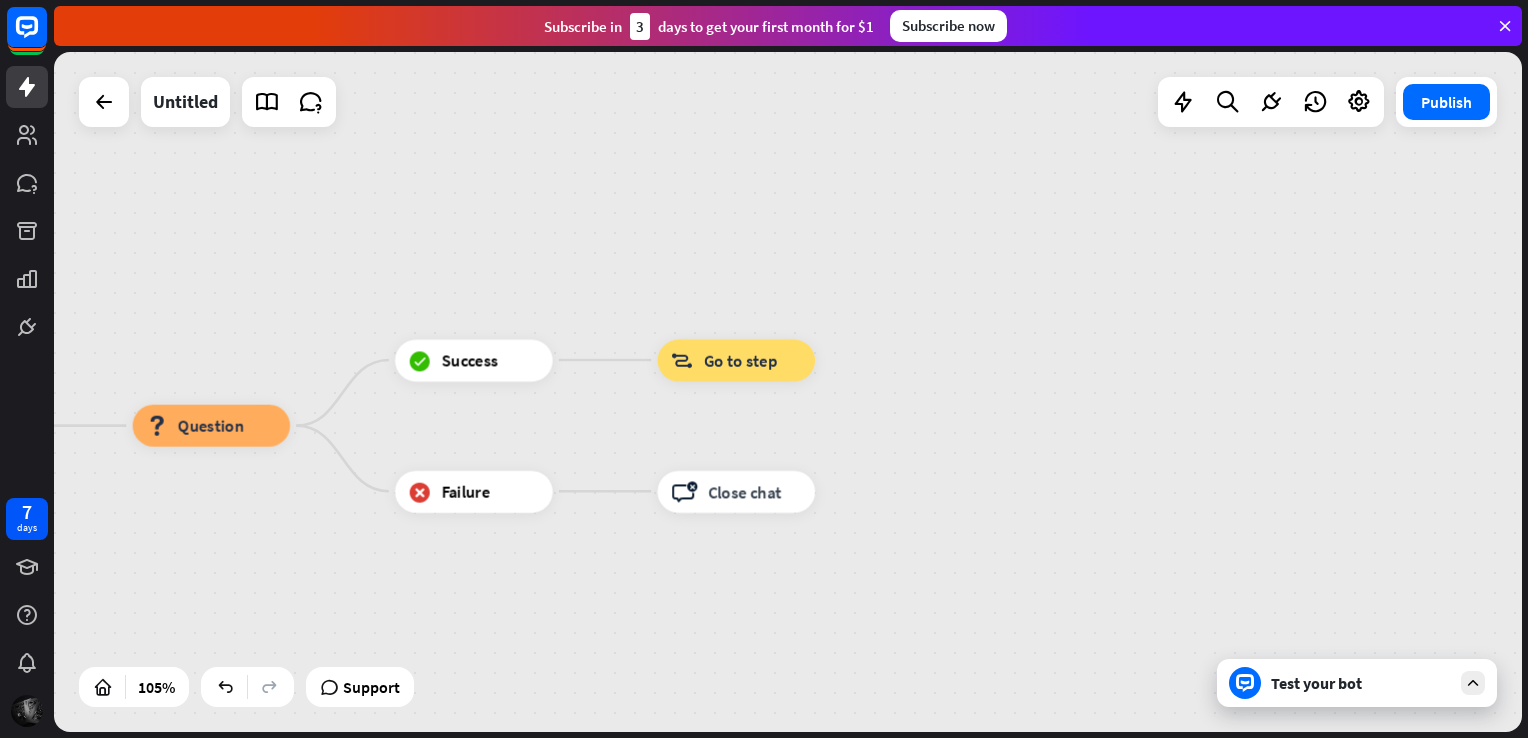 drag, startPoint x: 755, startPoint y: 482, endPoint x: 906, endPoint y: 412, distance: 166.43617 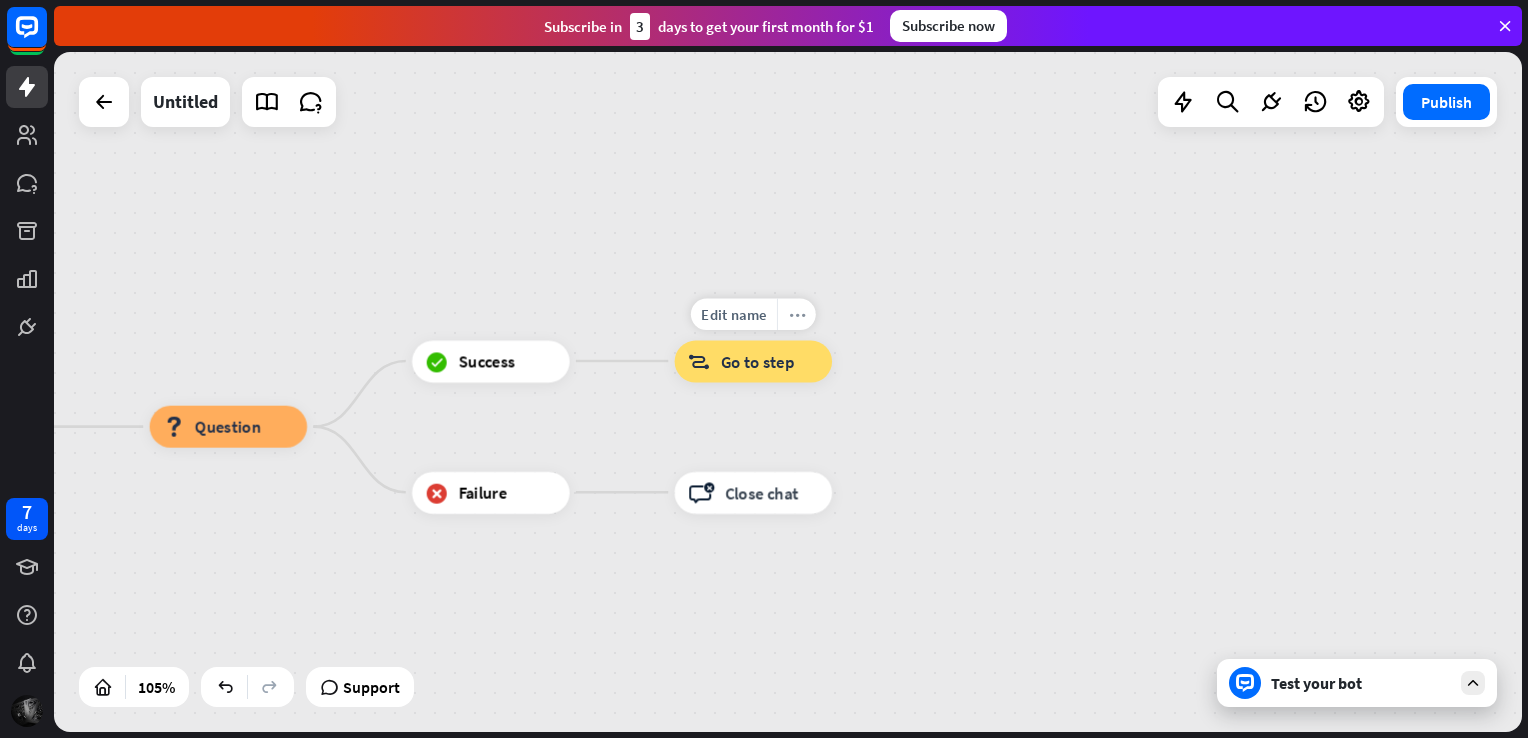click on "more_horiz" at bounding box center (796, 314) 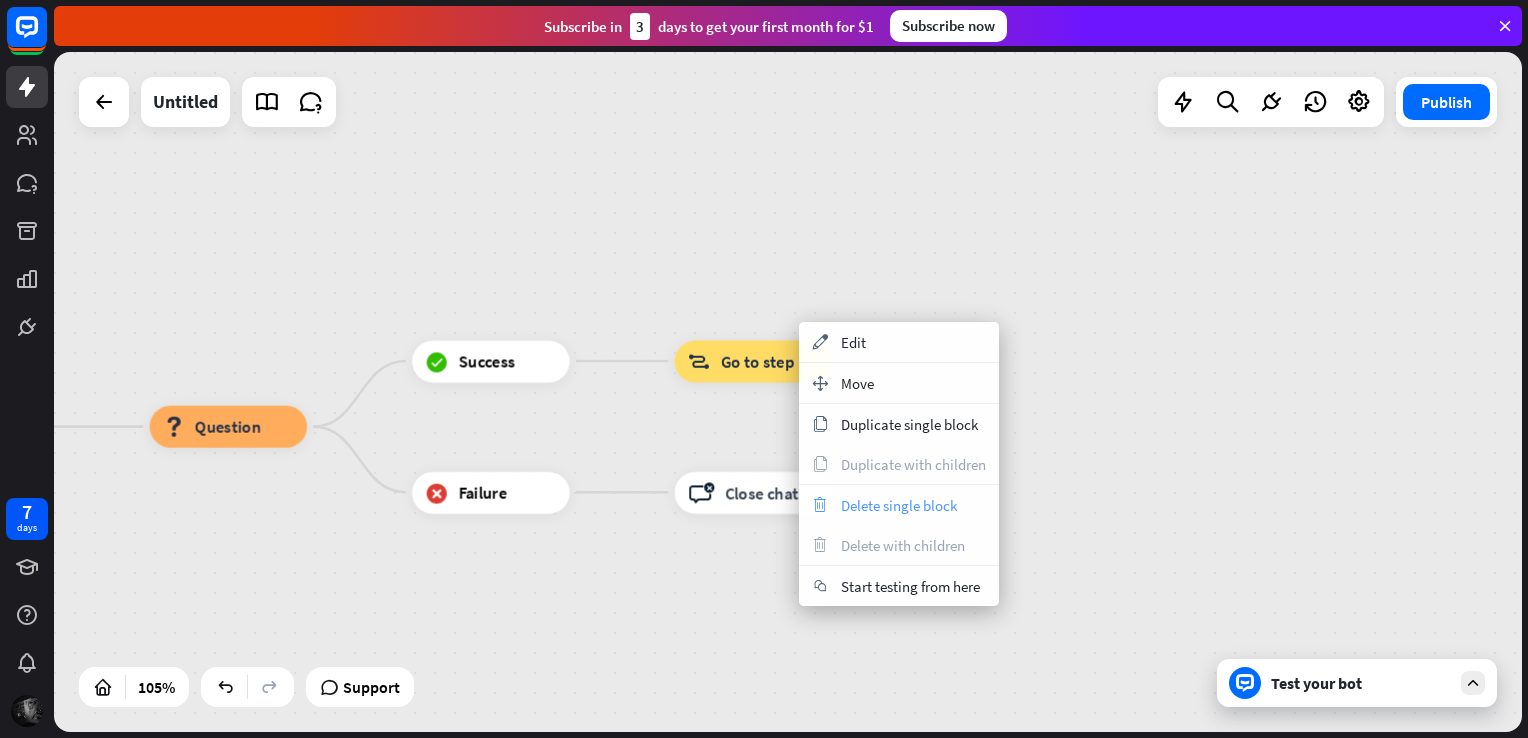 click on "Delete single block" at bounding box center (899, 505) 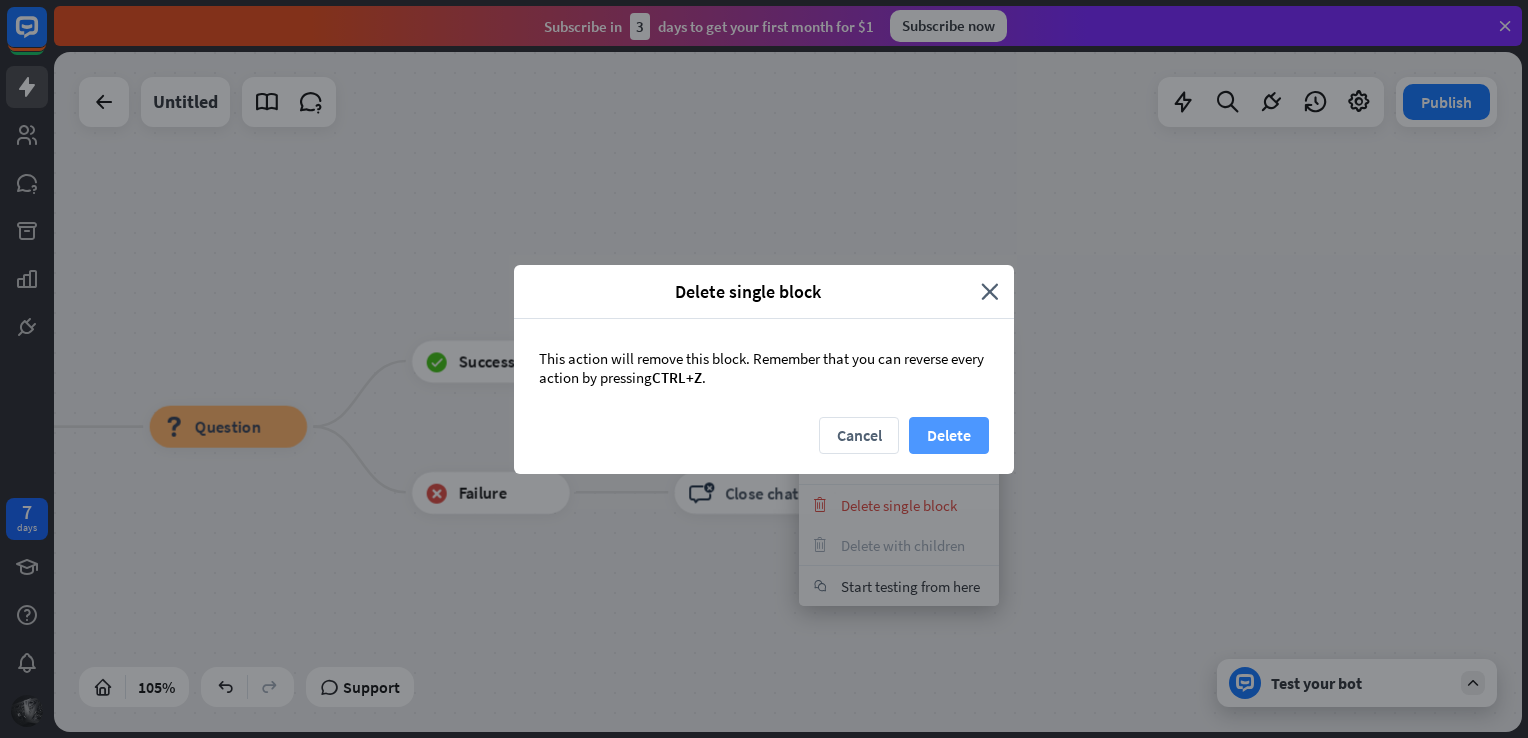 click on "Delete" at bounding box center (949, 435) 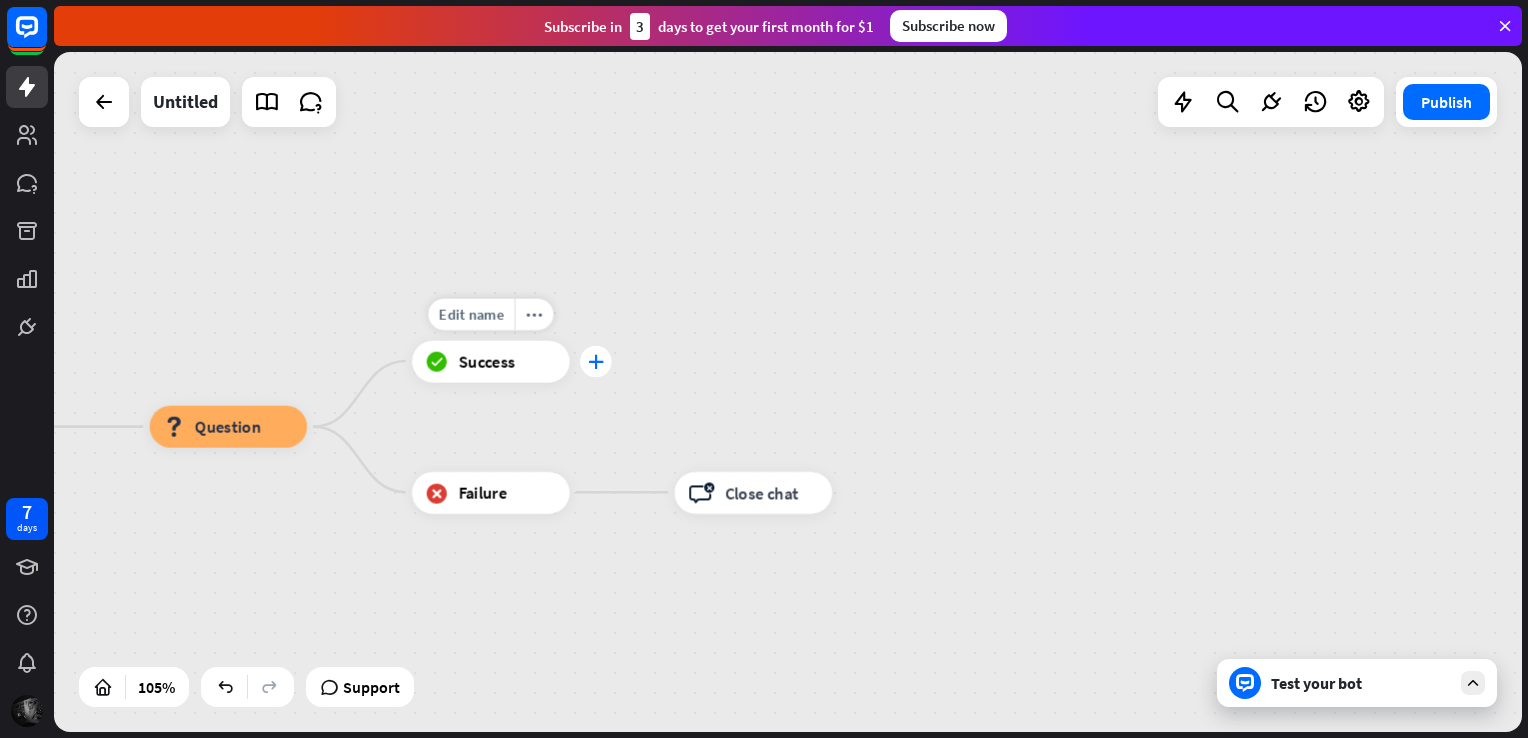 click on "plus" at bounding box center [596, 361] 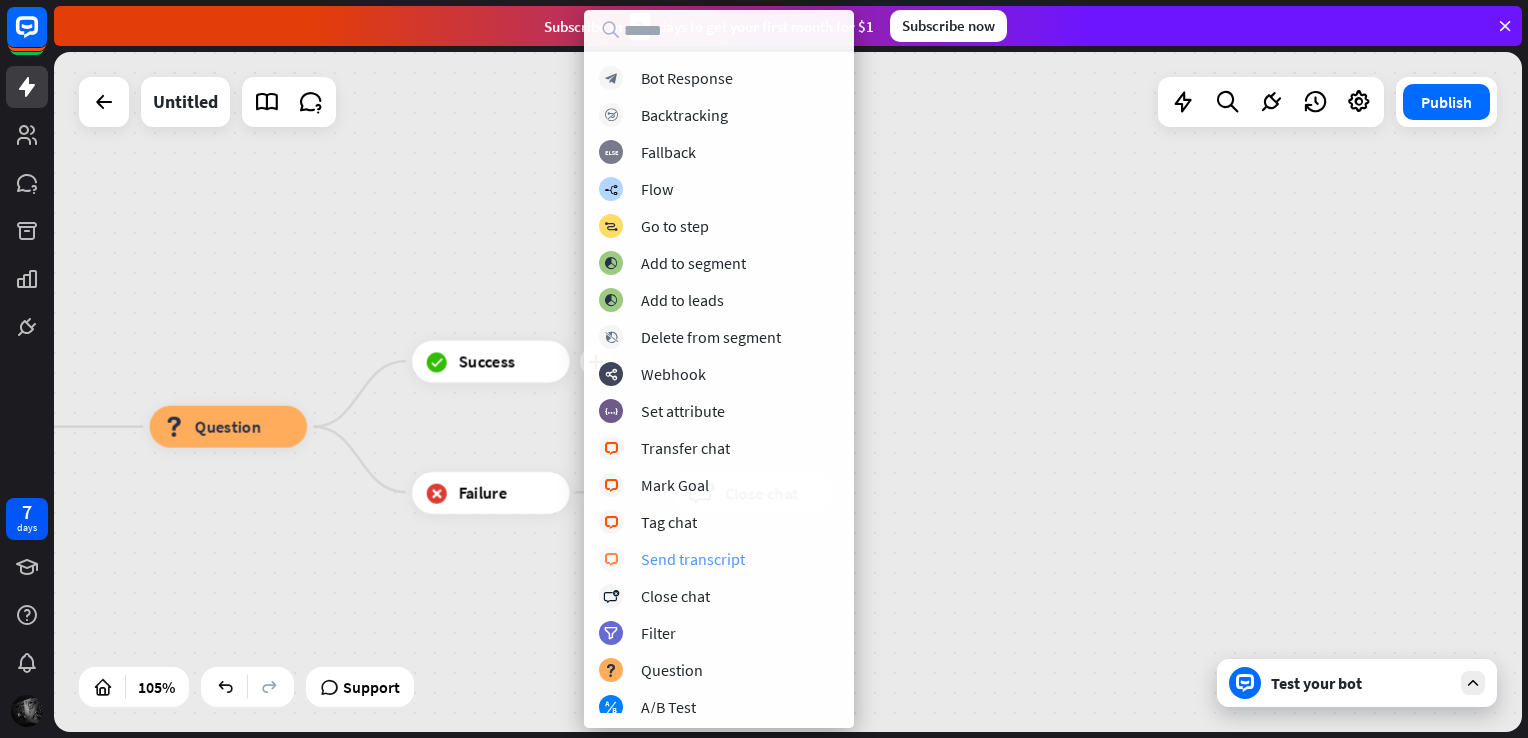 click on "Send transcript" at bounding box center [693, 559] 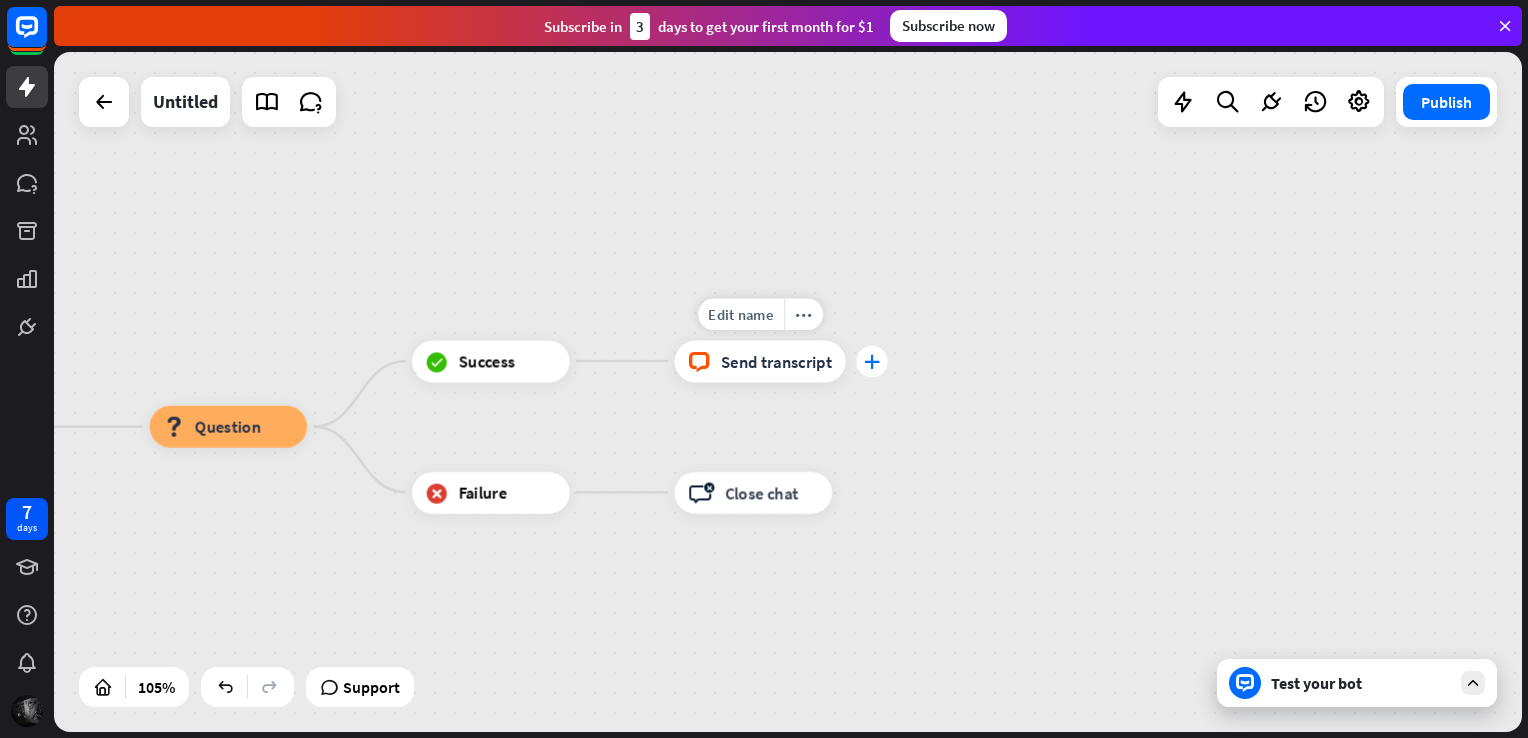 click on "plus" at bounding box center [872, 361] 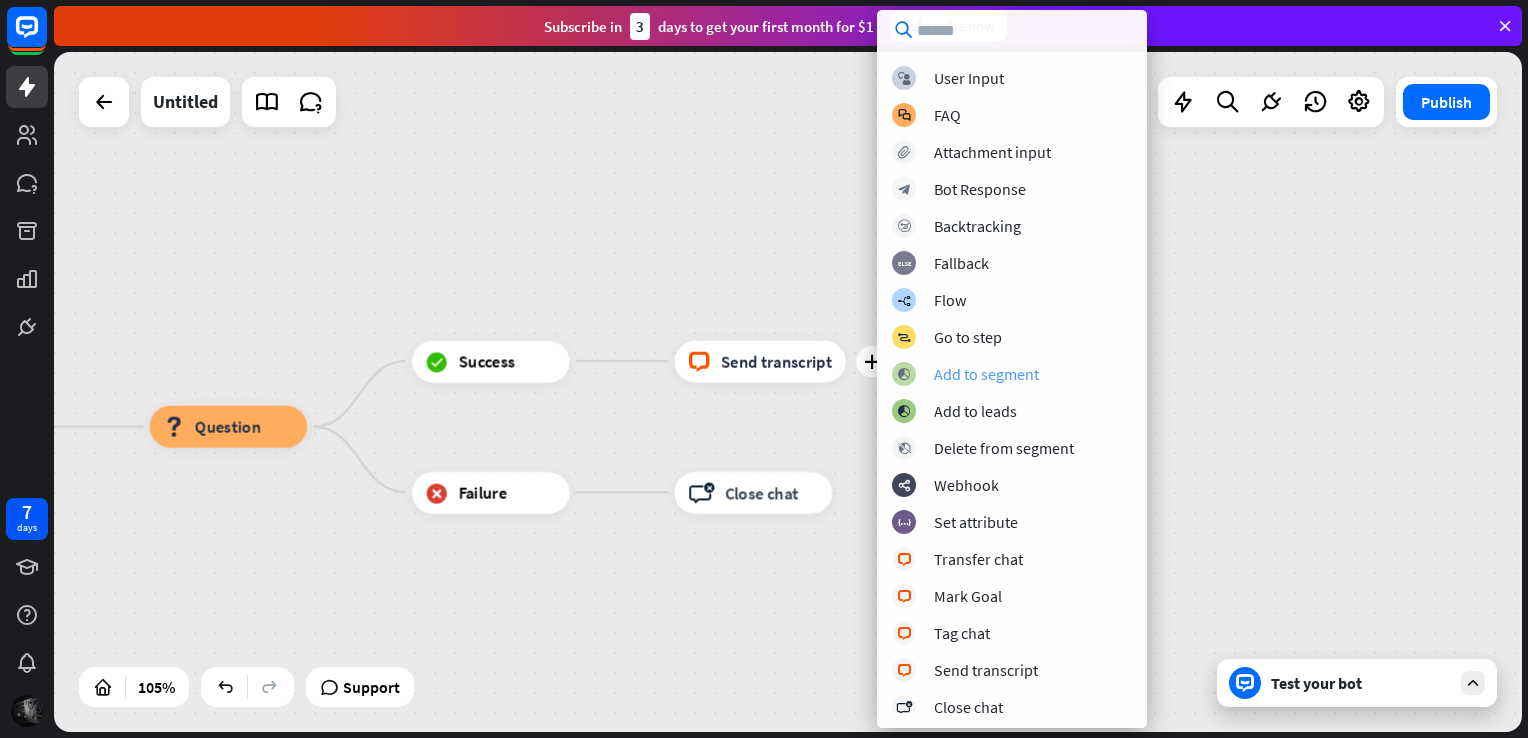 click on "Add to segment" at bounding box center [986, 374] 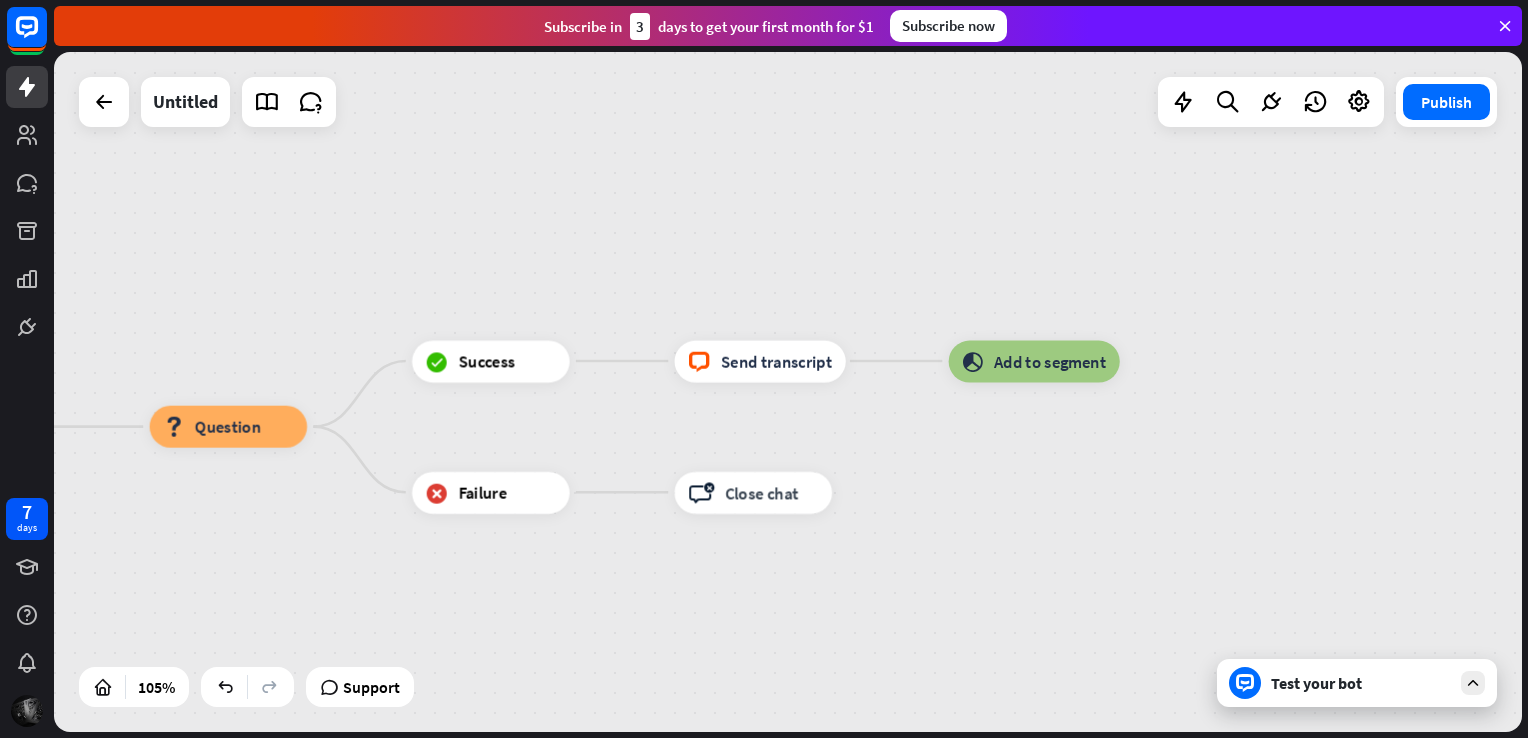 click on "Test your bot" at bounding box center [1357, 683] 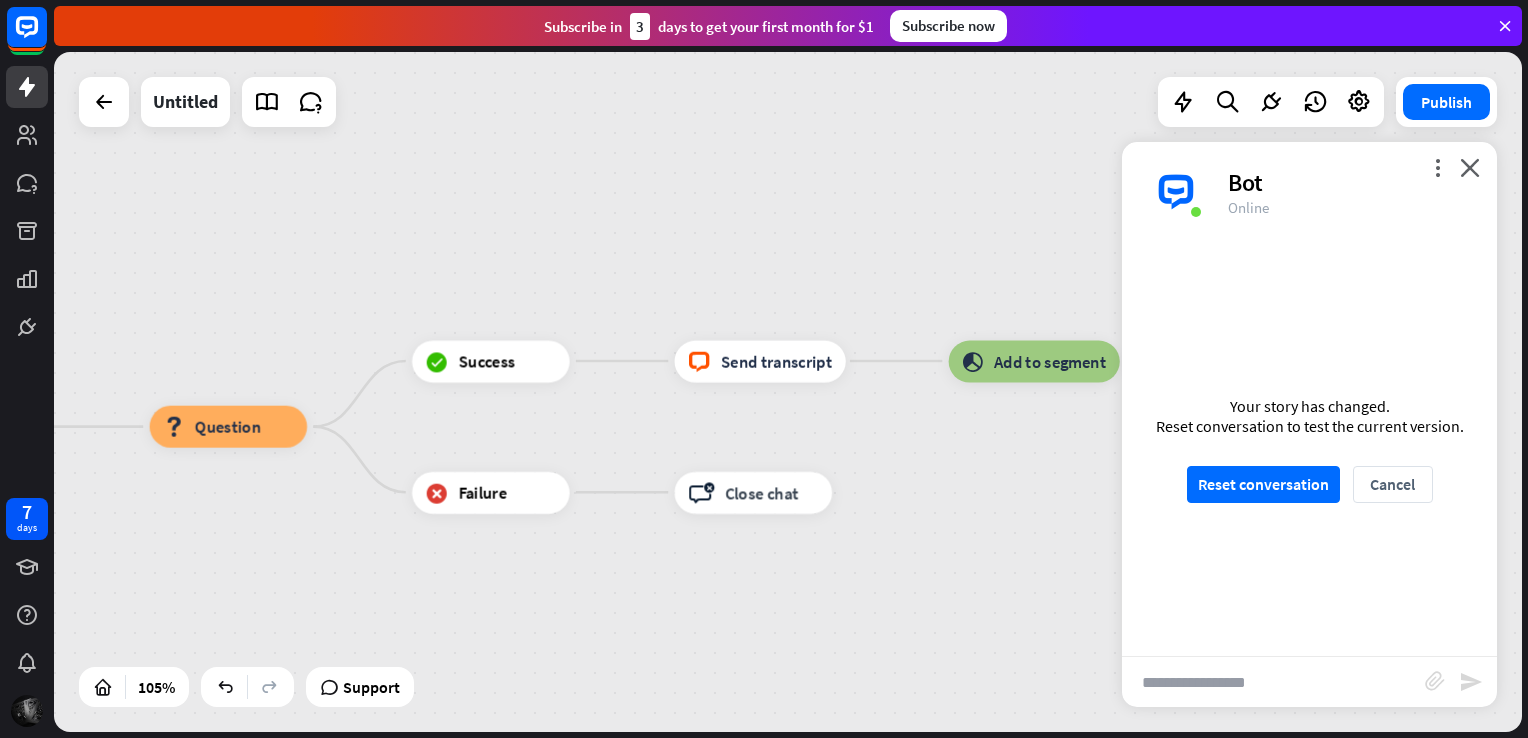 click at bounding box center [1273, 682] 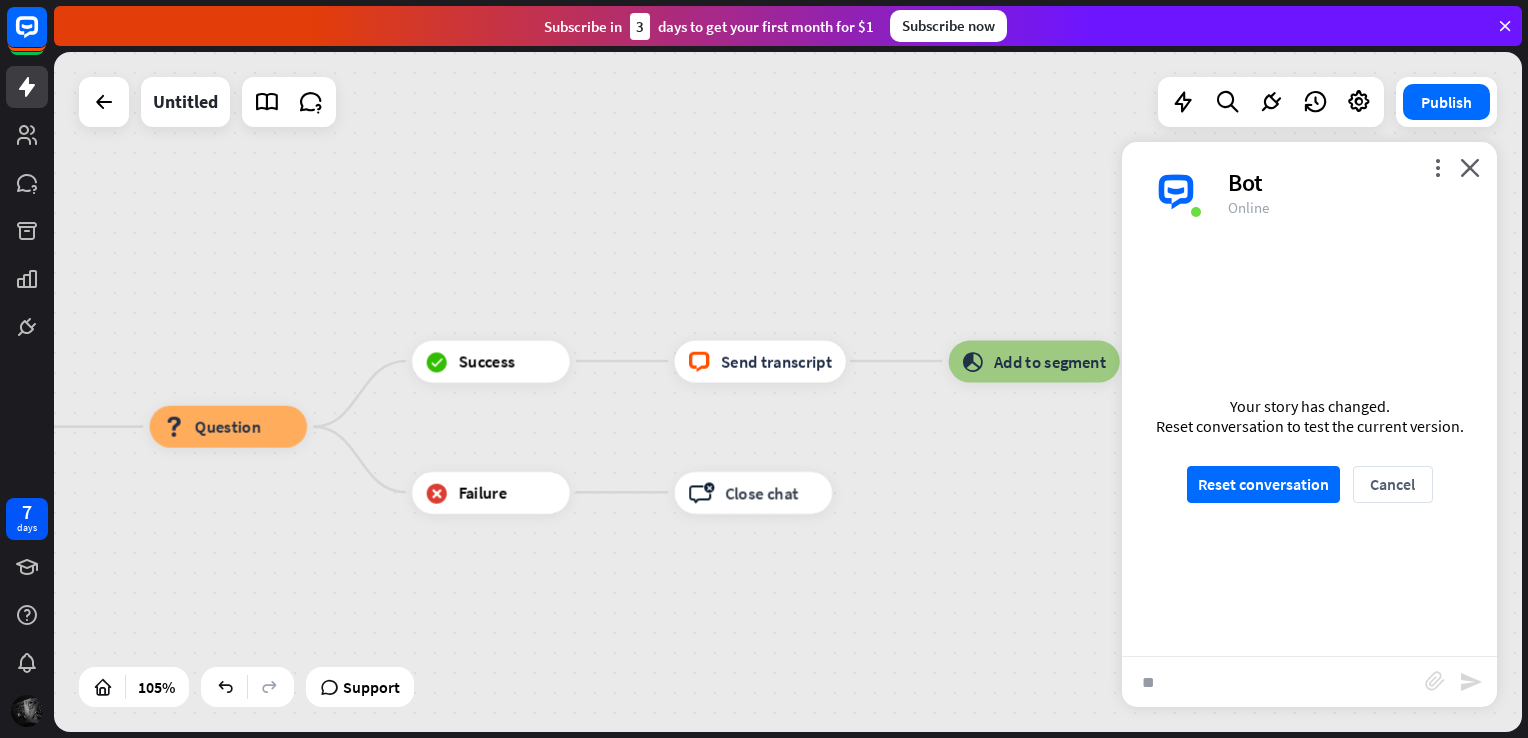 type on "**" 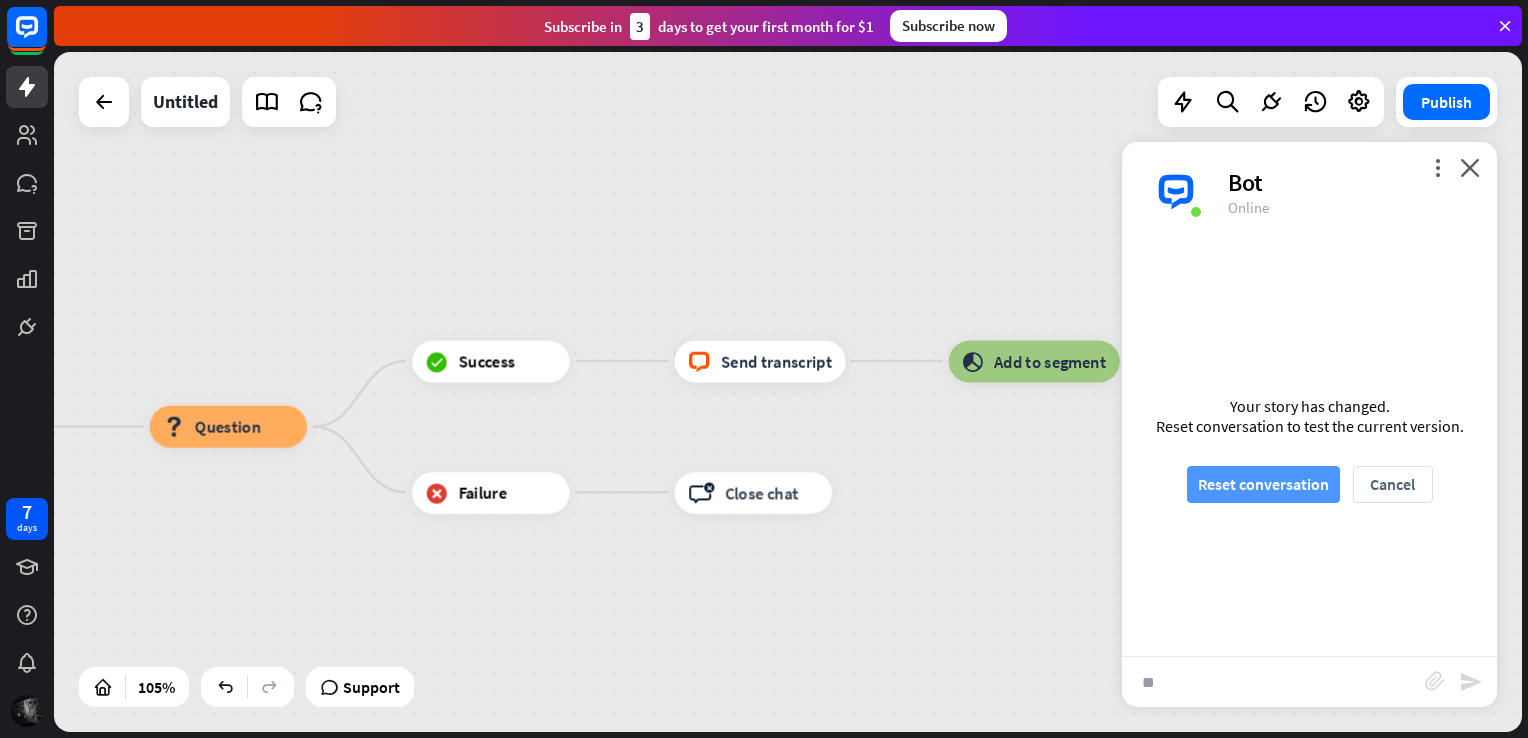 click on "Reset conversation" at bounding box center (1263, 484) 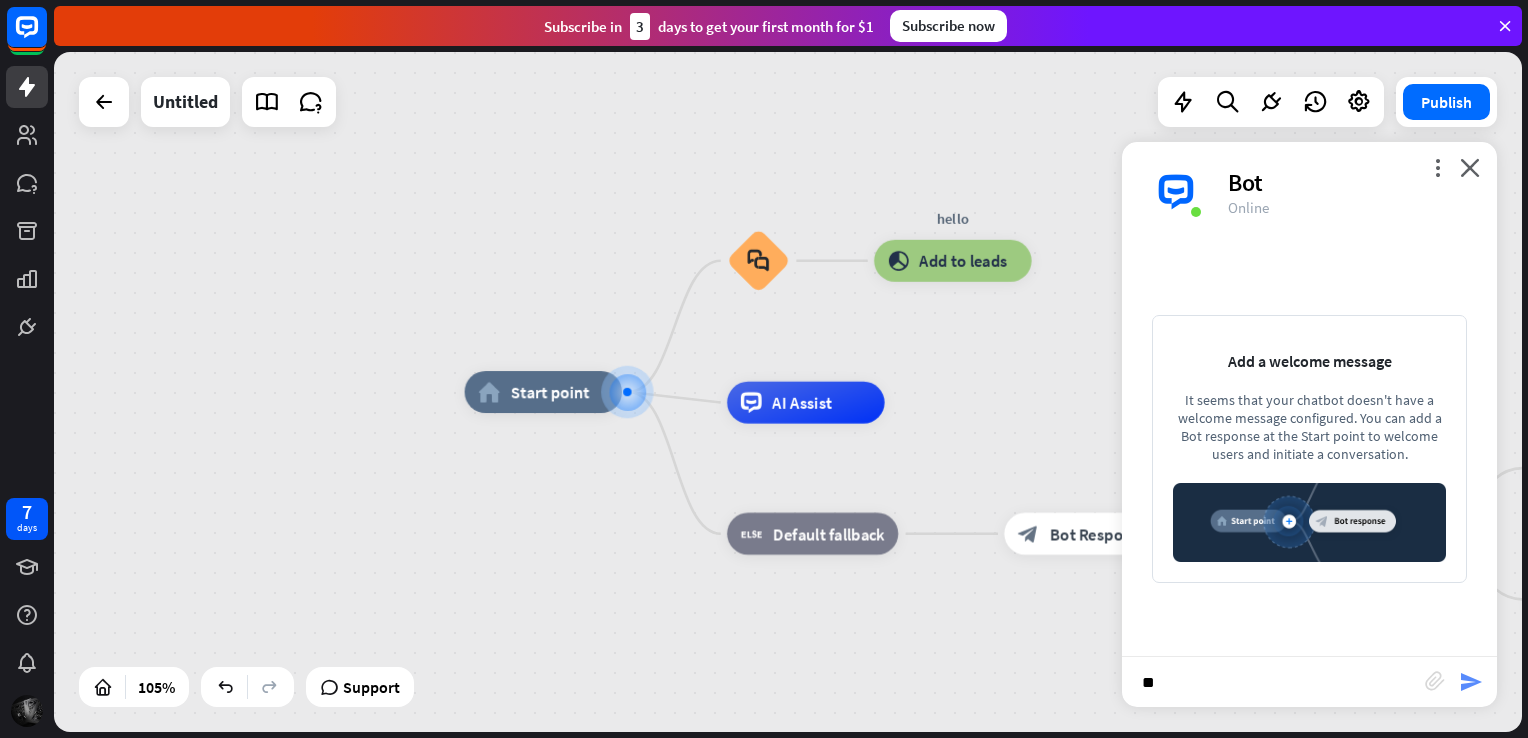 click on "send" at bounding box center [1471, 682] 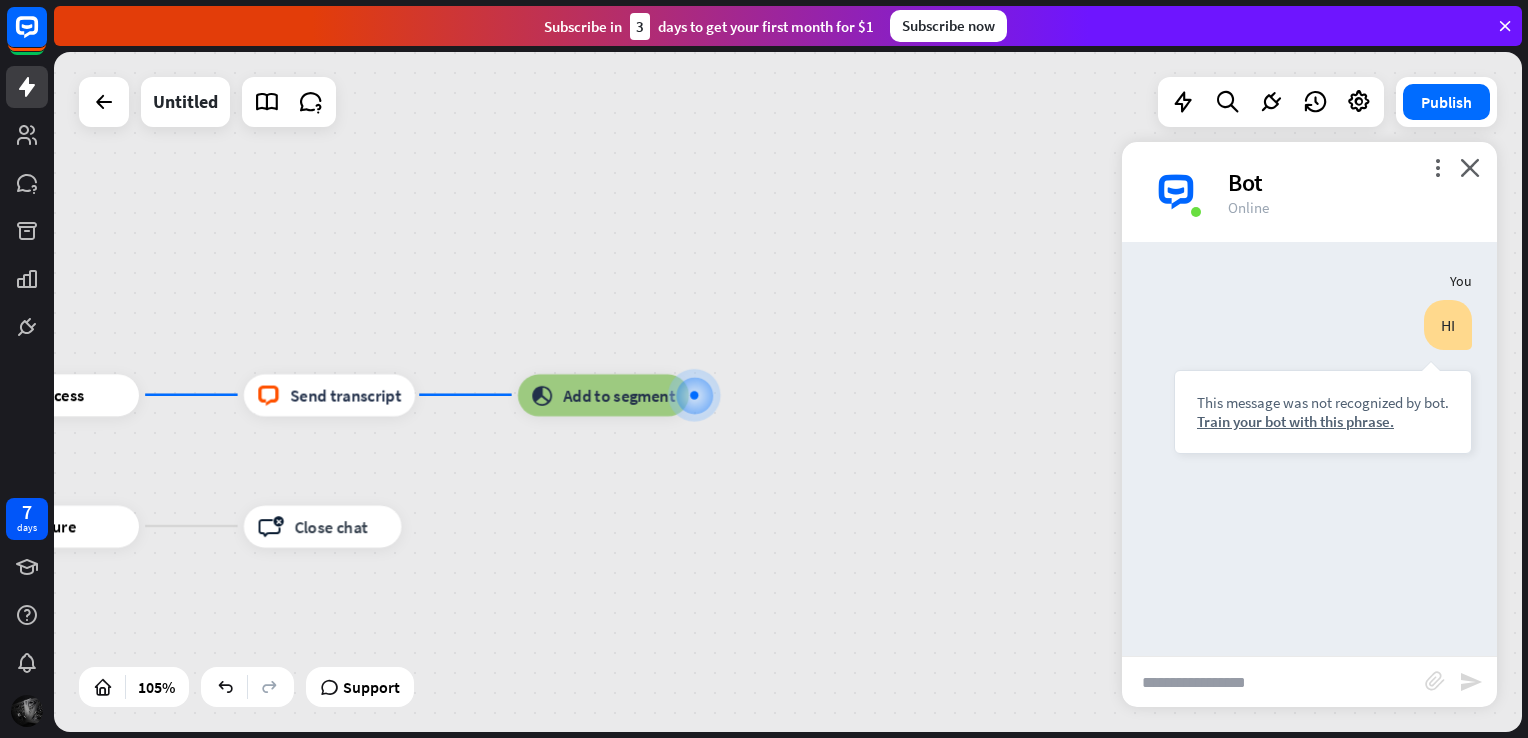 click at bounding box center [1273, 682] 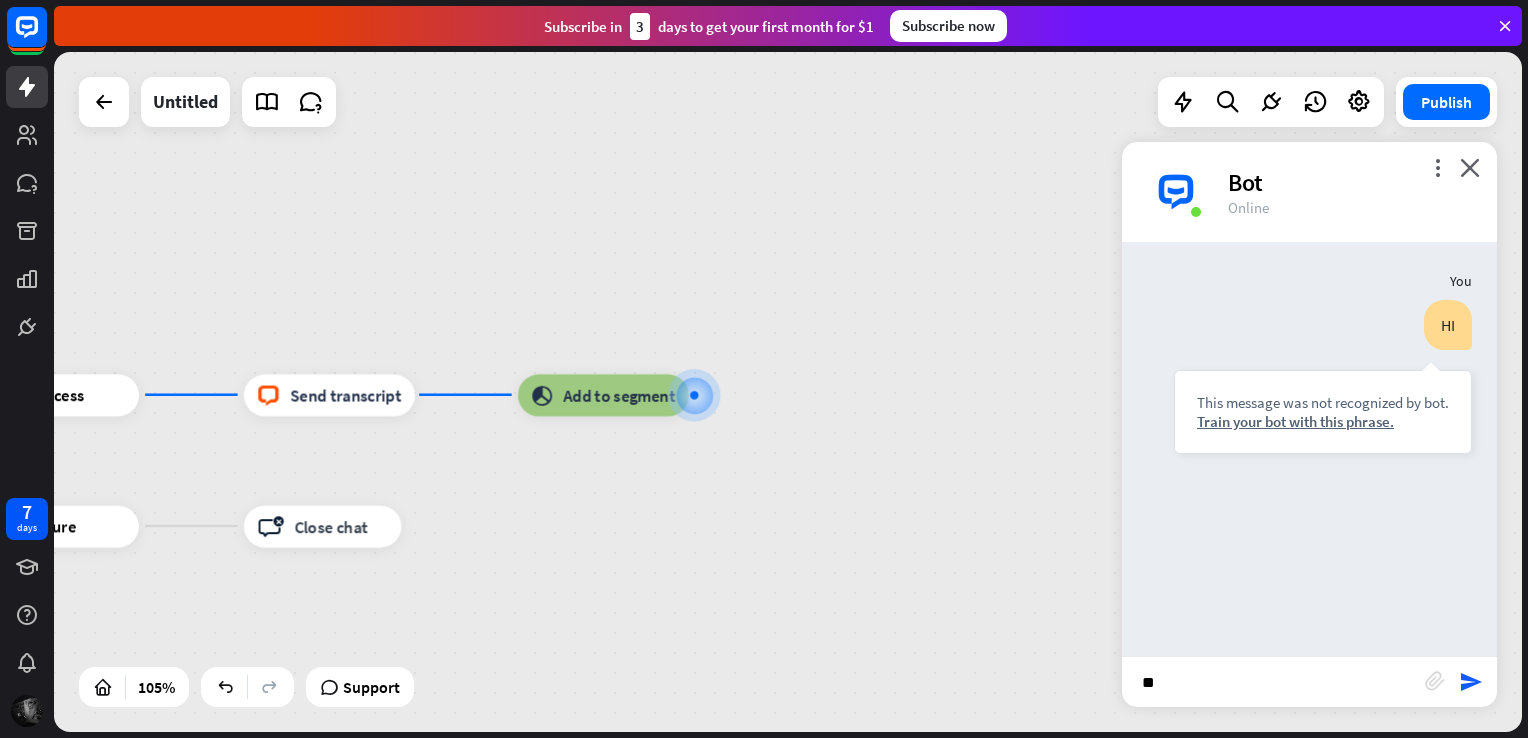type on "***" 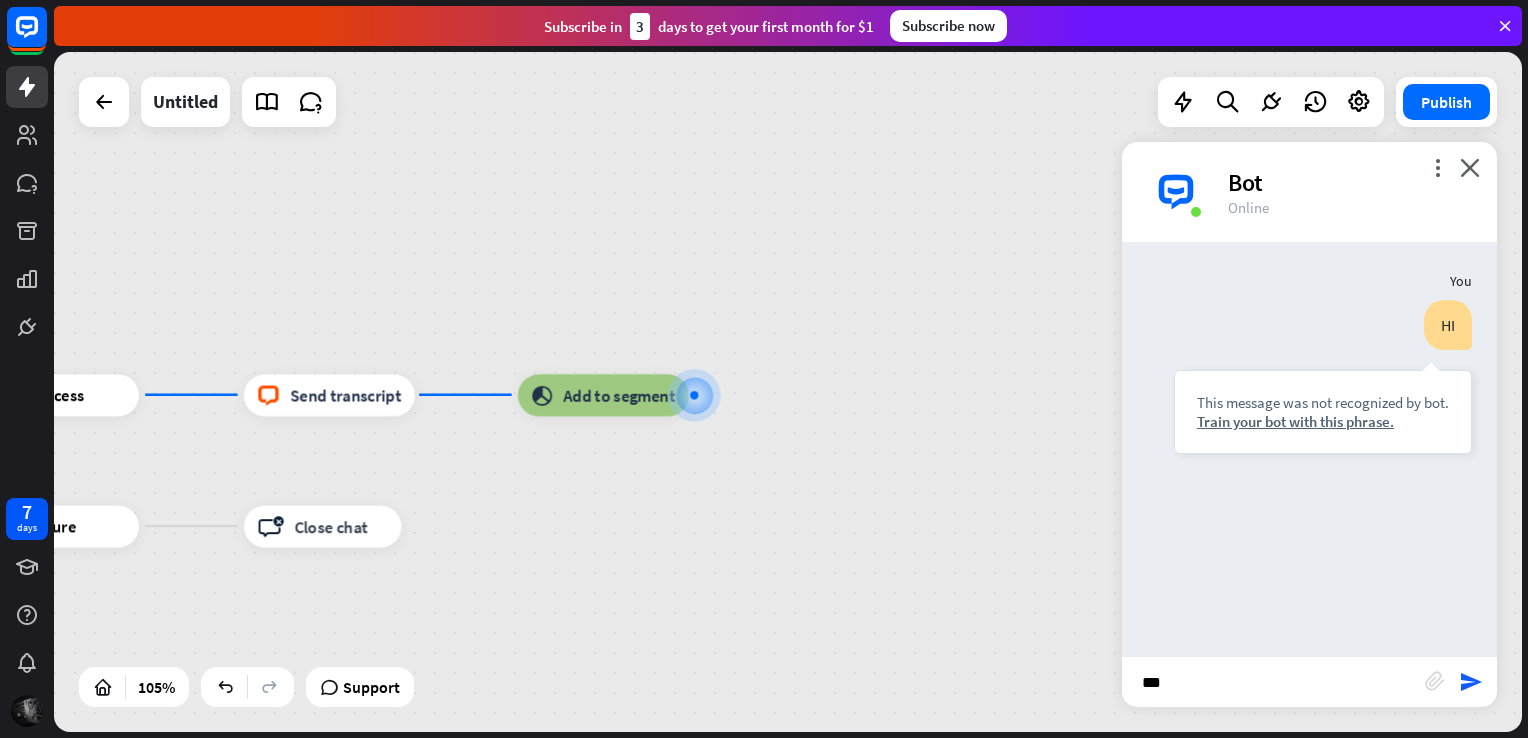 type 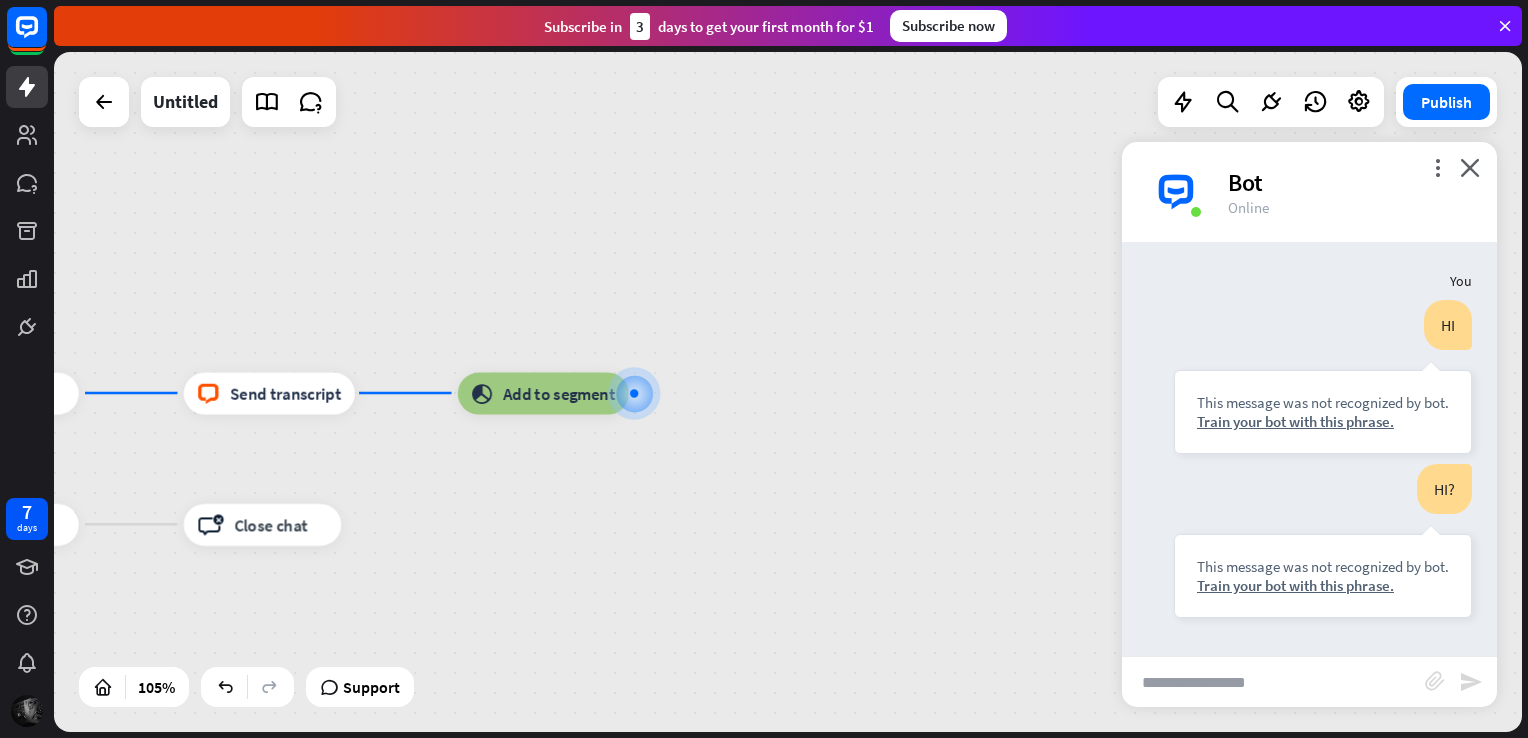 drag, startPoint x: 680, startPoint y: 349, endPoint x: 696, endPoint y: 346, distance: 16.27882 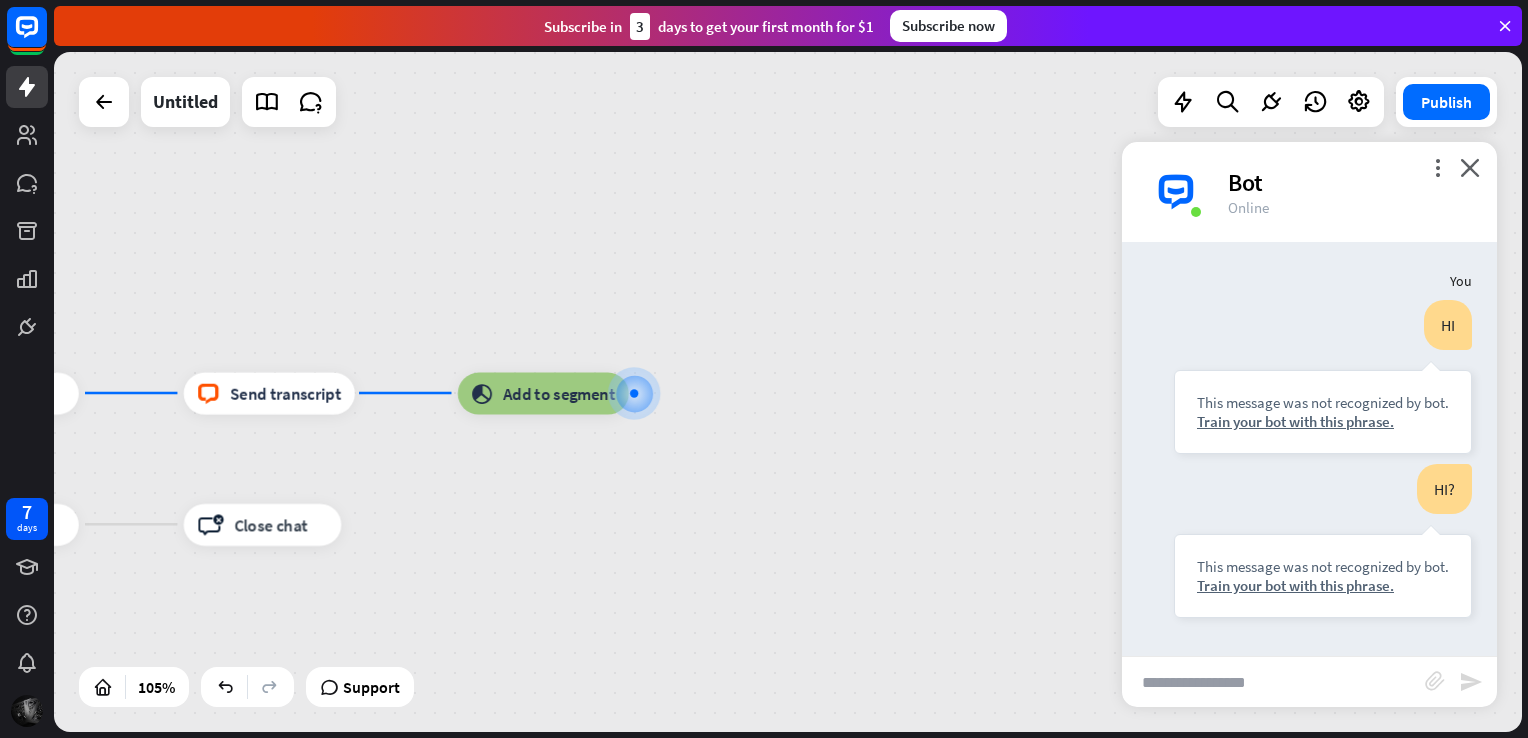 click on "home_2   Start point                   block_faq                 hello   block_add_to_segment   Add to leads                     AI Assist                   block_fallback   Default fallback                   block_bot_response   Bot Response                   block_question   Question                   block_success   Success                   block_livechat   Send transcript                   block_add_to_segment   Add to segment                       block_failure   Failure                   block_close_chat   Close chat" at bounding box center (788, 392) 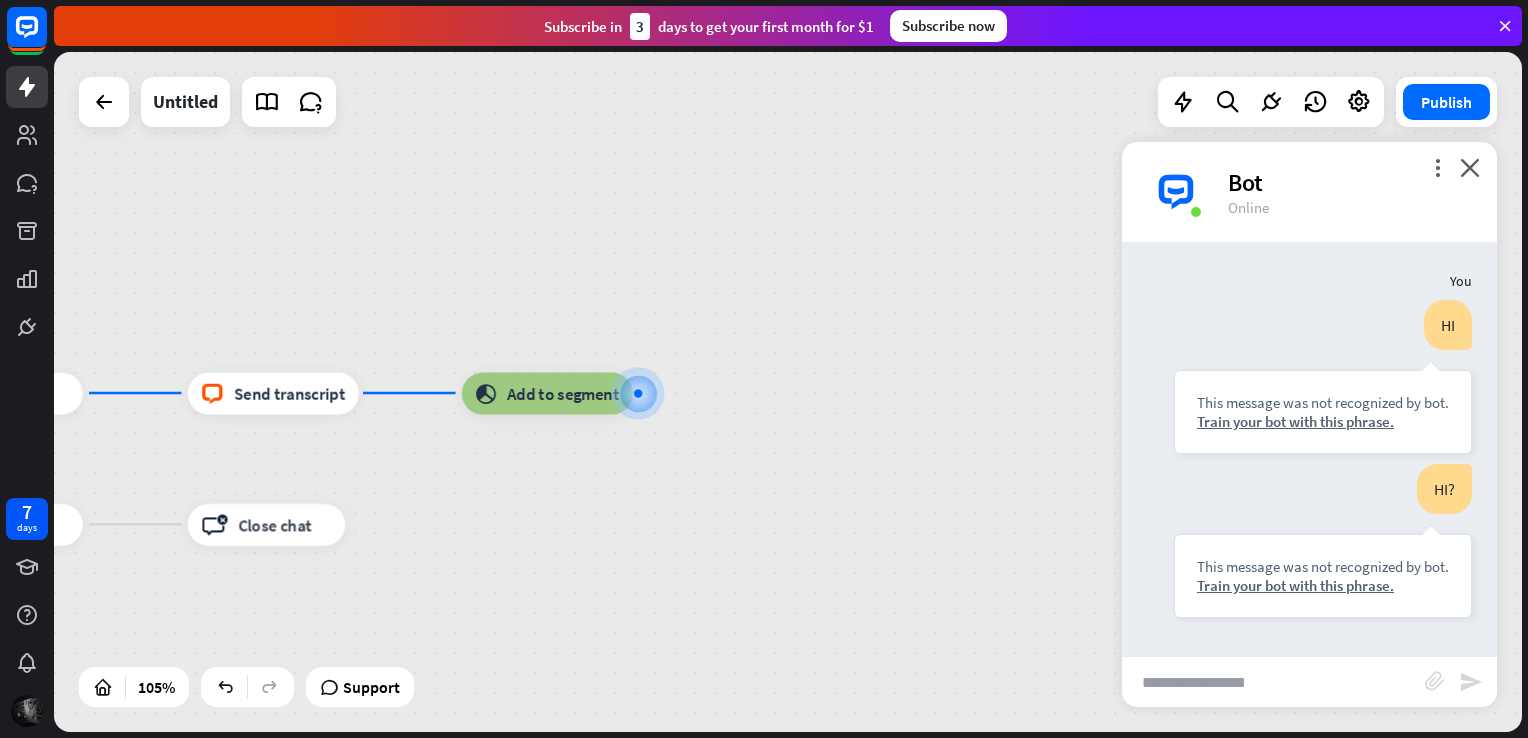 click on "home_2   Start point                   block_faq                 hello   block_add_to_segment   Add to leads                     AI Assist                   block_fallback   Default fallback                   block_bot_response   Bot Response                   block_question   Question                   block_success   Success                   block_livechat   Send transcript                   block_add_to_segment   Add to segment                       block_failure   Failure                   block_close_chat   Close chat" at bounding box center [788, 392] 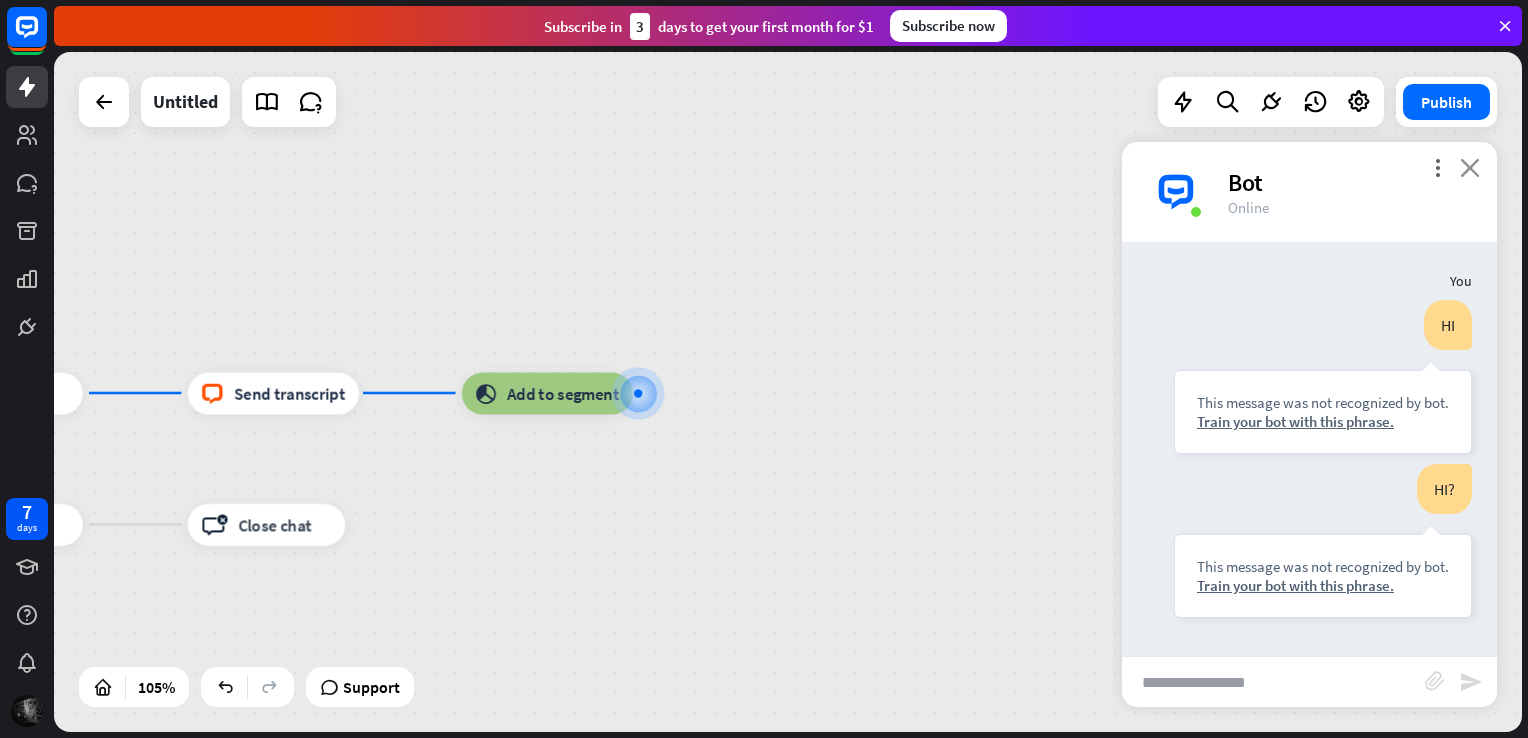click on "close" at bounding box center [1470, 167] 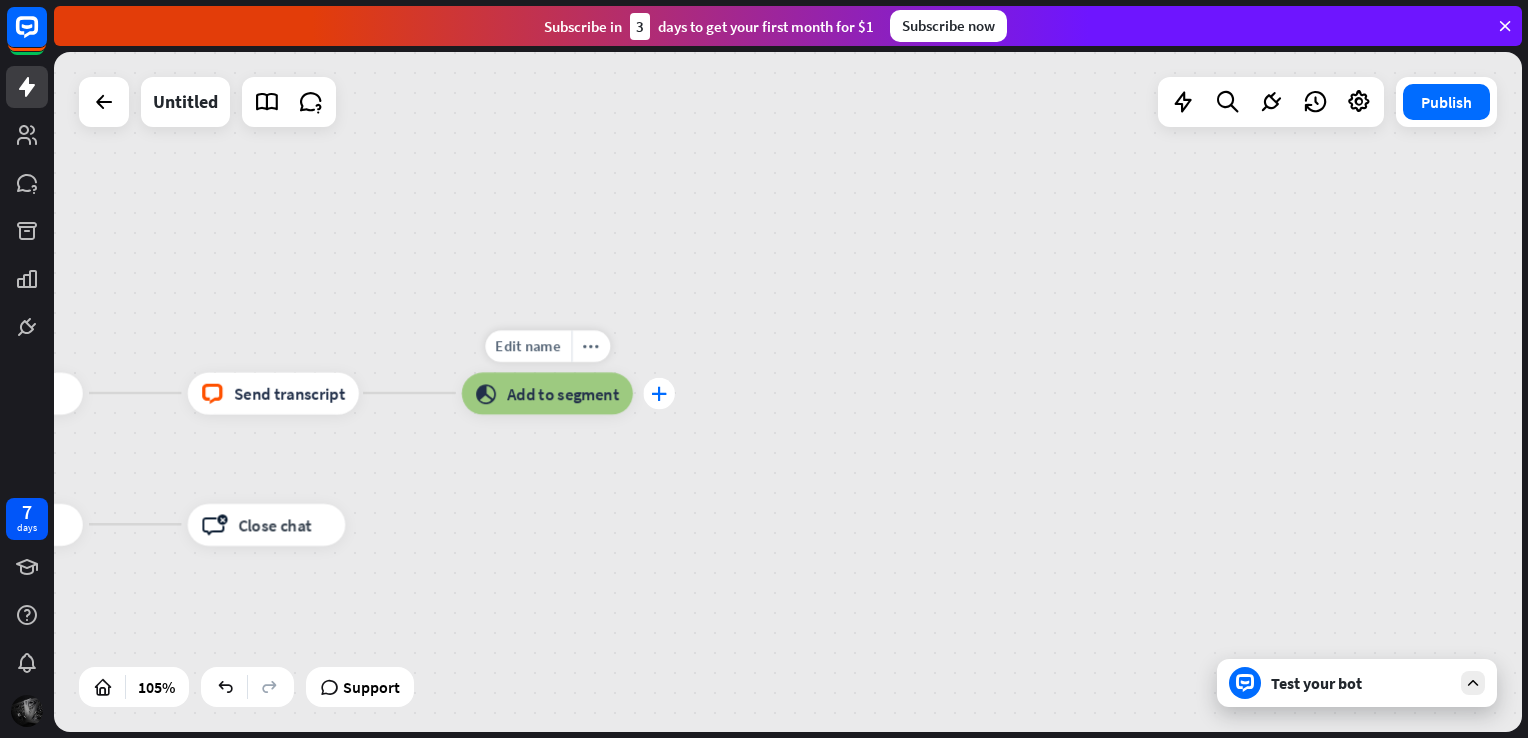 click on "plus" at bounding box center [659, 393] 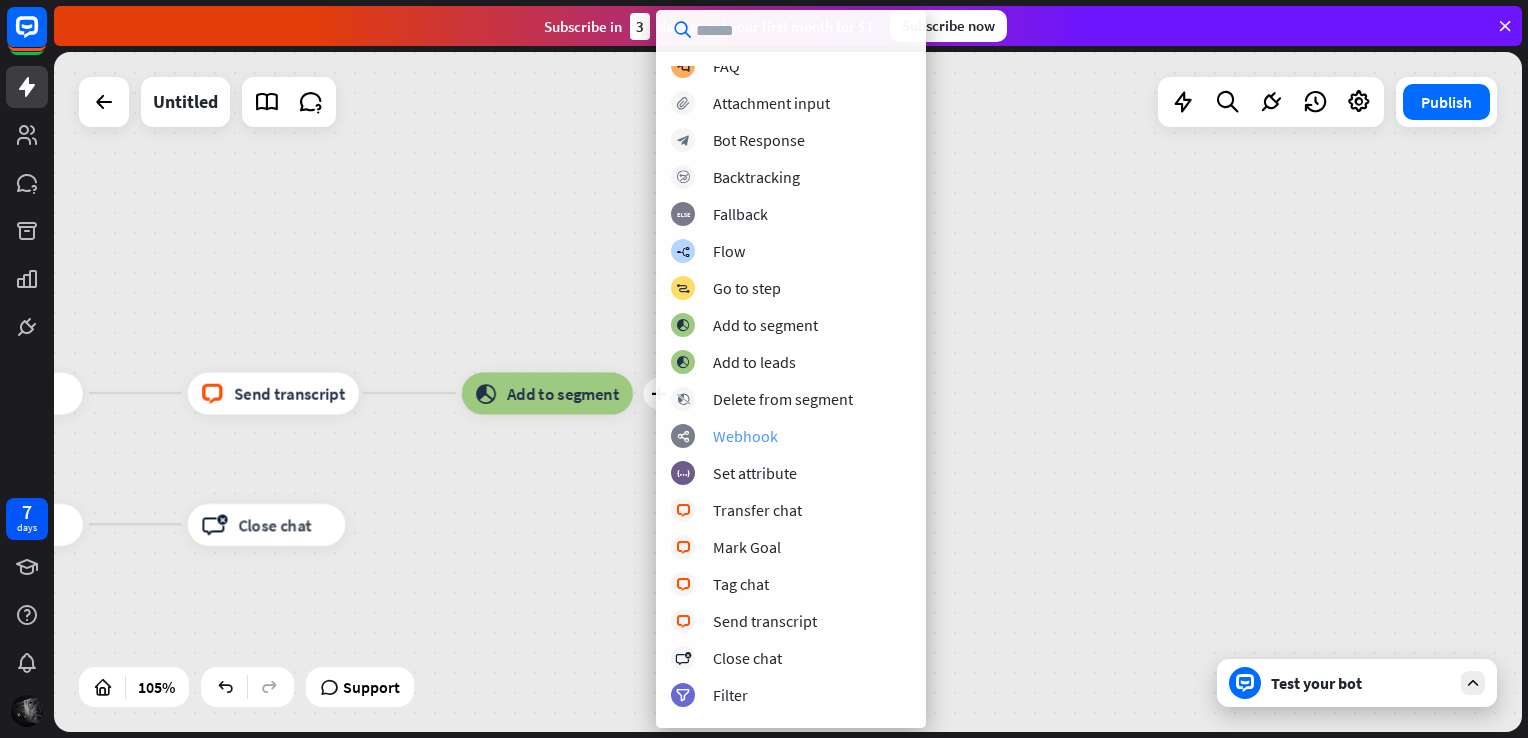 scroll, scrollTop: 0, scrollLeft: 0, axis: both 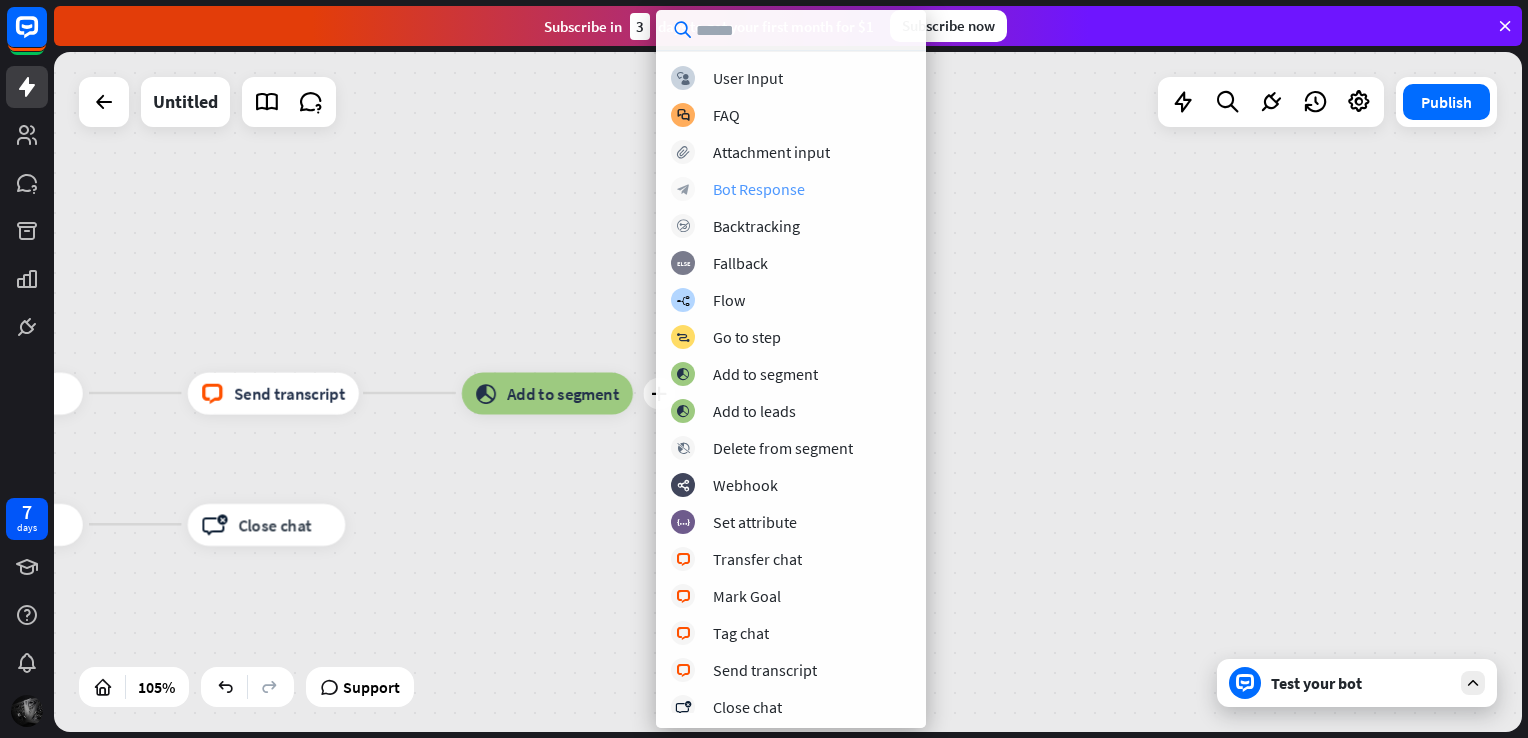 click on "Bot Response" at bounding box center [759, 189] 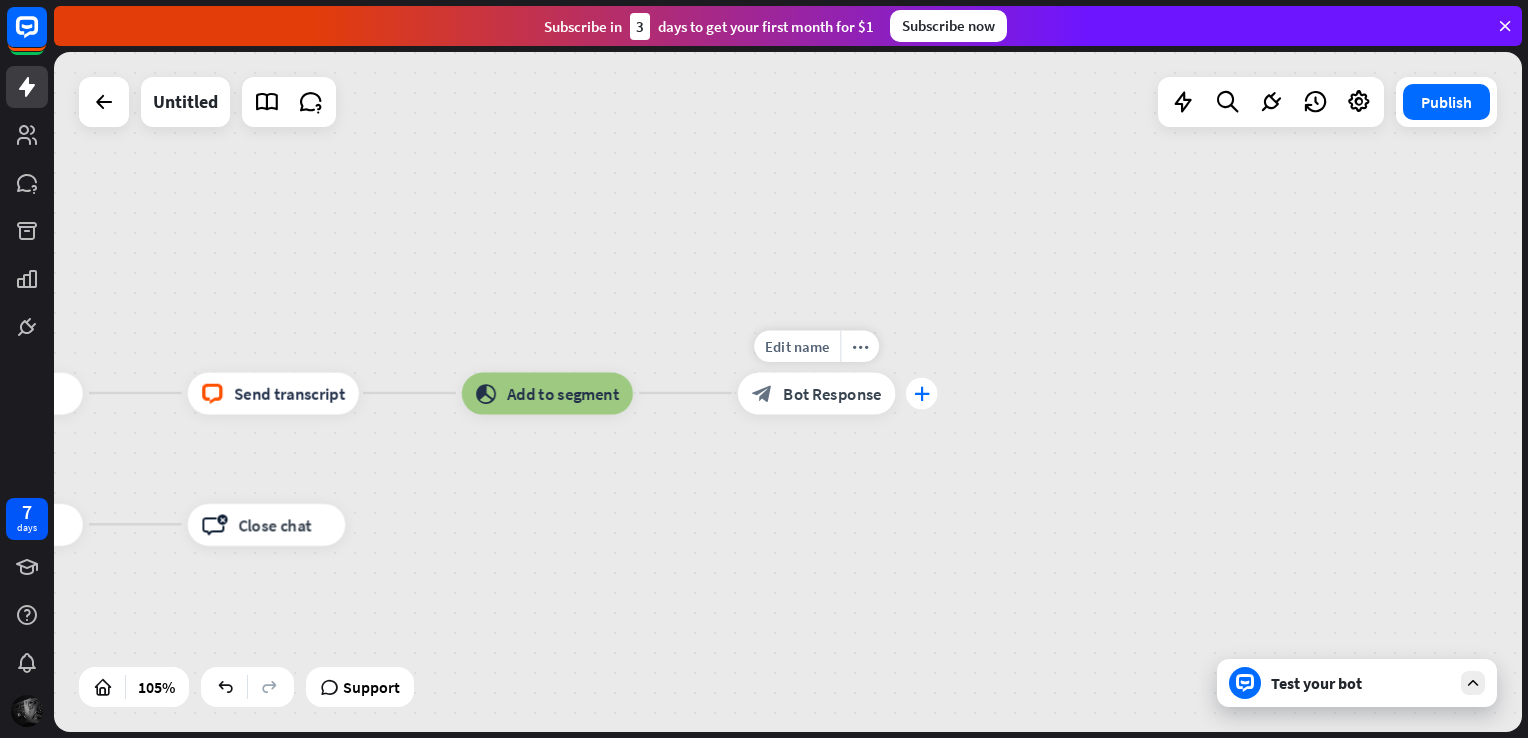 click on "plus" at bounding box center [922, 393] 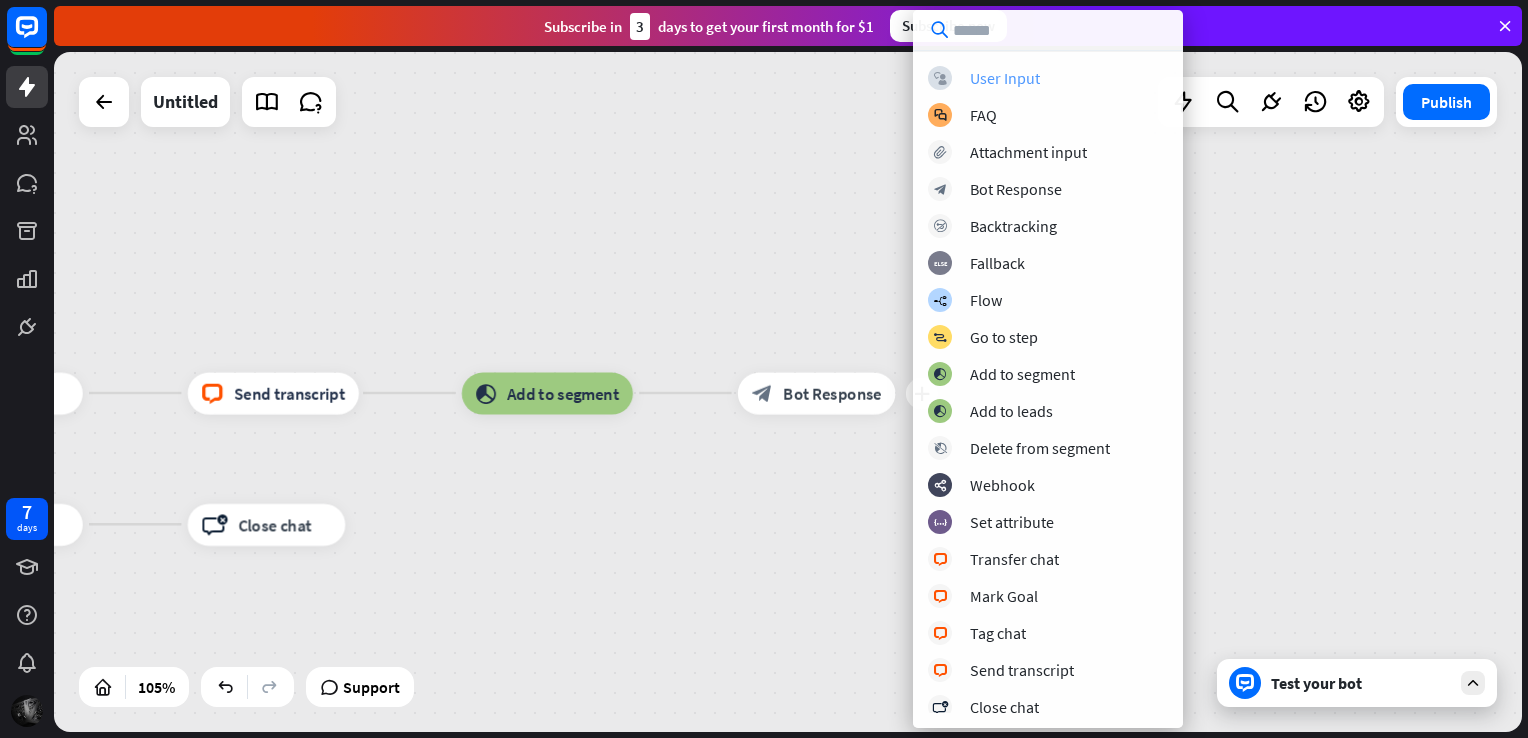 click on "User Input" at bounding box center (1005, 78) 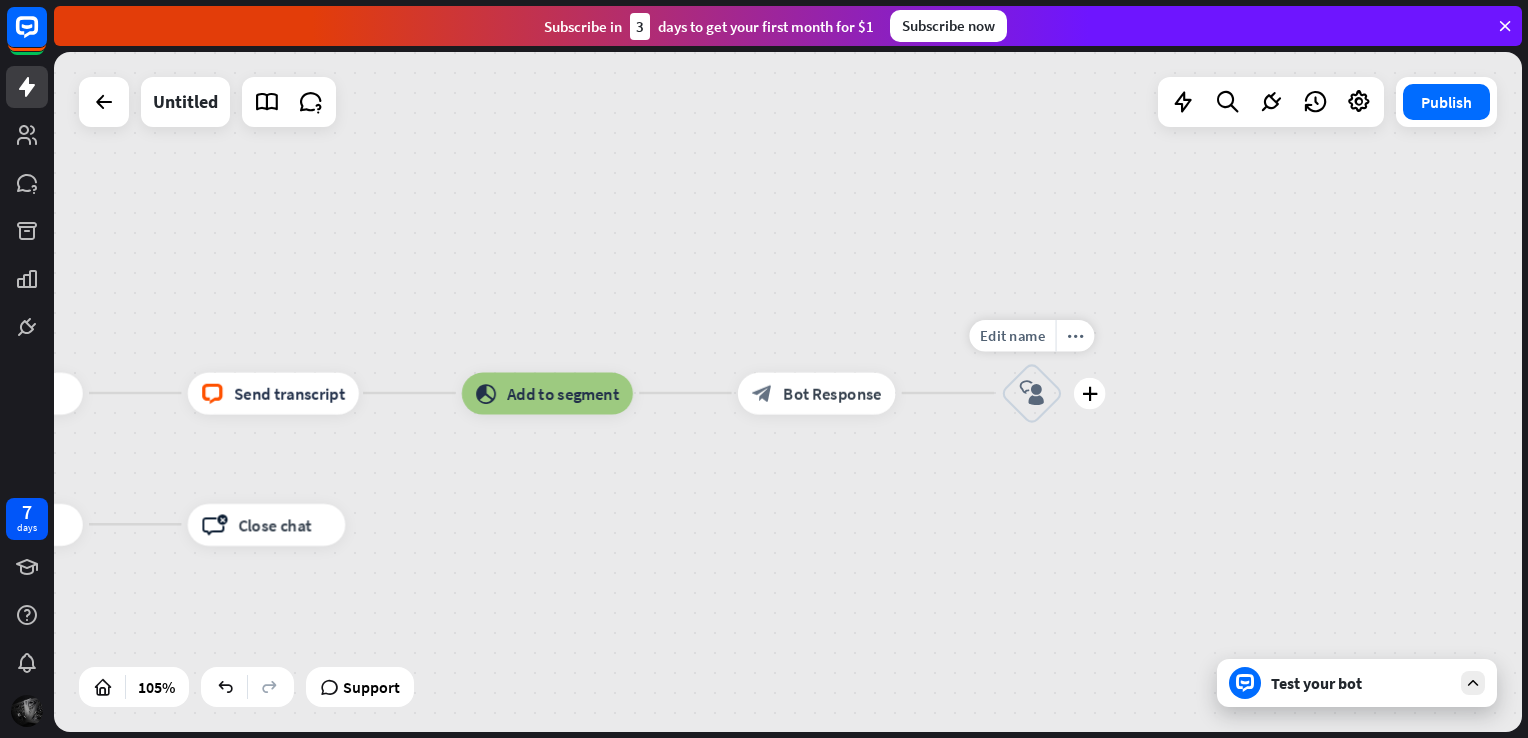 click on "block_user_input" at bounding box center (1031, 392) 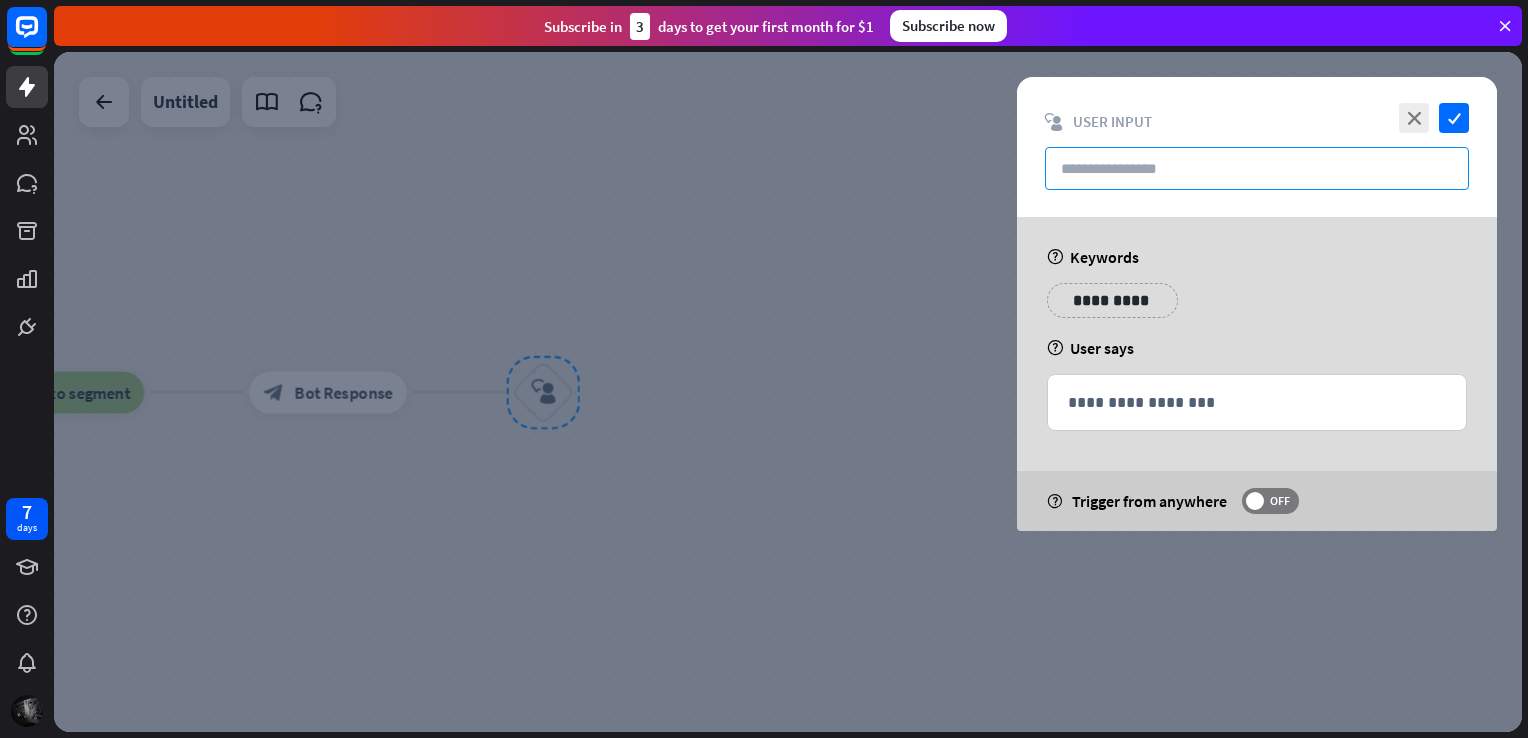 click at bounding box center (1257, 168) 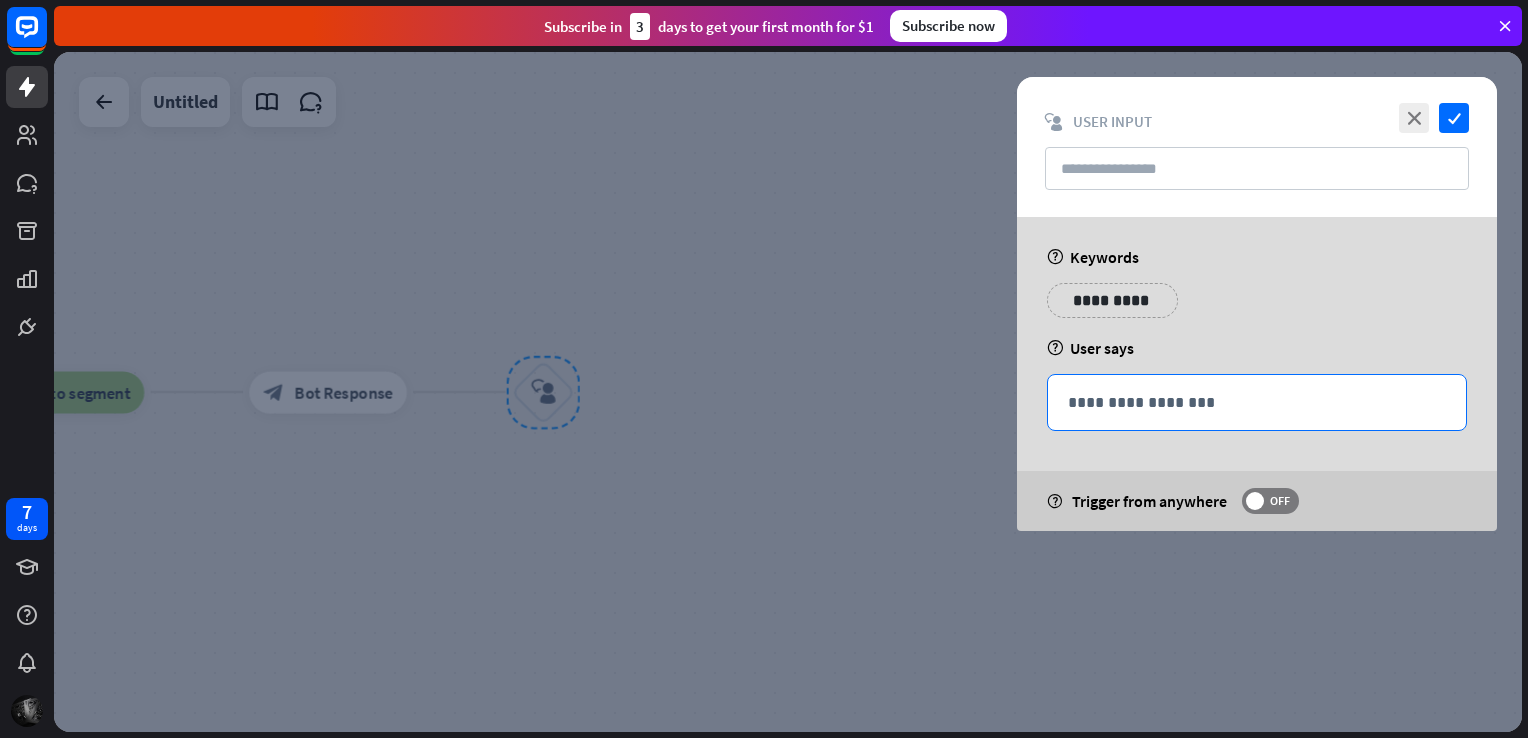 click on "**********" at bounding box center (1257, 402) 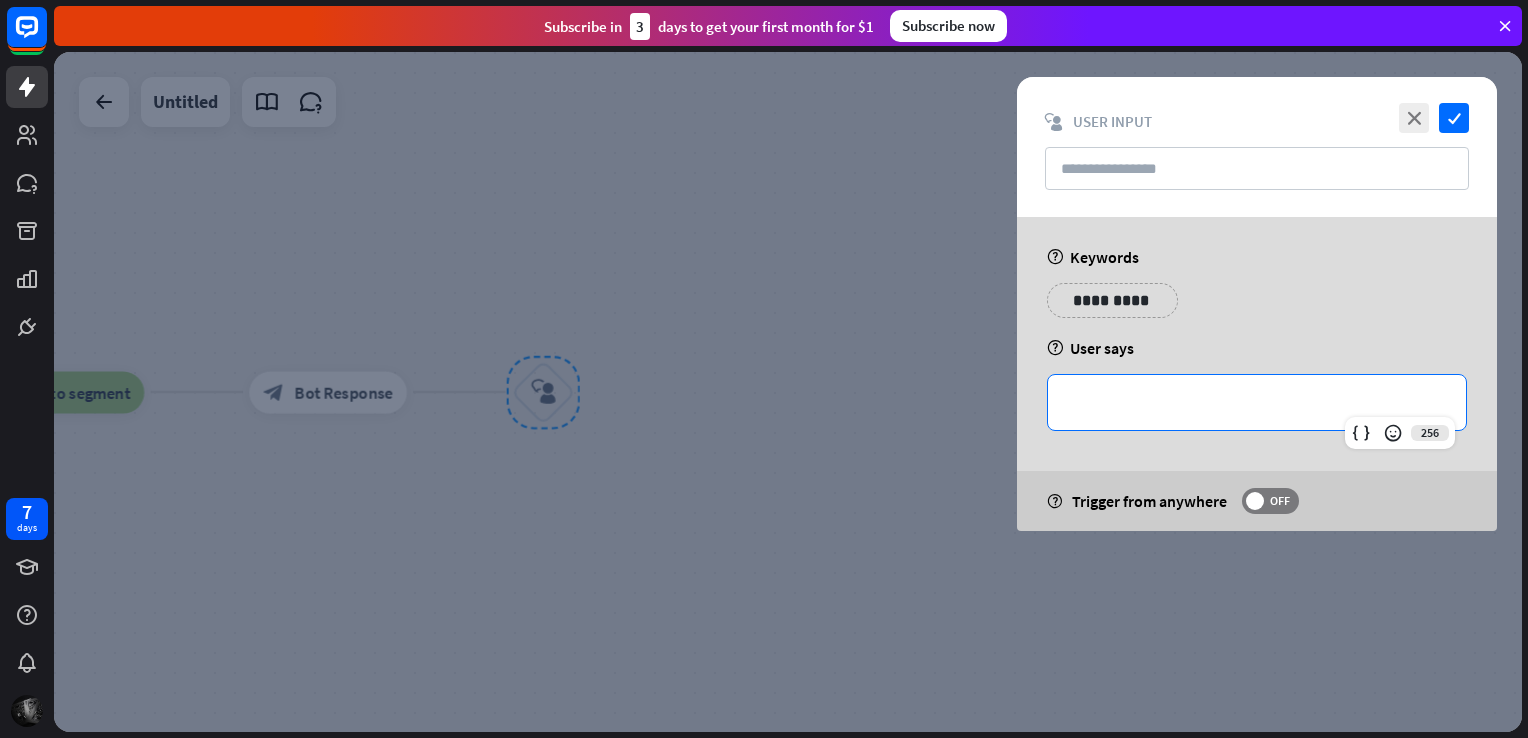 type 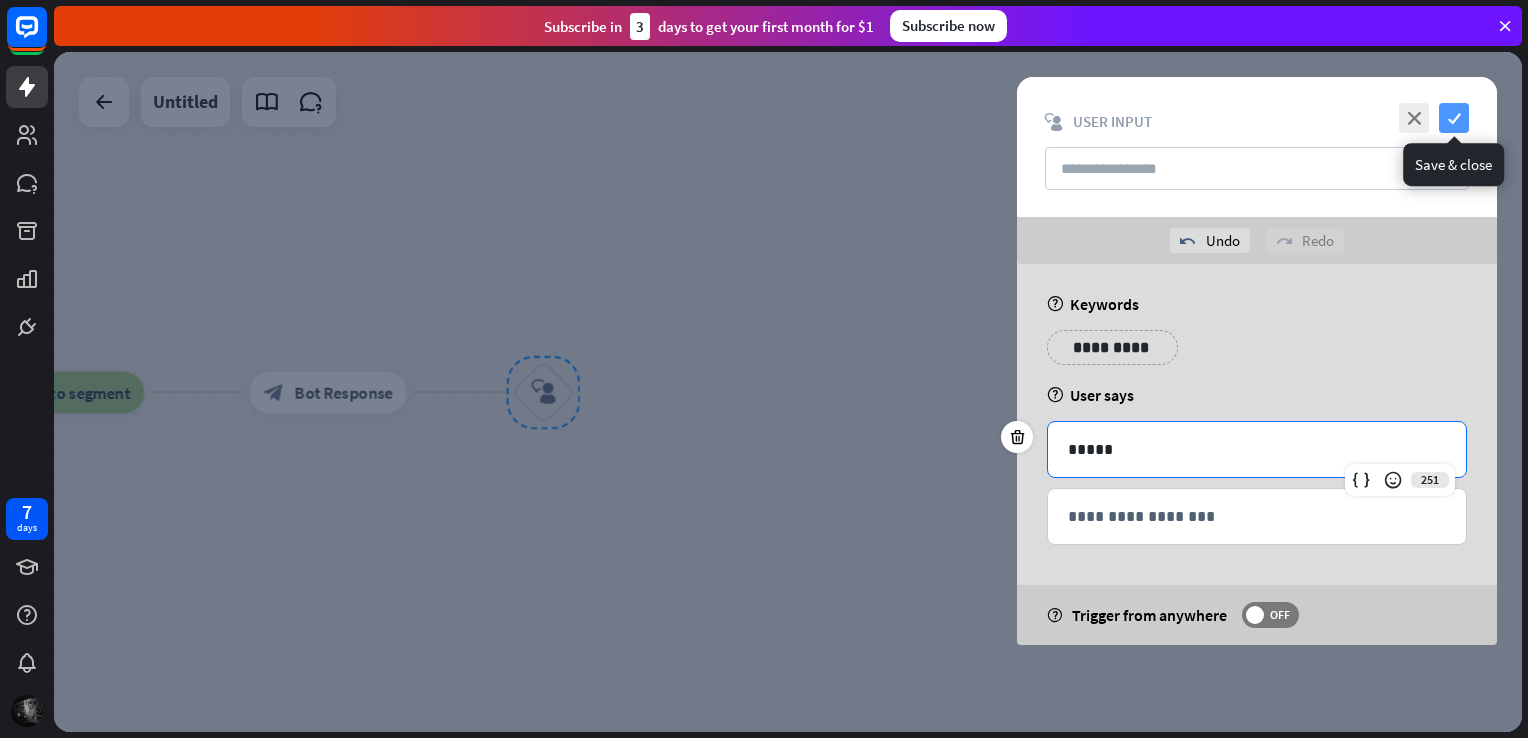 click on "check" at bounding box center (1454, 118) 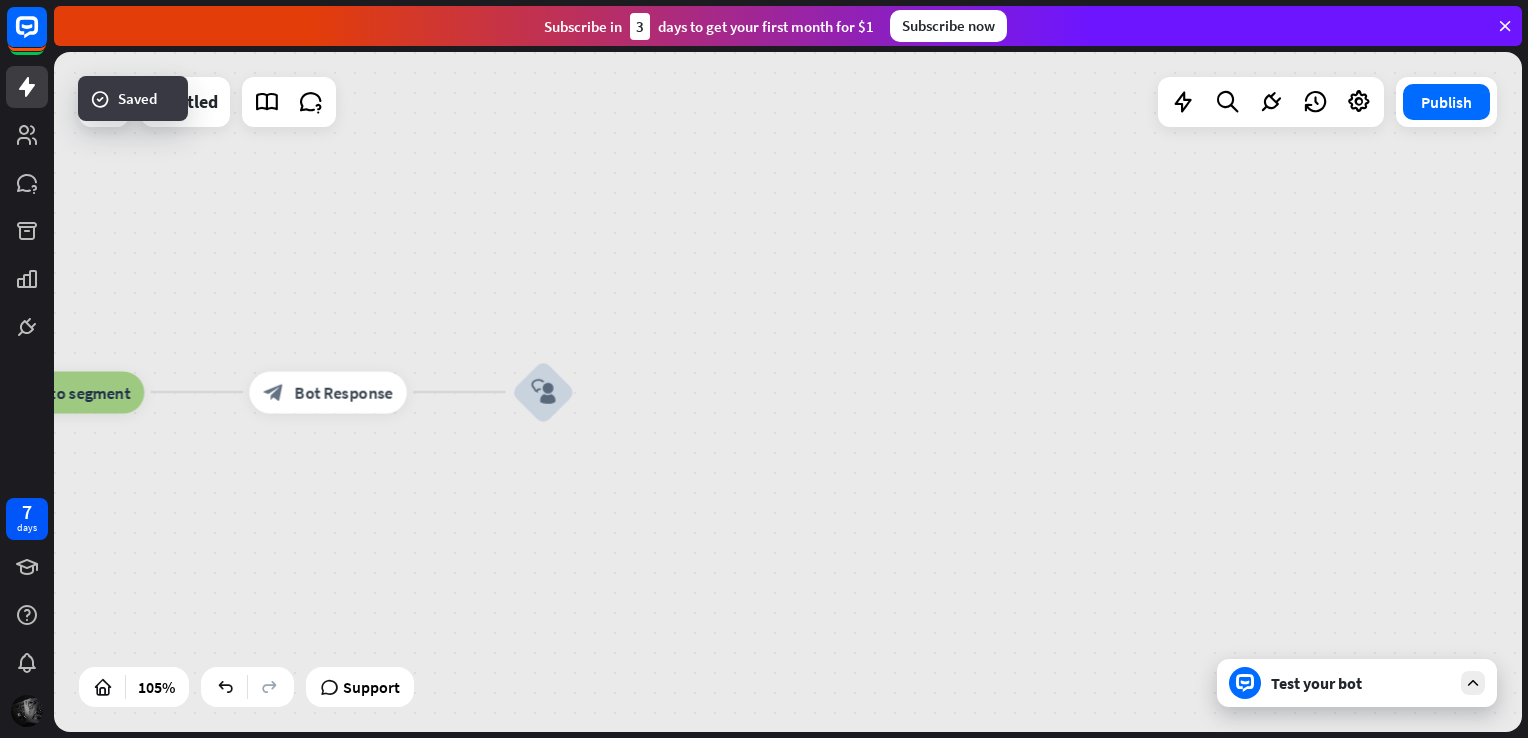 click on "Test your bot" at bounding box center (1361, 683) 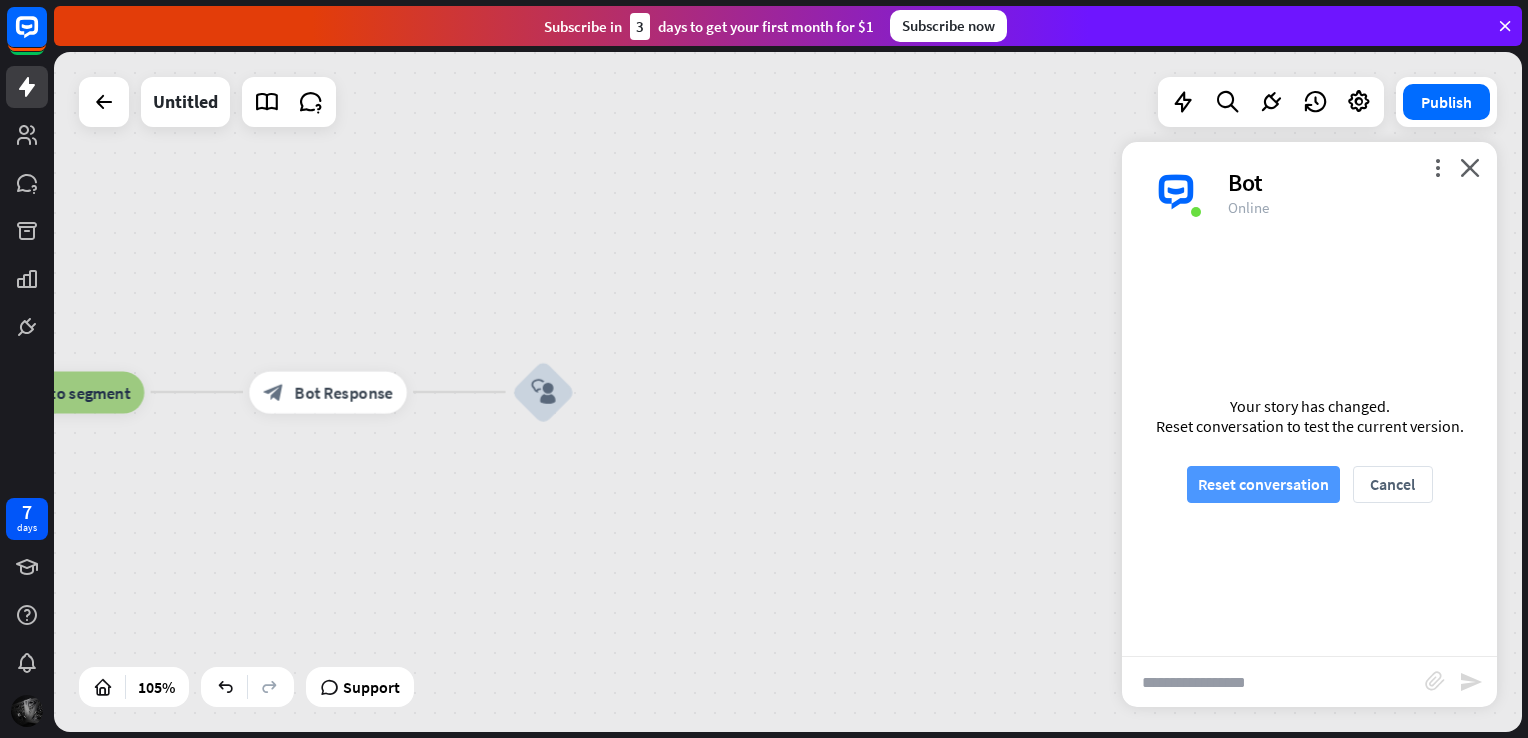 click on "Reset conversation" at bounding box center [1263, 484] 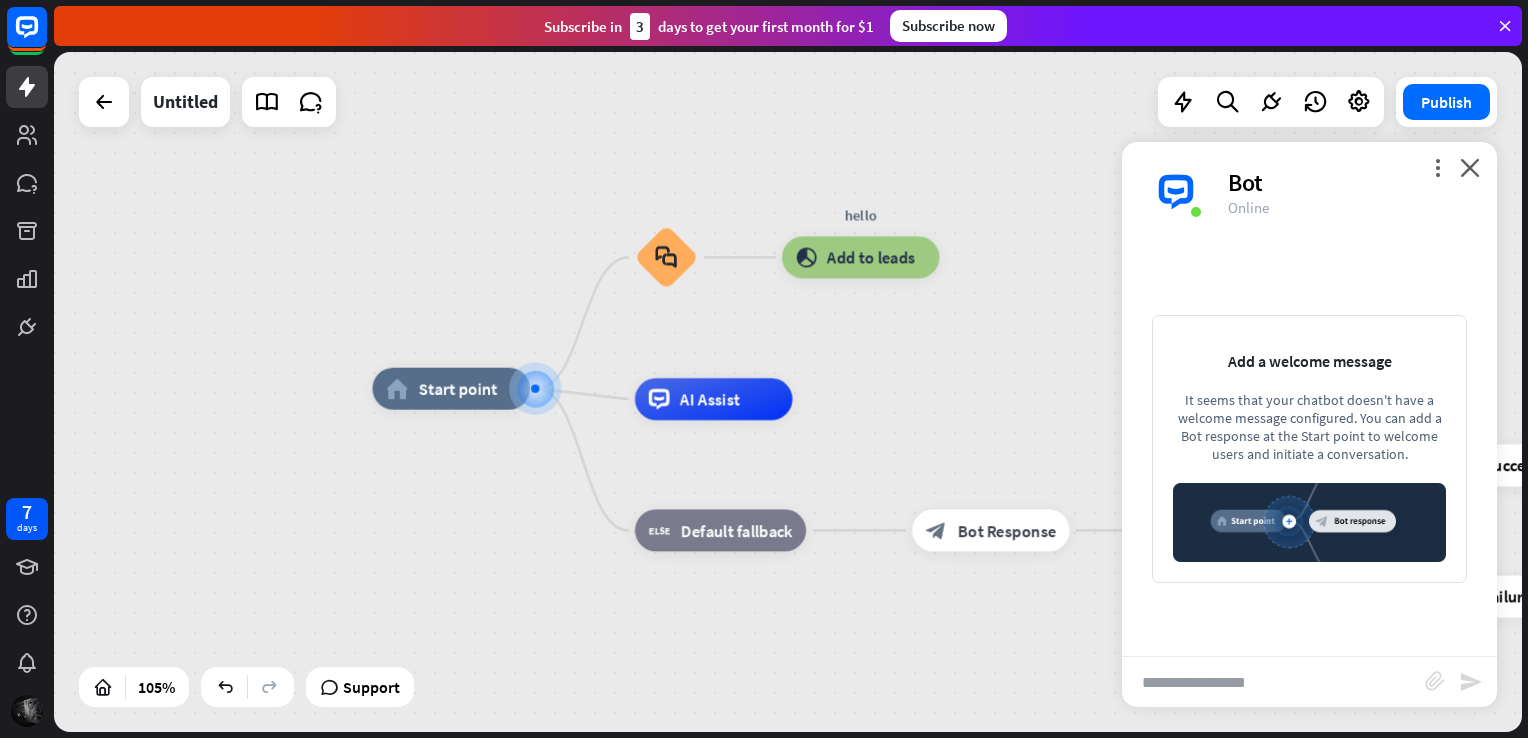 click at bounding box center [1273, 682] 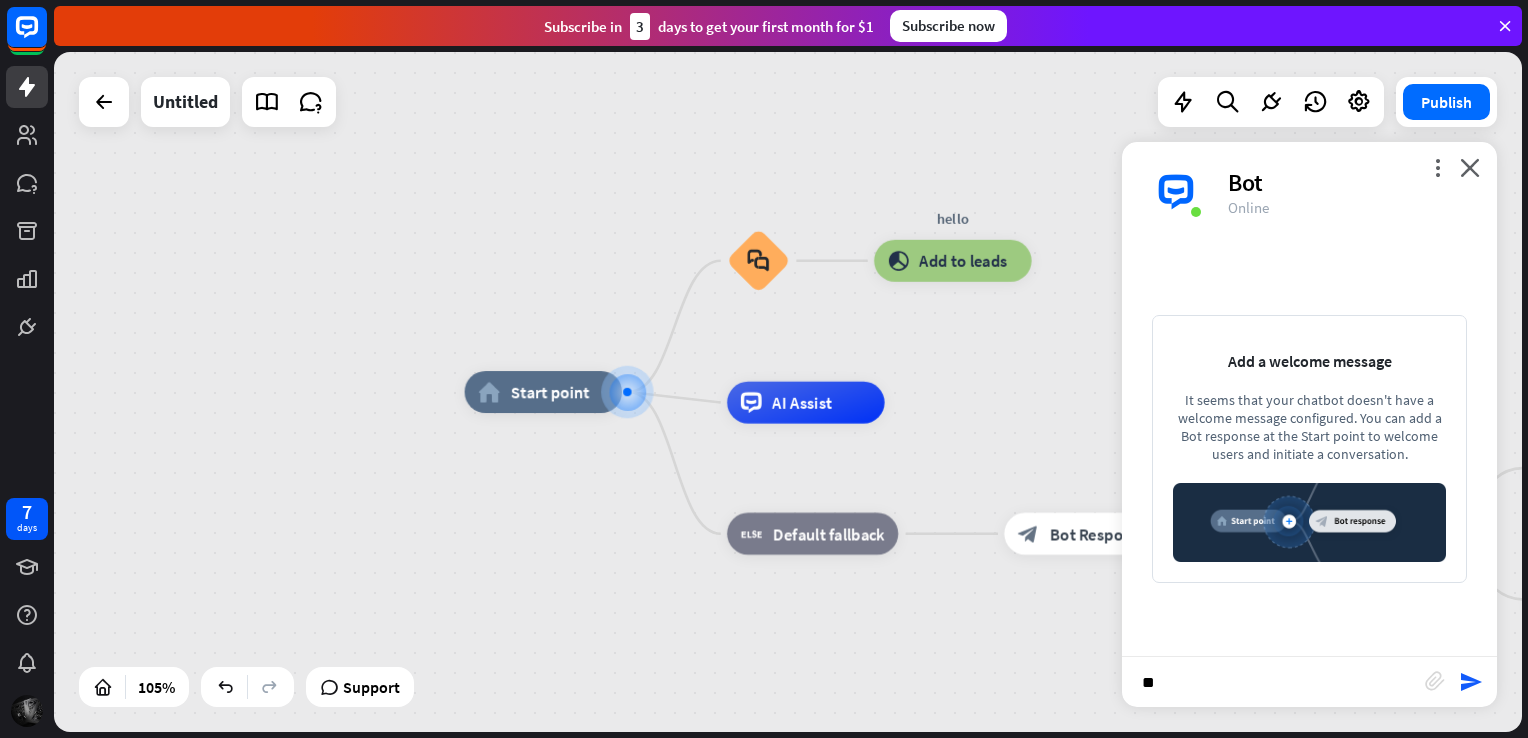 type on "***" 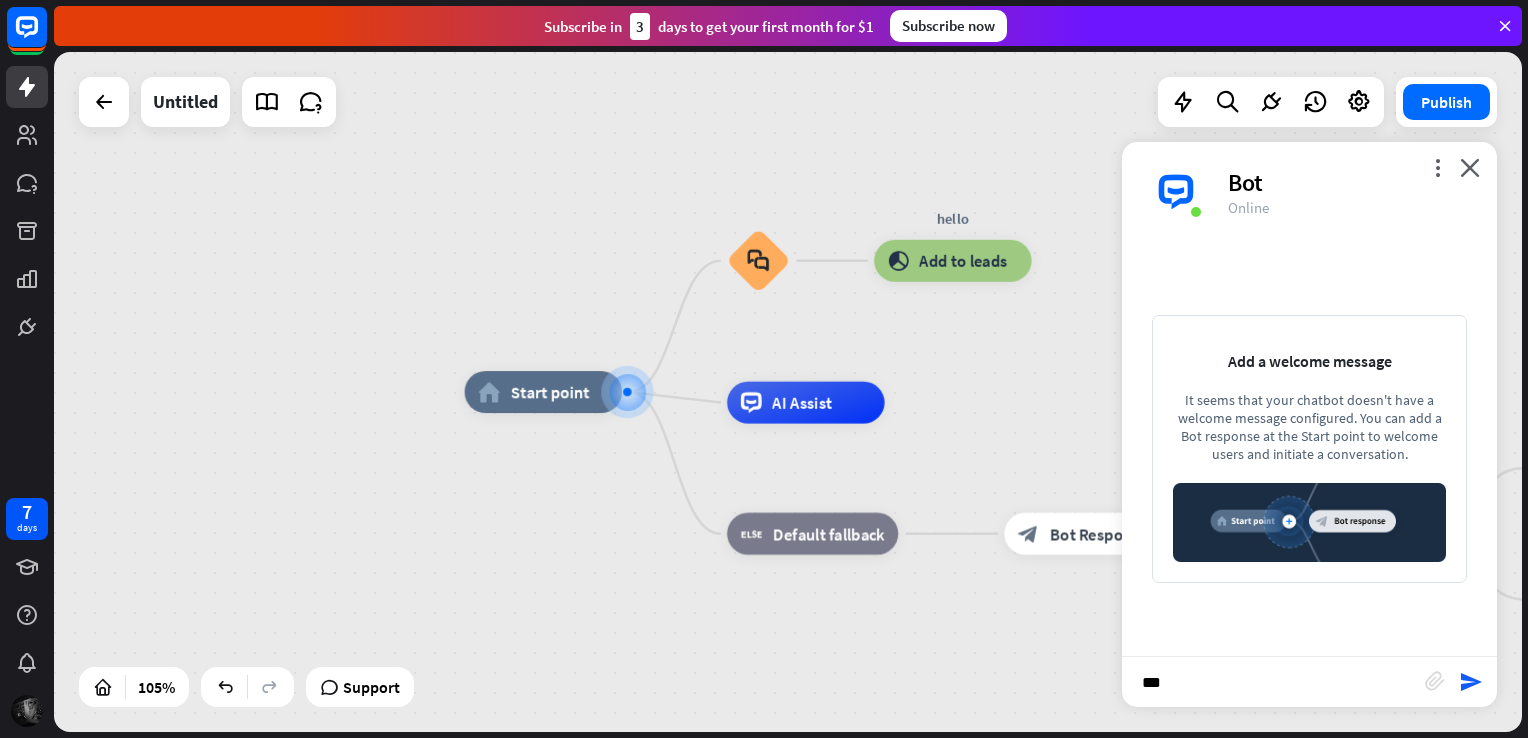 type 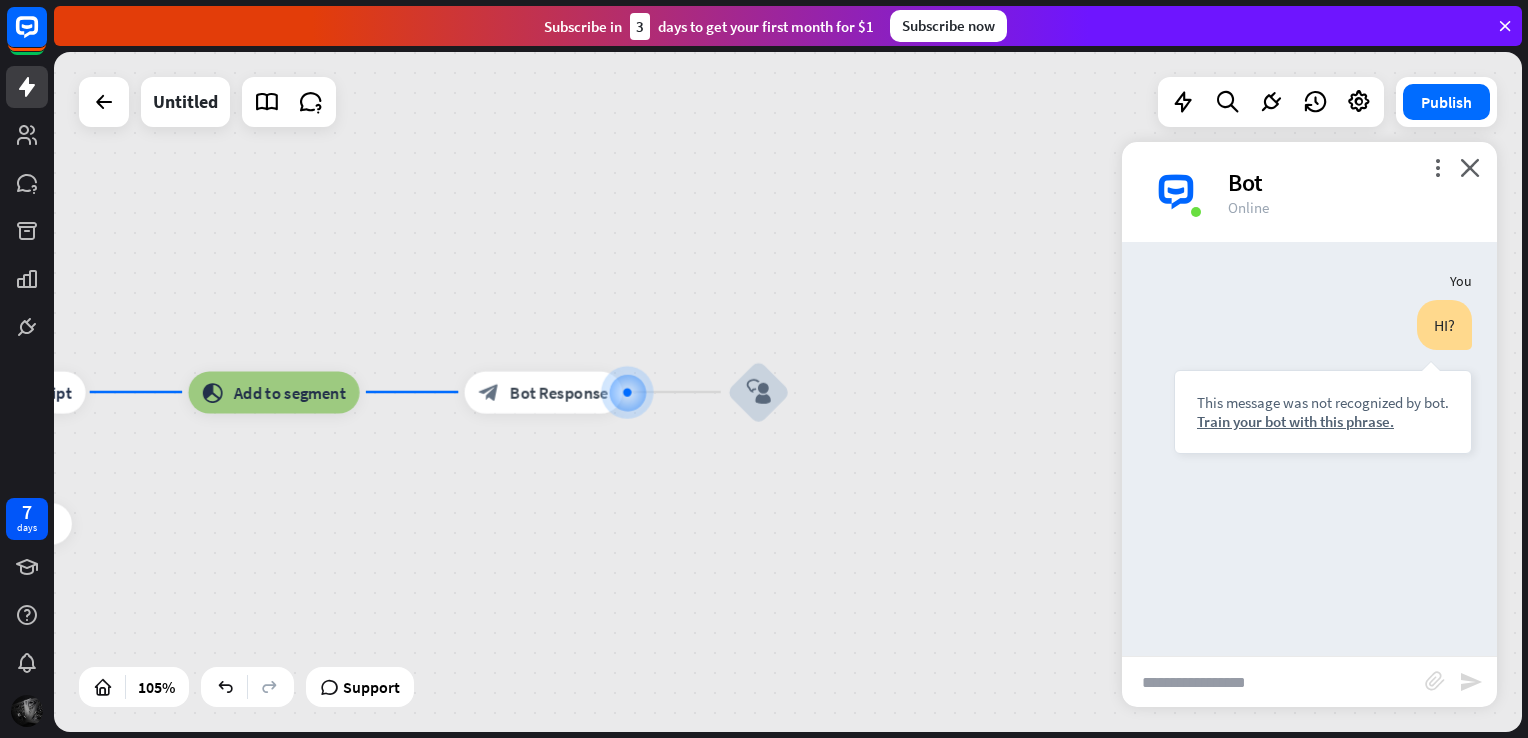 click at bounding box center (1273, 682) 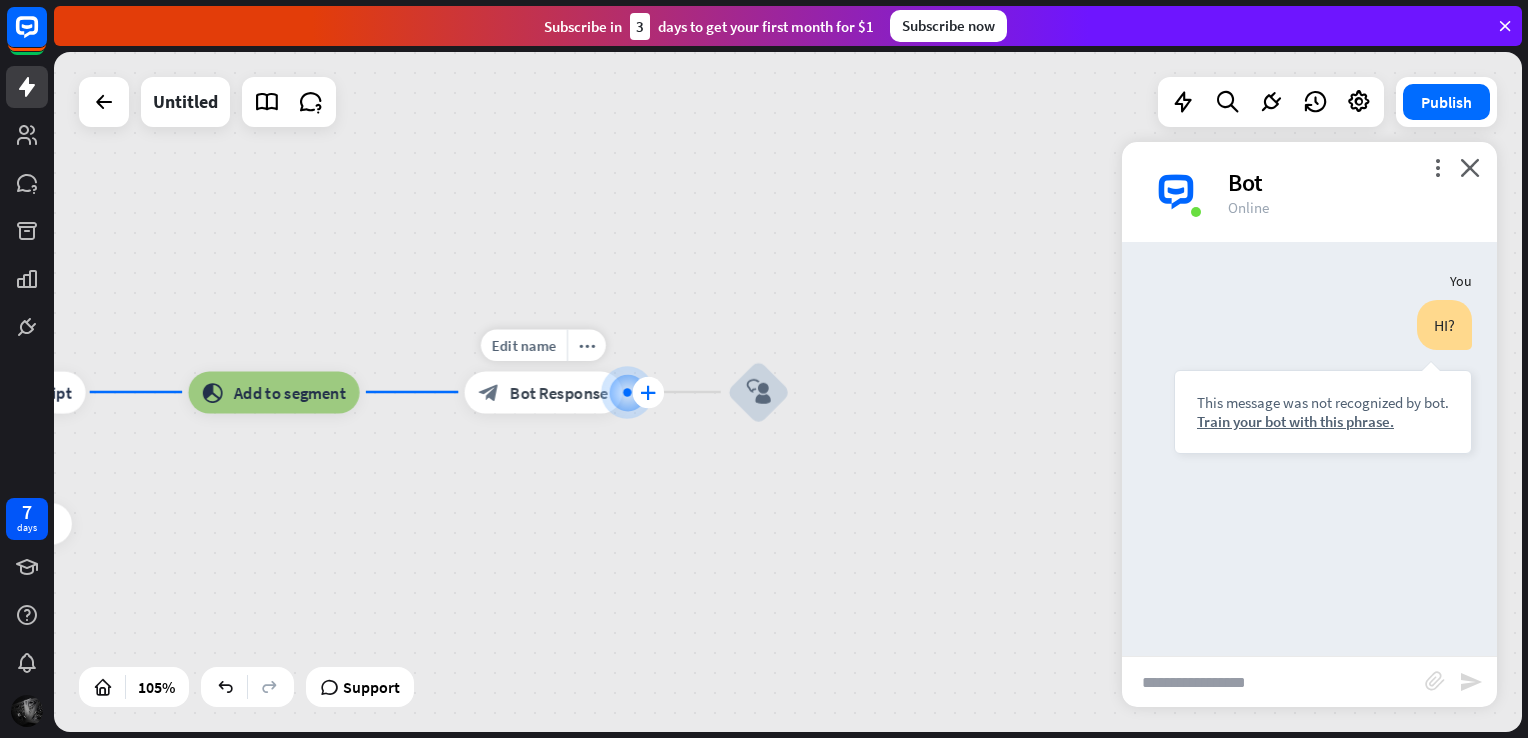 click on "plus" at bounding box center (648, 392) 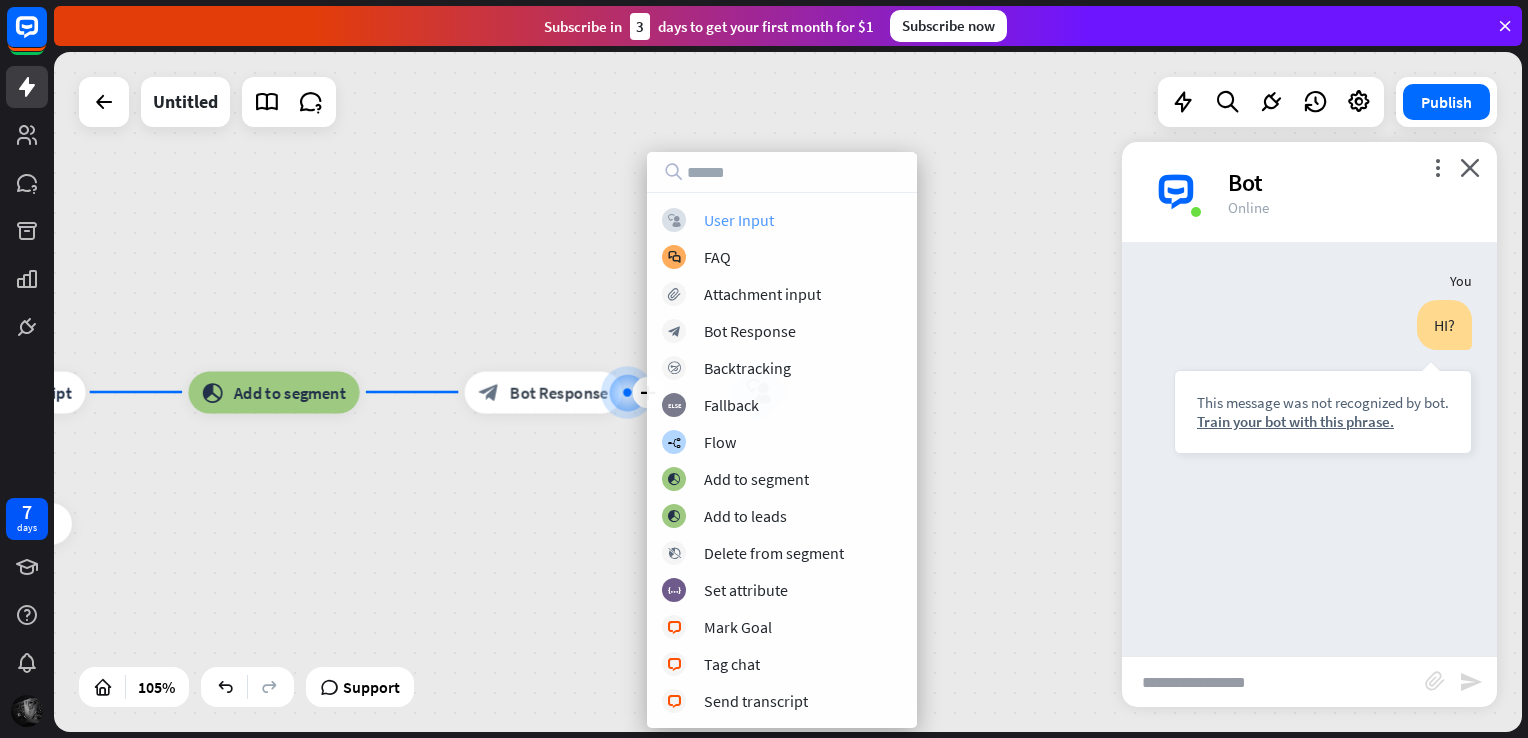 click on "User Input" at bounding box center (739, 220) 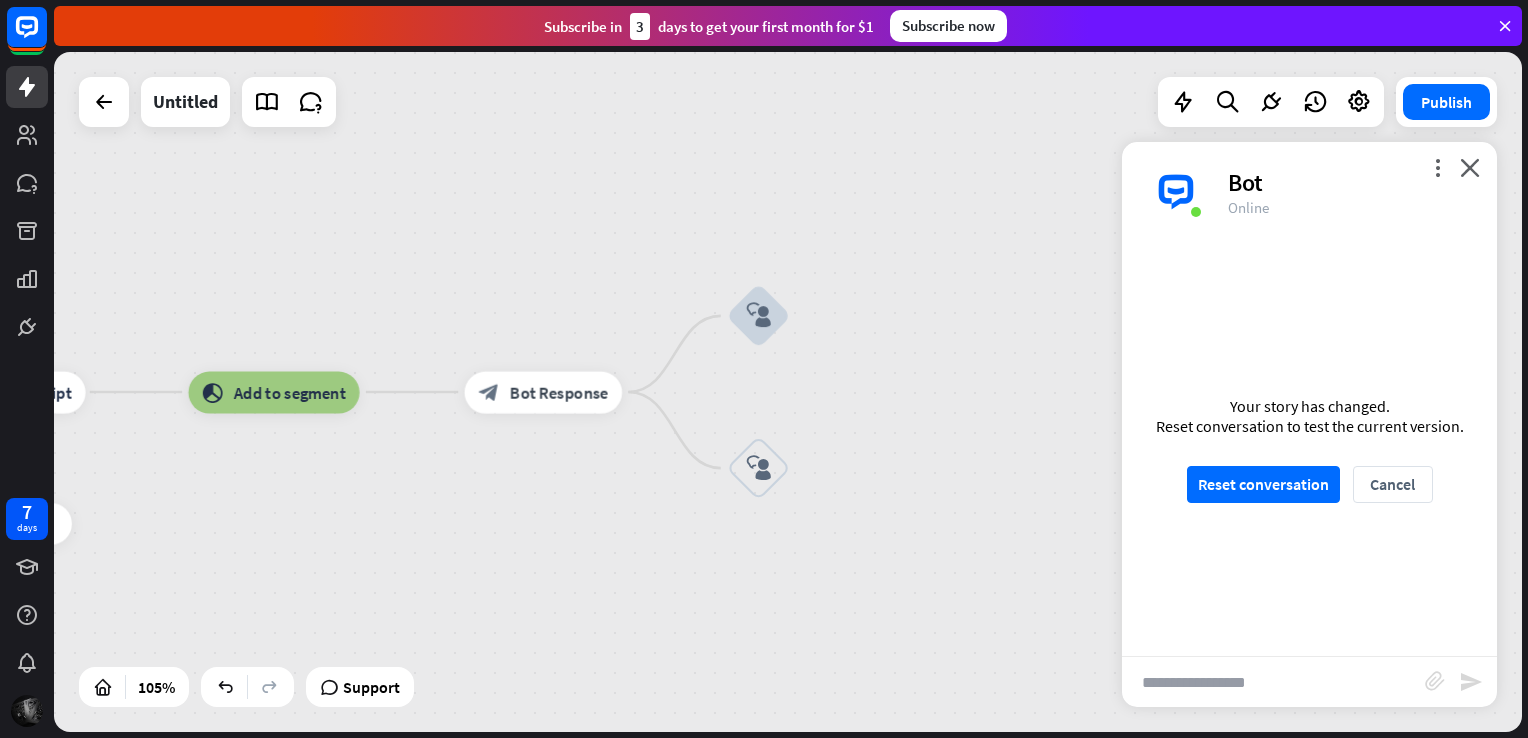 click on "home_2   Start point                   block_faq                 hello   block_add_to_segment   Add to leads                     AI Assist                   block_fallback   Default fallback                   block_bot_response   Bot Response                   block_question   Question                   block_success   Success                   block_livechat   Send transcript                   block_add_to_segment   Add to segment                   block_bot_response   Bot Response                   block_user_input       Edit name   more_horiz             block_user_input                   block_failure   Failure                   block_close_chat   Close chat" at bounding box center (788, 392) 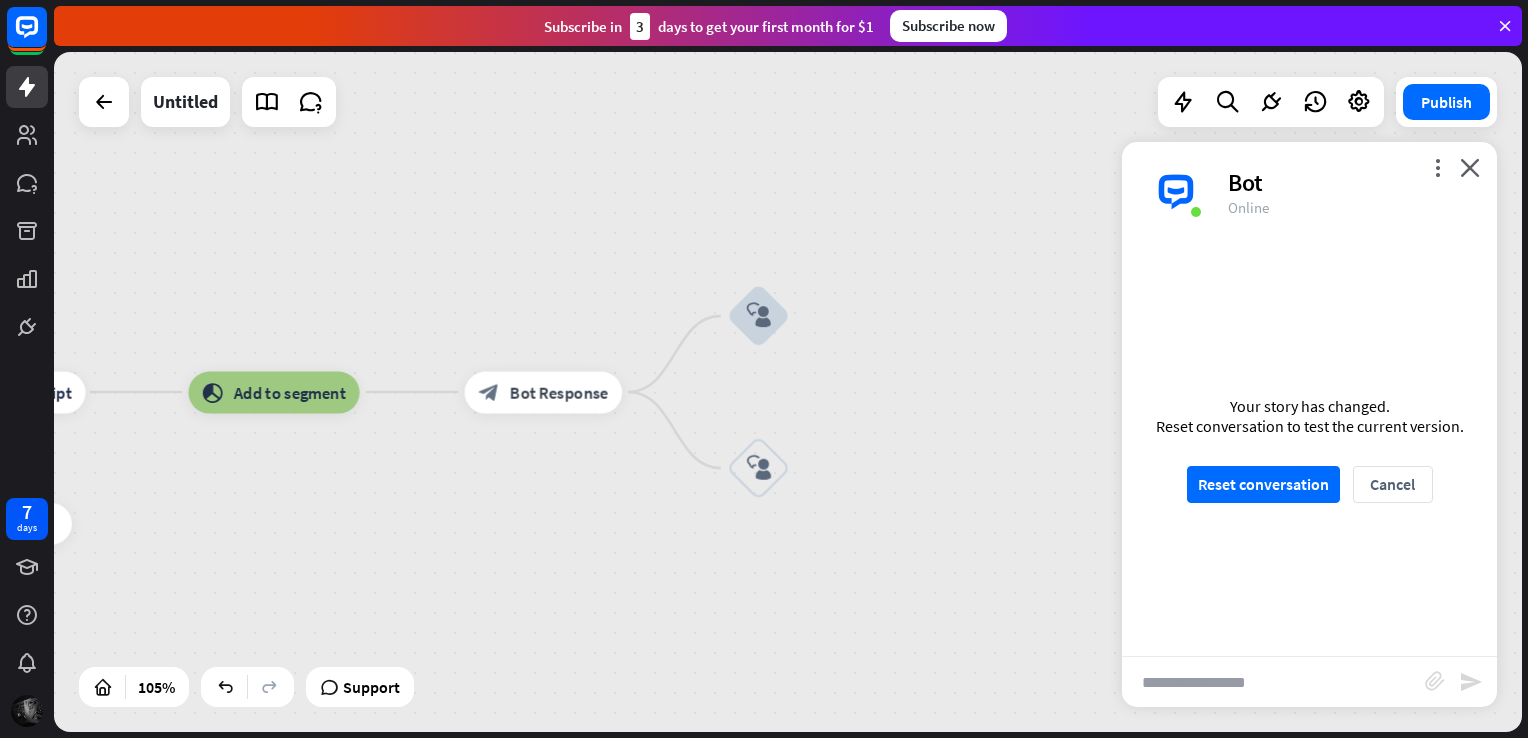 click at bounding box center [1273, 682] 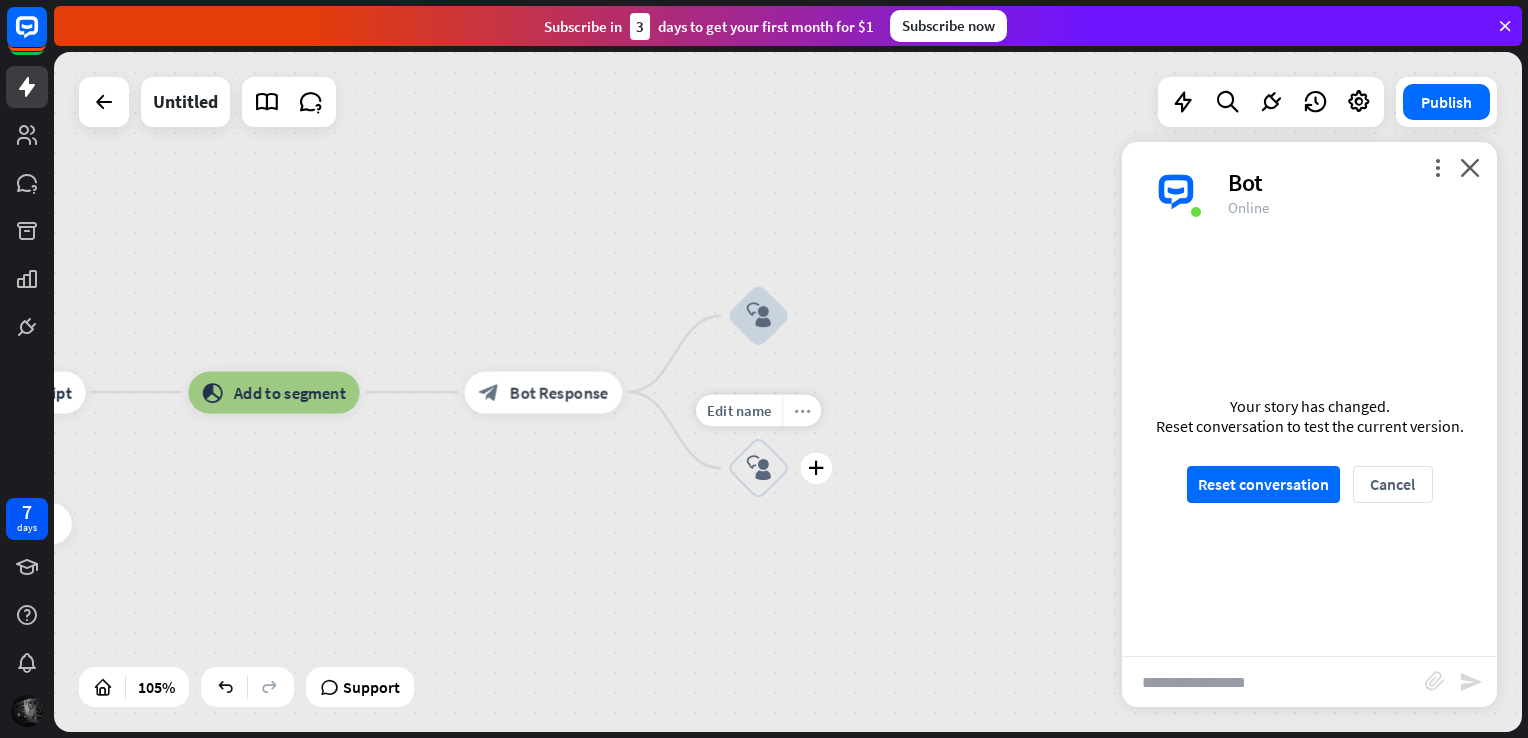 click on "more_horiz" at bounding box center (802, 411) 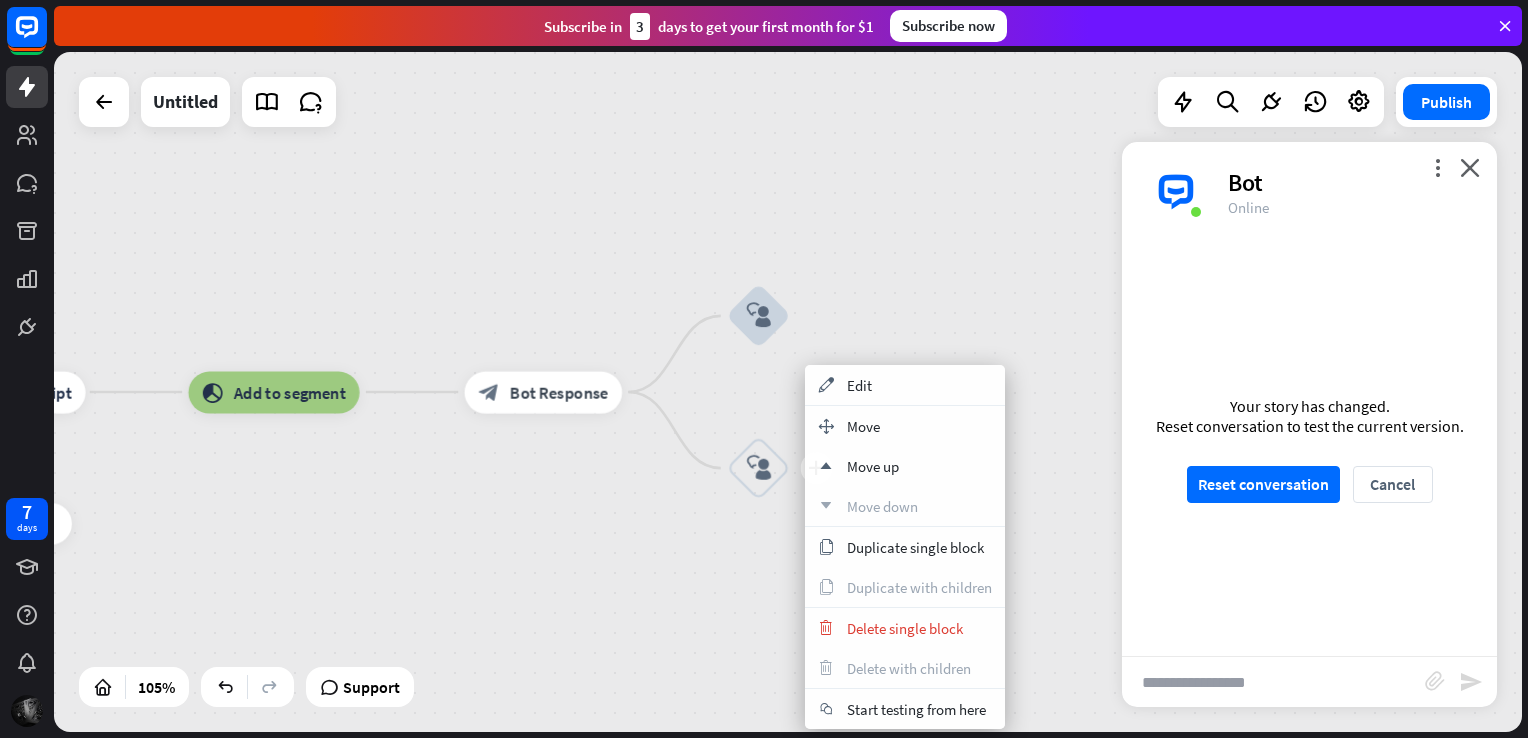 click on "plus     block_user_input" at bounding box center [758, 468] 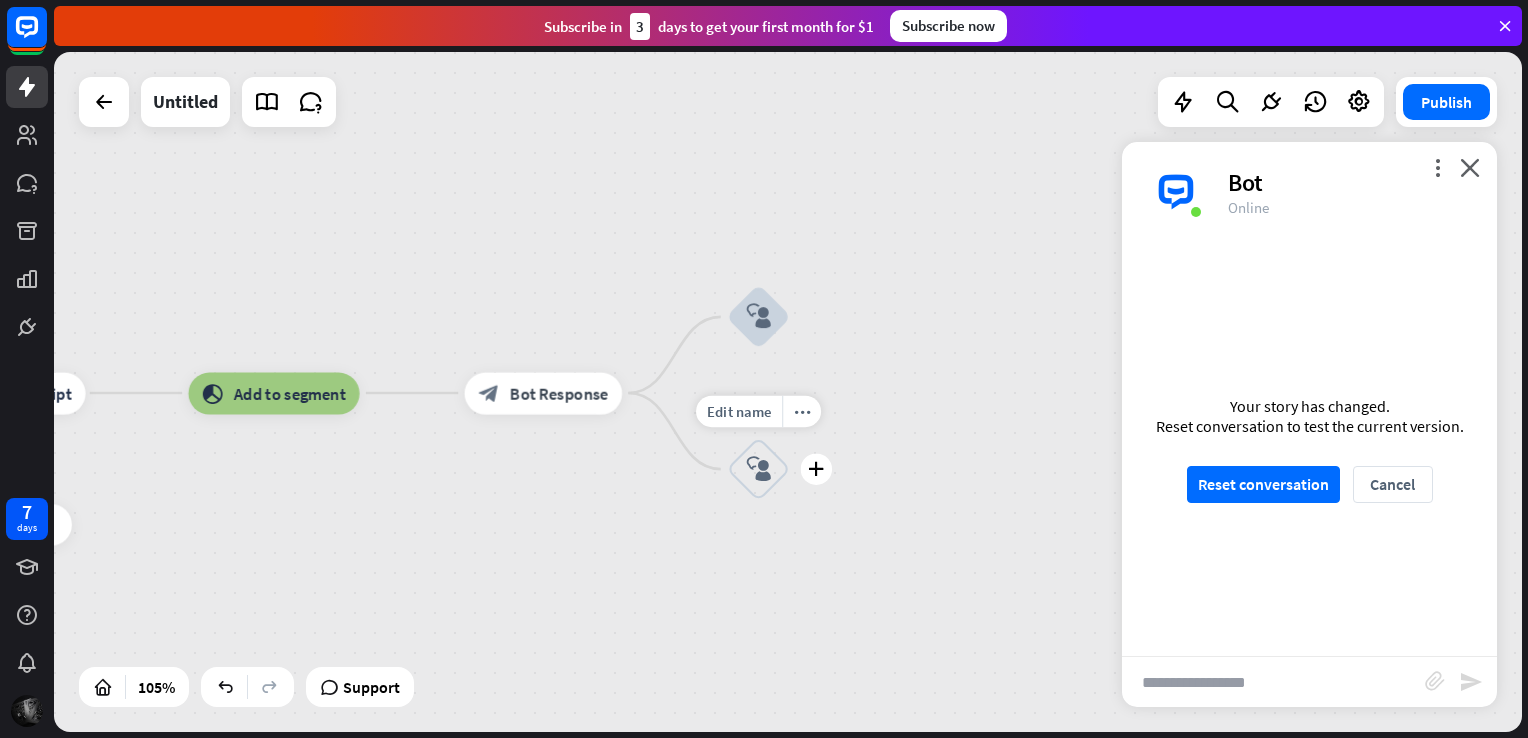 click on "block_user_input" at bounding box center [758, 469] 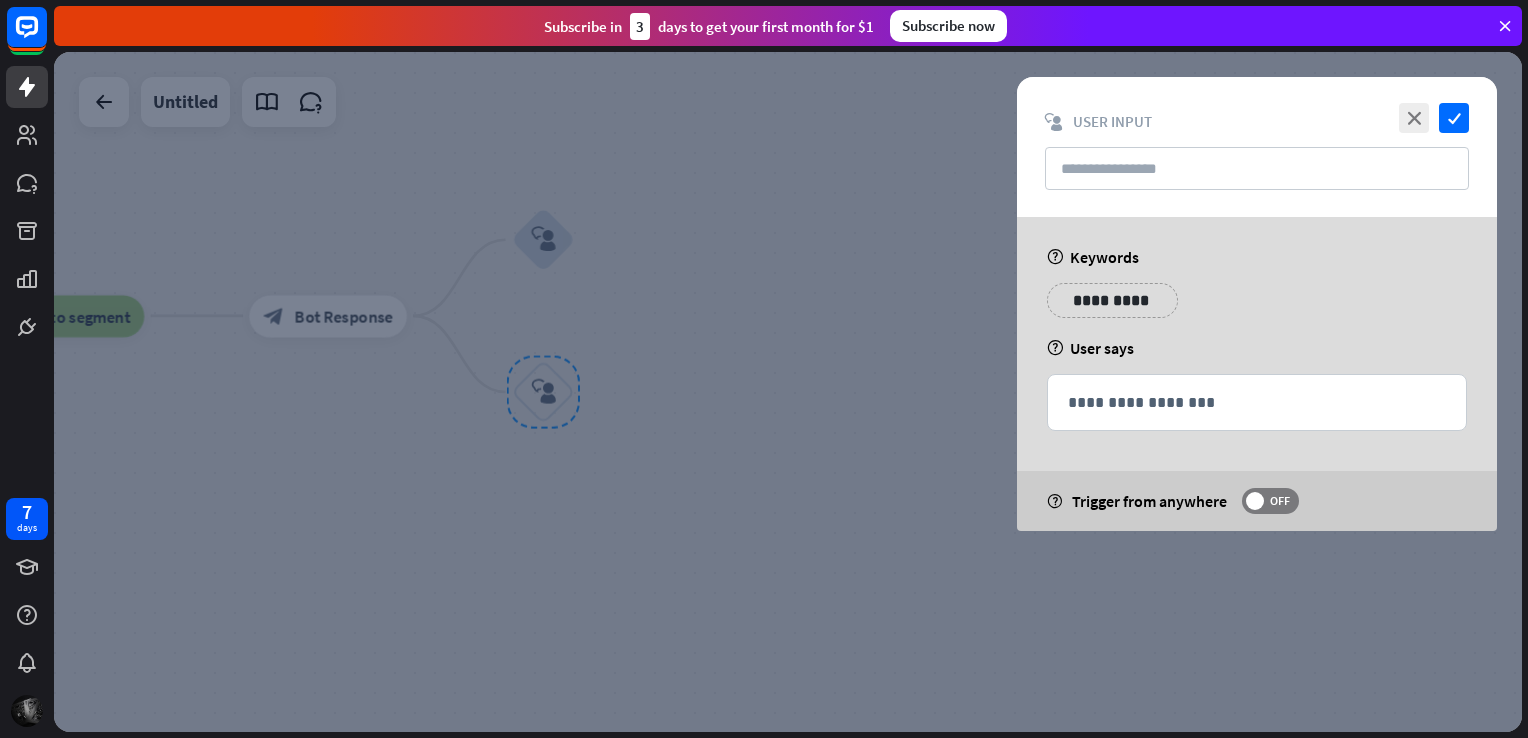 click on "**********" at bounding box center [1257, 374] 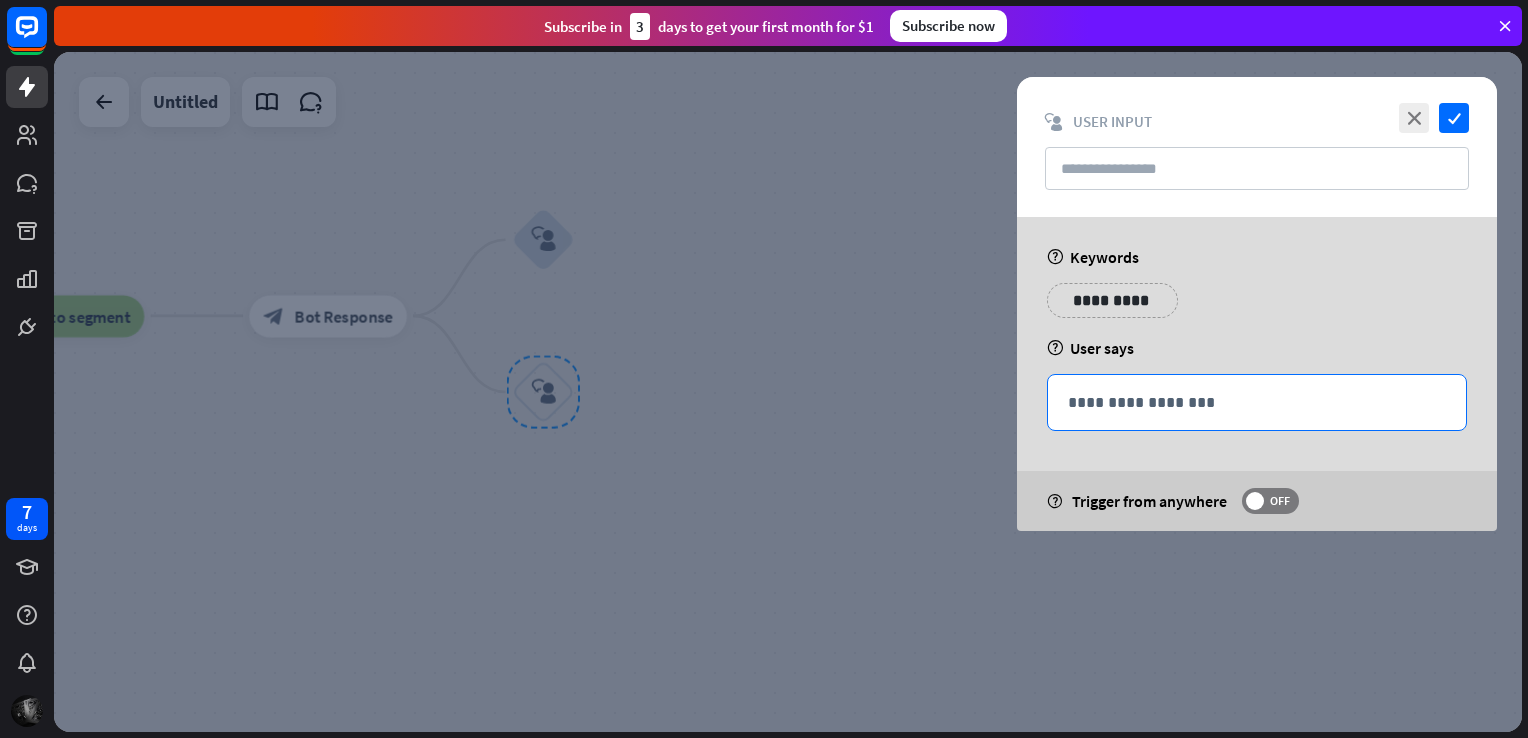 click on "**********" at bounding box center [1257, 402] 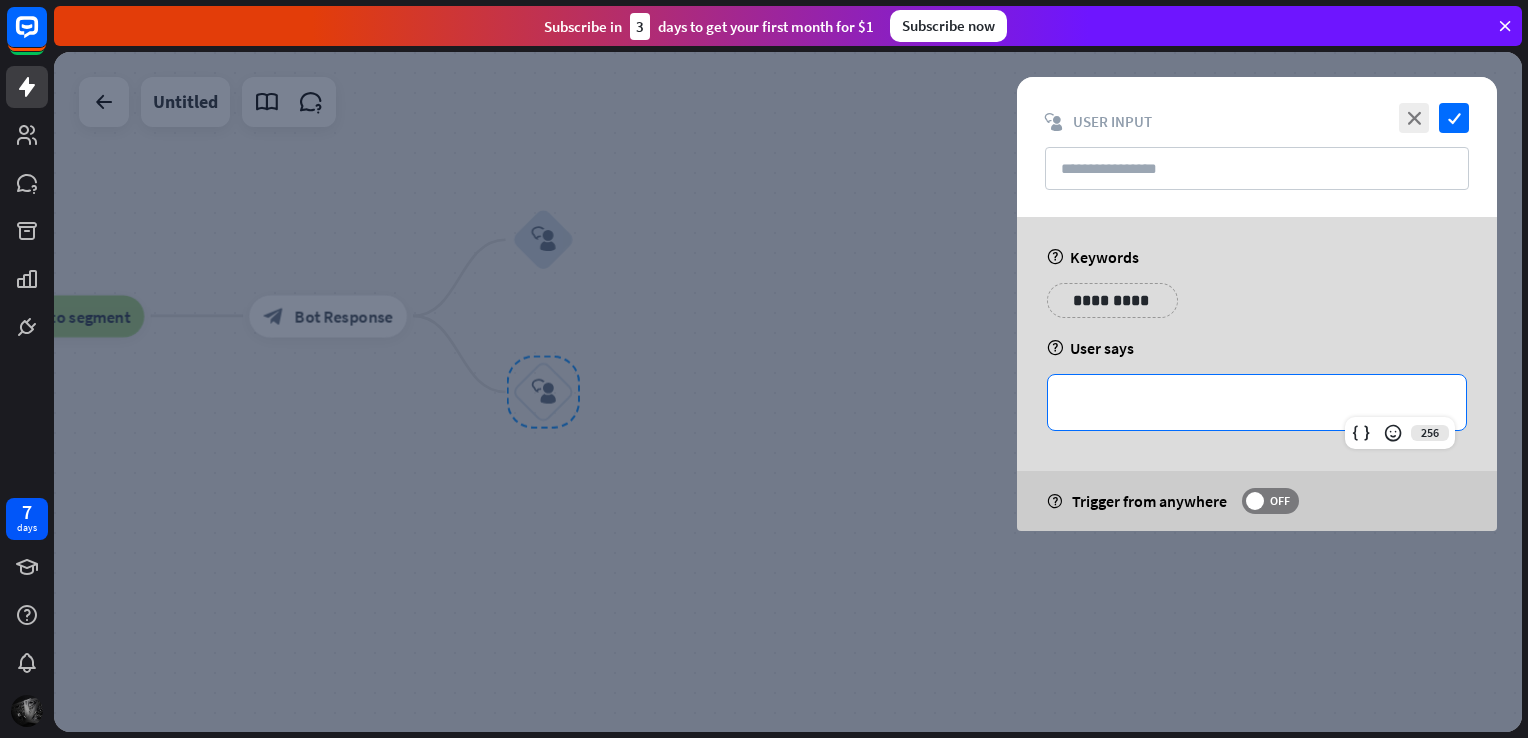 type 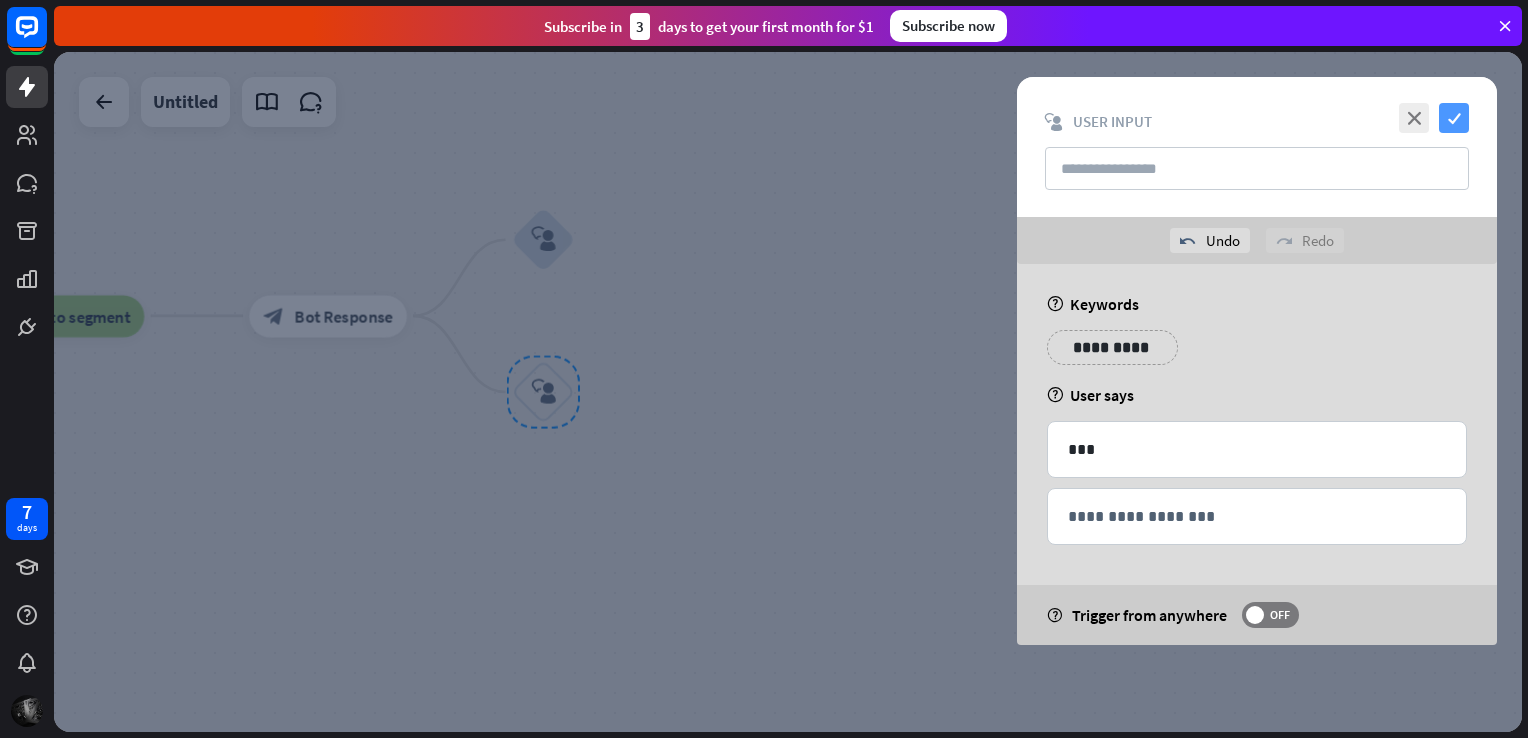 click on "check" at bounding box center [1454, 118] 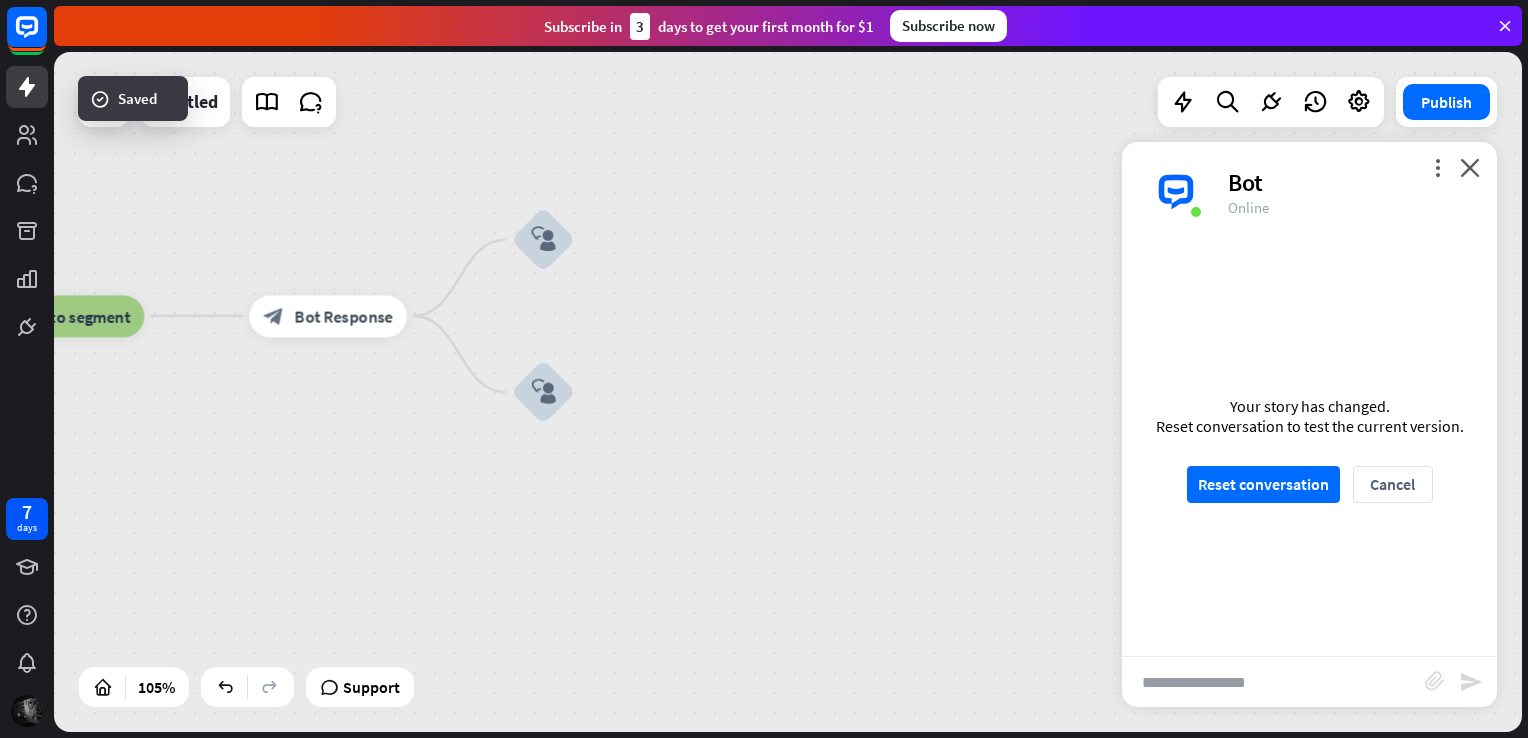 click on "Your story has changed.
Reset conversation to test the current version.
Reset conversation
Cancel" at bounding box center [1309, 449] 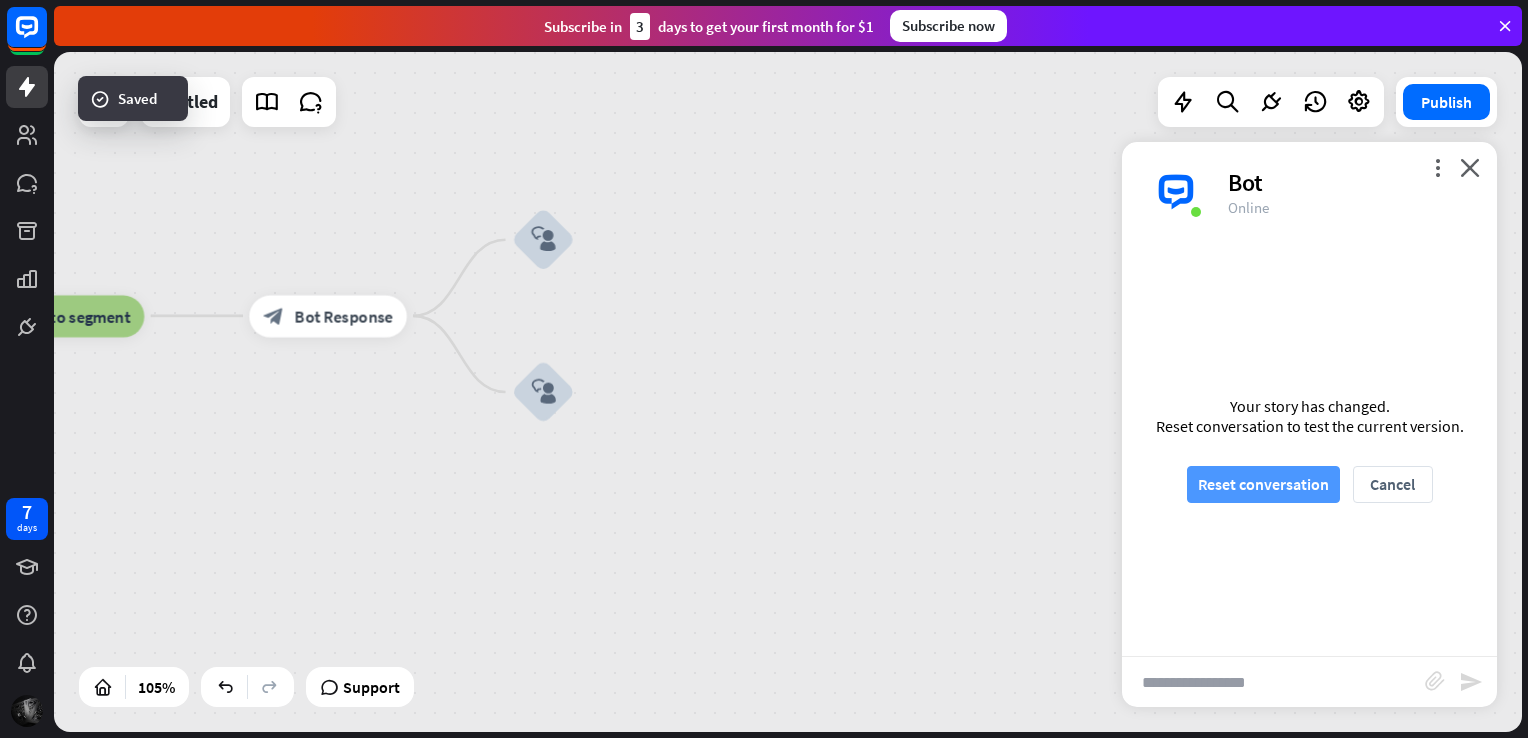 click on "Reset conversation" at bounding box center (1263, 484) 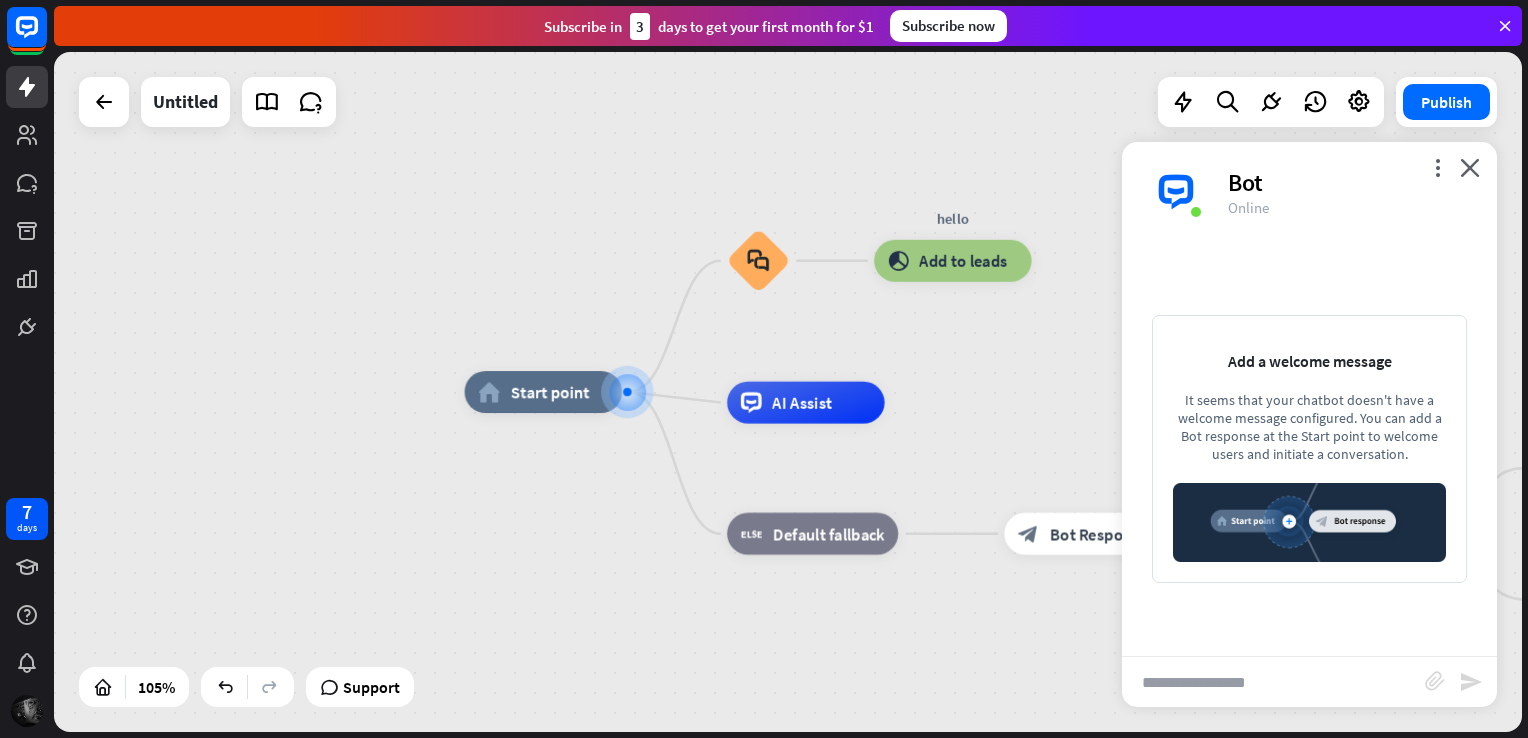 click at bounding box center [1273, 682] 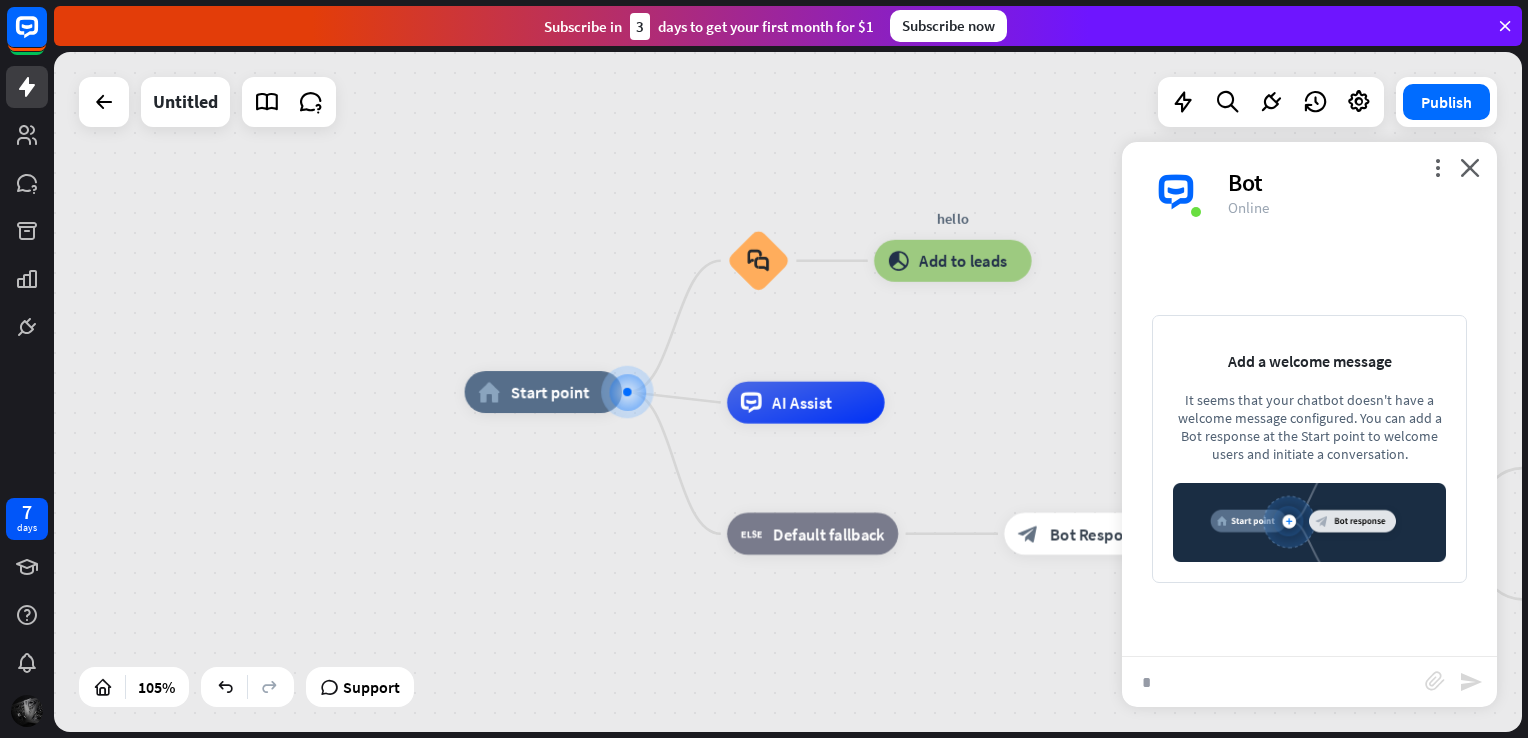 type on "**" 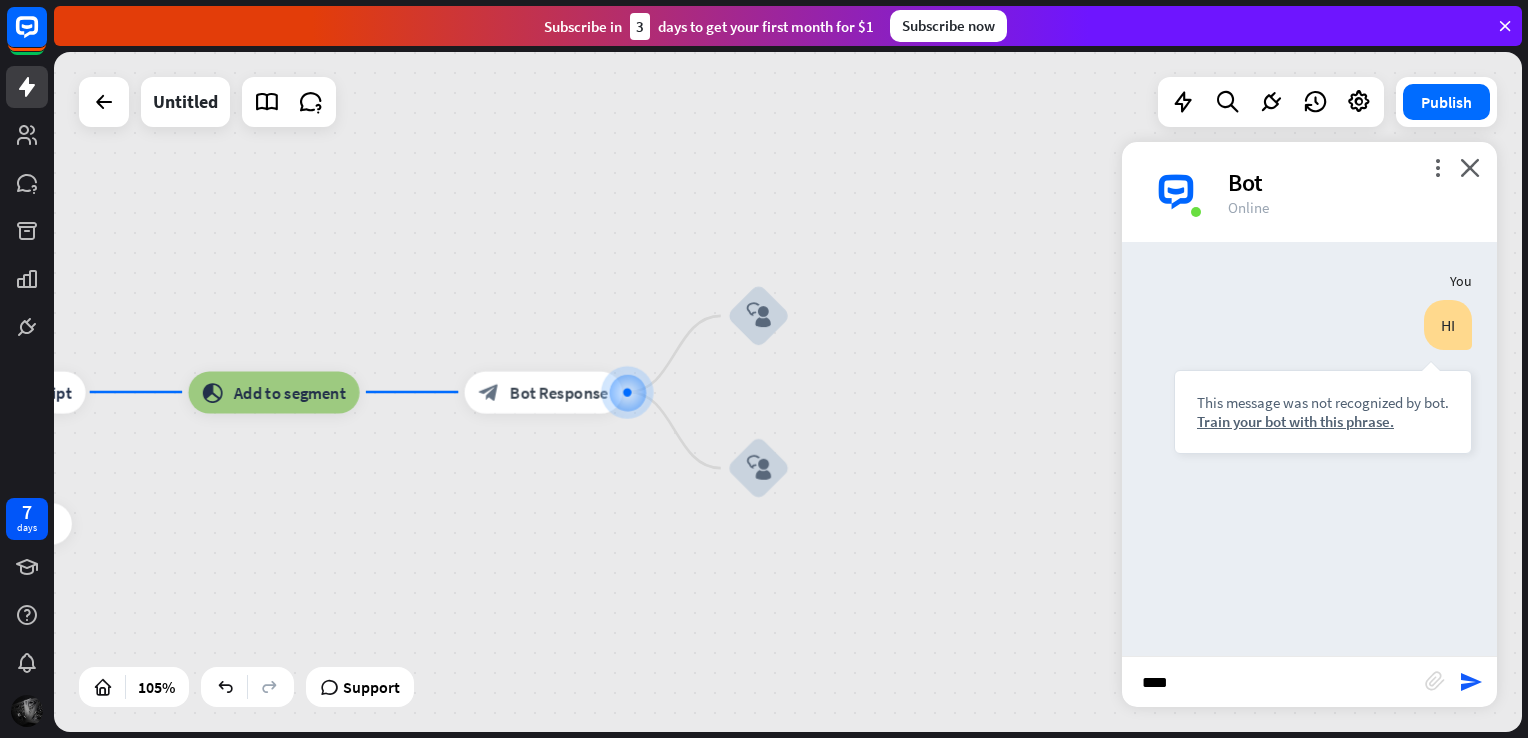 type on "*****" 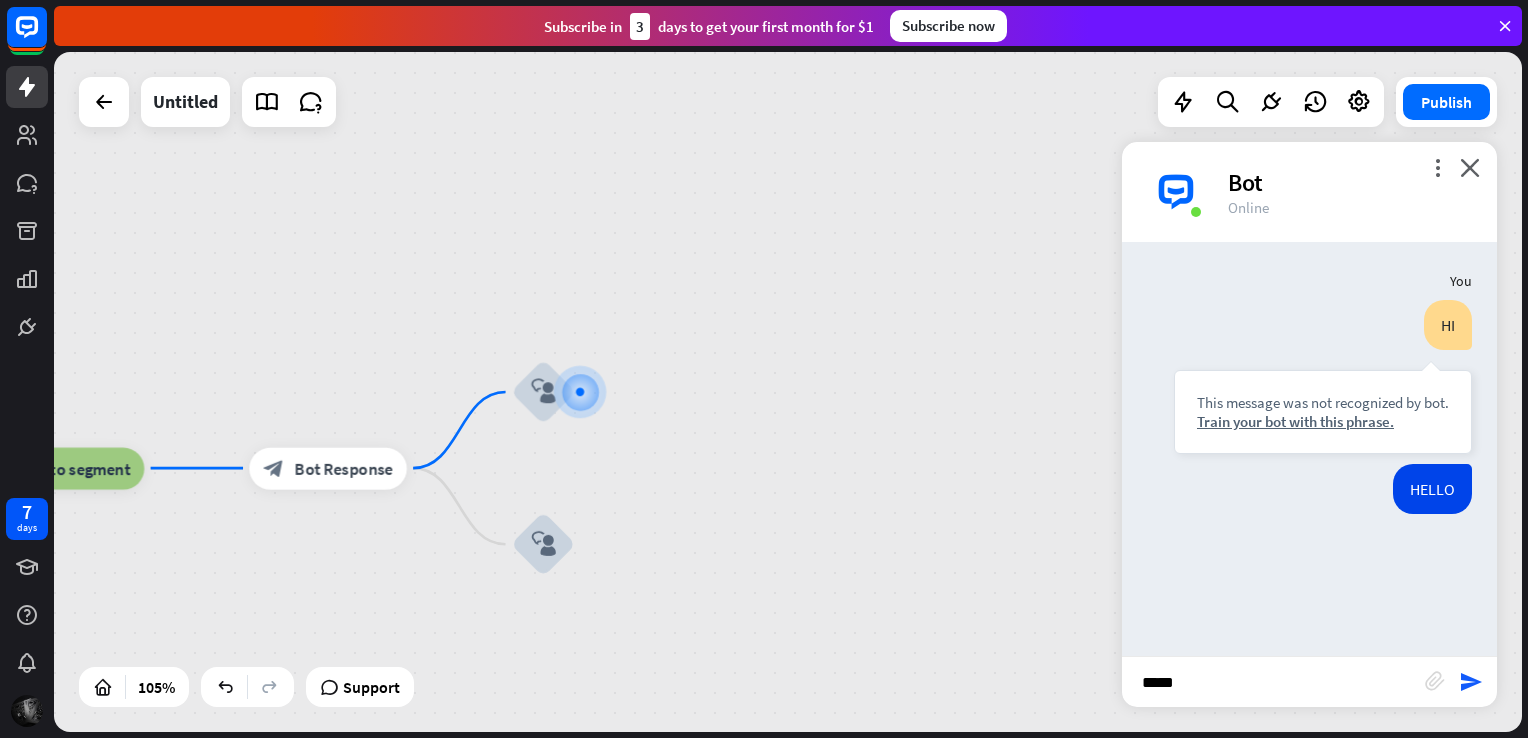 type on "******" 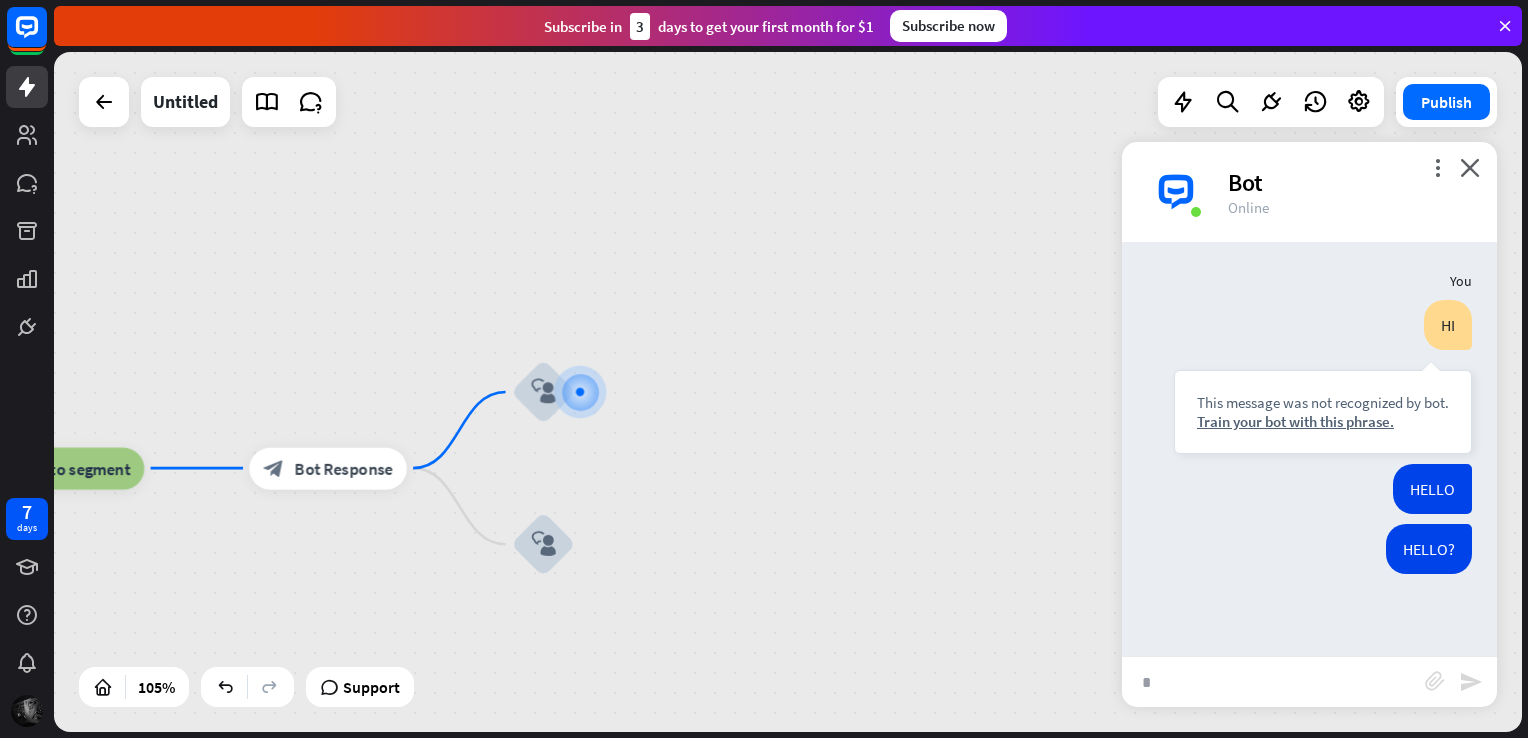 type on "**" 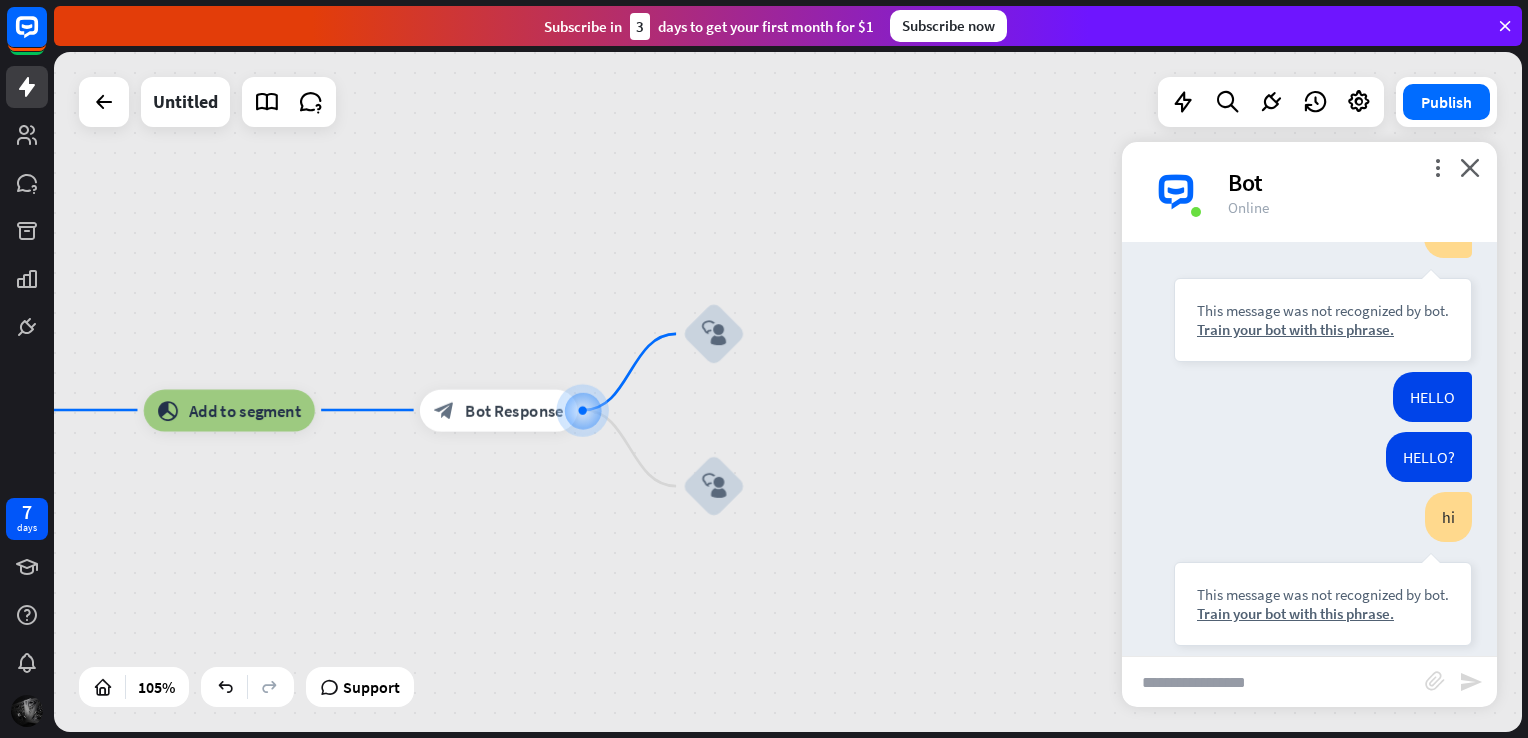 scroll, scrollTop: 110, scrollLeft: 0, axis: vertical 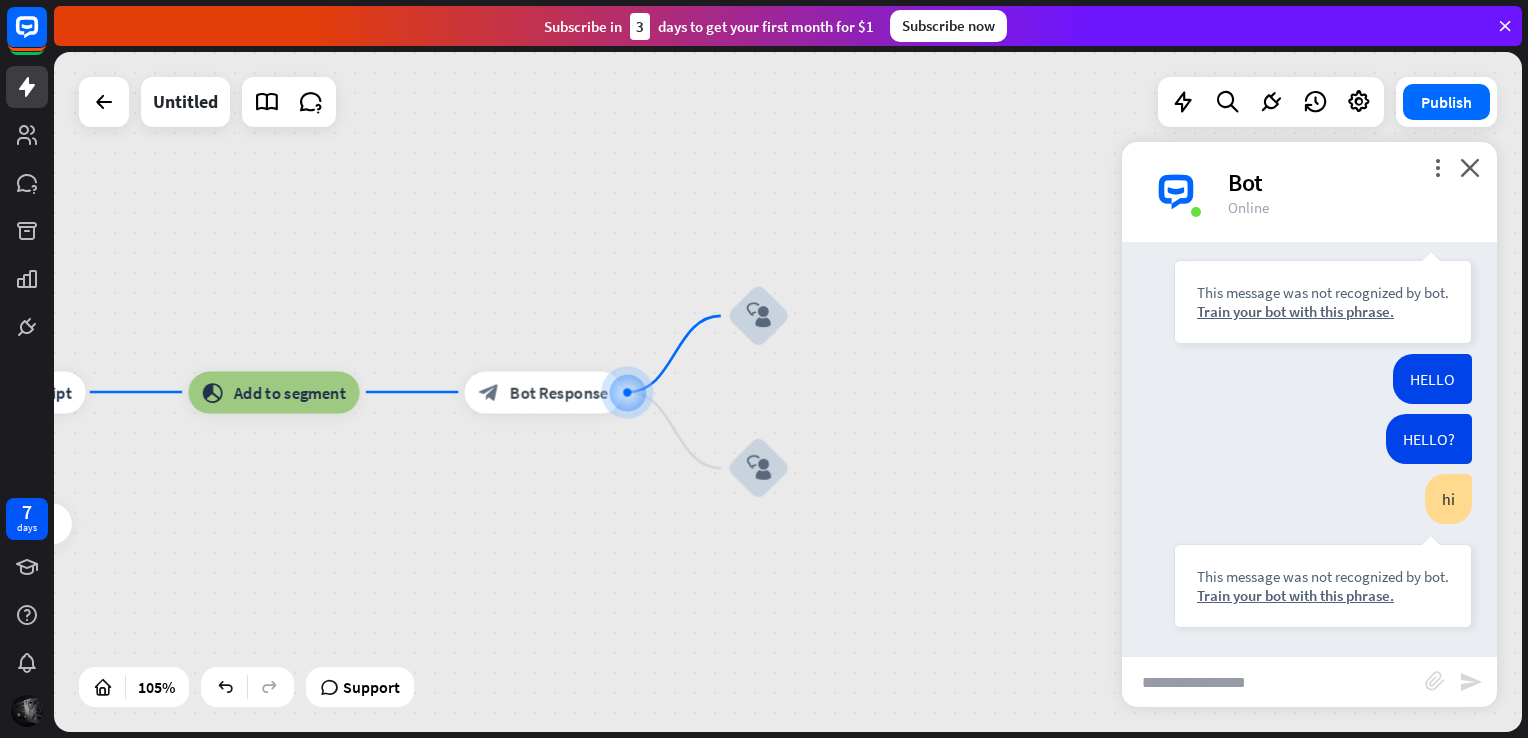 type on "*" 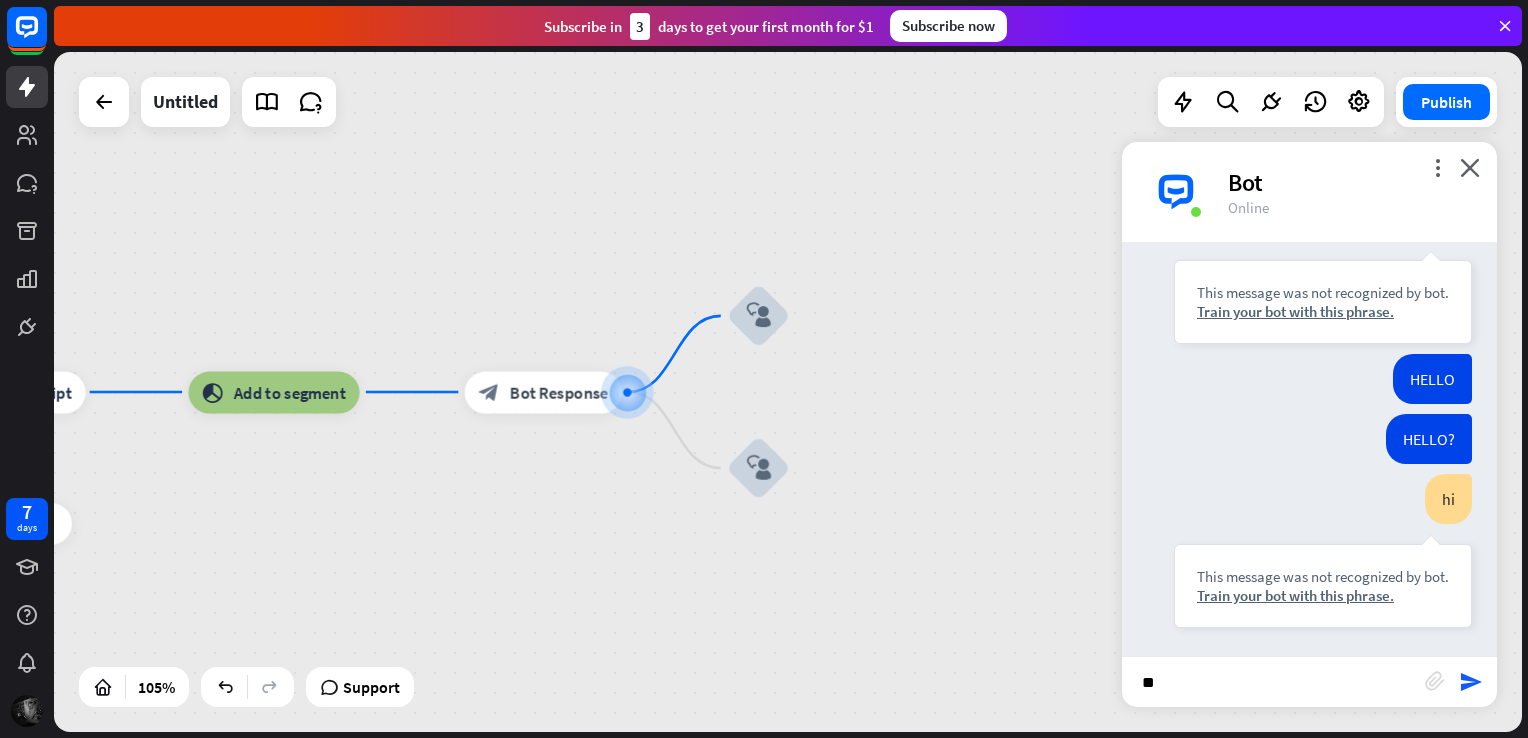 type on "***" 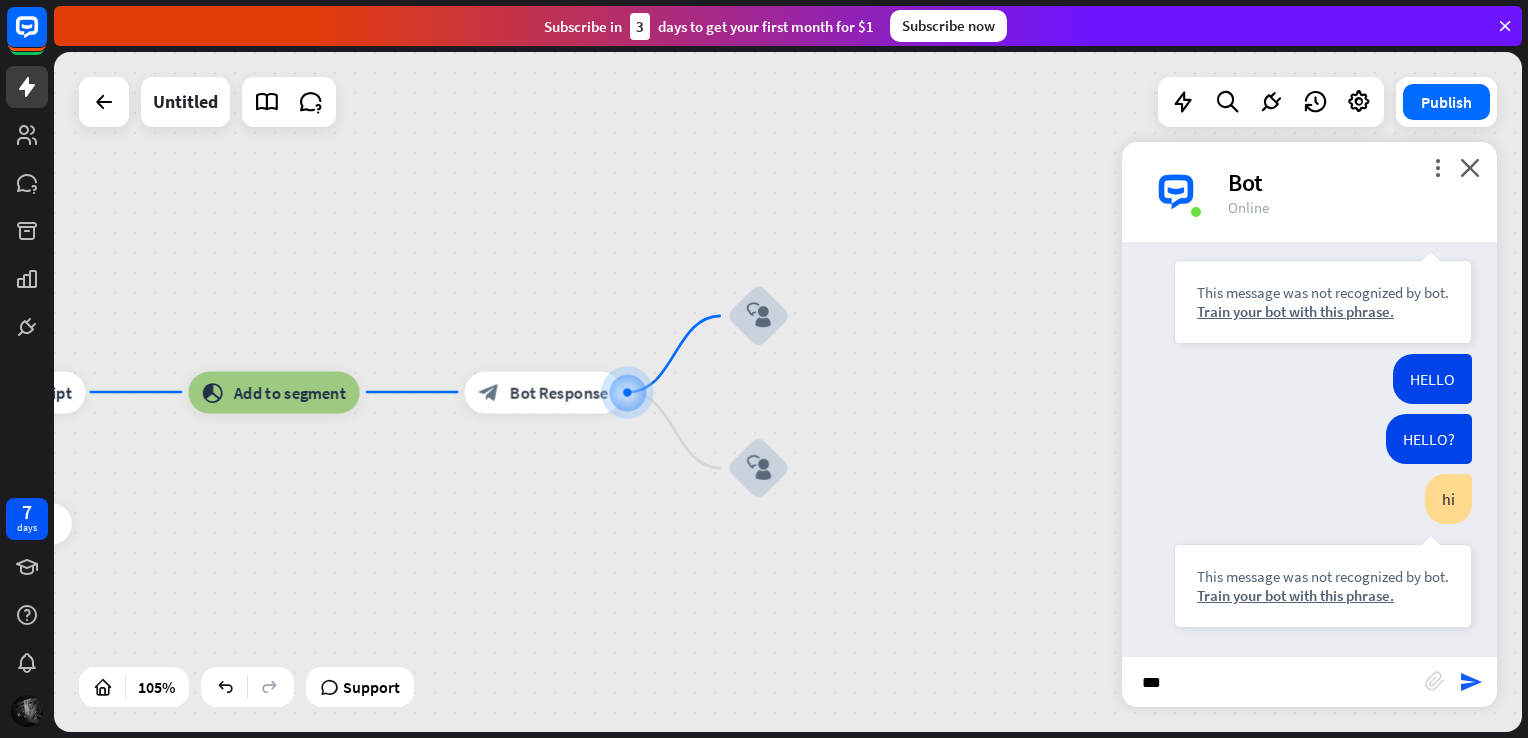 type 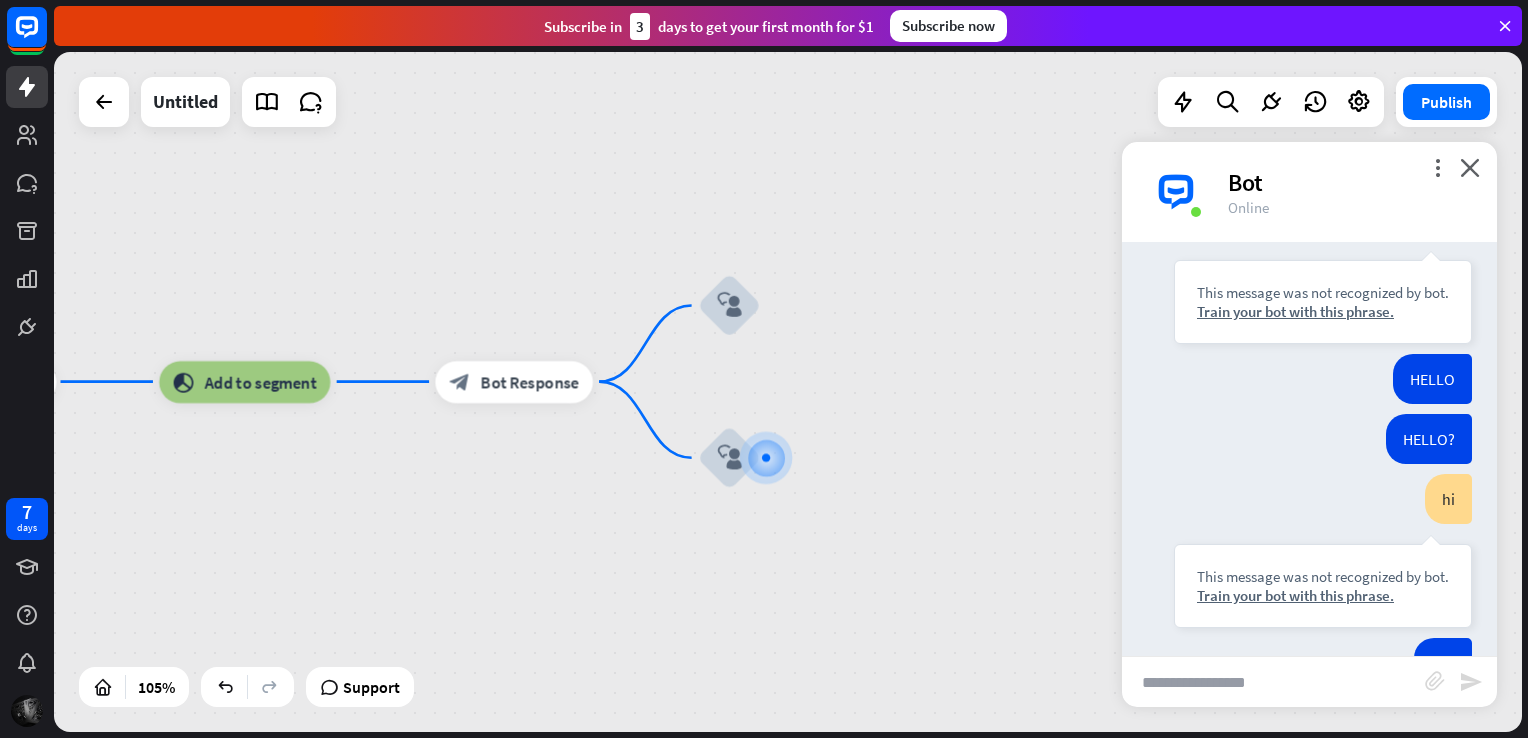 scroll, scrollTop: 170, scrollLeft: 0, axis: vertical 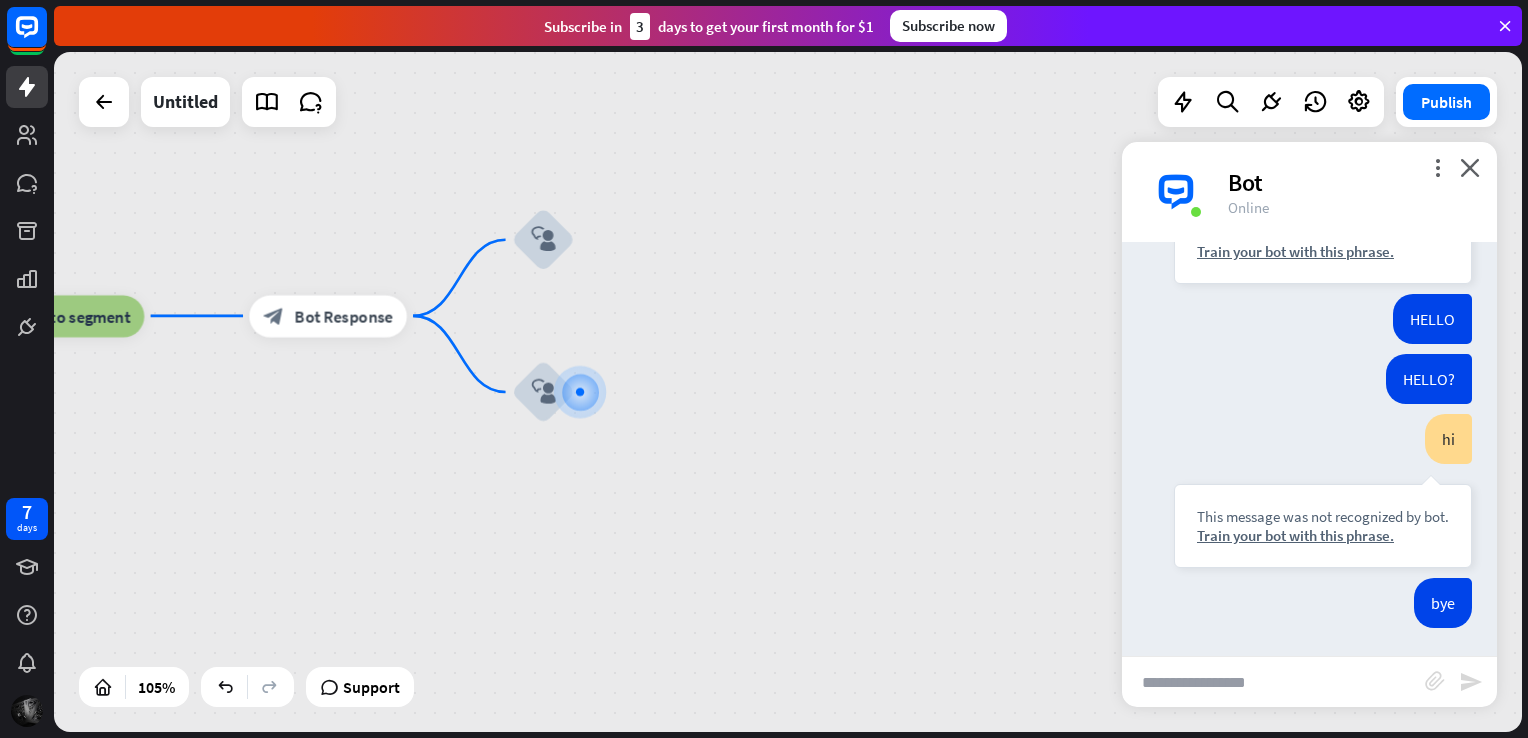 click on "home_2   Start point                   block_faq                 hello   block_add_to_segment   Add to leads                     AI Assist                   block_fallback   Default fallback                   block_bot_response   Bot Response                   block_question   Question                   block_success   Success                   block_livechat   Send transcript                   block_add_to_segment   Add to segment                   block_bot_response   Bot Response                   block_user_input                   block_user_input                       block_failure   Failure                   block_close_chat   Close chat" at bounding box center (788, 392) 